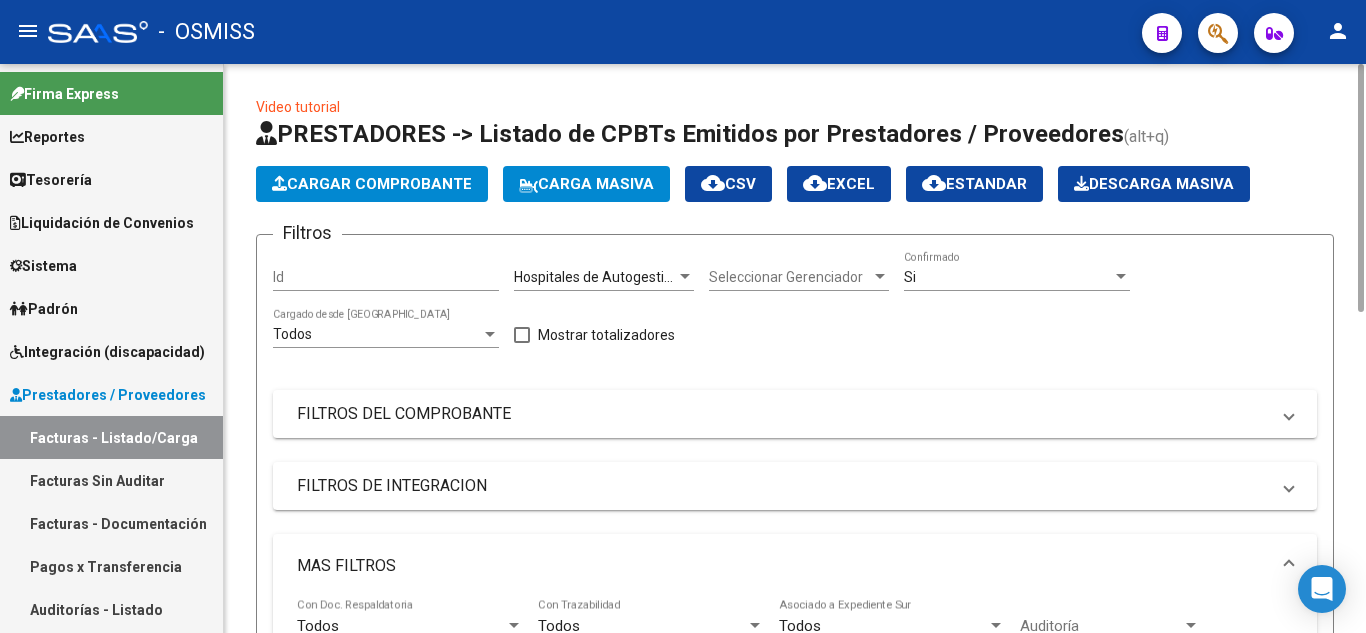 scroll, scrollTop: 0, scrollLeft: 0, axis: both 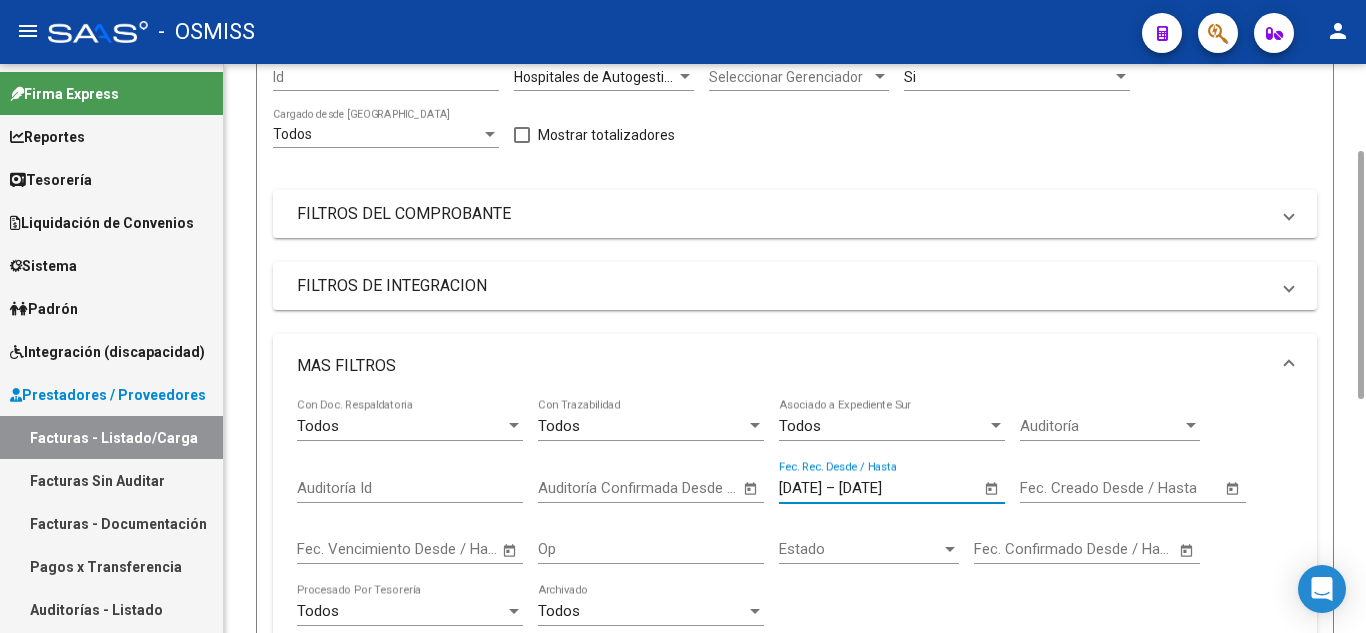 drag, startPoint x: 933, startPoint y: 486, endPoint x: 397, endPoint y: 395, distance: 543.6699 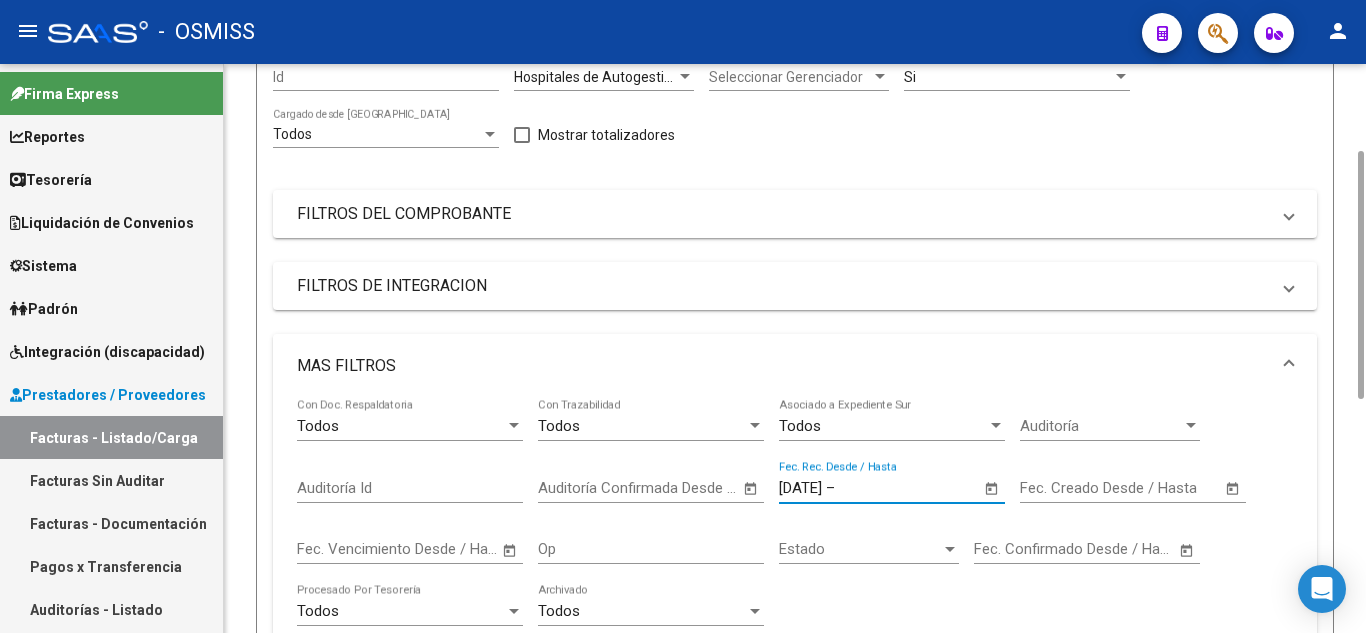 type 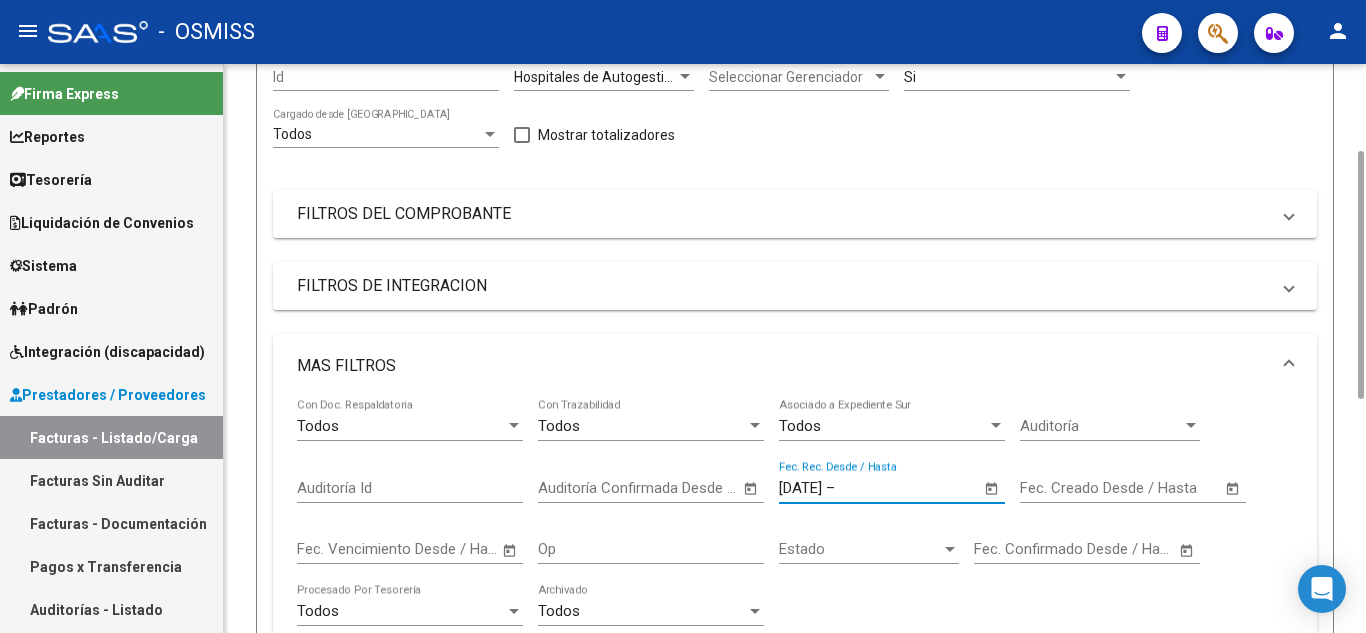 drag, startPoint x: 841, startPoint y: 482, endPoint x: 732, endPoint y: 478, distance: 109.07337 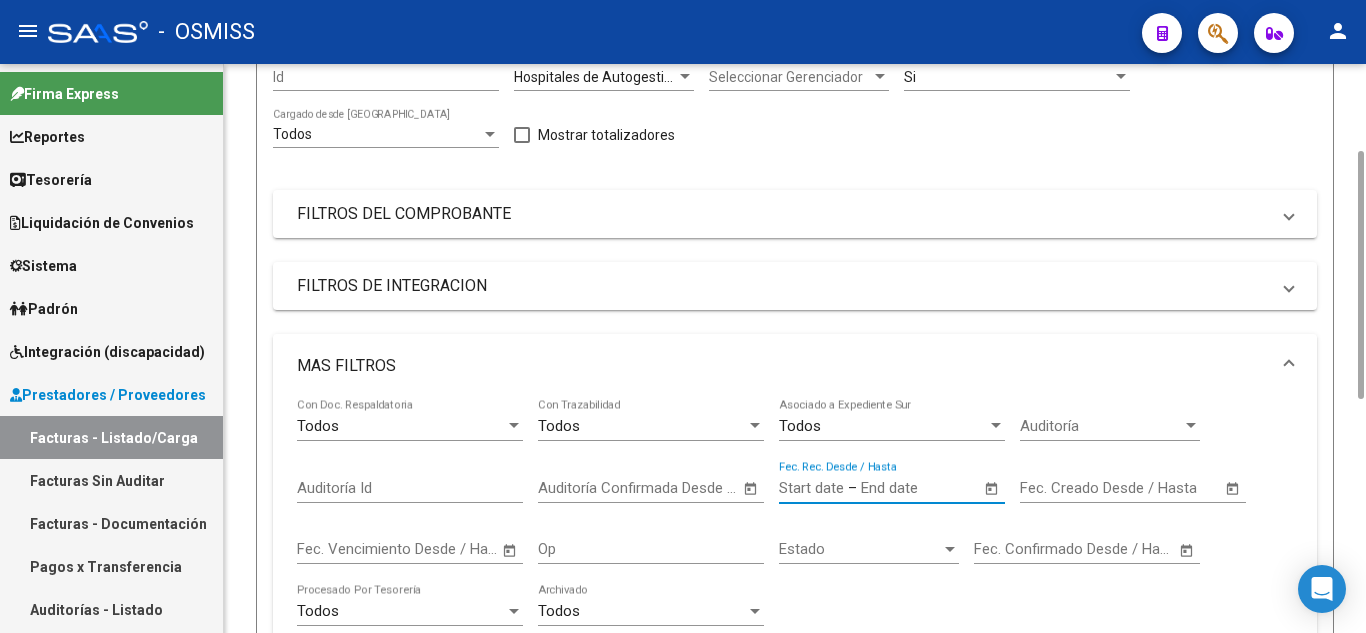type 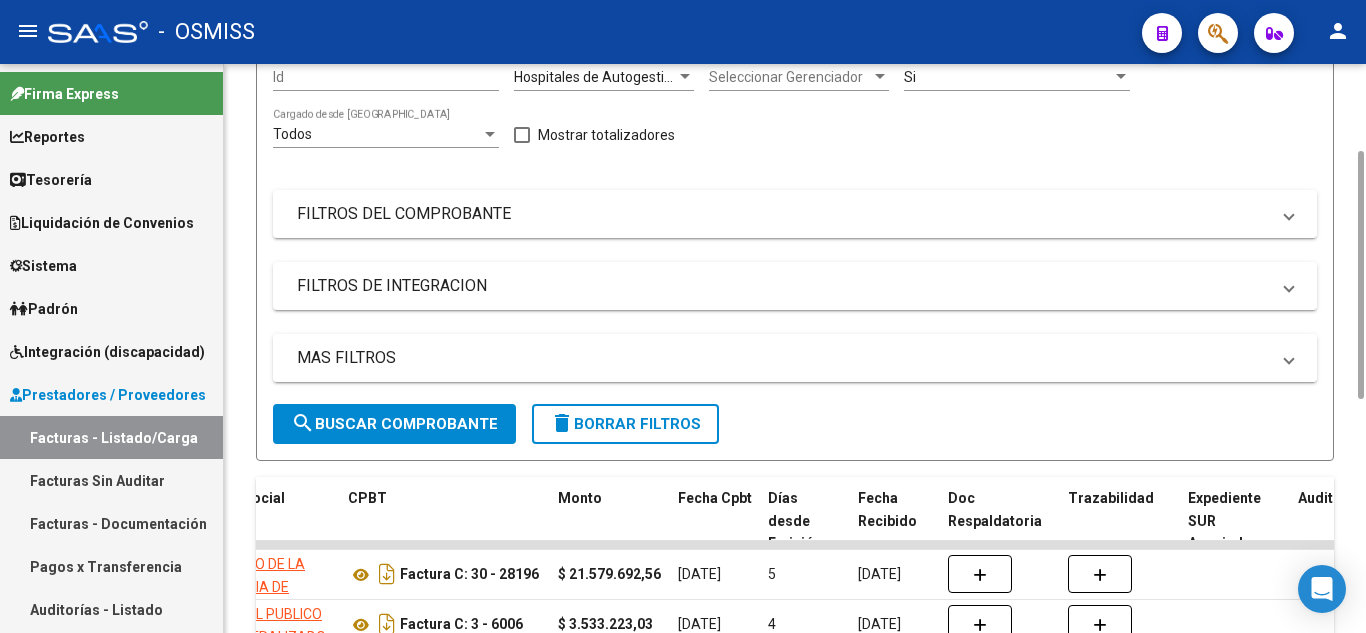 scroll, scrollTop: 0, scrollLeft: 0, axis: both 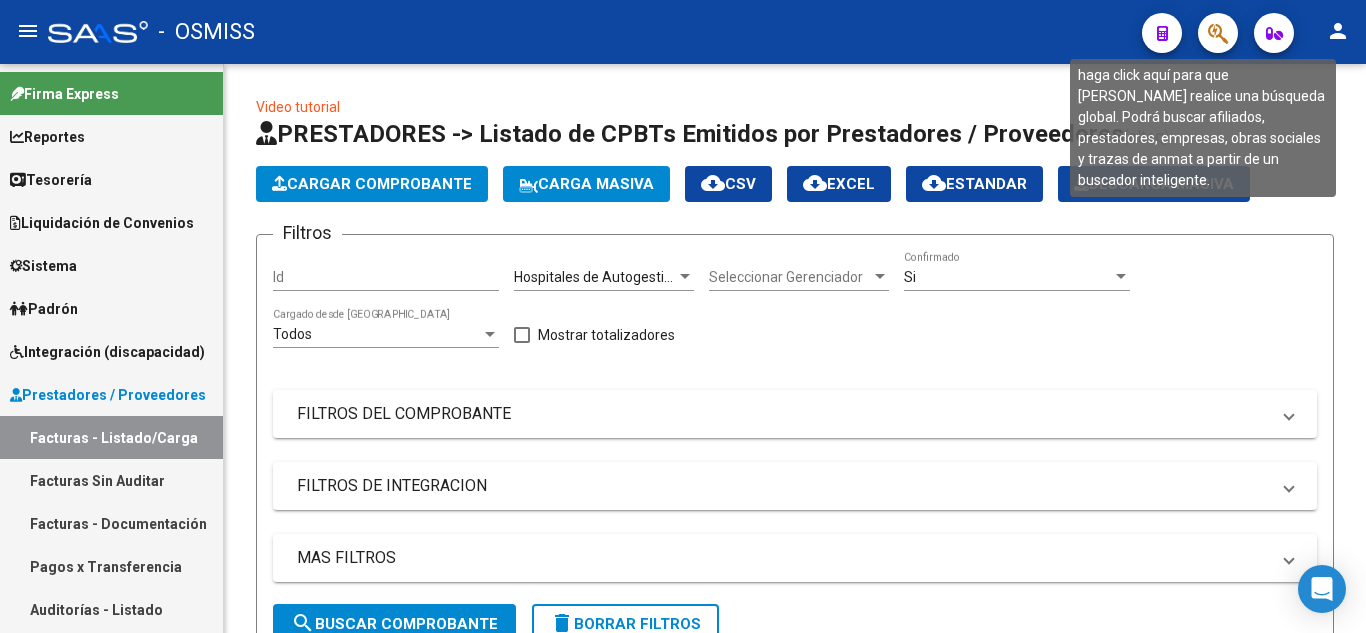 click 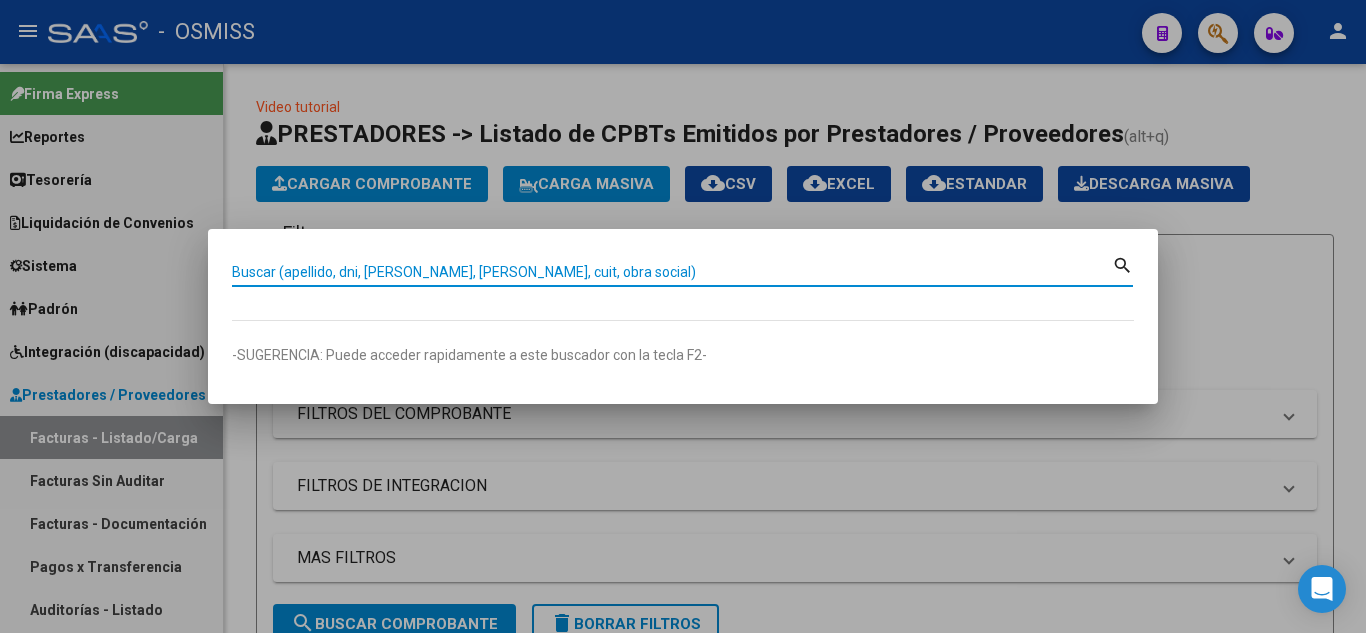 paste on "2 - 765" 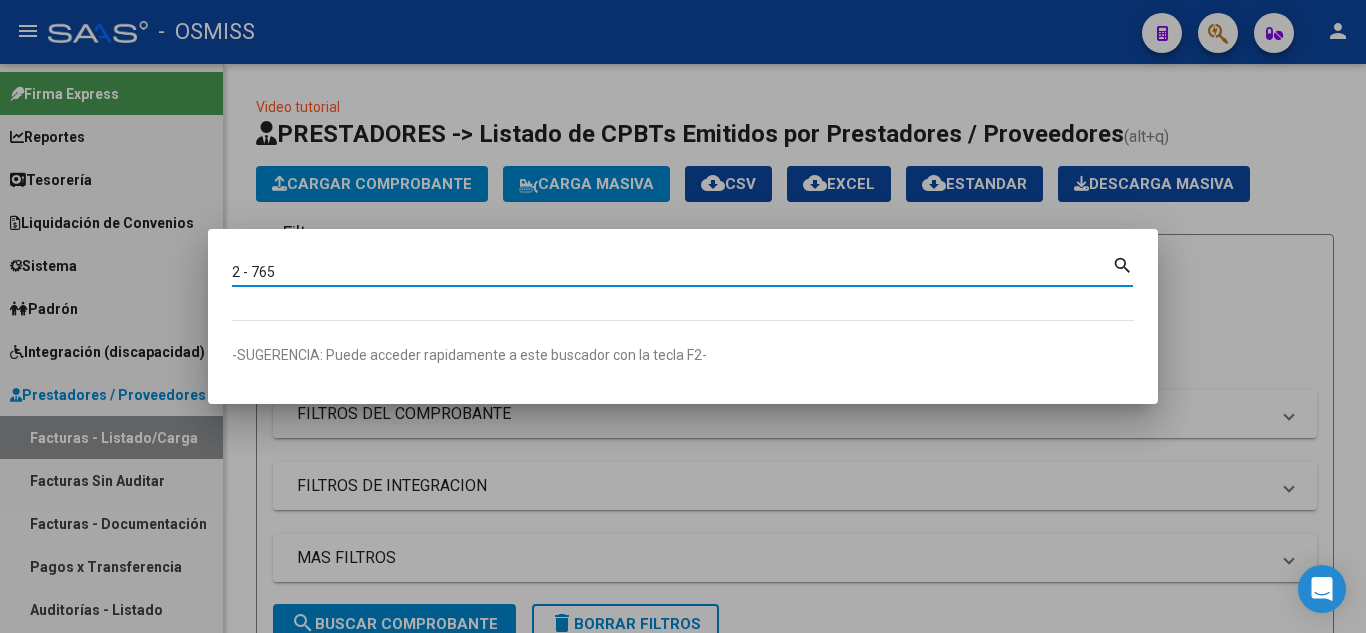 type on "2 - 765" 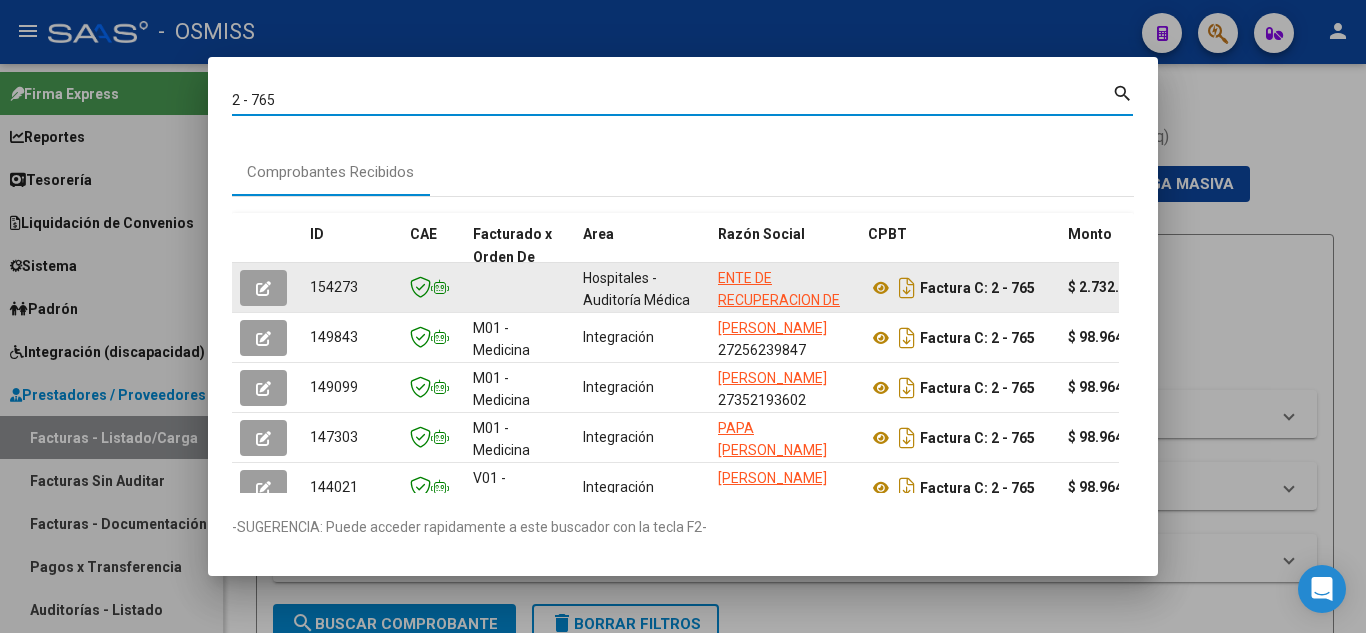 click 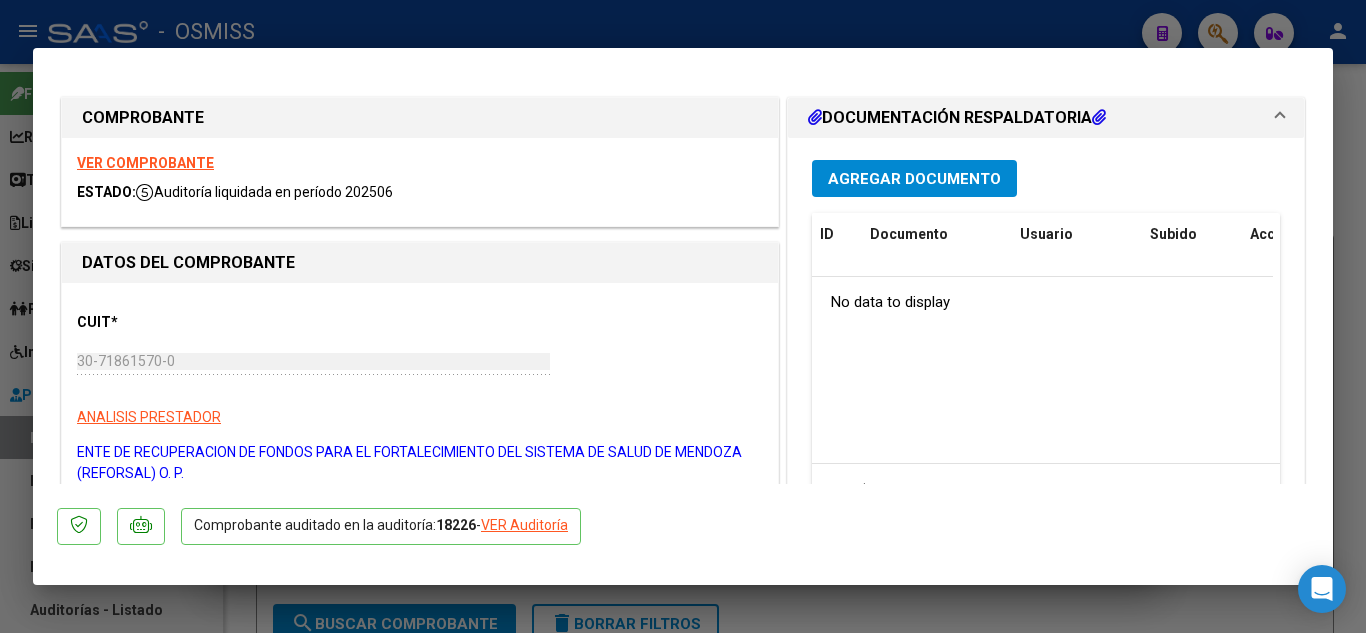 click on "VER Auditoría" 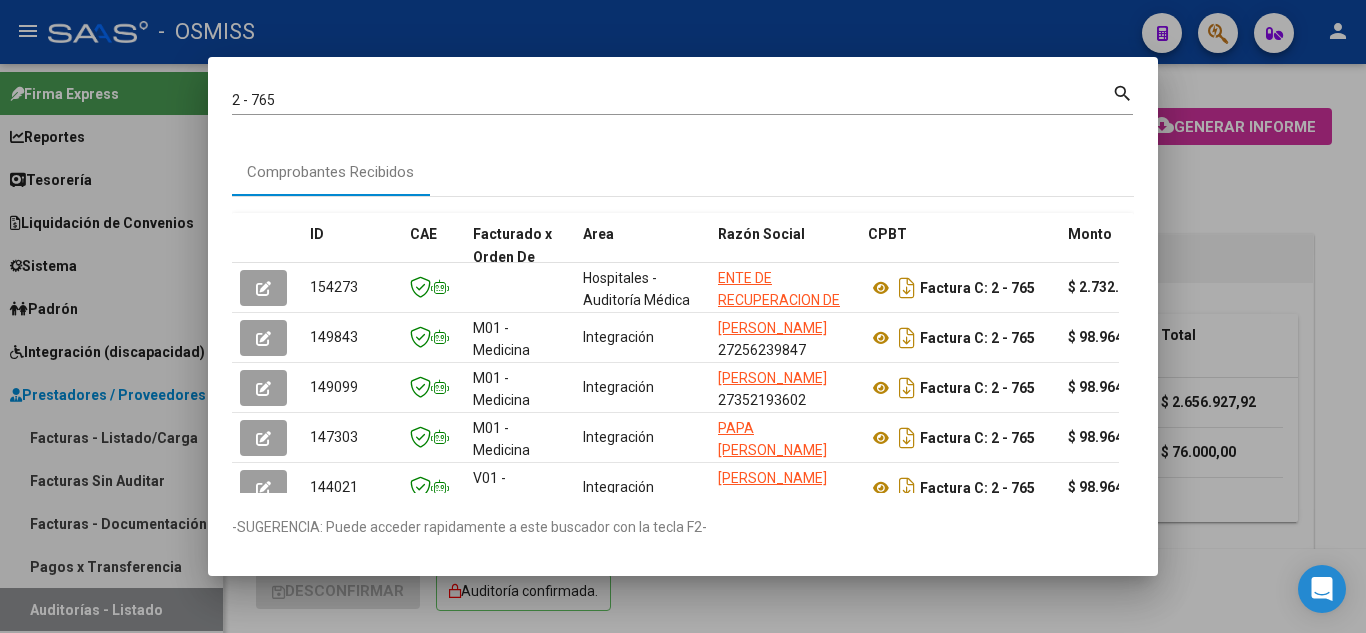 click at bounding box center [683, 316] 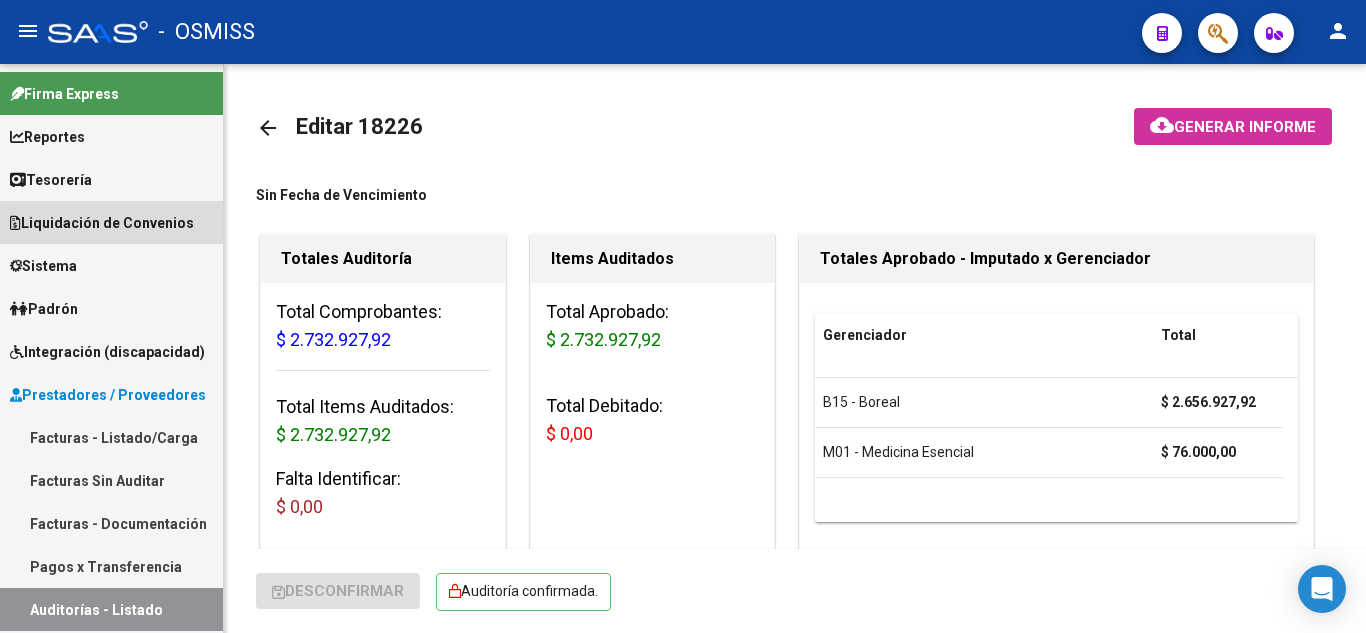 click on "Liquidación de Convenios" at bounding box center [102, 223] 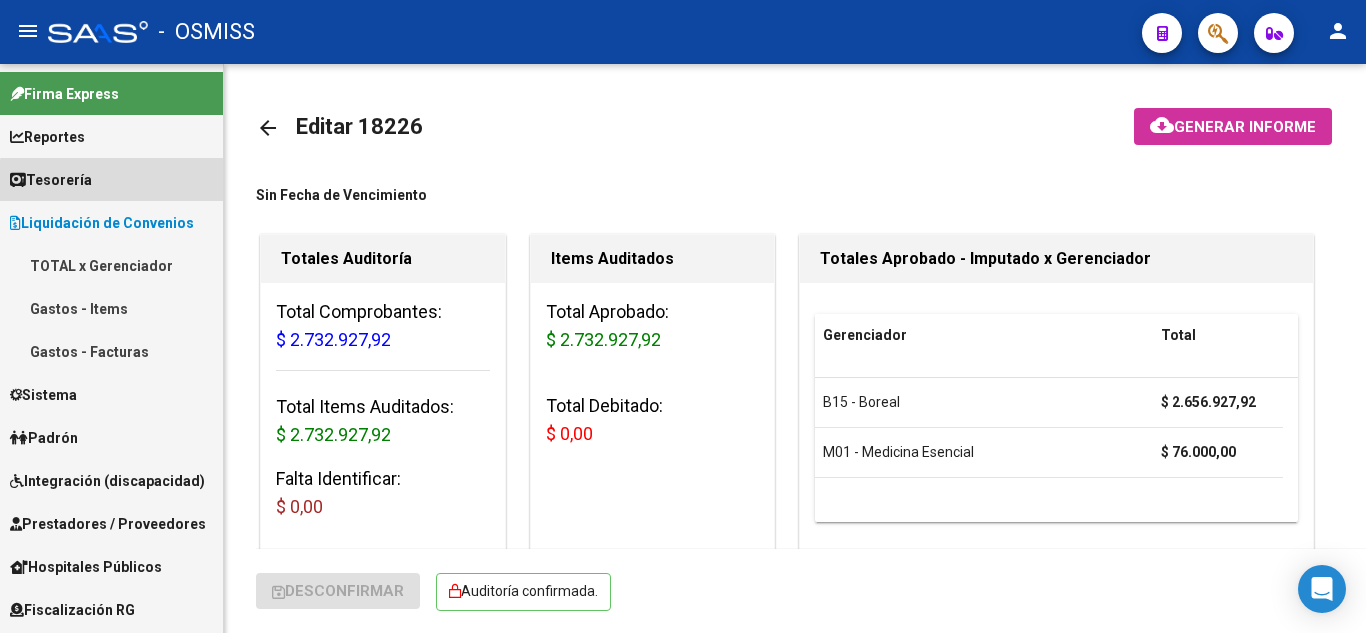 click on "Tesorería" at bounding box center [111, 179] 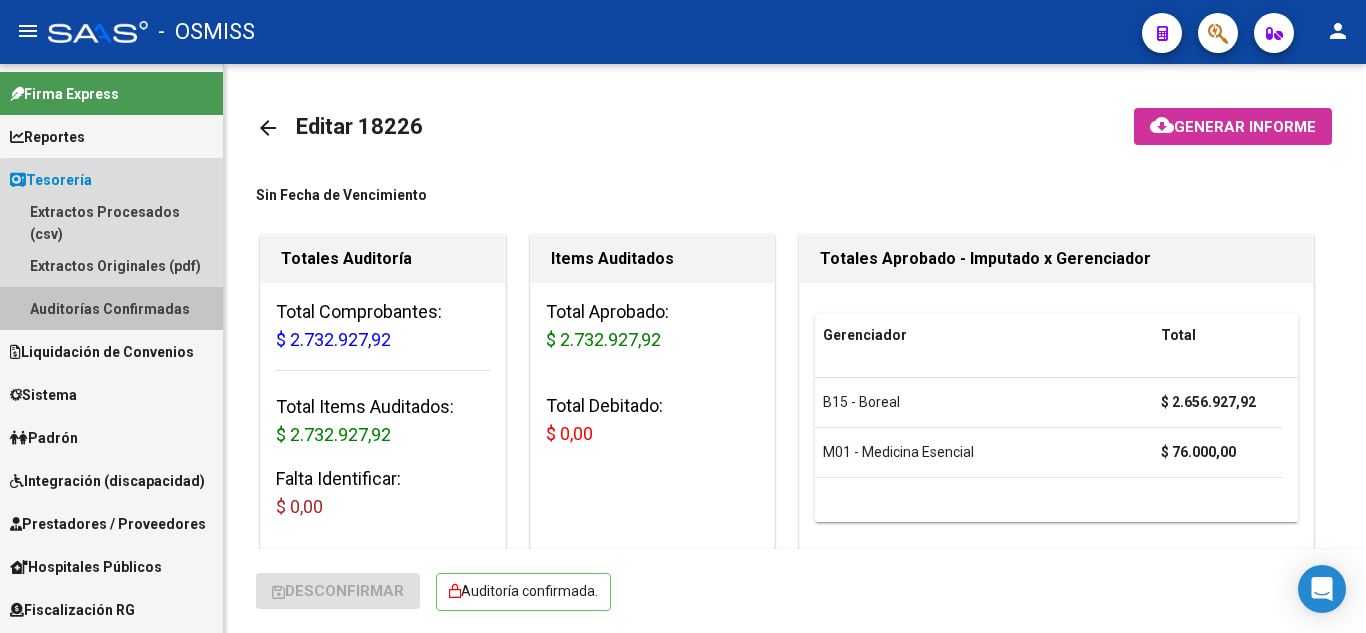click on "Auditorías Confirmadas" at bounding box center [111, 308] 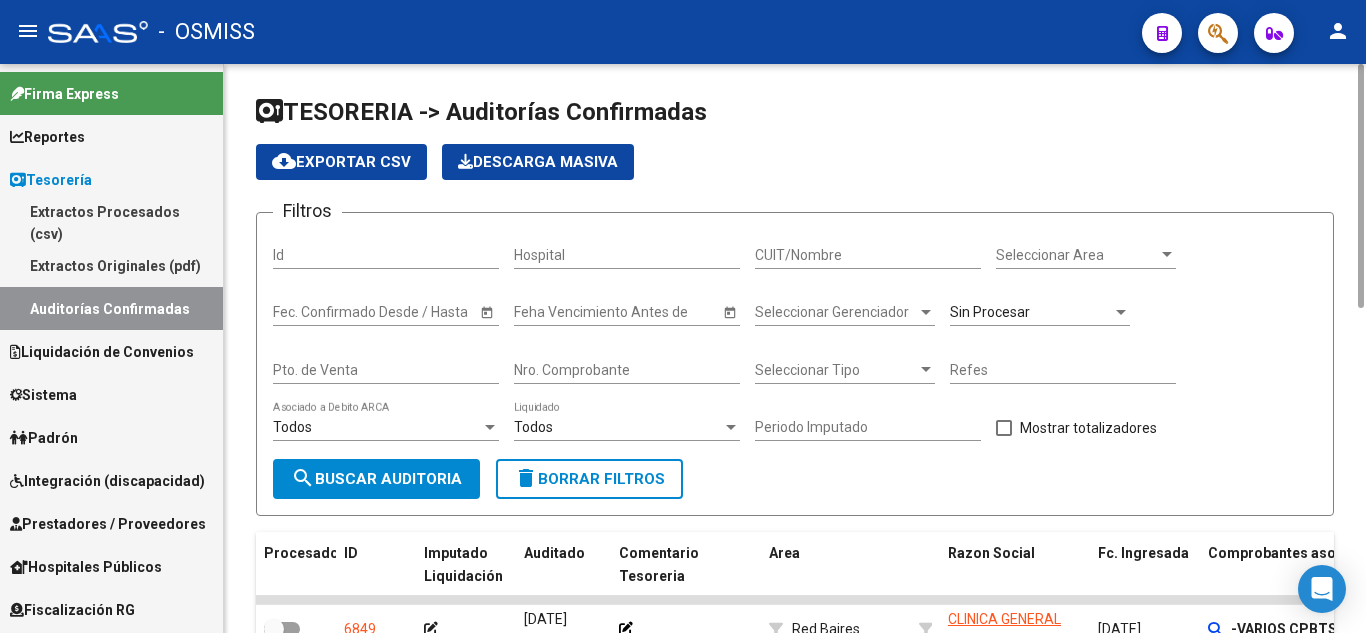 click on "Nro. Comprobante" at bounding box center [627, 370] 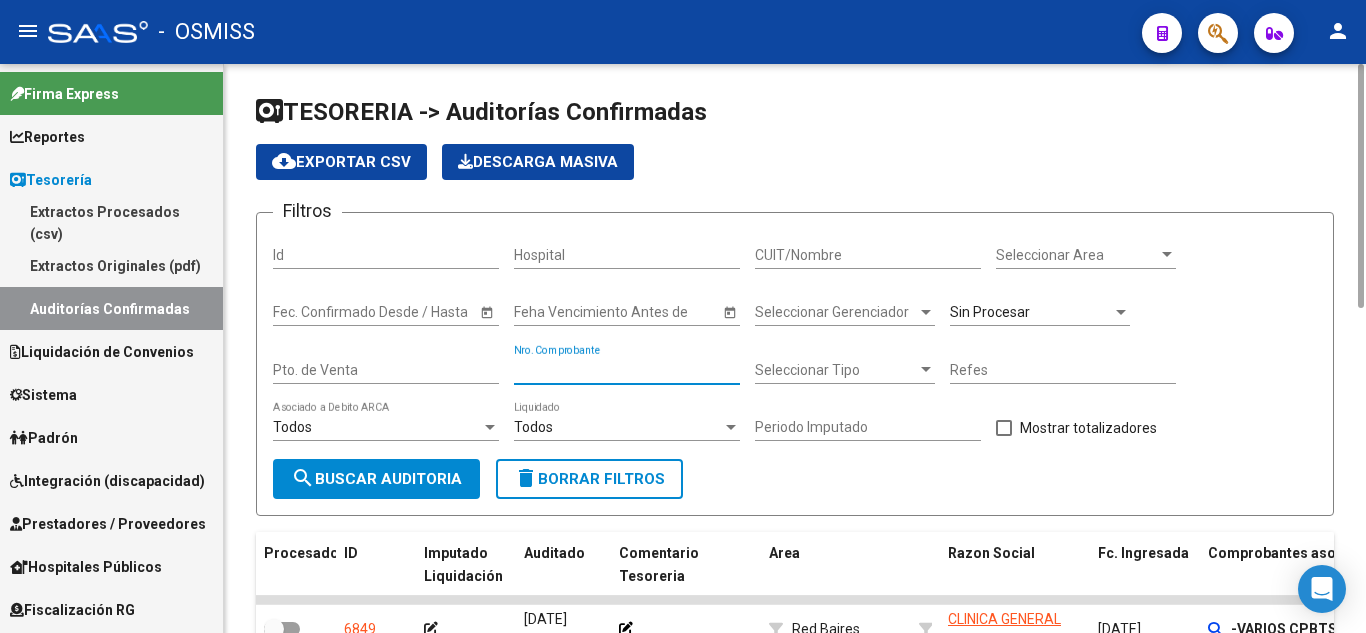 paste on "765" 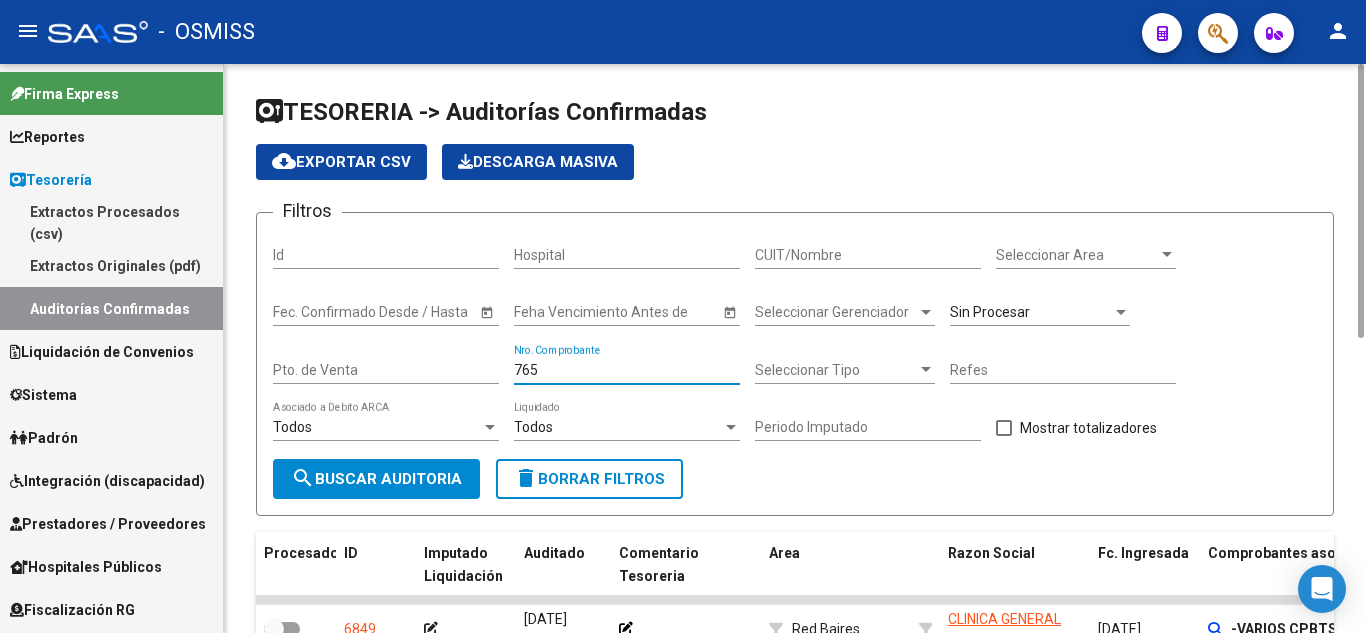 type on "765" 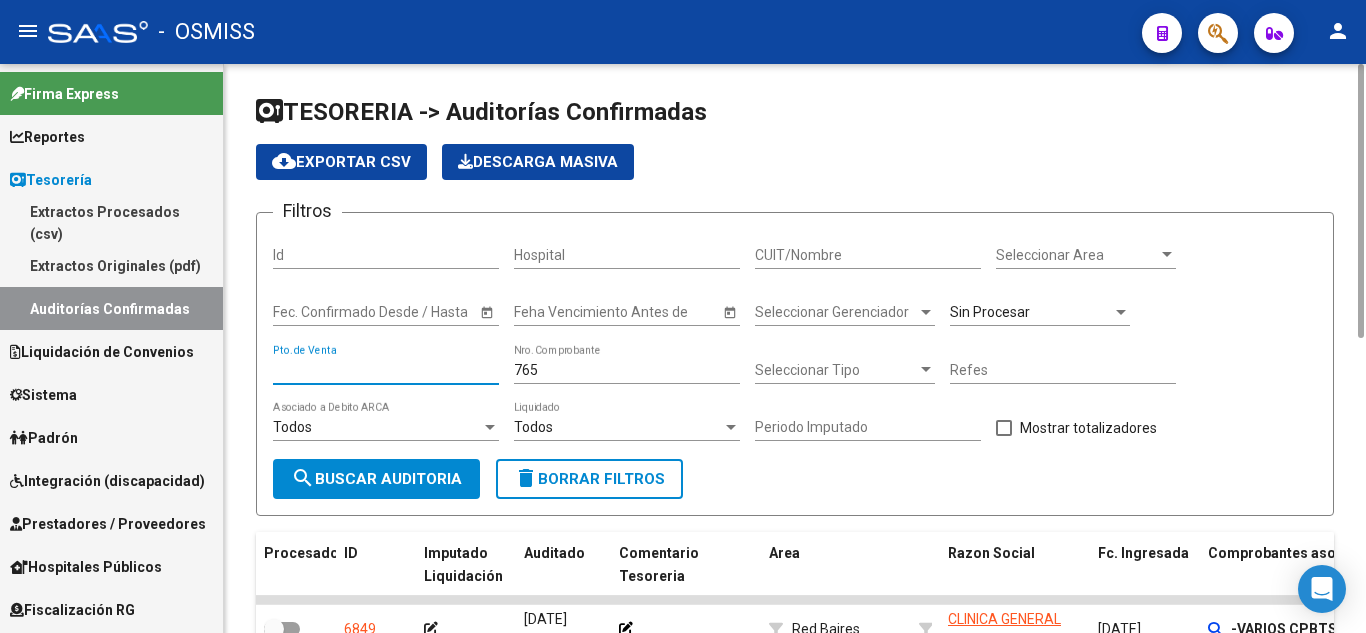 click on "Pto. de Venta" at bounding box center [386, 370] 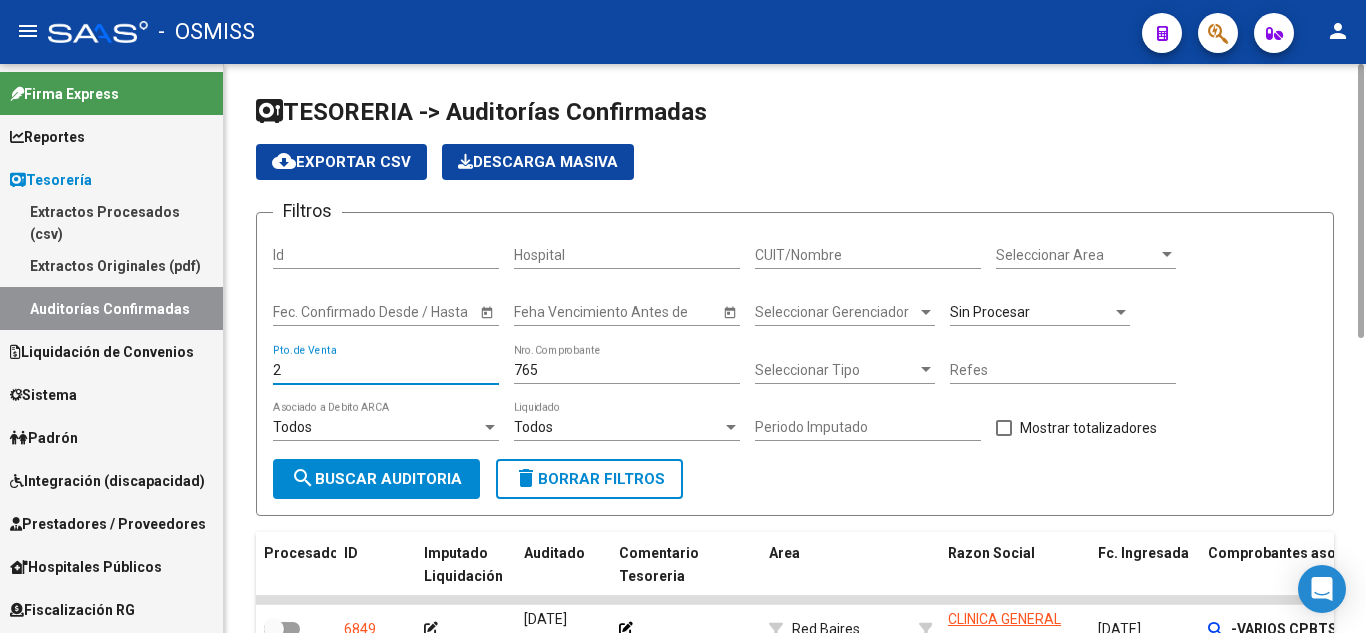 type on "2" 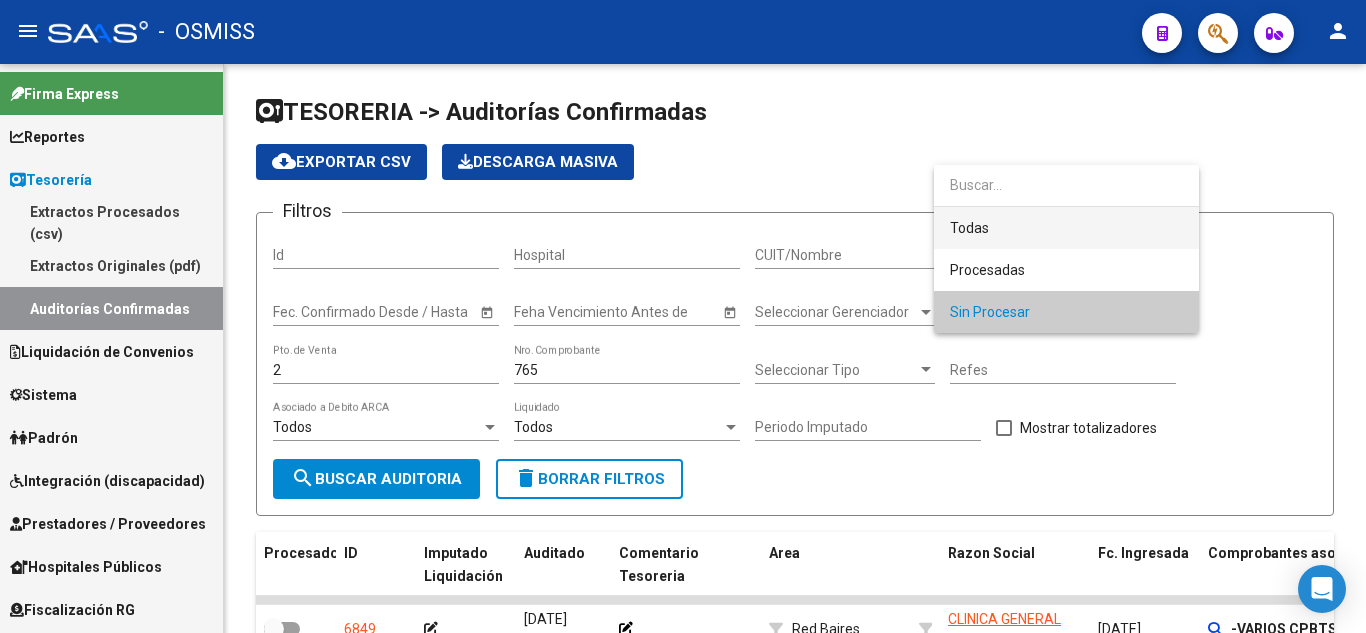 click on "Todas" at bounding box center [1066, 228] 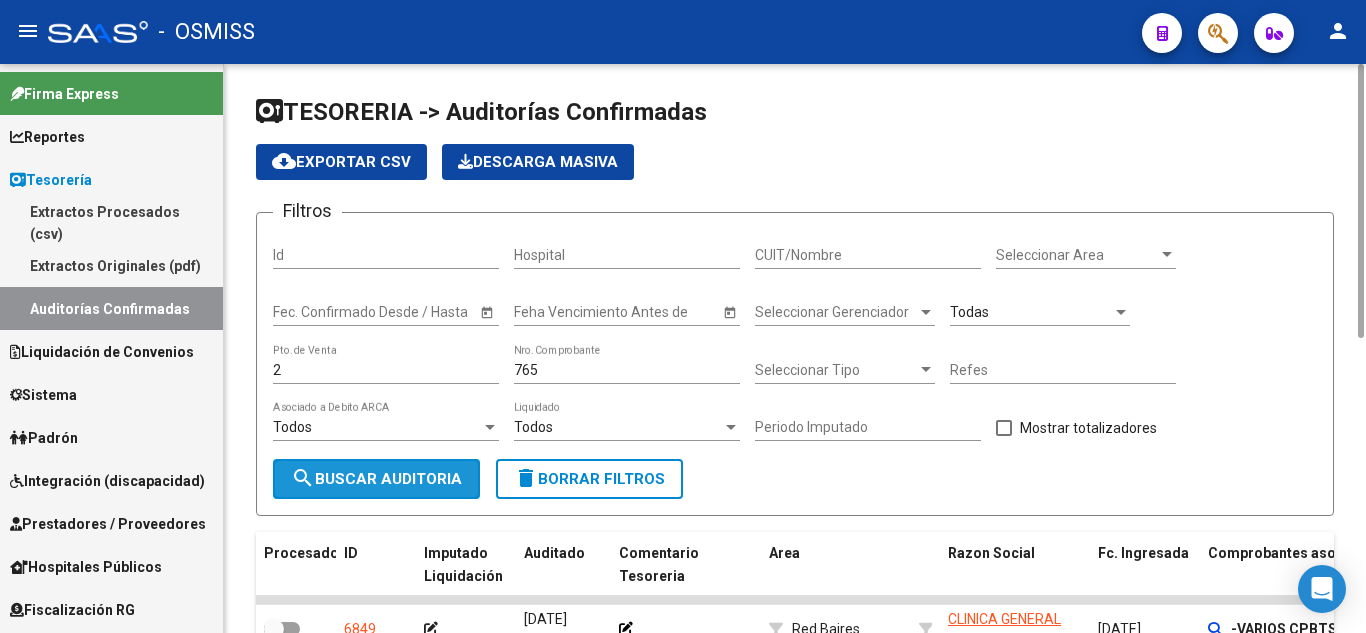 click on "search  Buscar Auditoria" 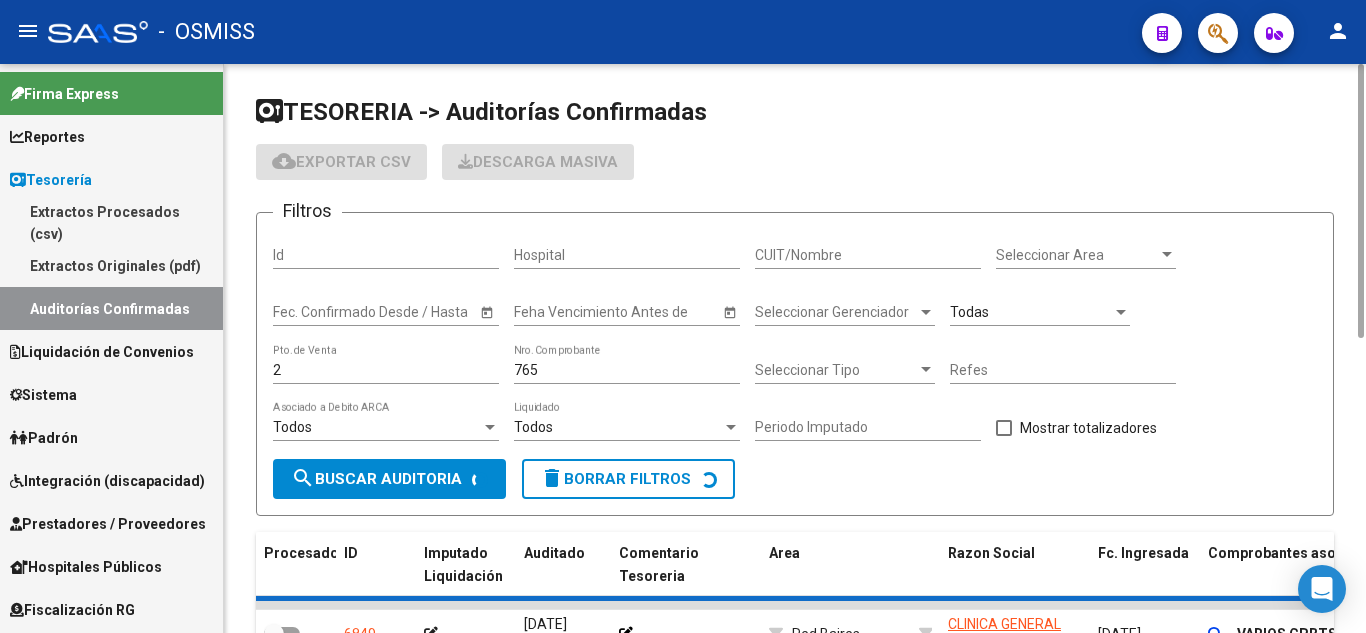 checkbox on "true" 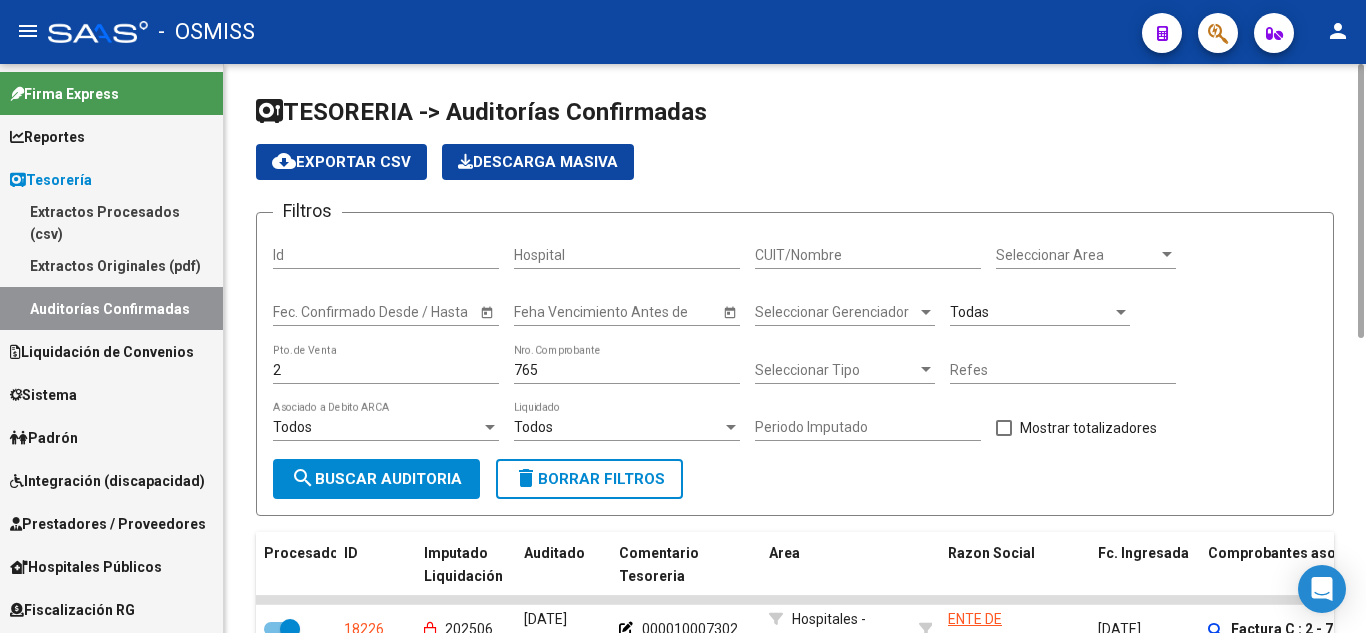 scroll, scrollTop: 159, scrollLeft: 0, axis: vertical 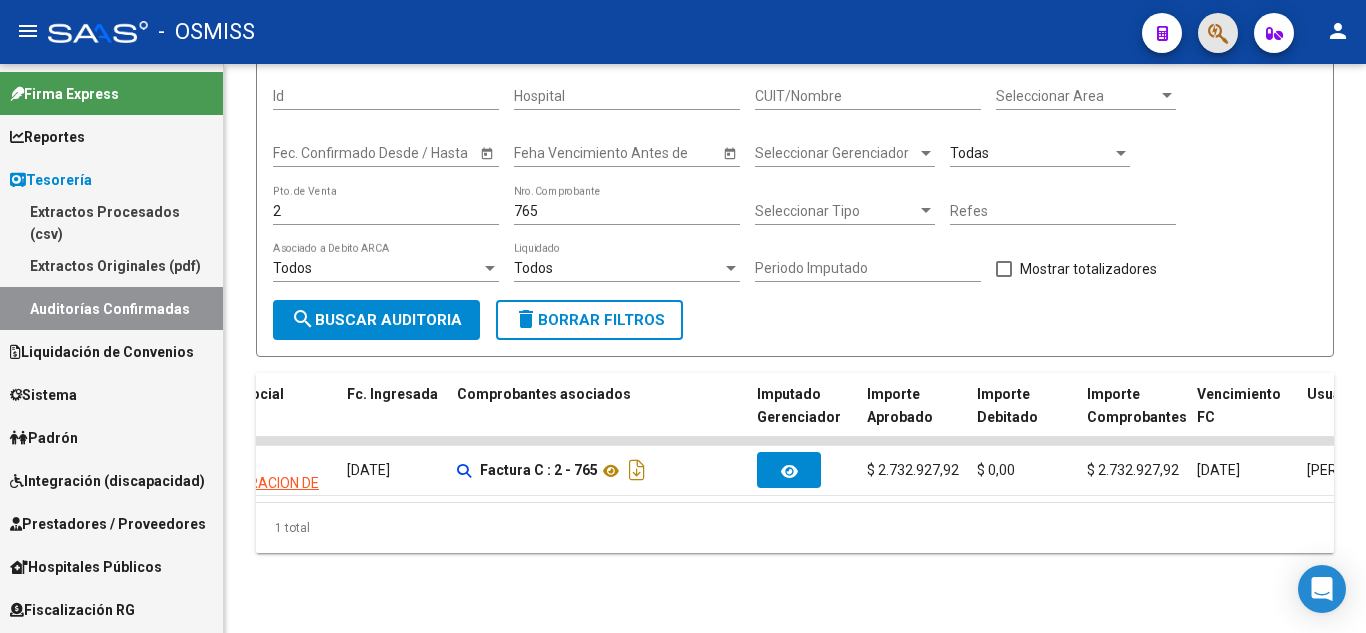 click 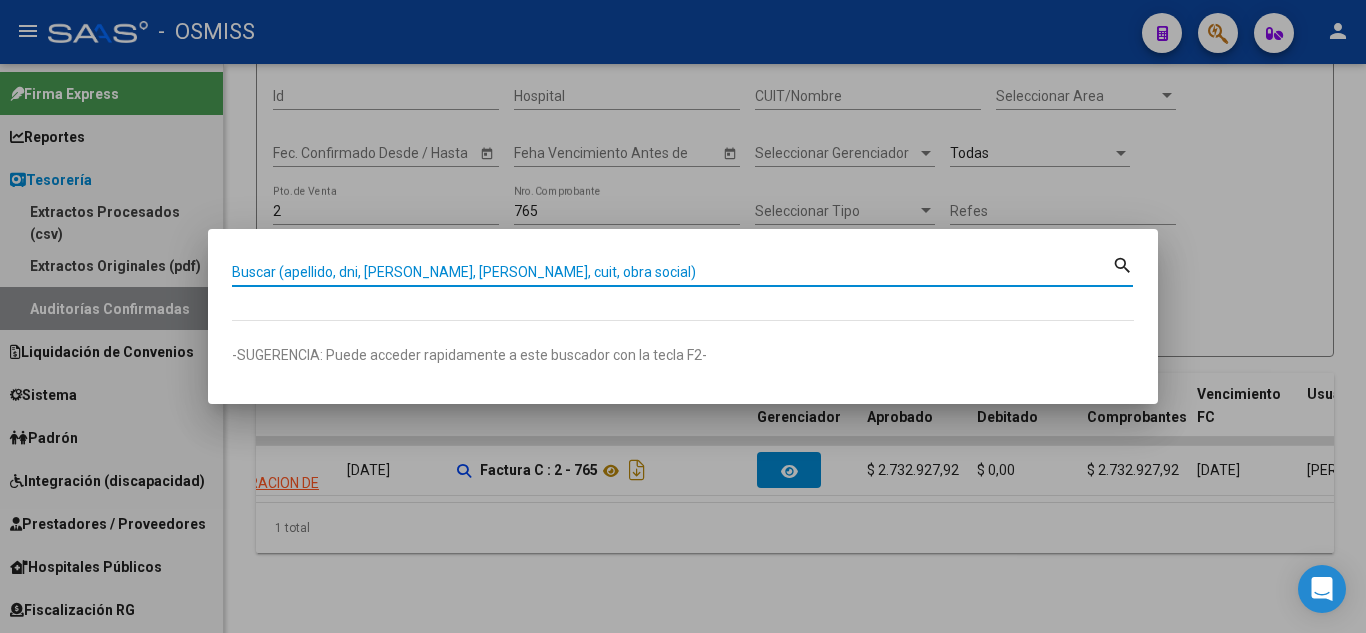 paste on "1605-00028593" 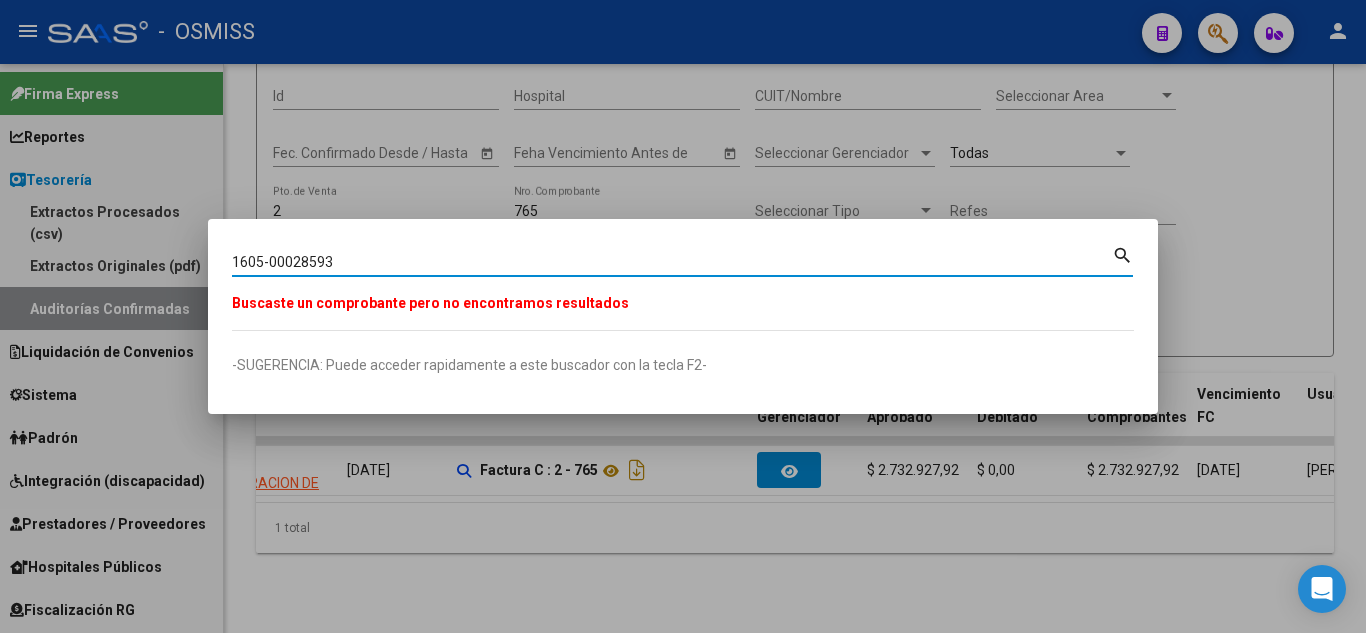click on "1605-00028593" at bounding box center (672, 262) 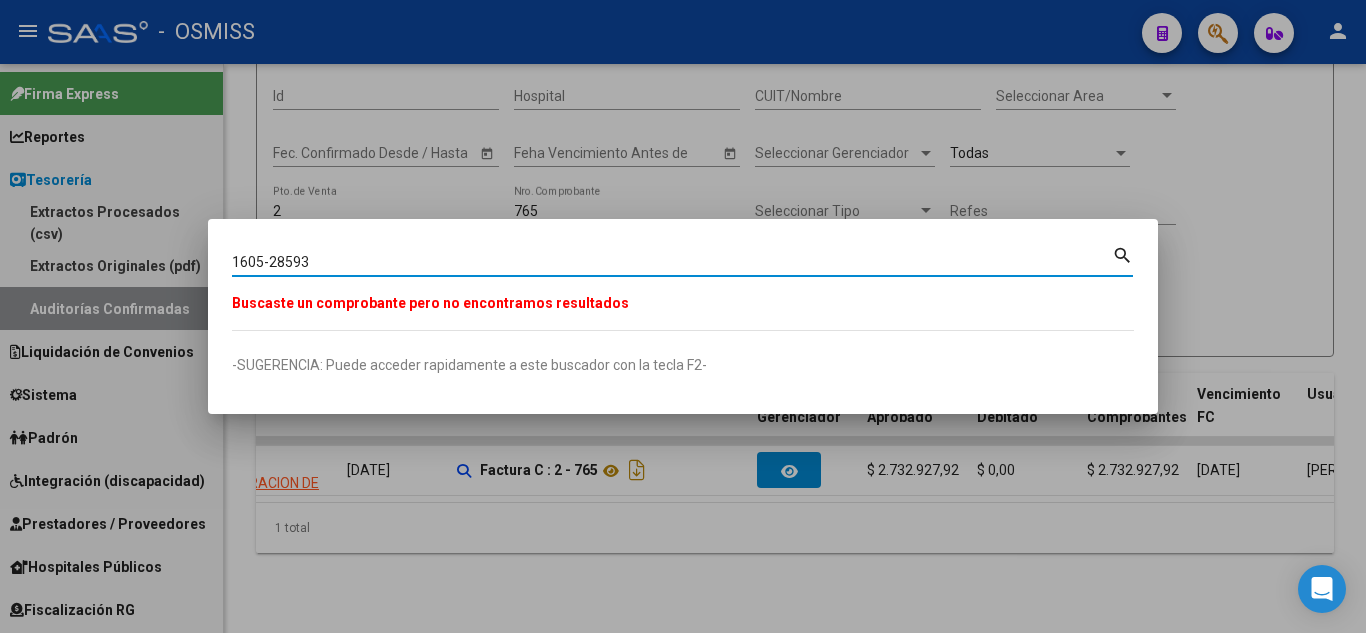 click on "1605-28593" at bounding box center (672, 262) 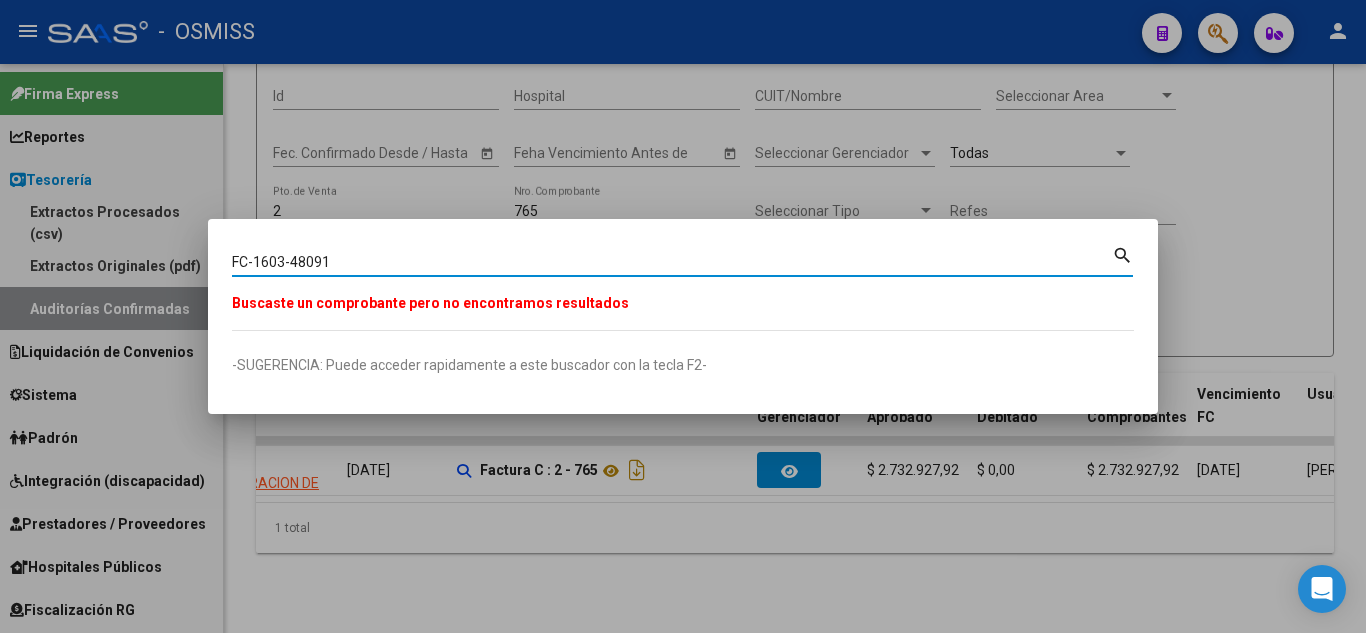 drag, startPoint x: 281, startPoint y: 259, endPoint x: 168, endPoint y: 289, distance: 116.9145 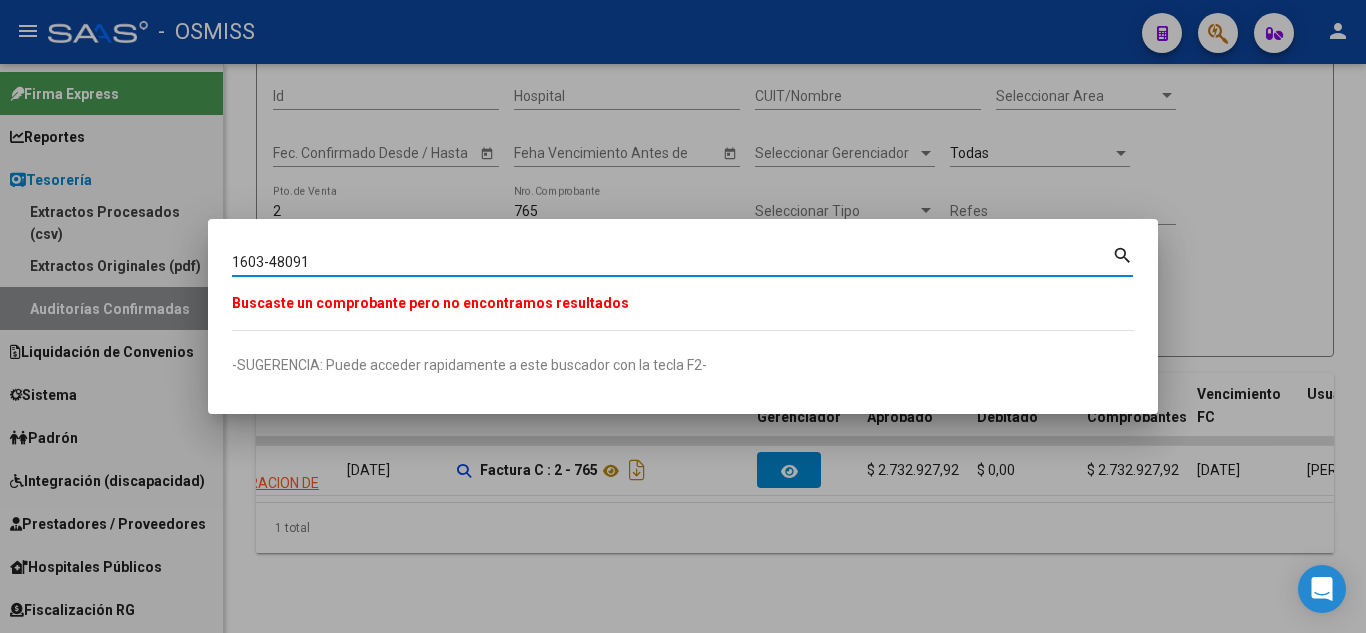 type on "1603-48091" 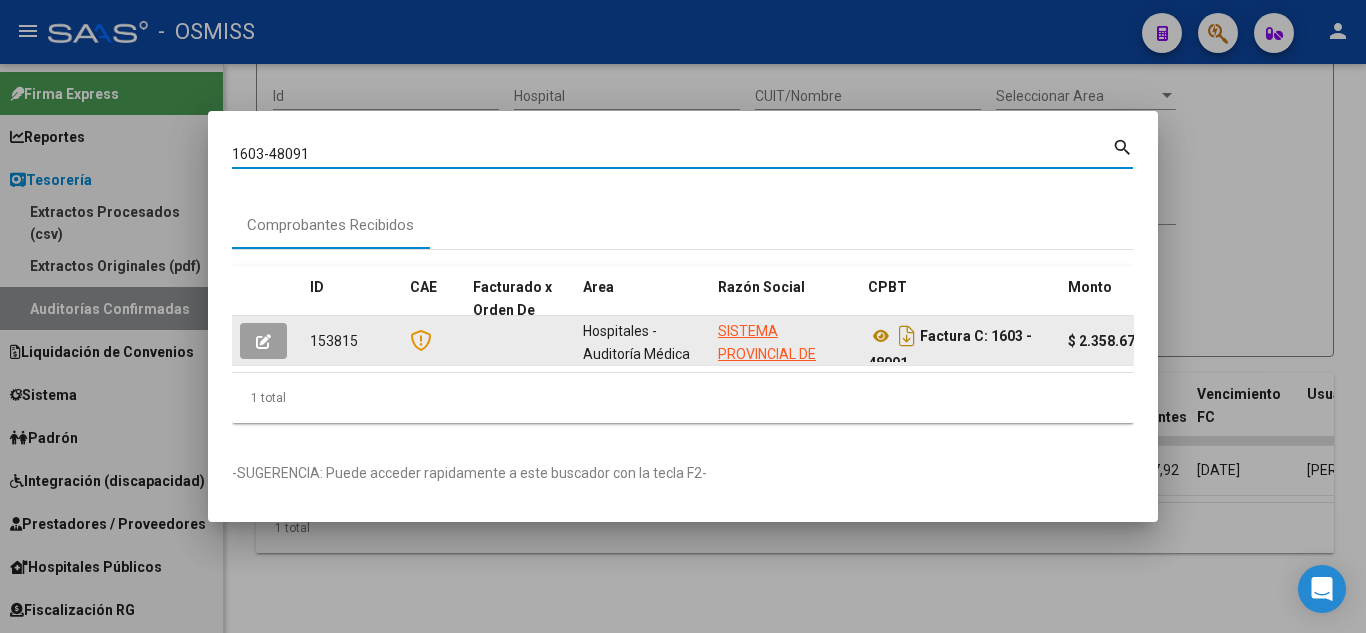 click 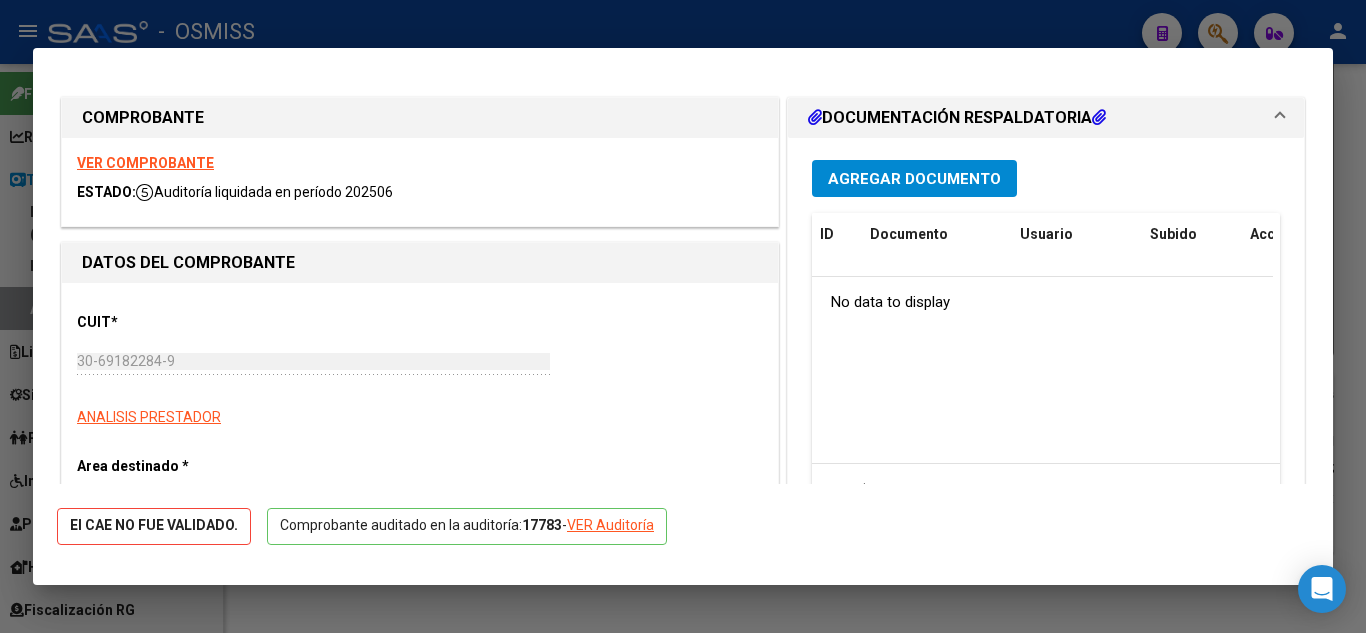 type on "[DATE]" 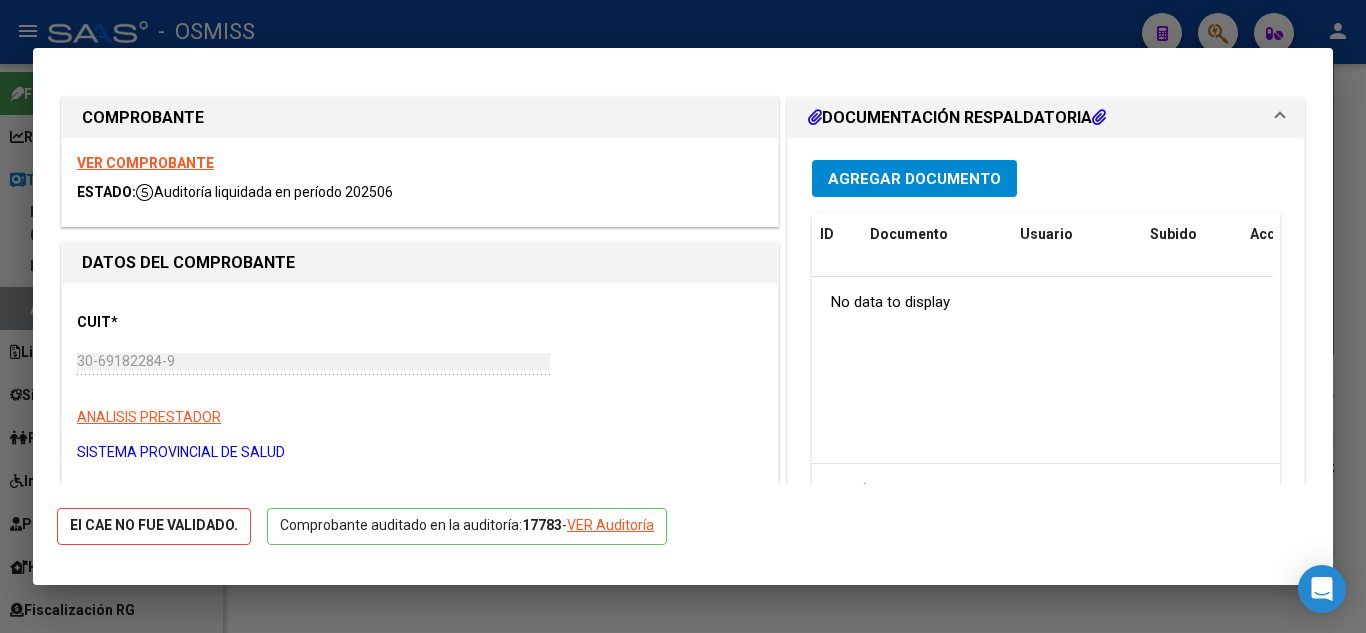 click on "VER Auditoría" 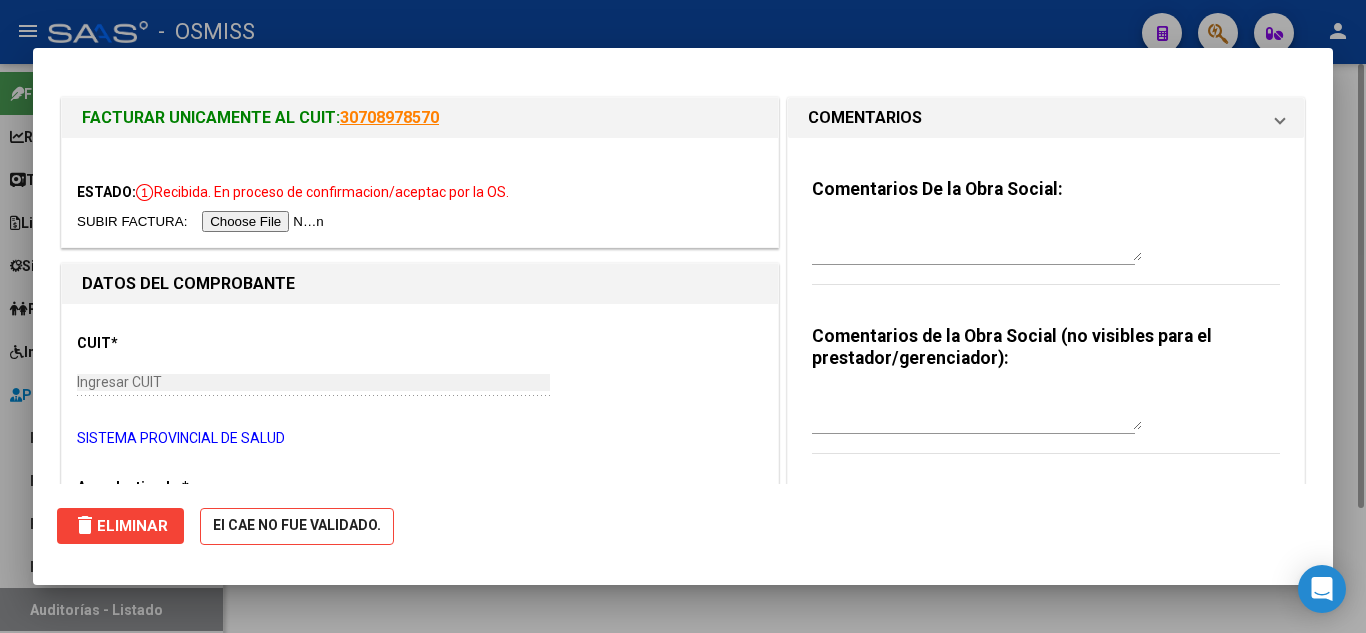 scroll, scrollTop: 0, scrollLeft: 0, axis: both 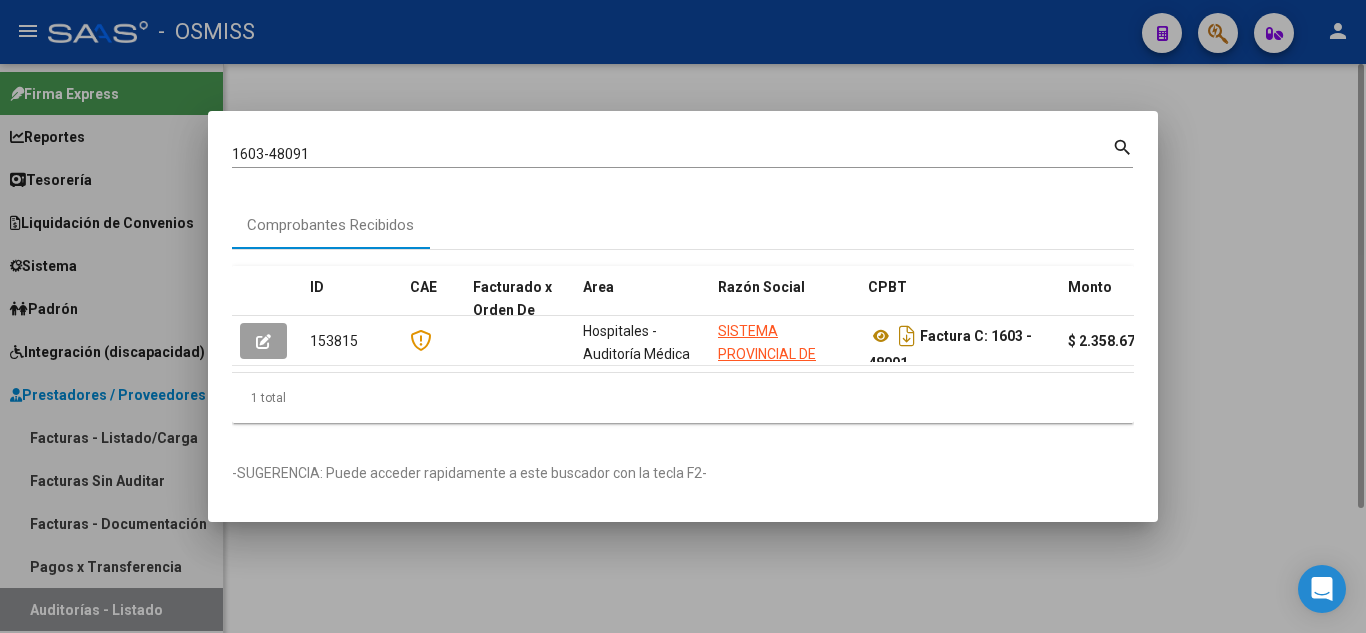 click at bounding box center (683, 316) 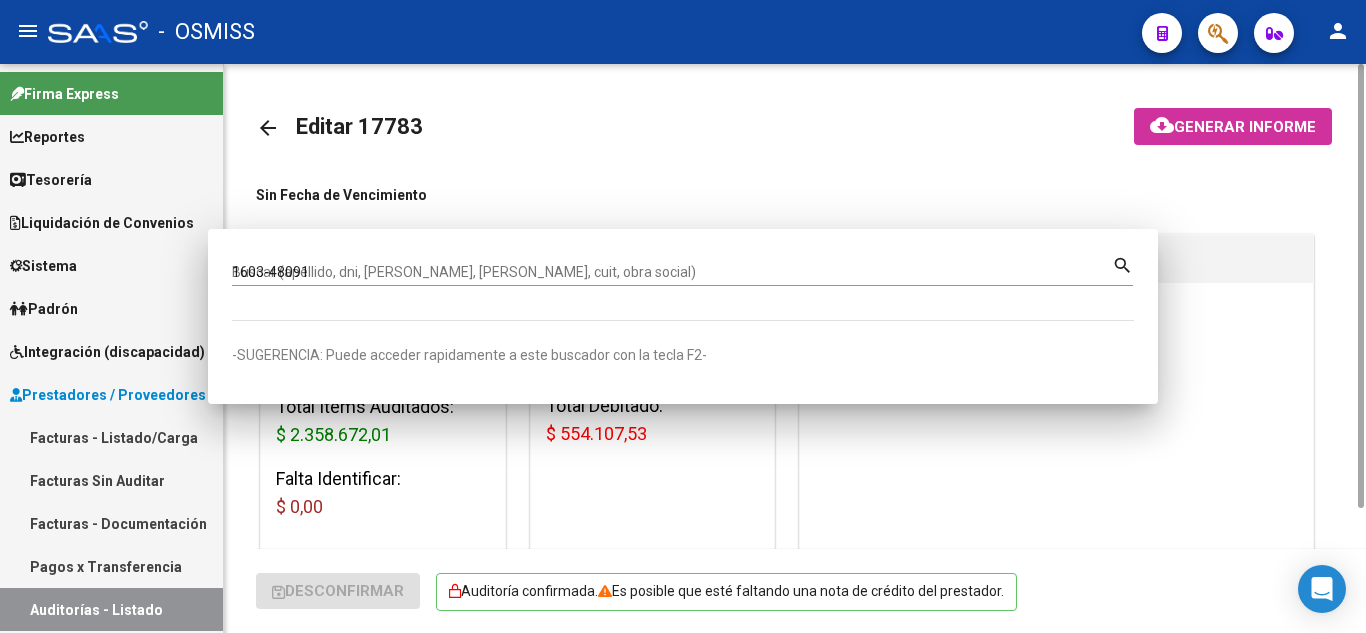 type 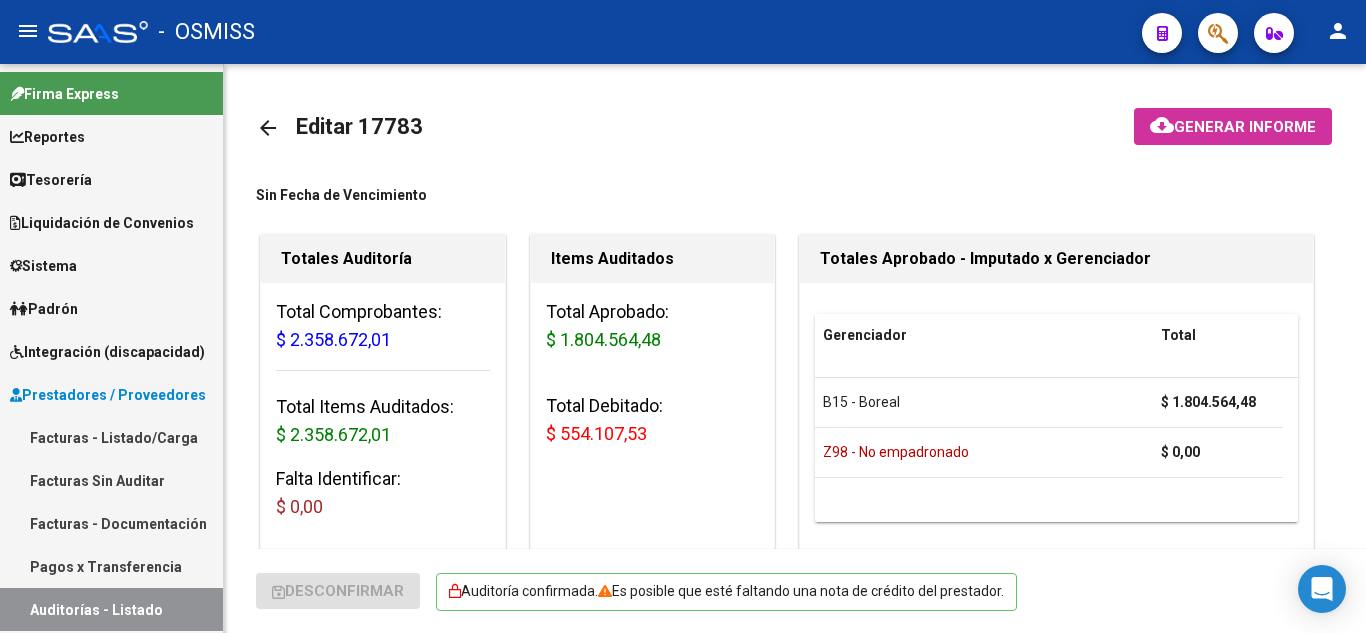 click on "Liquidación de Convenios" at bounding box center (102, 223) 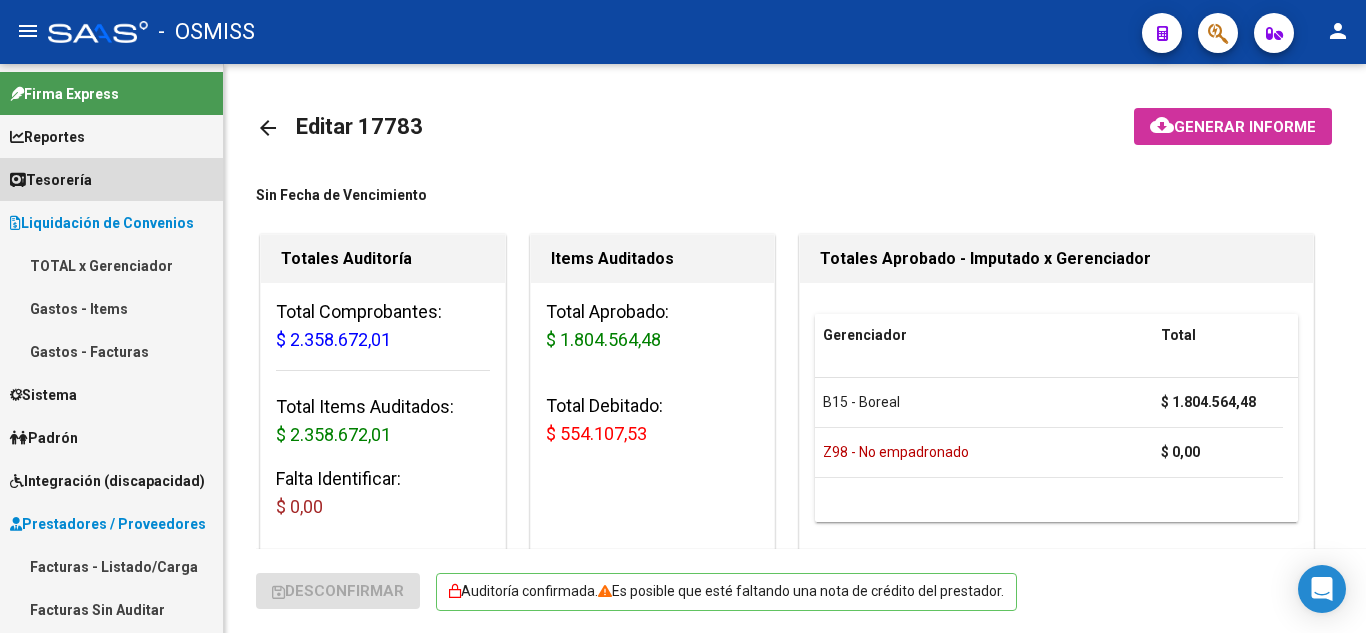 click on "Tesorería" at bounding box center [111, 179] 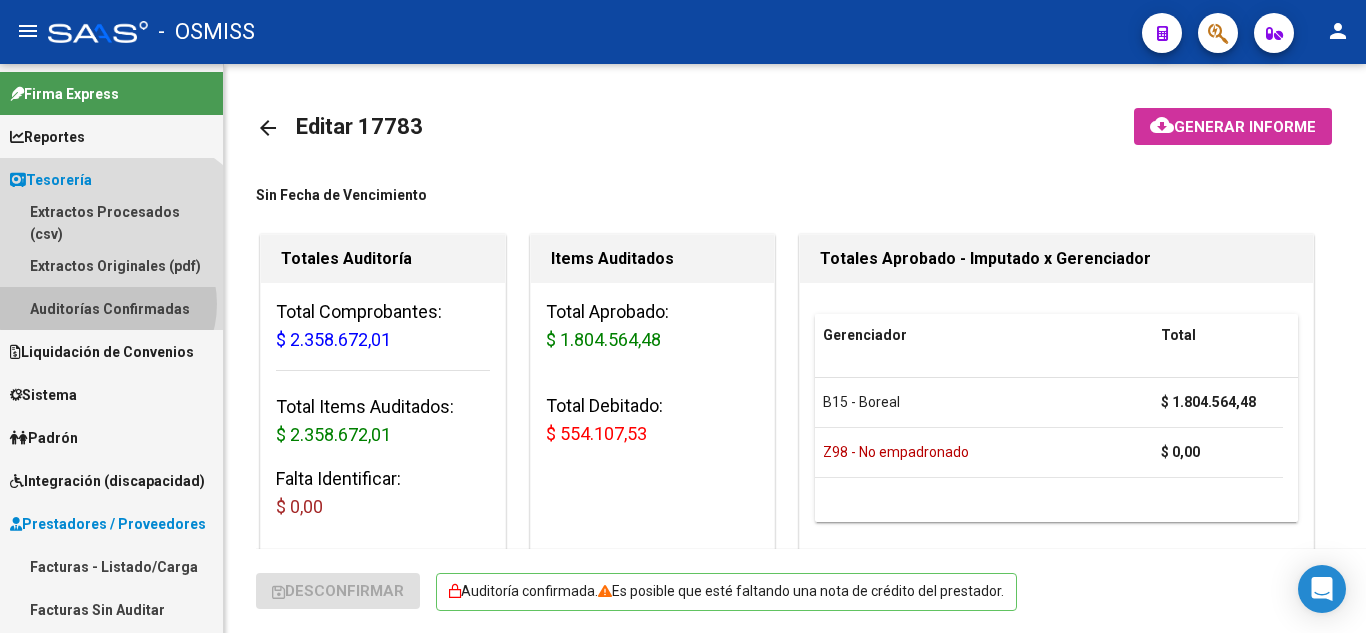 click on "Auditorías Confirmadas" at bounding box center [111, 308] 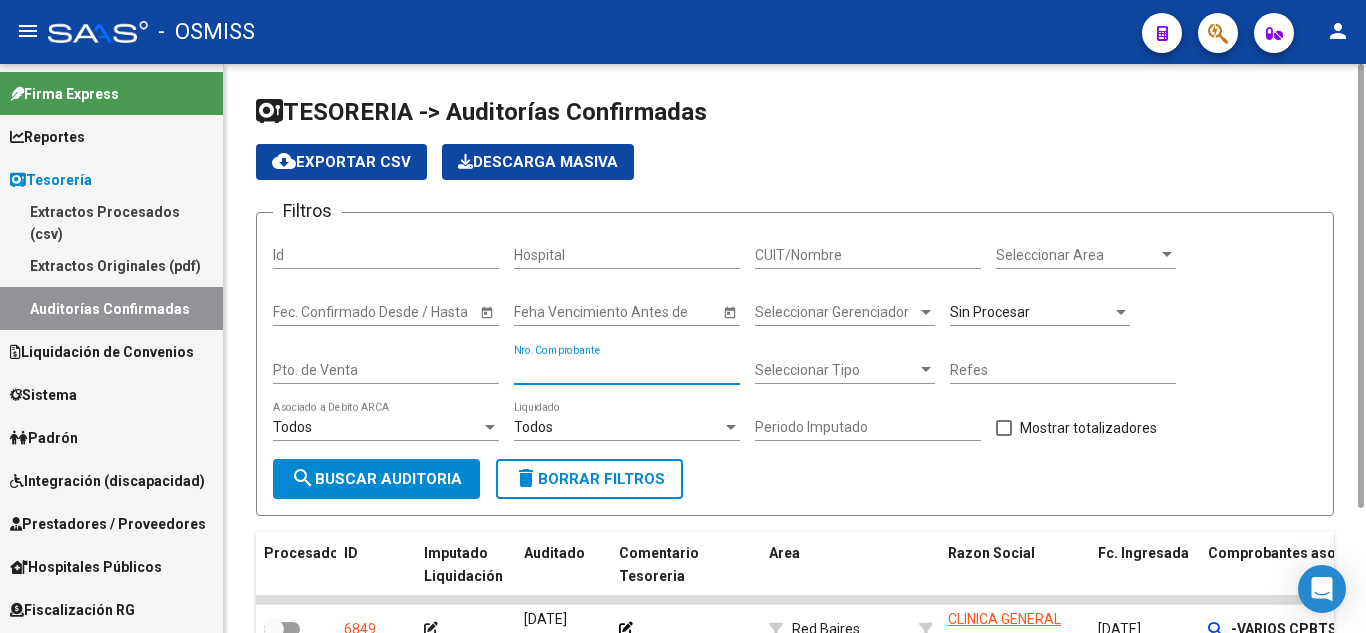 click on "Nro. Comprobante" at bounding box center [627, 370] 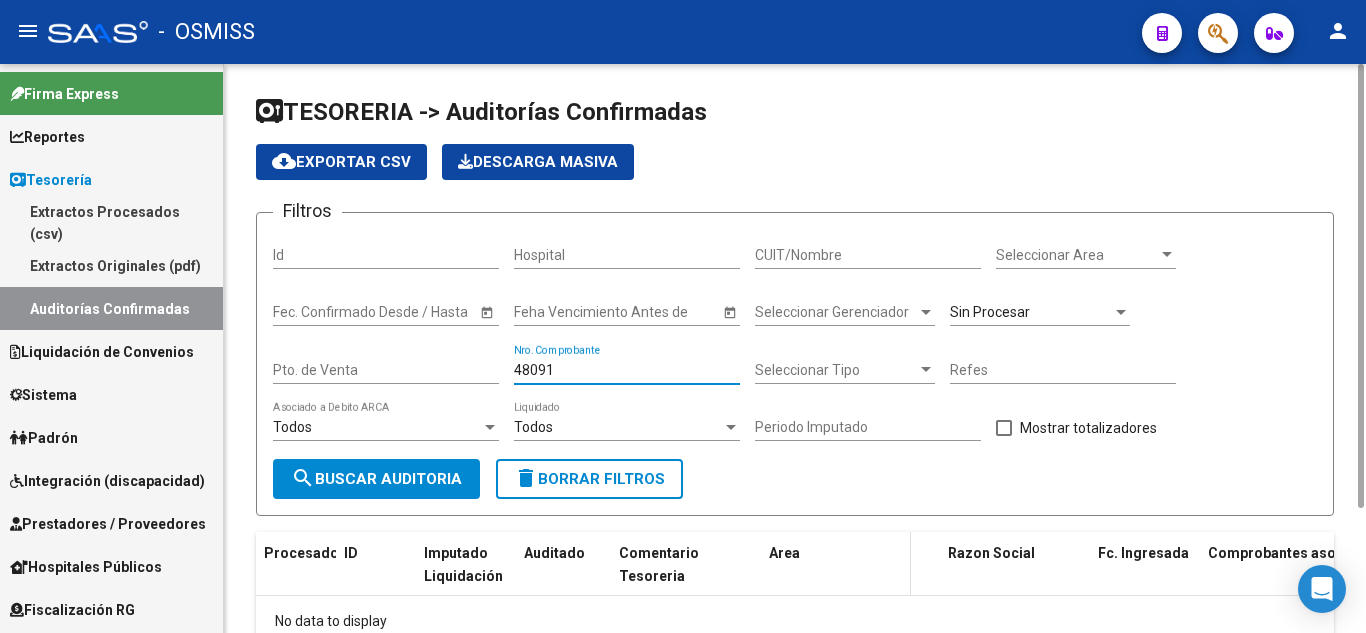 scroll, scrollTop: 128, scrollLeft: 0, axis: vertical 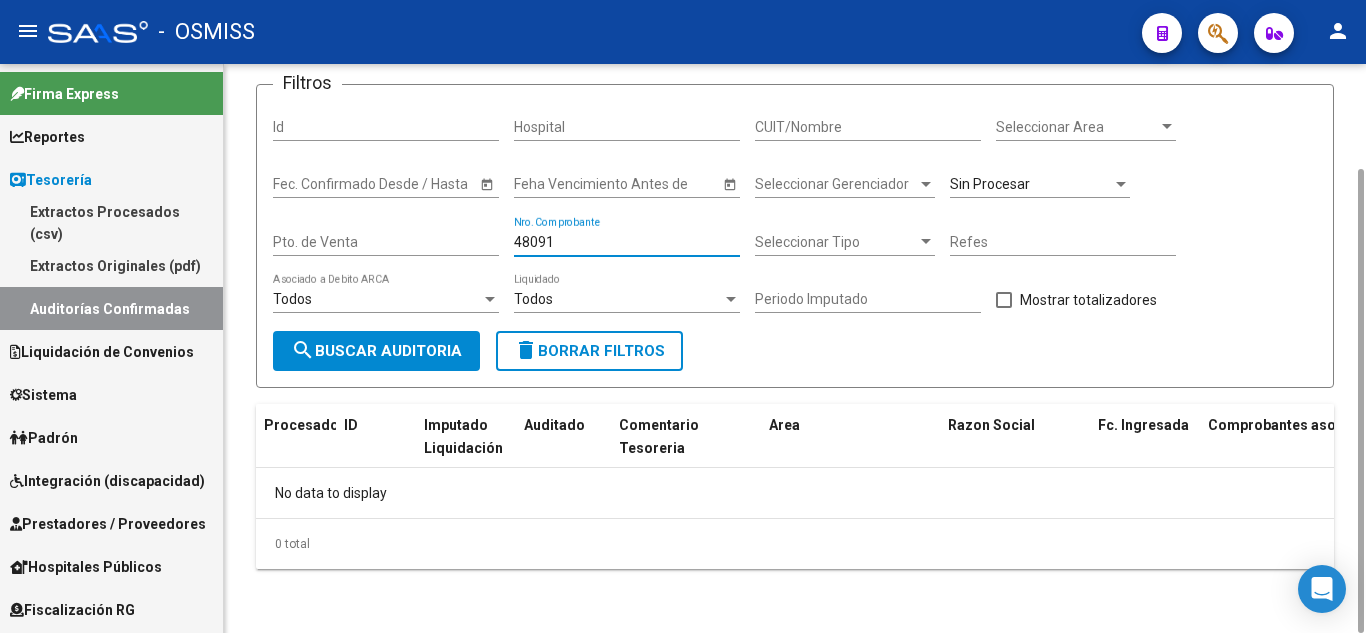 type on "48091" 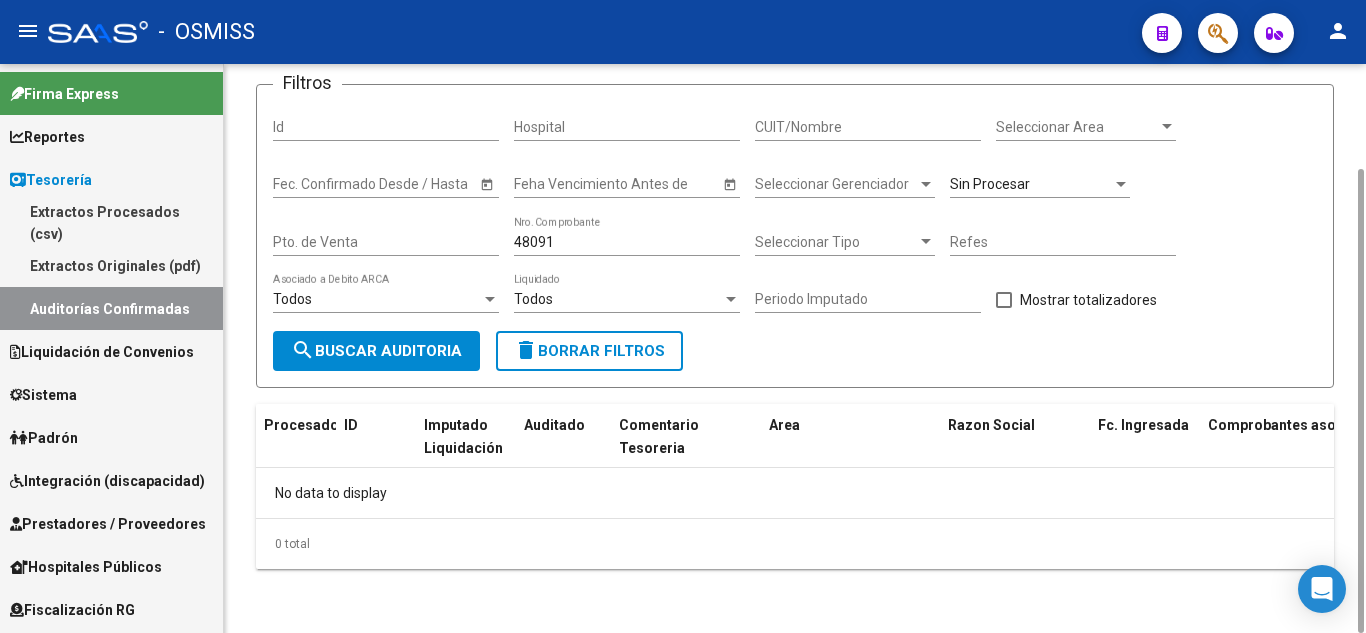 click on "Sin Procesar" 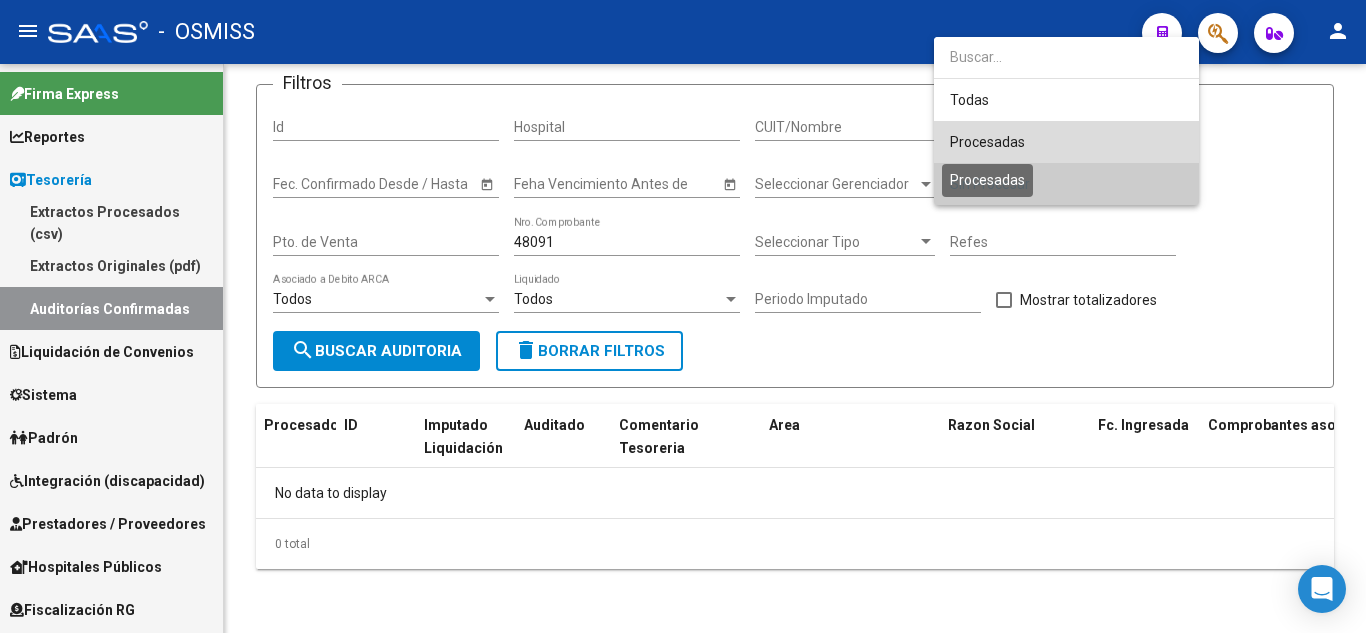 click on "Procesadas" at bounding box center (987, 142) 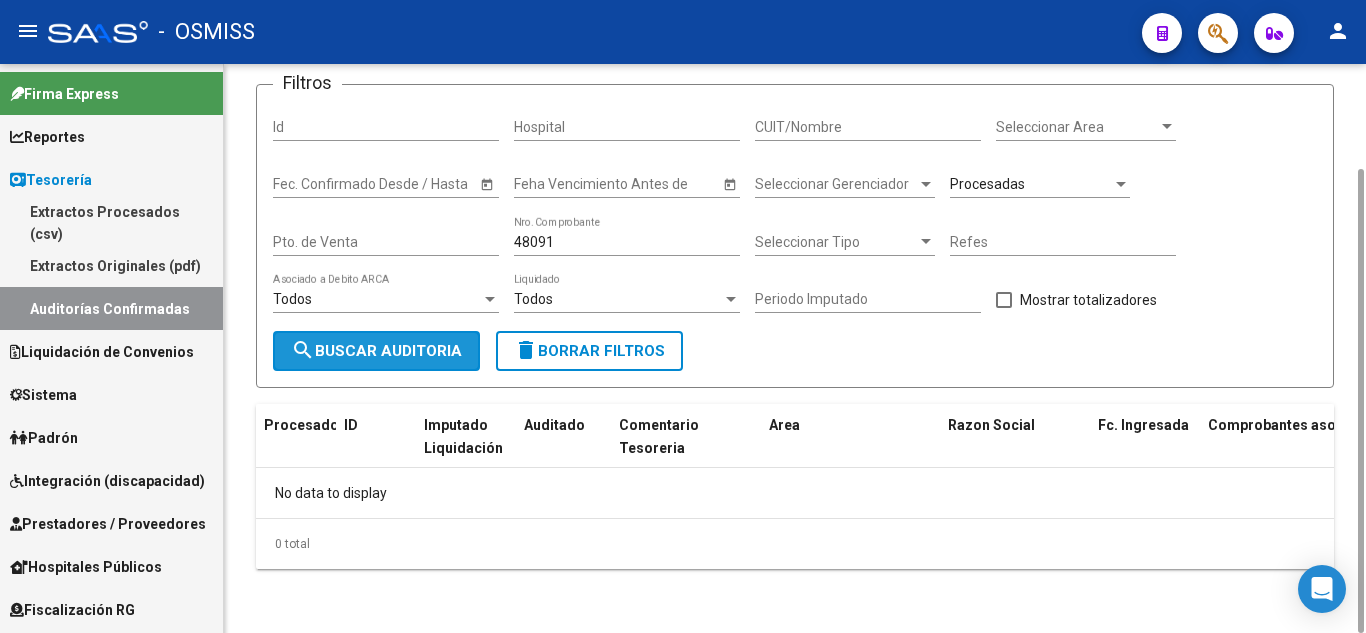 click on "search  Buscar Auditoria" 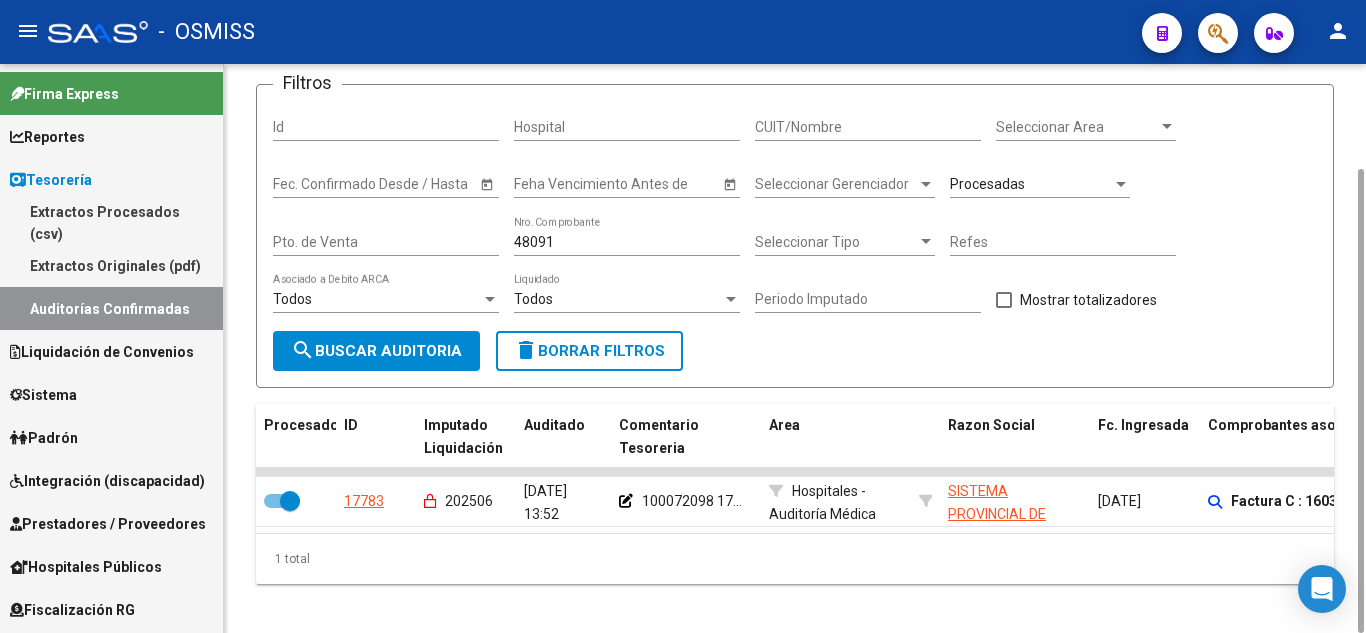click on "1 total" 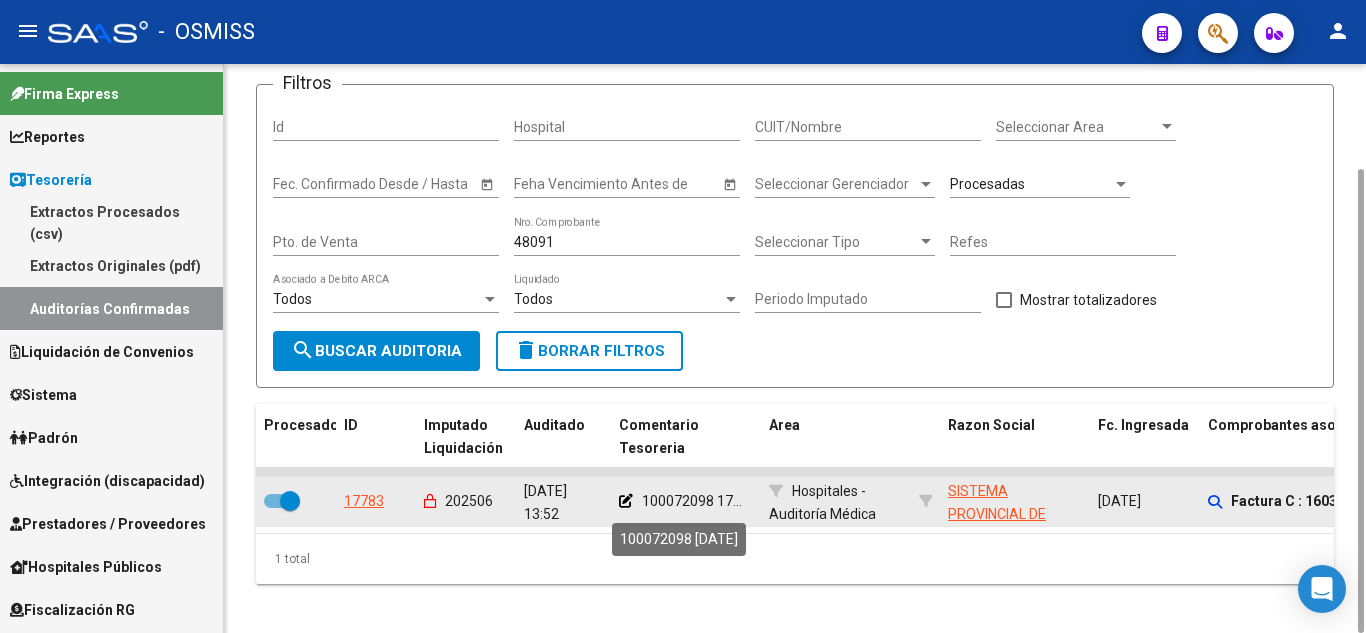click on "100072098 17..." 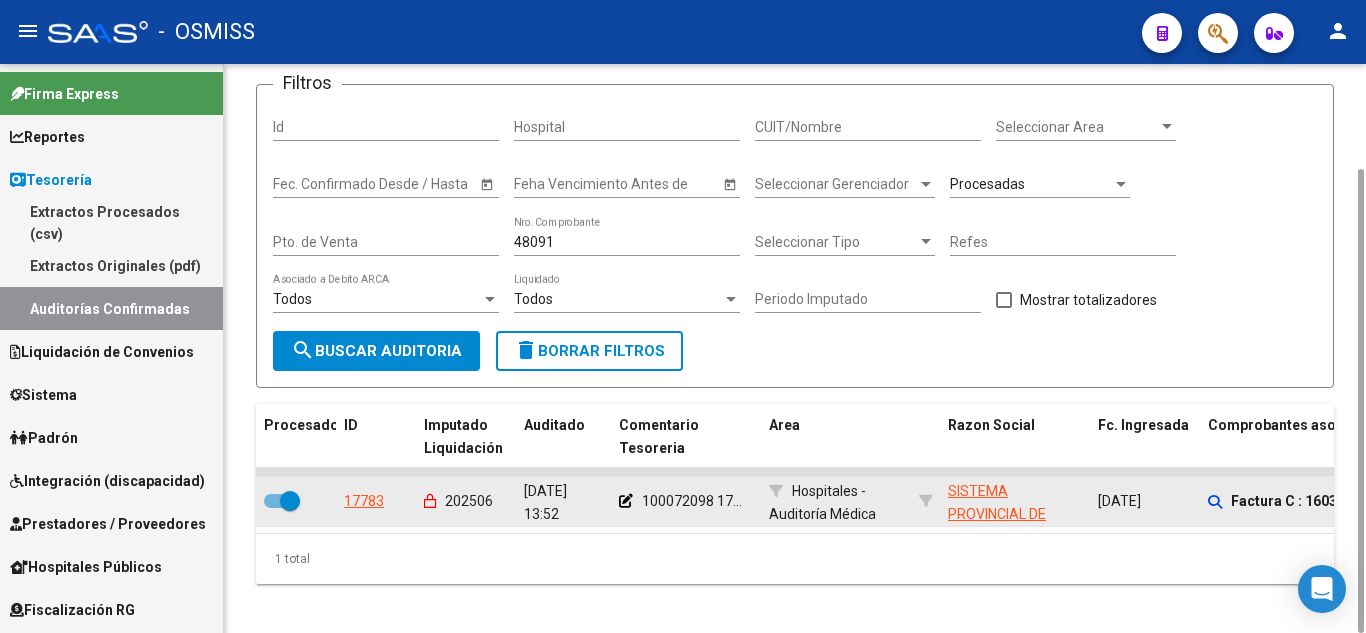 click on "100072098 17..." 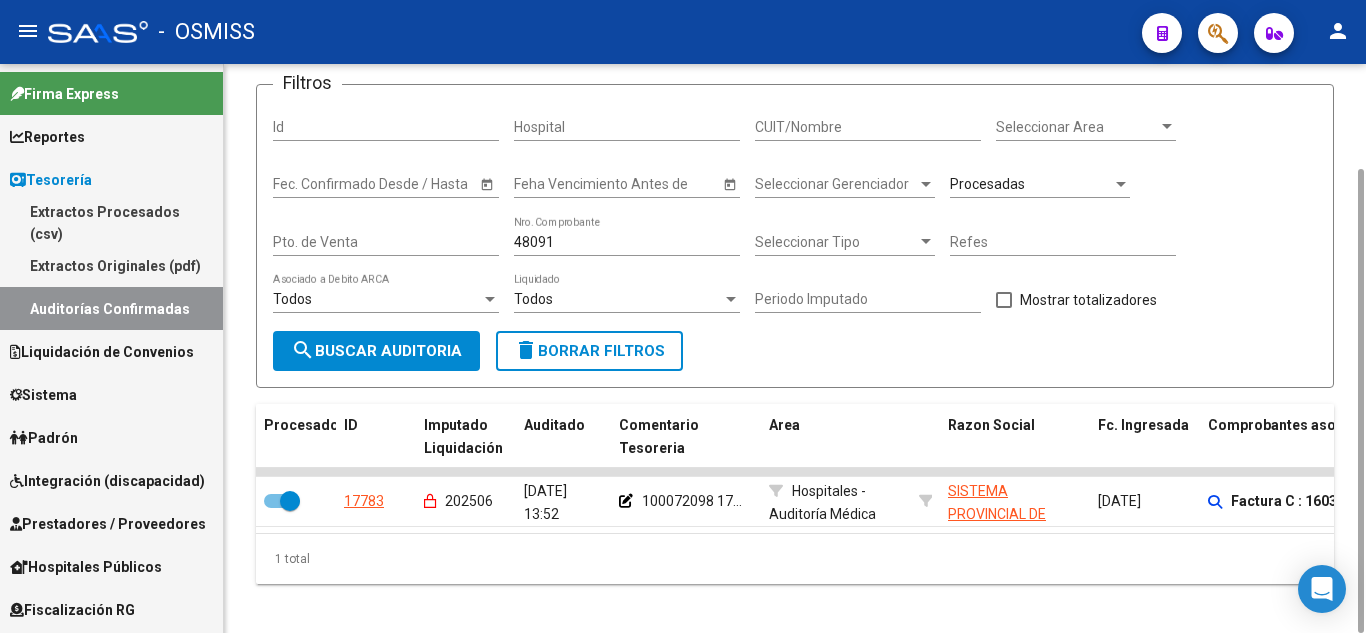 click on "48091" at bounding box center [627, 242] 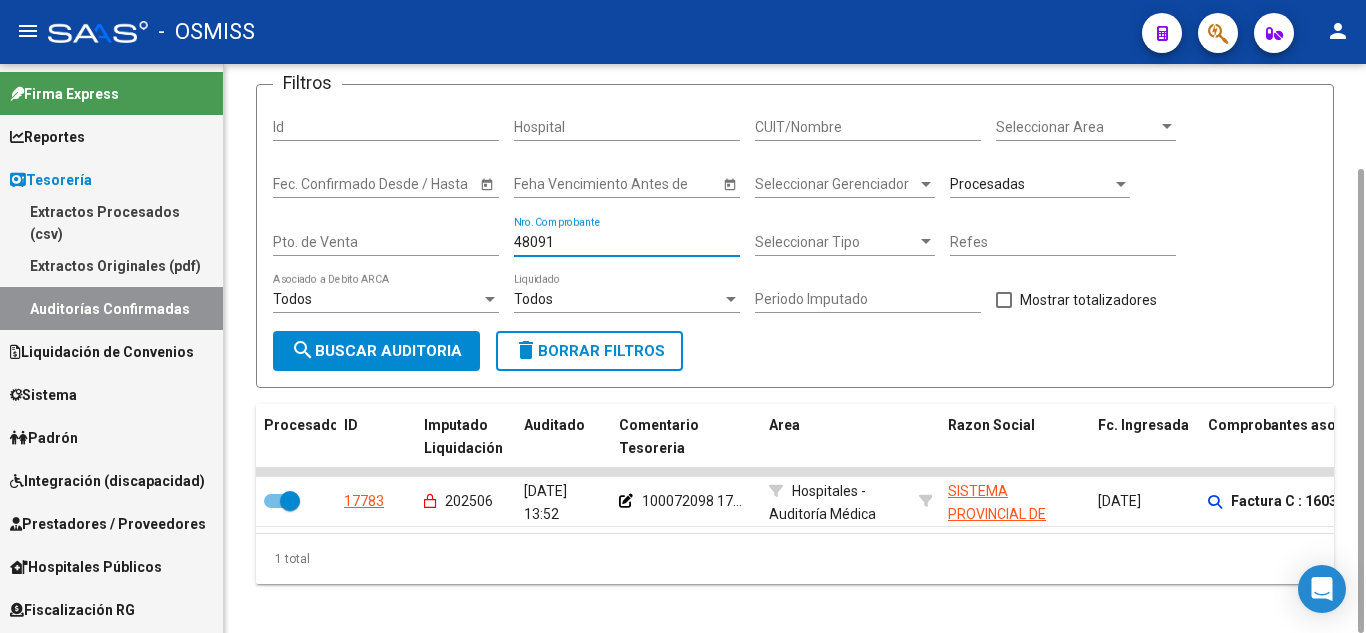 click on "48091" at bounding box center [627, 242] 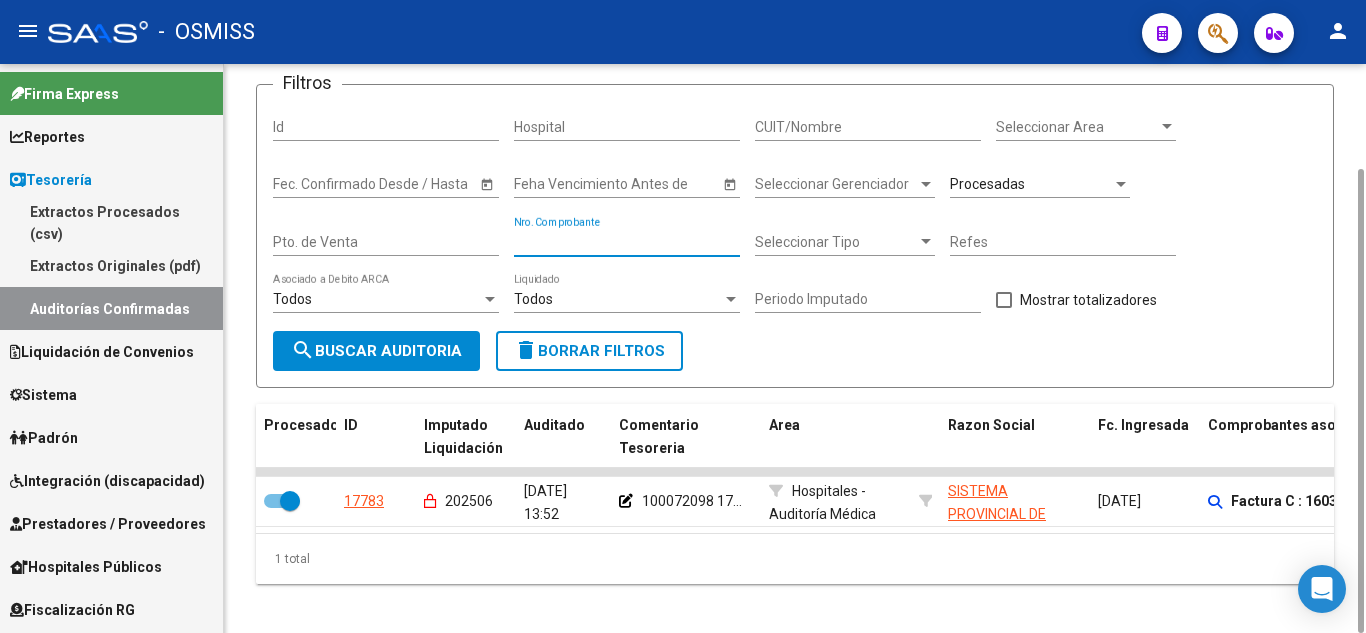 paste 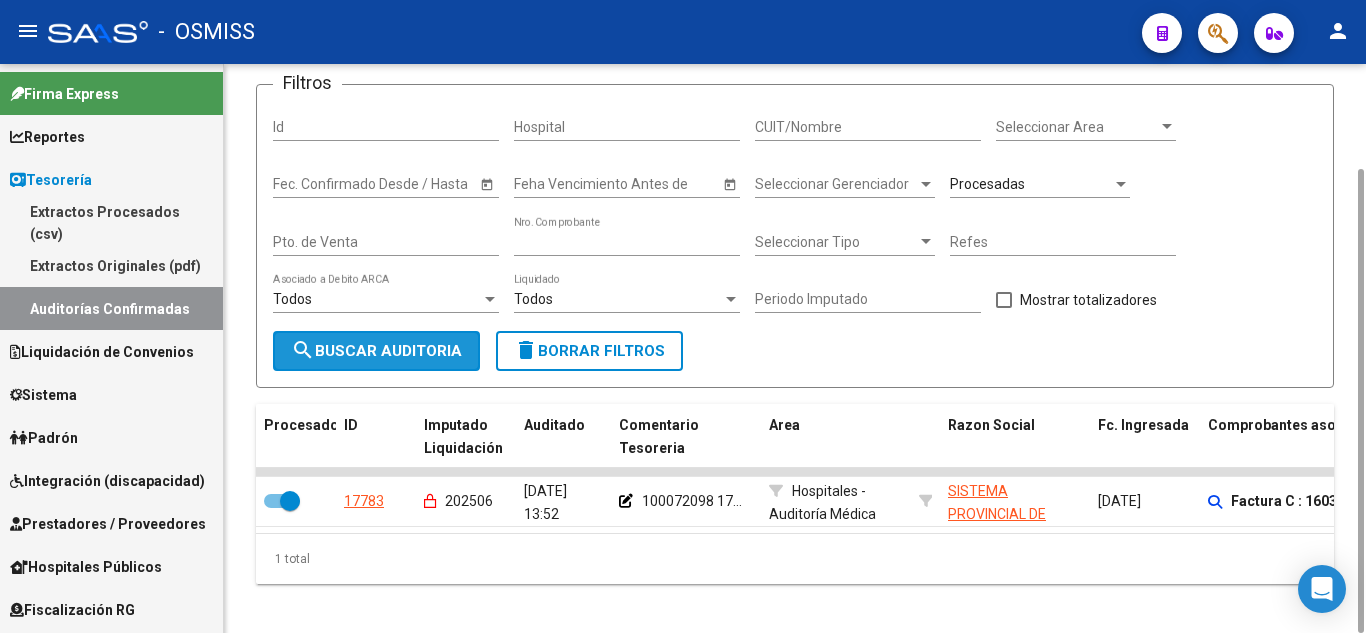 click on "search  Buscar Auditoria" 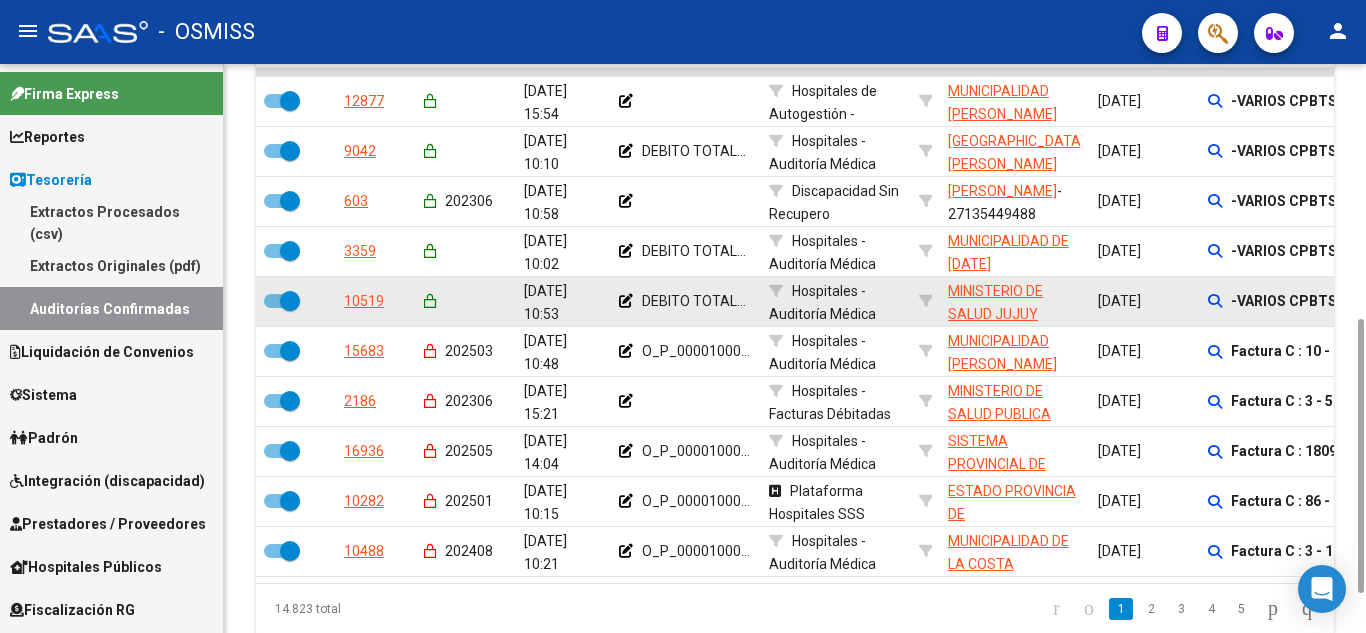 scroll, scrollTop: 0, scrollLeft: 0, axis: both 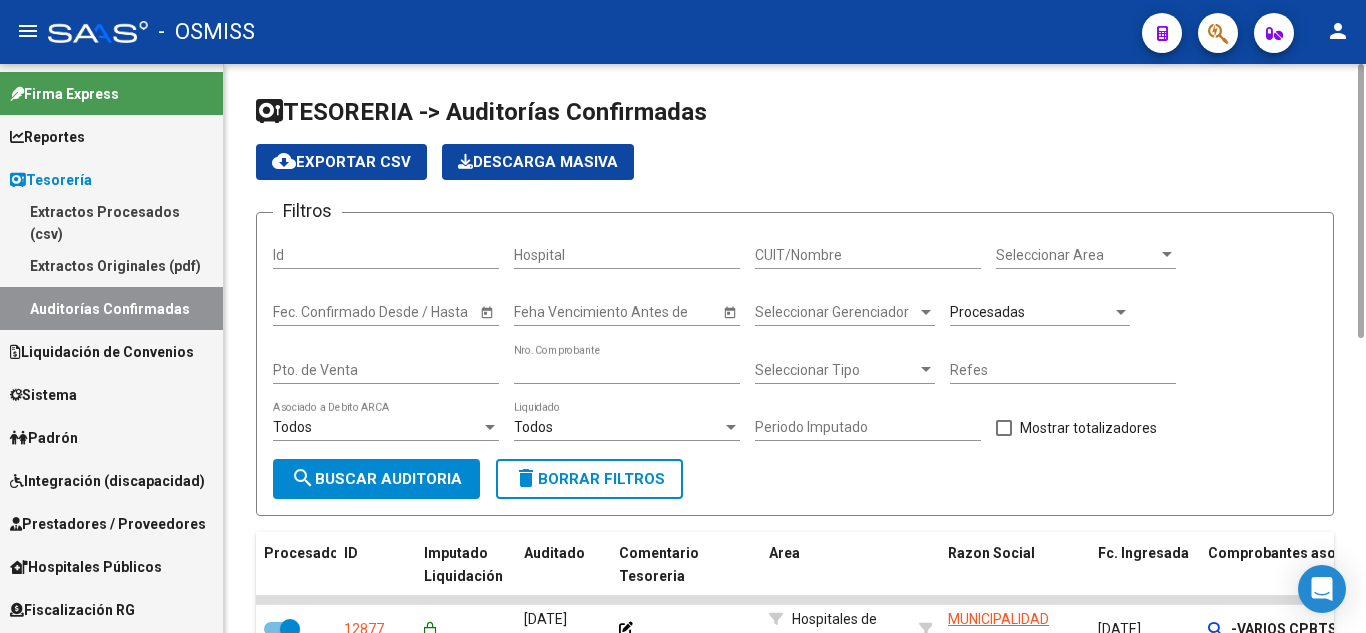 click on "Nro. Comprobante" at bounding box center (627, 370) 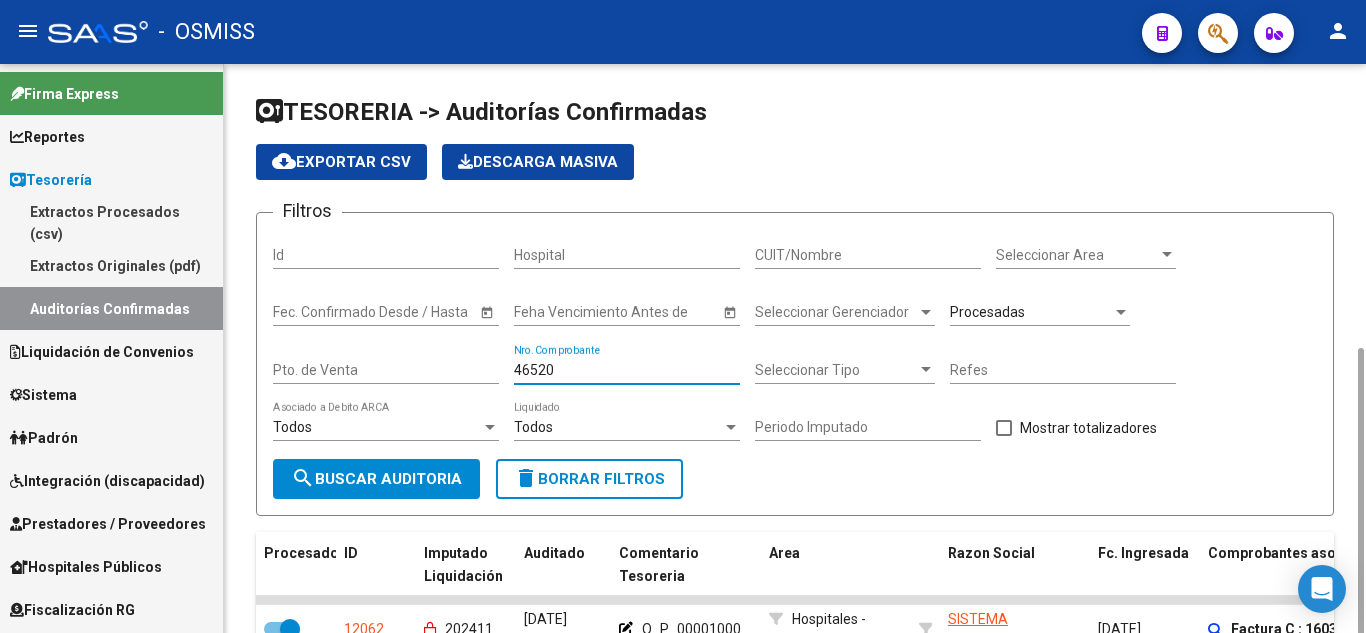 scroll, scrollTop: 159, scrollLeft: 0, axis: vertical 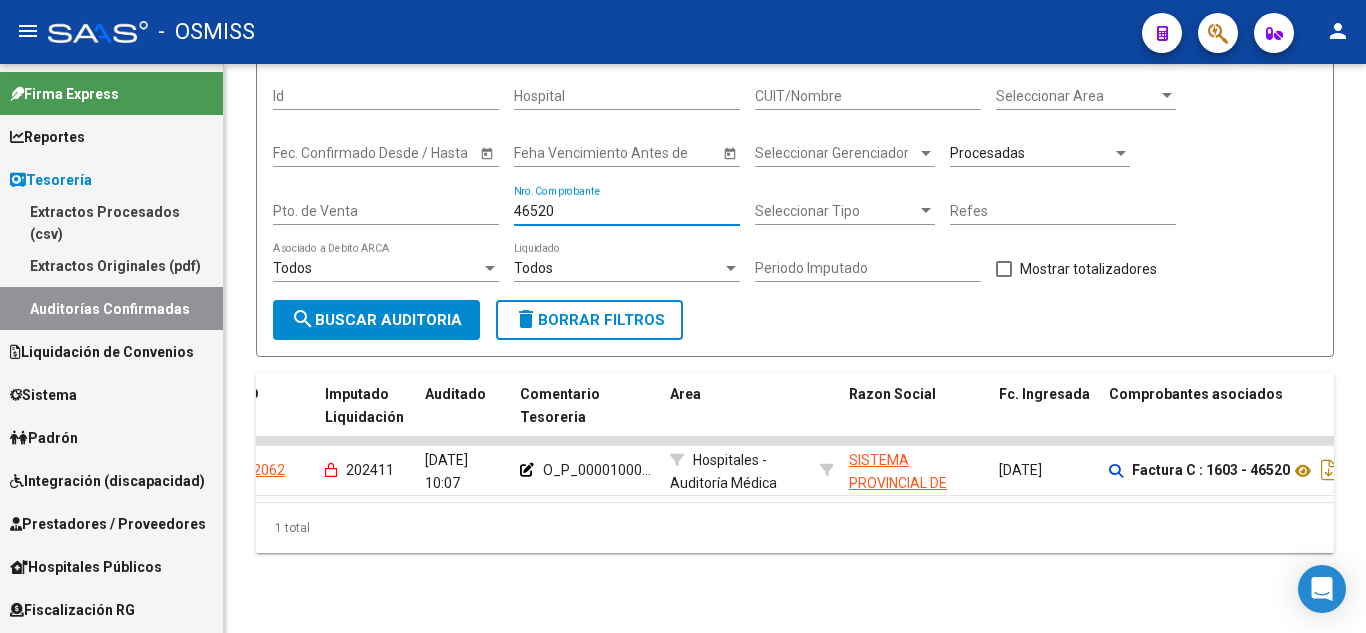 type on "46520" 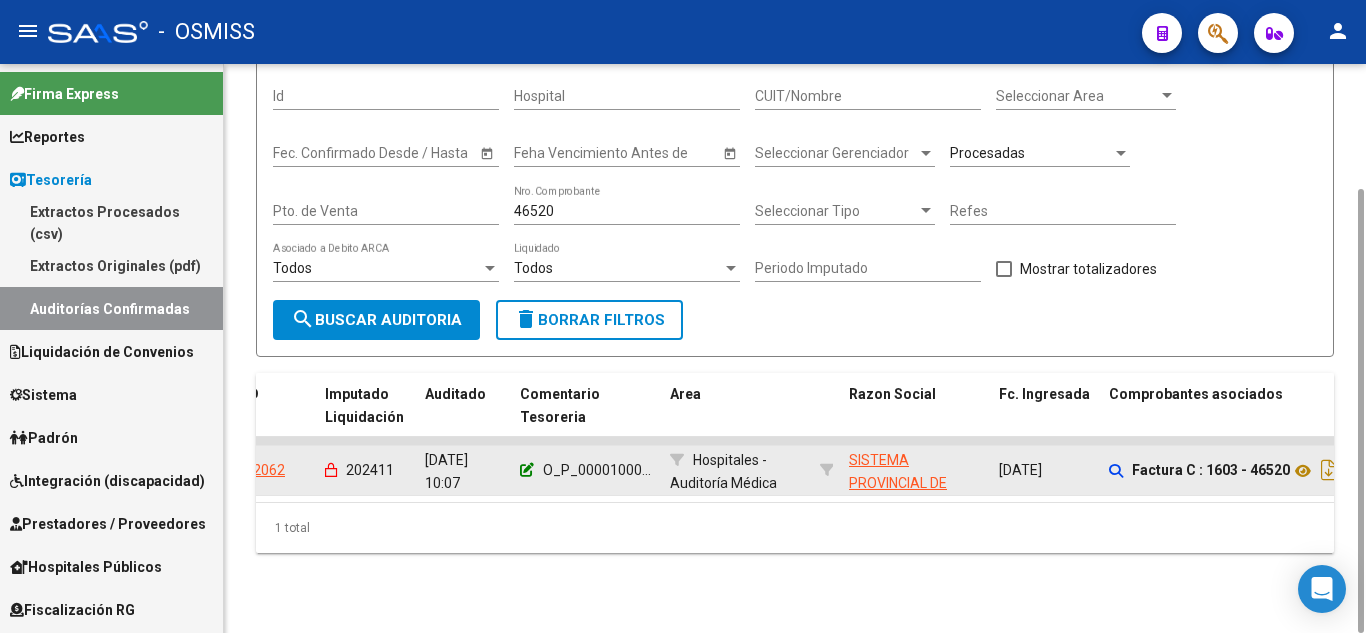 click 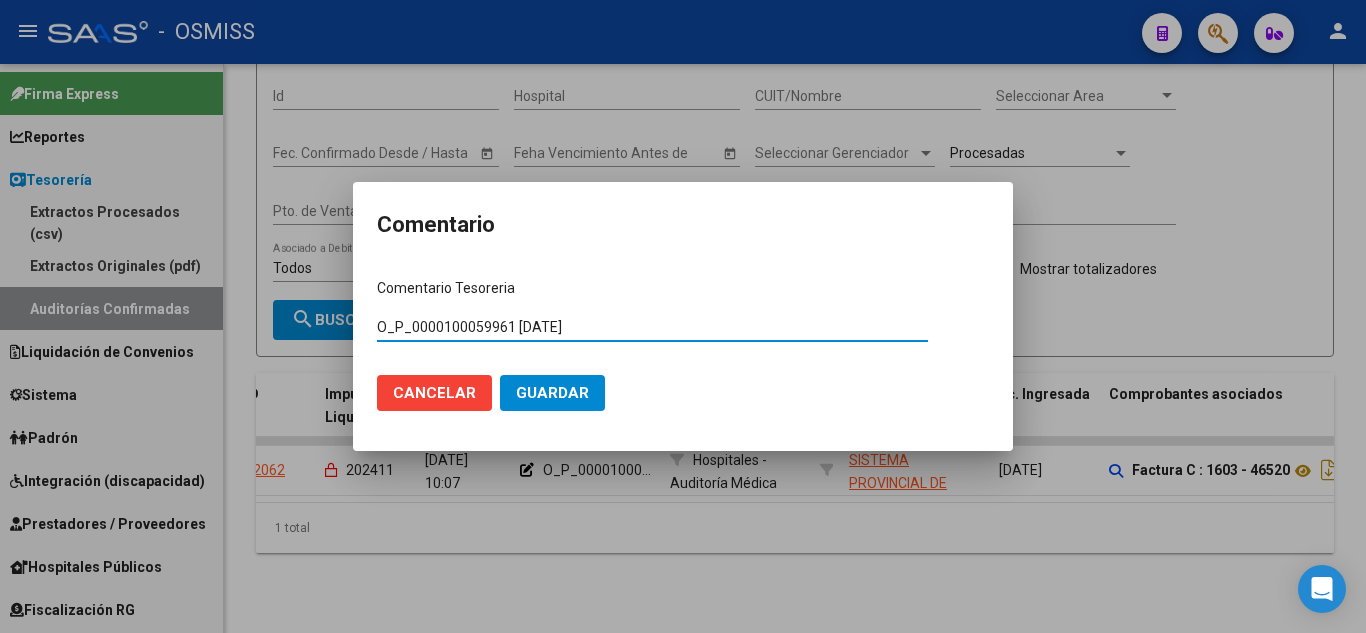 click on "O_P_0000100059961 [DATE]" at bounding box center [652, 327] 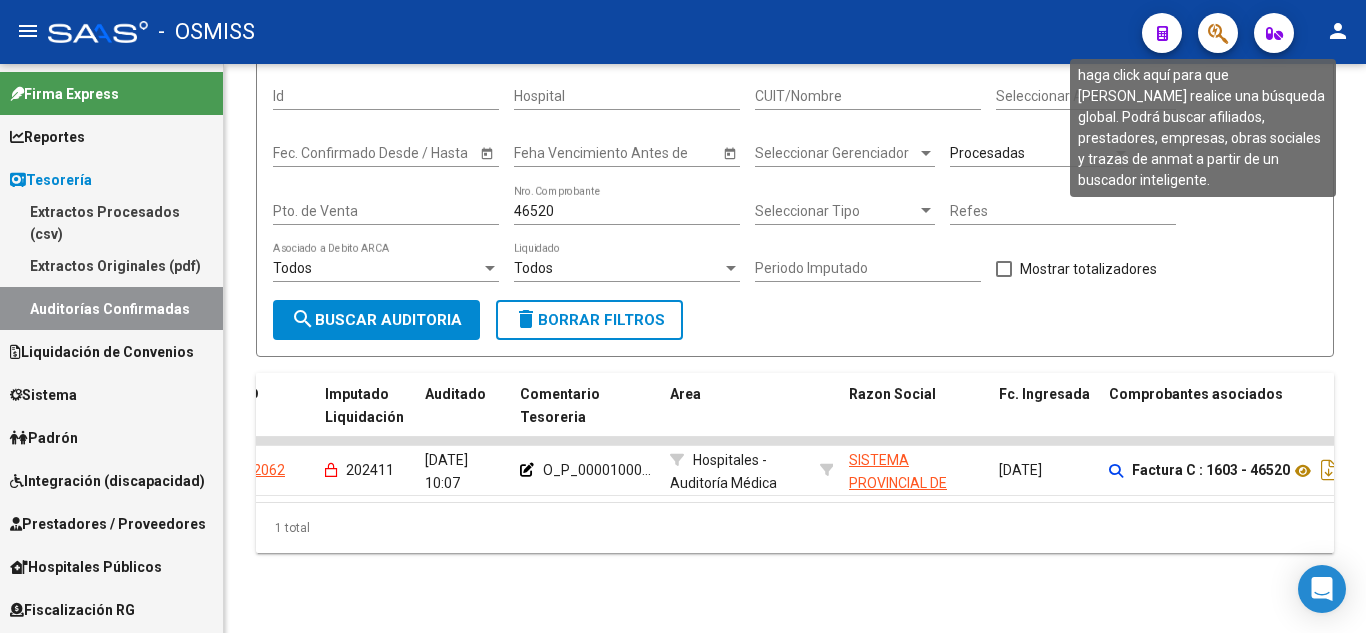 click 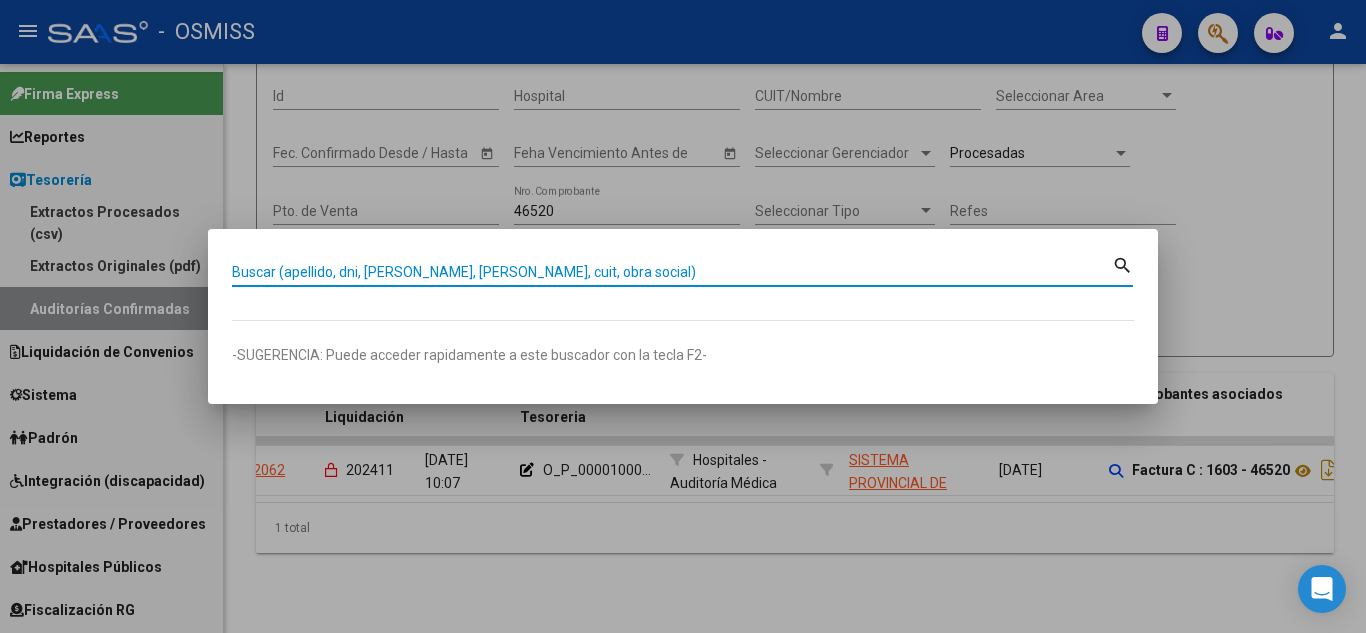 paste on "C0160-00010165" 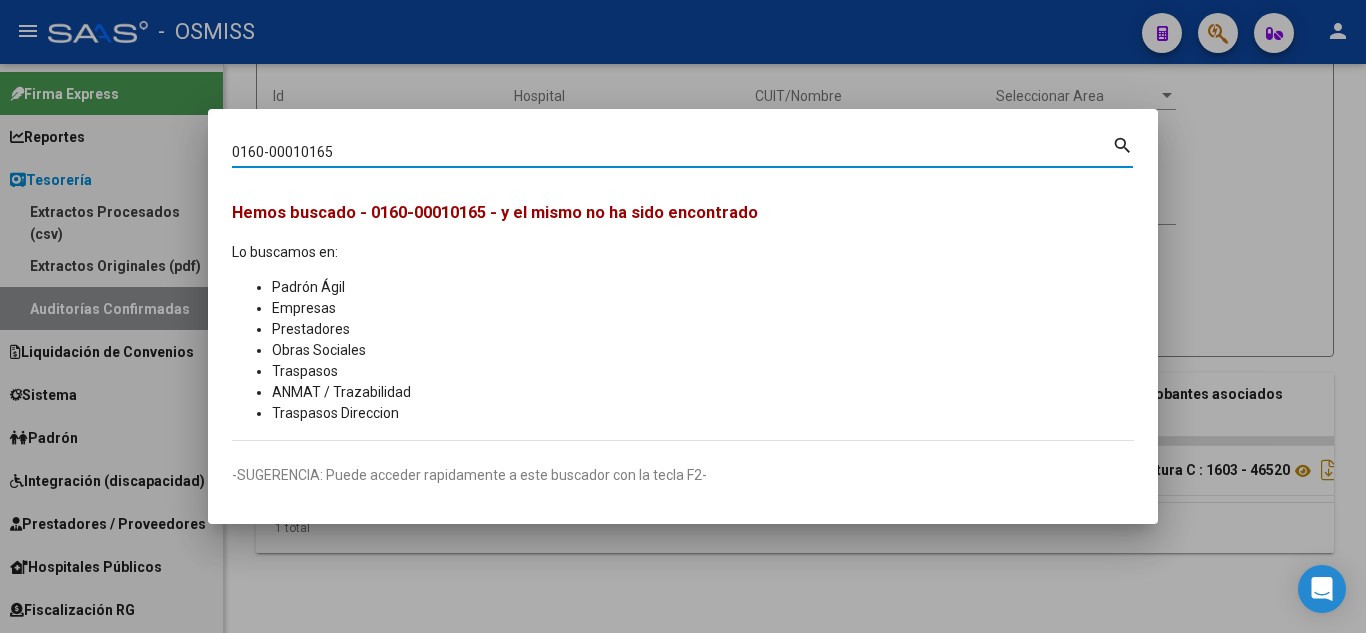 type on "0160-00010165" 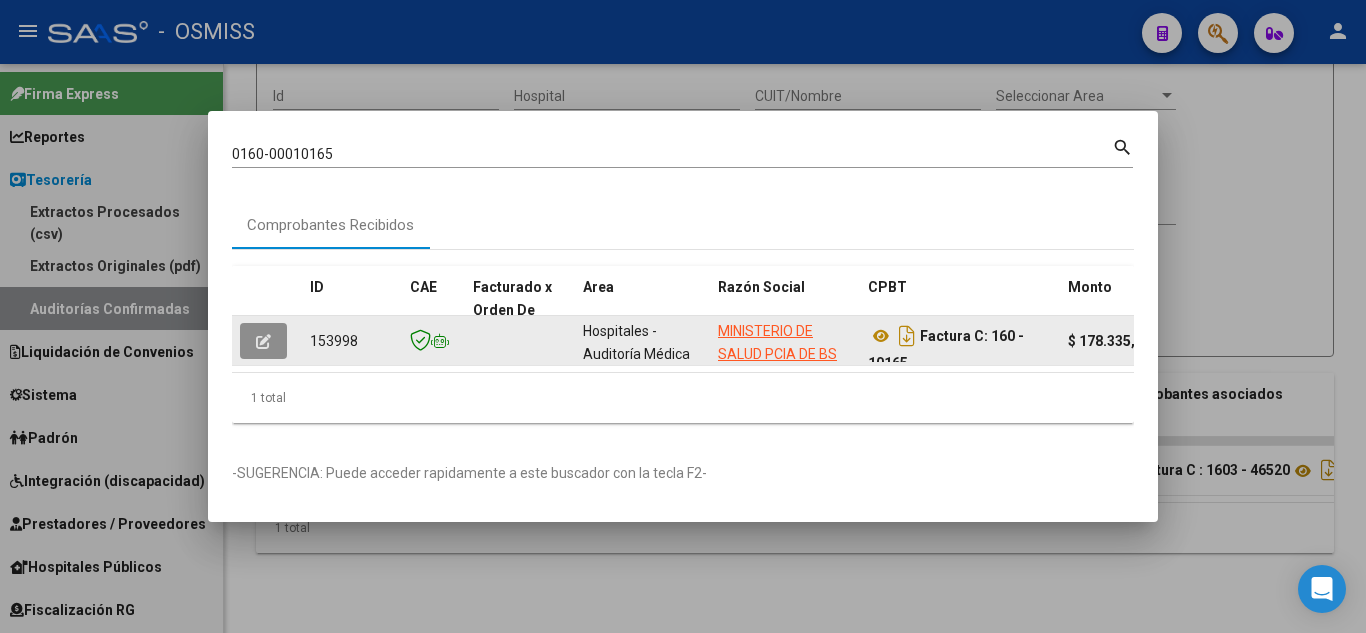 click 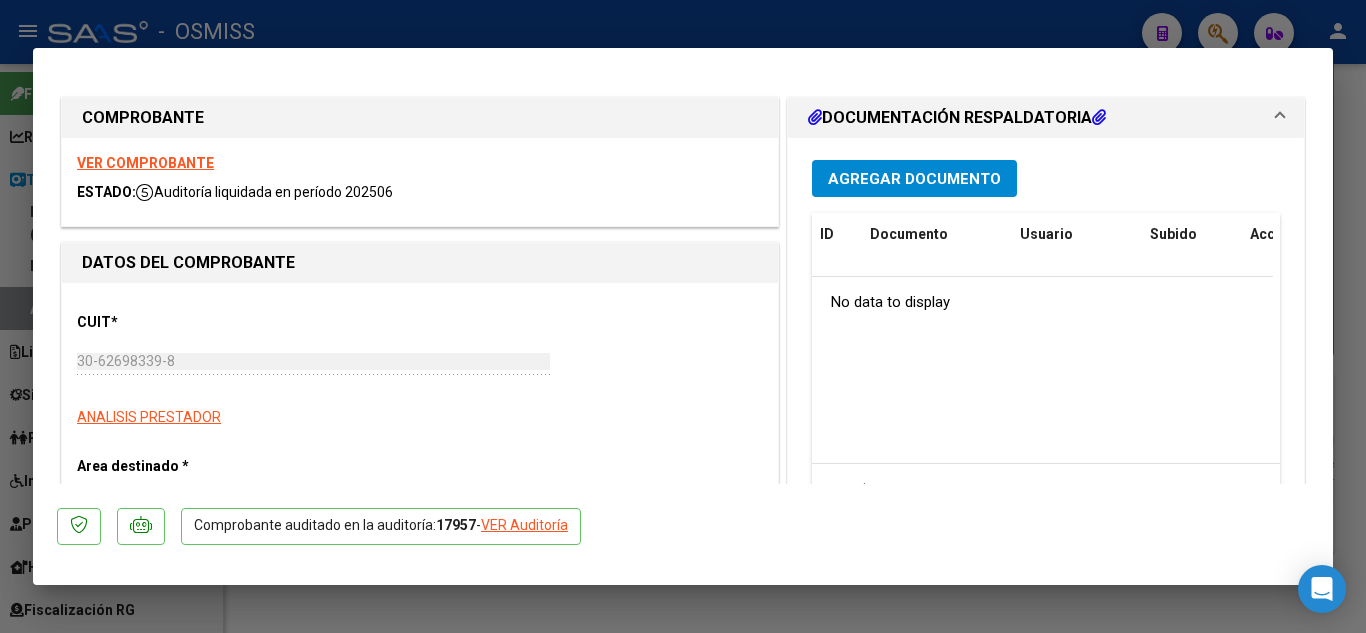 type on "[DATE]" 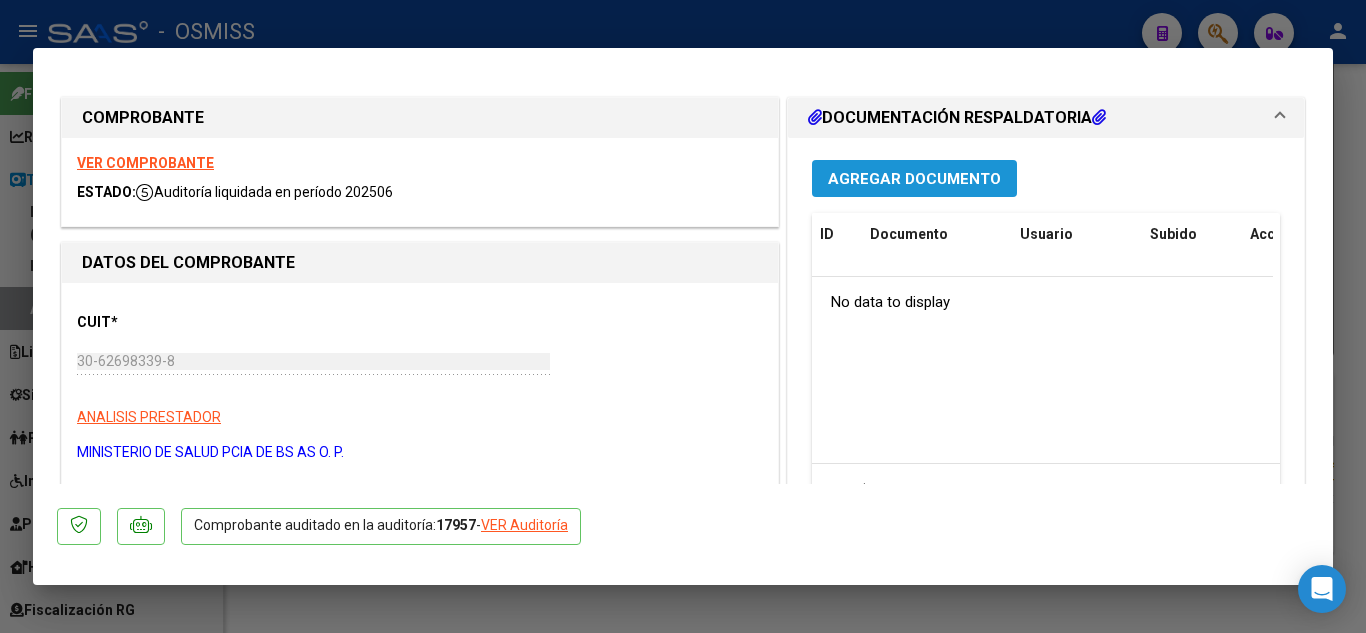 click on "Agregar Documento" at bounding box center [914, 179] 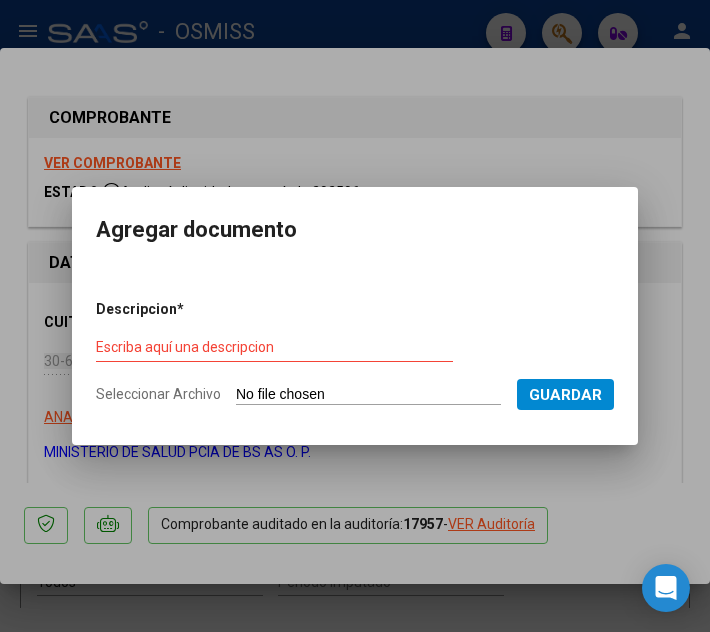 type on "C:\fakepath\FC 10165 10201 HOSPITAL MERCANTE RC2820.pdf" 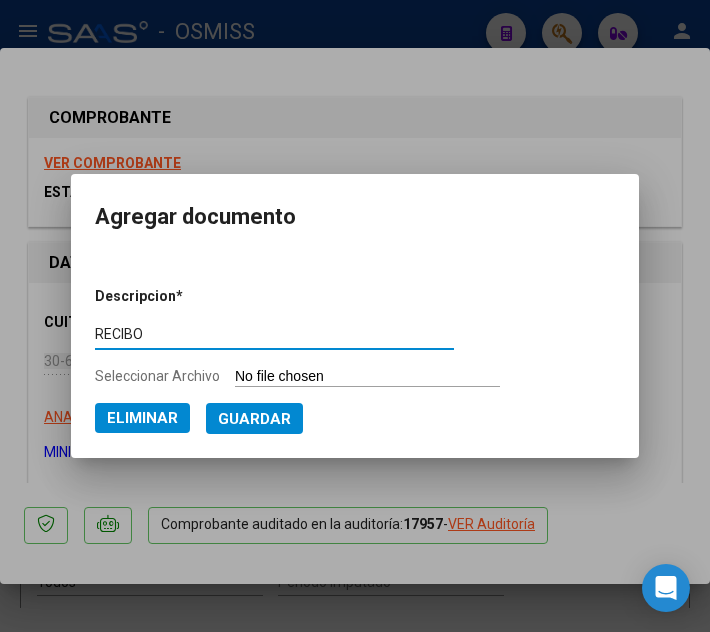 type on "RECIBO" 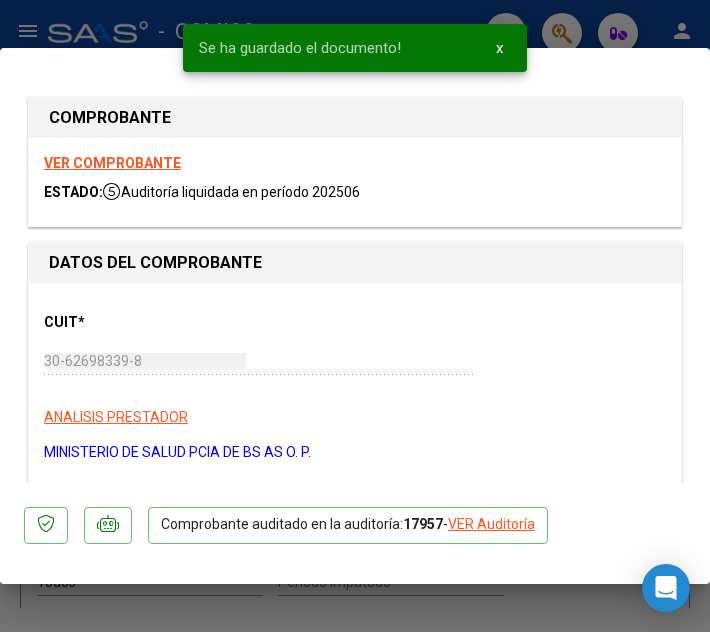 scroll, scrollTop: 1418, scrollLeft: 0, axis: vertical 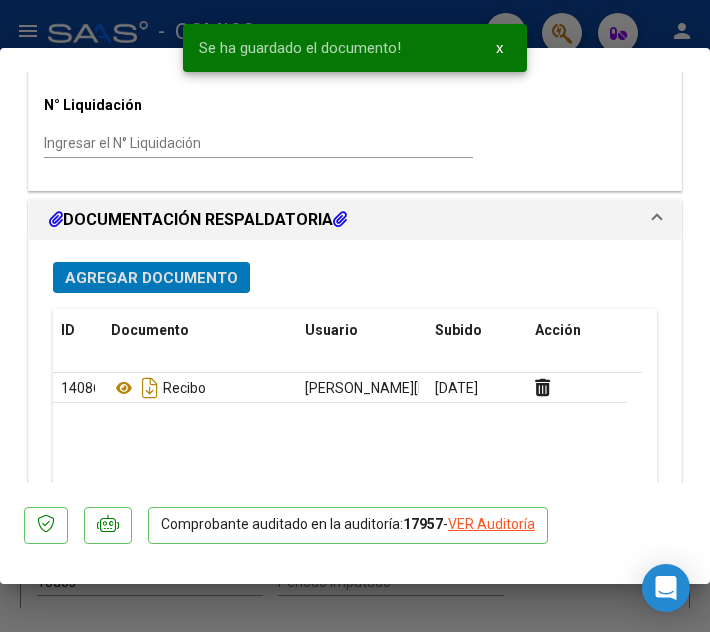 type 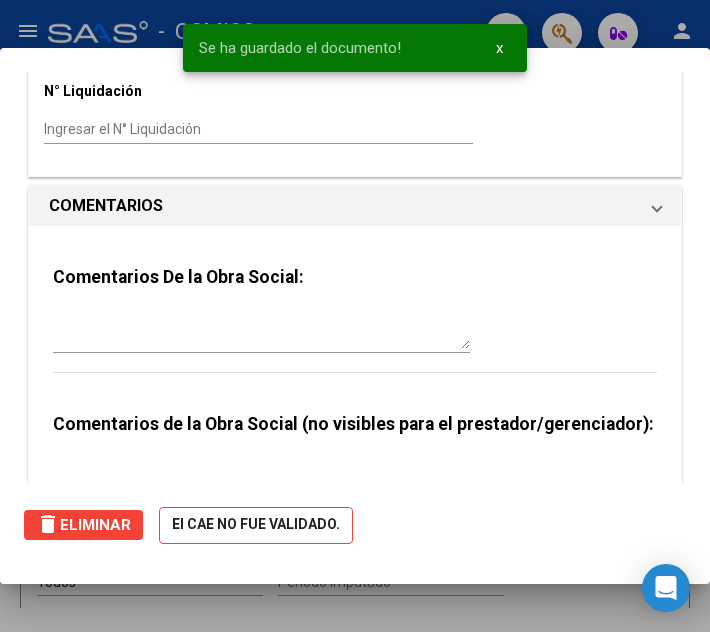 scroll, scrollTop: 1404, scrollLeft: 0, axis: vertical 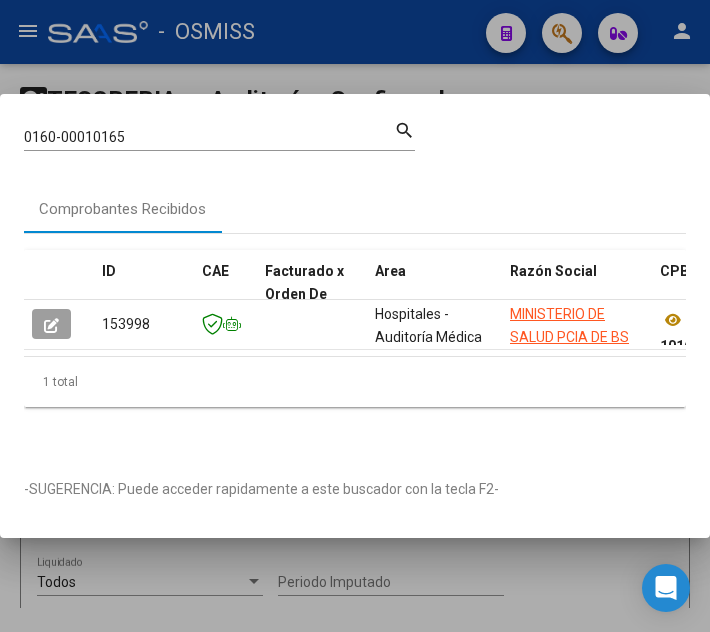 click on "0160-00010165" at bounding box center (209, 137) 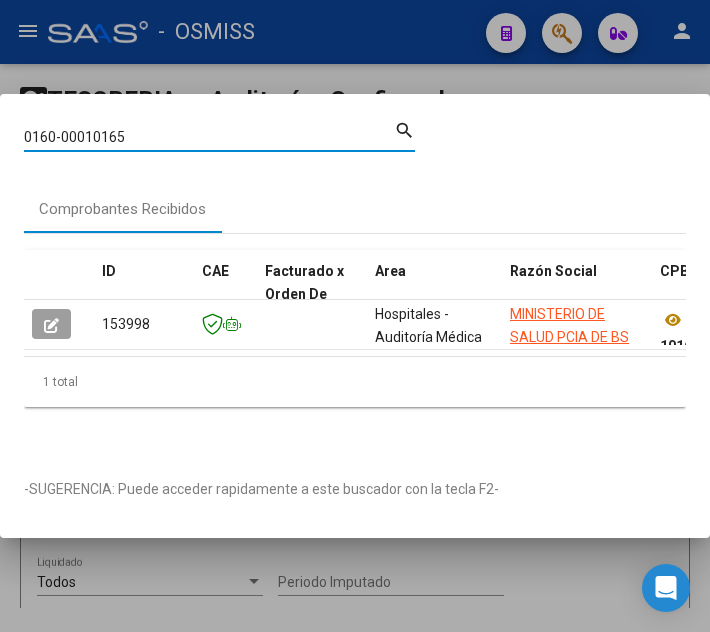 click on "0160-00010165" at bounding box center (209, 137) 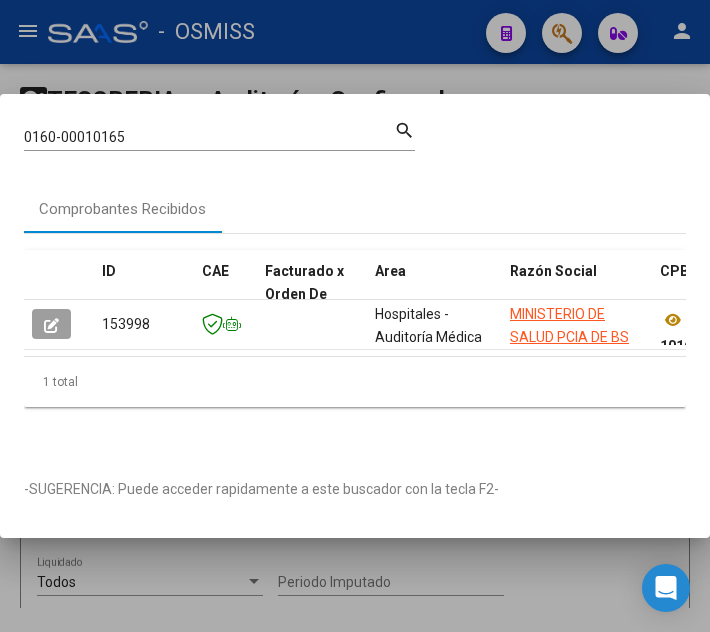 click on "0160-00010165 Buscar (apellido, dni, cuil, nro traspaso, cuit, obra social) search Comprobantes Recibidos ID CAE Facturado x Orden De Area Razón Social CPBT Monto Fecha Cpbt Fecha Recibido Fecha Vencimiento Doc Respaldatoria Doc Trazabilidad Expediente SUR Asociado Auditoria Retencion IIBB Retención Ganancias OP Fecha Transferido Monto Transferido Comprobante Creado Usuario Email Integracion Tipo Archivo Integracion Periodo Presentacion Integracion Importe Sol. Integracion Importe Liq. Legajo CUIL Nombre Afiliado Periodo Prestación Comentario Prestador / Gerenciador Comentario Obra Social Fecha Confimado Codigo SSS
153998  Hospitales - Auditoría Médica MINISTERIO DE SALUD PCIA DE BS AS    30626983398   Factura C: 160 - 10165  $ 178.335,00 [DATE] [DATE] 17957  -     [DATE] [PERSON_NAME] [PERSON_NAME][EMAIL_ADDRESS][PERSON_NAME][DOMAIN_NAME]  1 total   1" at bounding box center (355, 286) 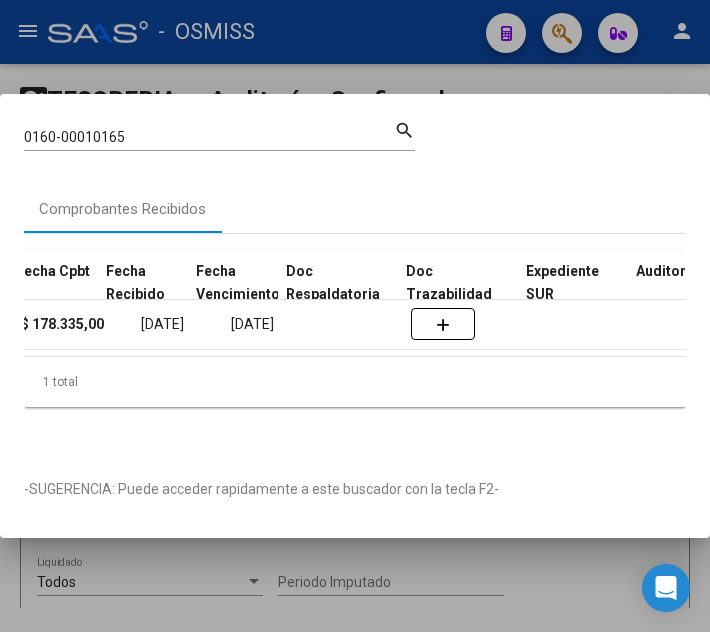 scroll, scrollTop: 0, scrollLeft: 964, axis: horizontal 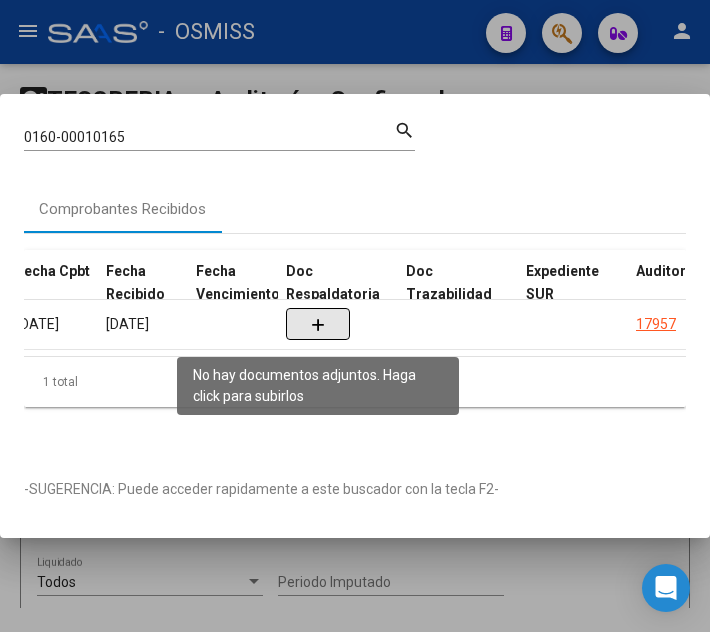 click 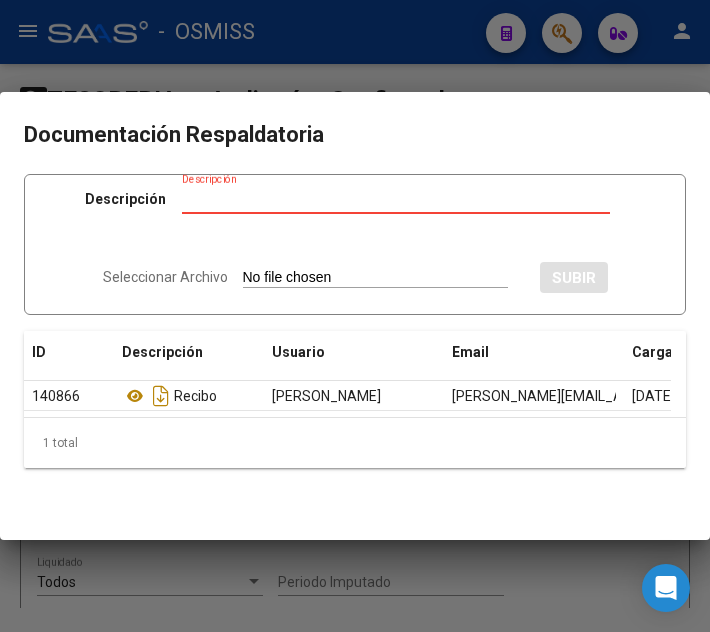 type on "C:\fakepath\NC 1044 HOSPITAL MERCANTE FC 10201.pdf" 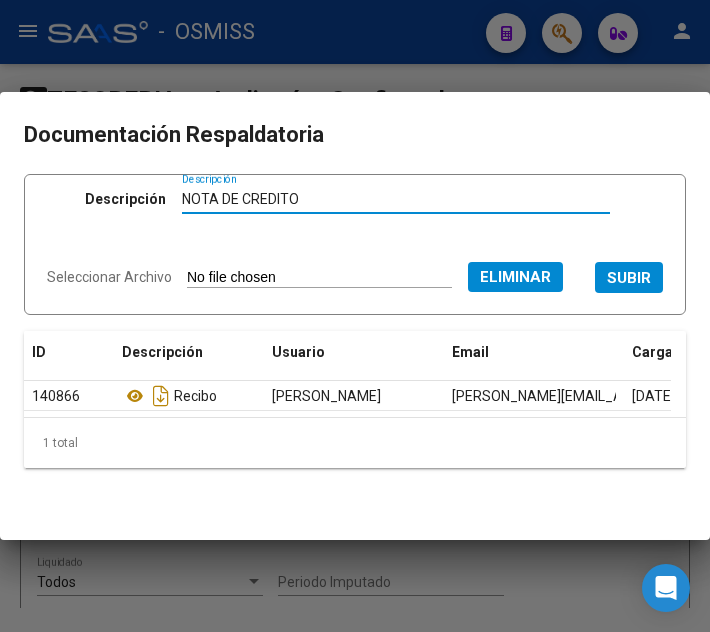type on "NOTA DE CREDITO" 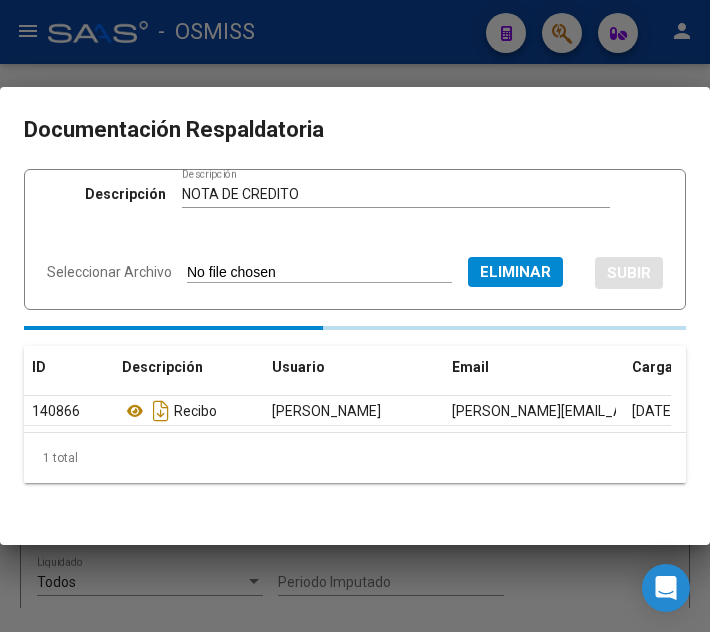 type 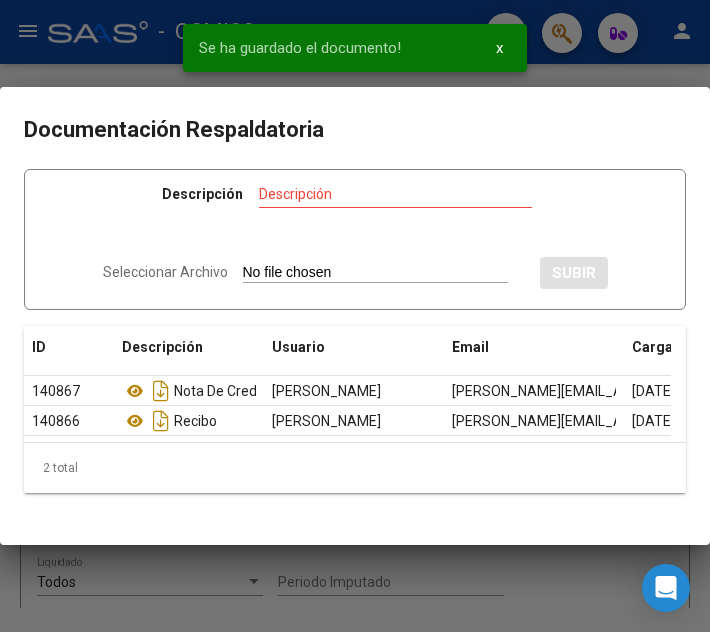click at bounding box center (355, 316) 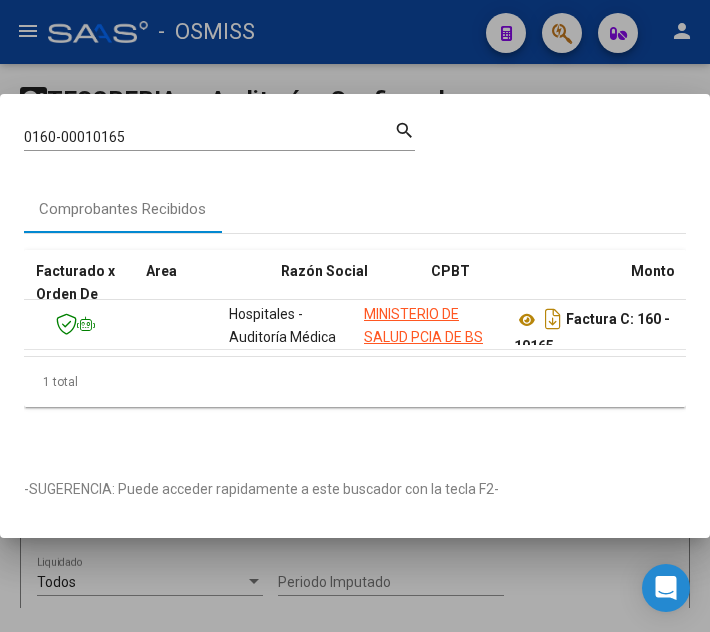 scroll, scrollTop: 0, scrollLeft: 229, axis: horizontal 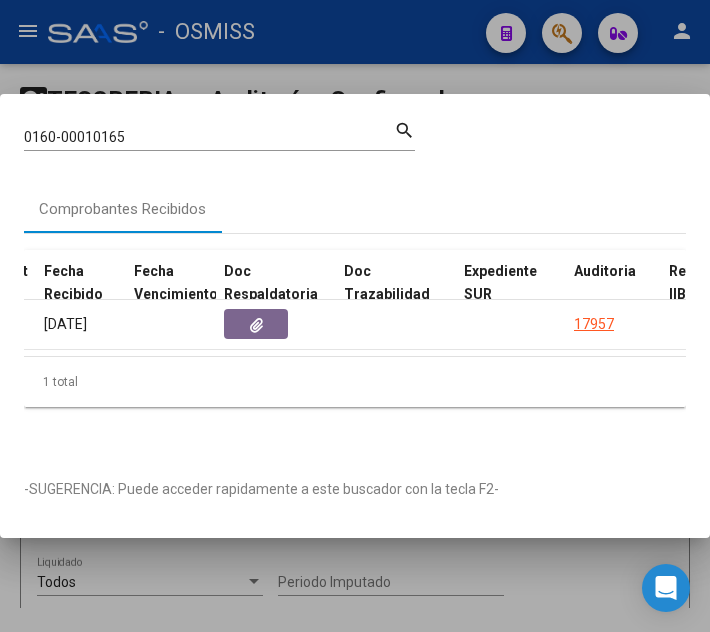 click 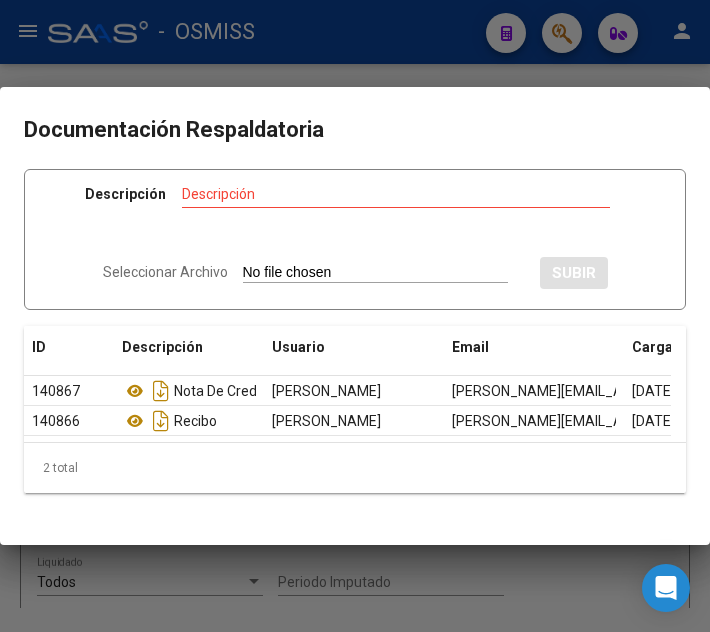 drag, startPoint x: 213, startPoint y: 400, endPoint x: 87, endPoint y: 420, distance: 127.57743 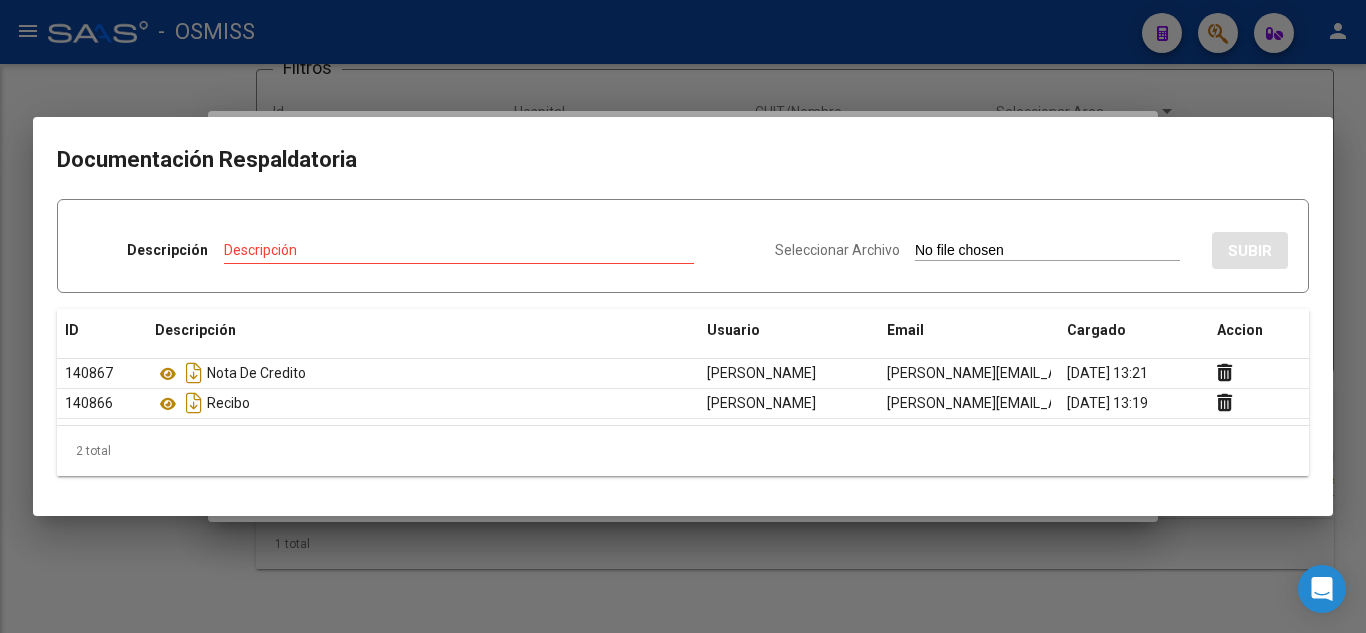 scroll, scrollTop: 141, scrollLeft: 0, axis: vertical 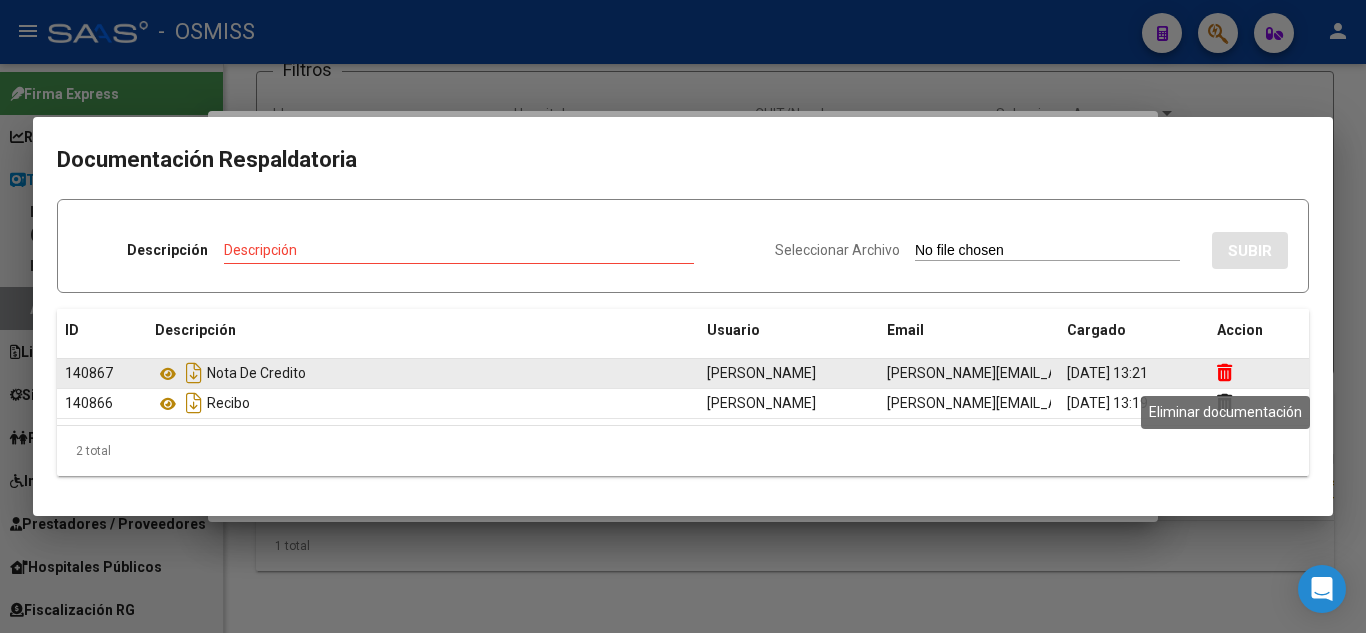 click 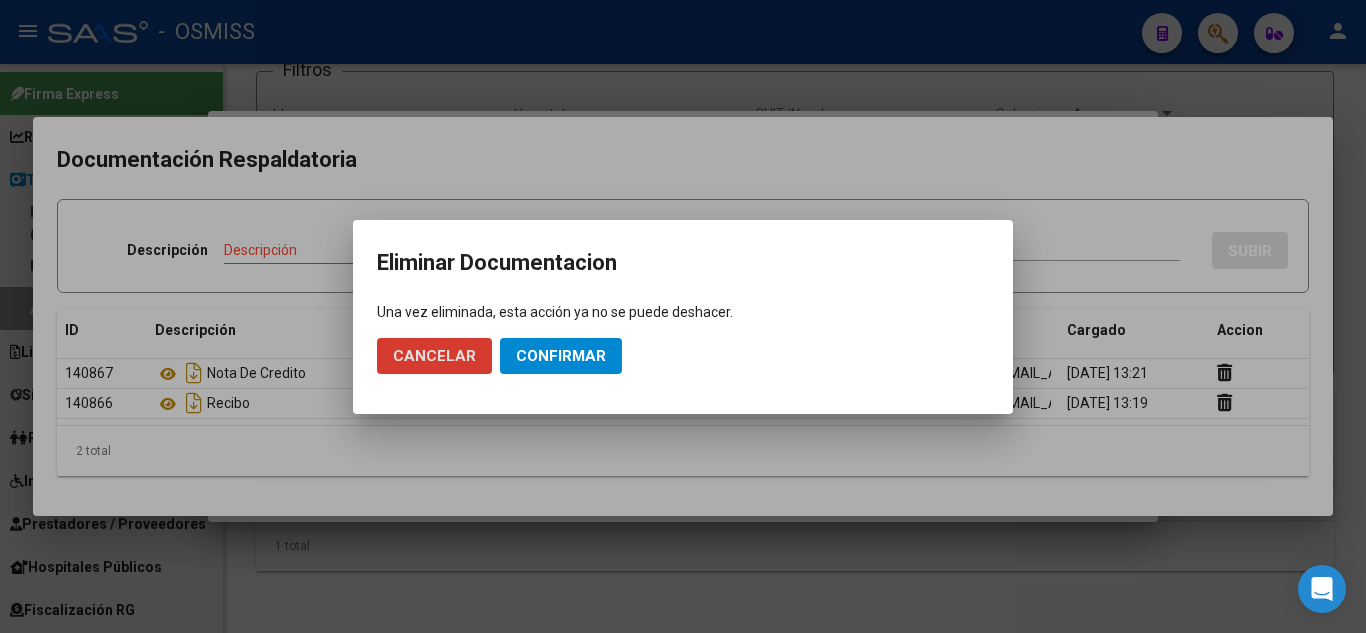 click on "Confirmar" 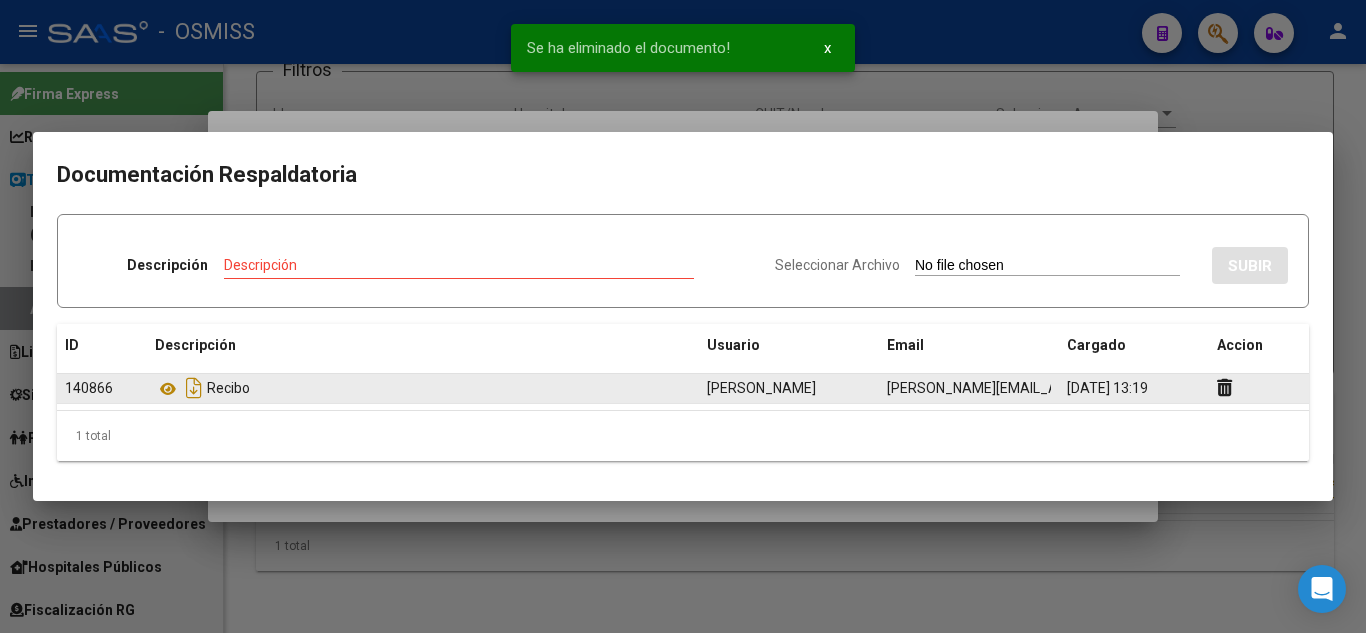 click 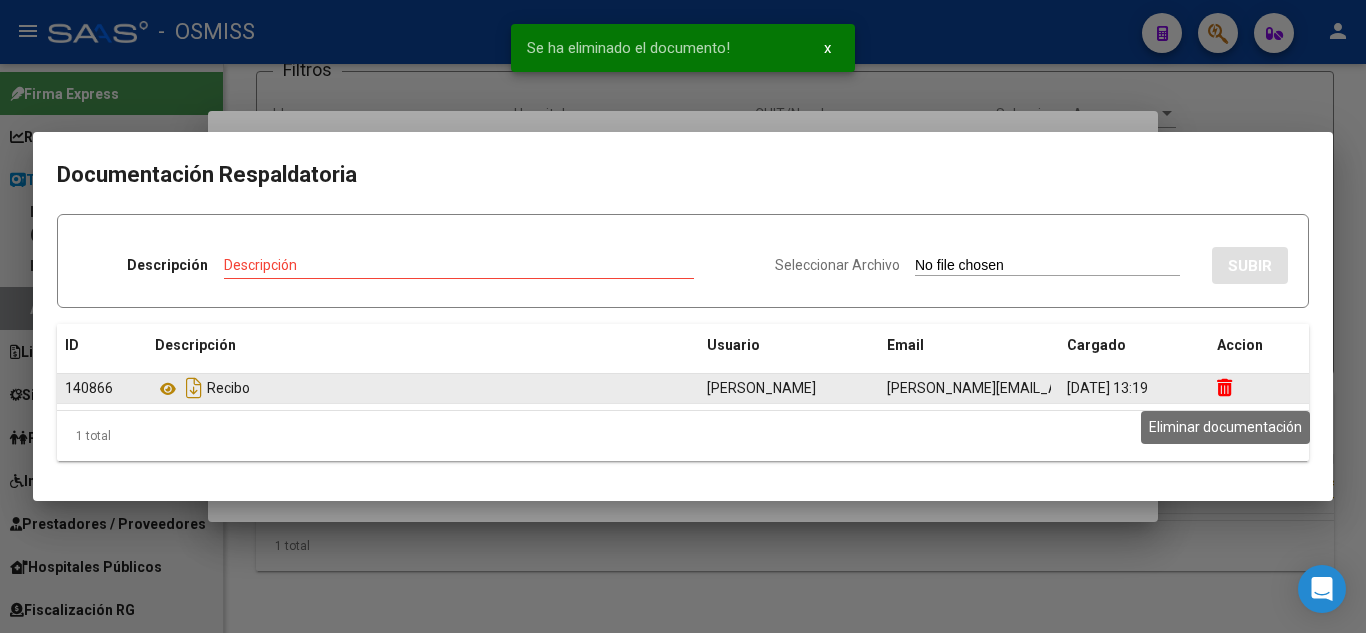 click 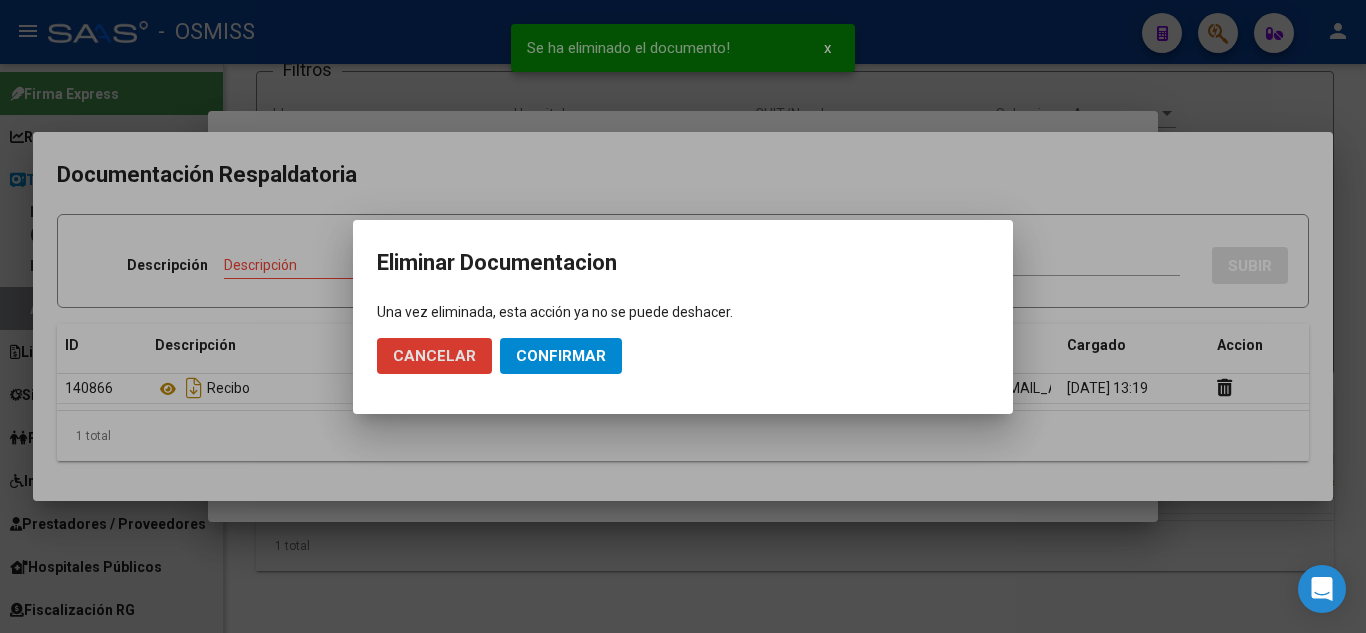 click on "Confirmar" 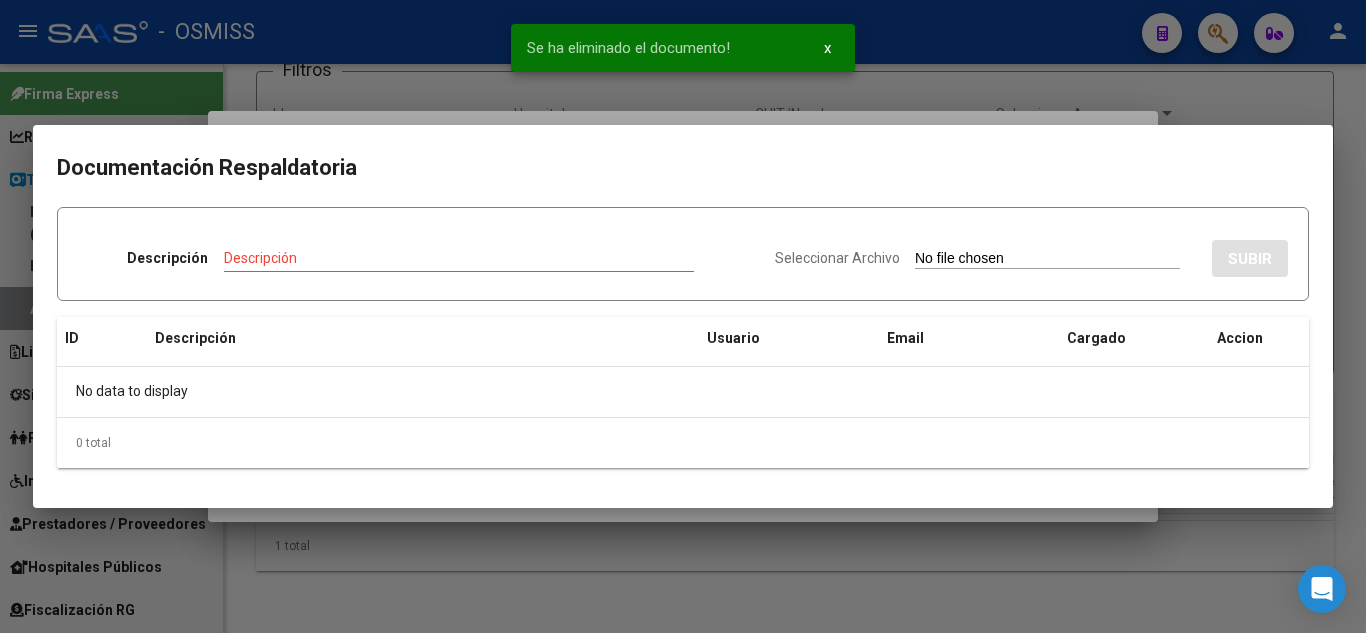 click at bounding box center [683, 316] 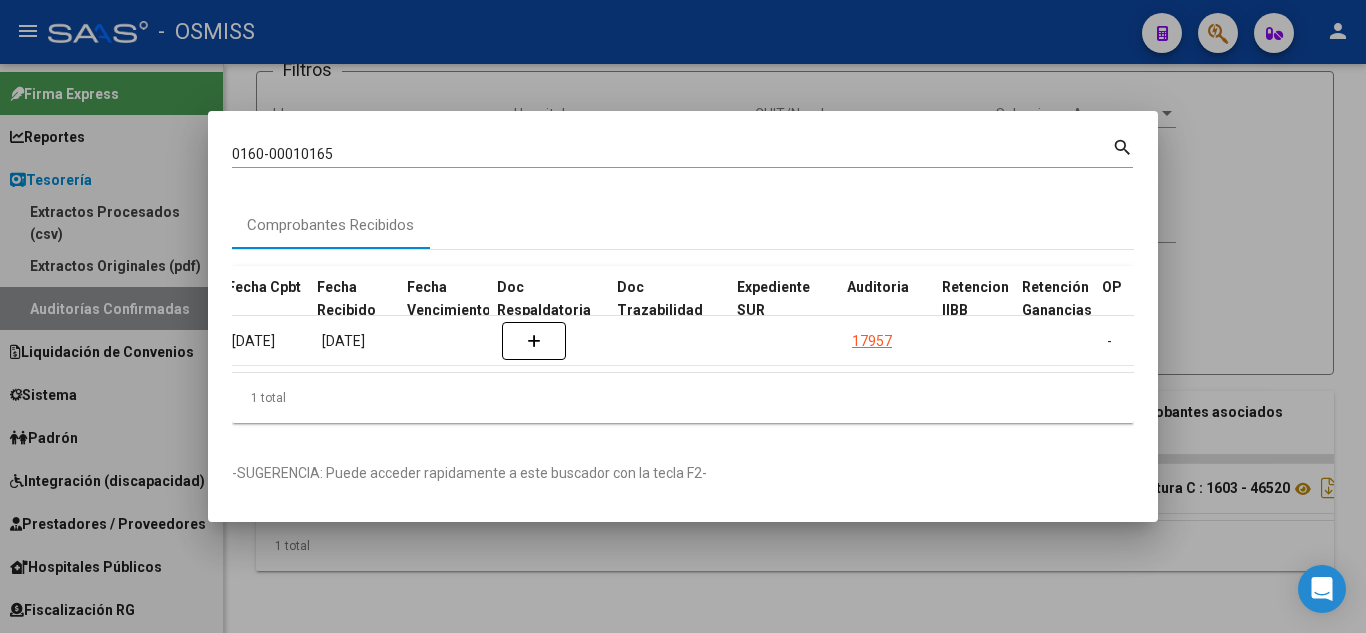 scroll, scrollTop: 0, scrollLeft: 961, axis: horizontal 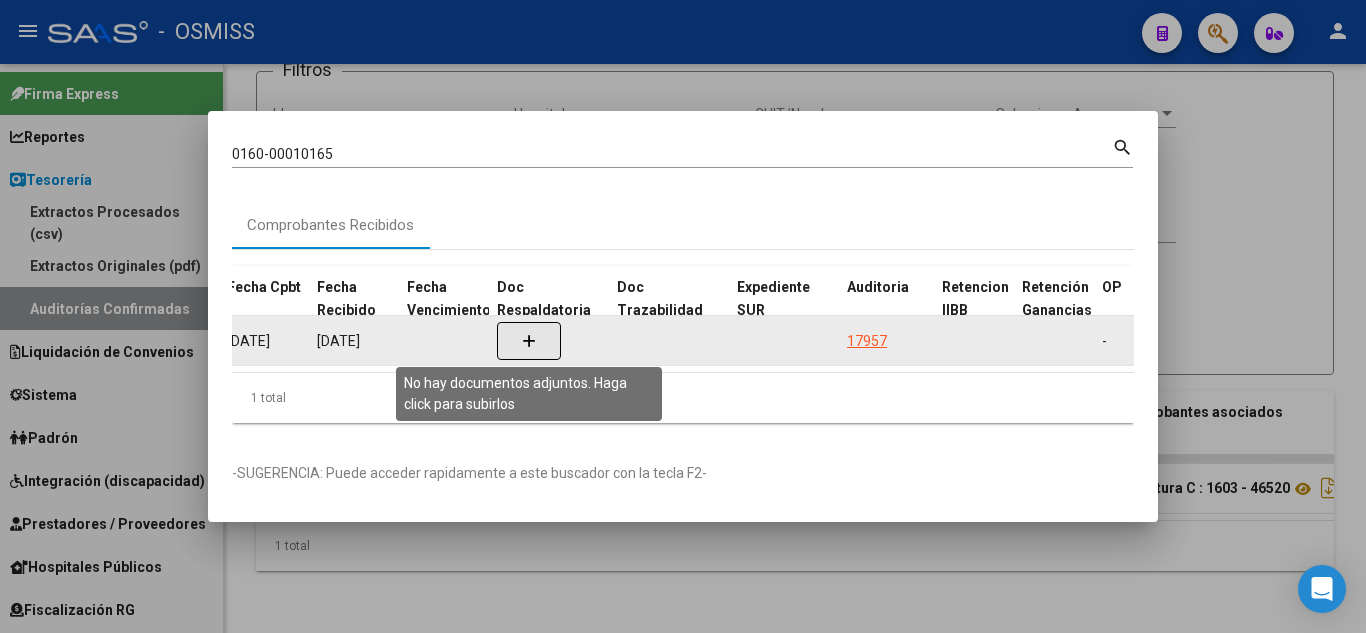 click 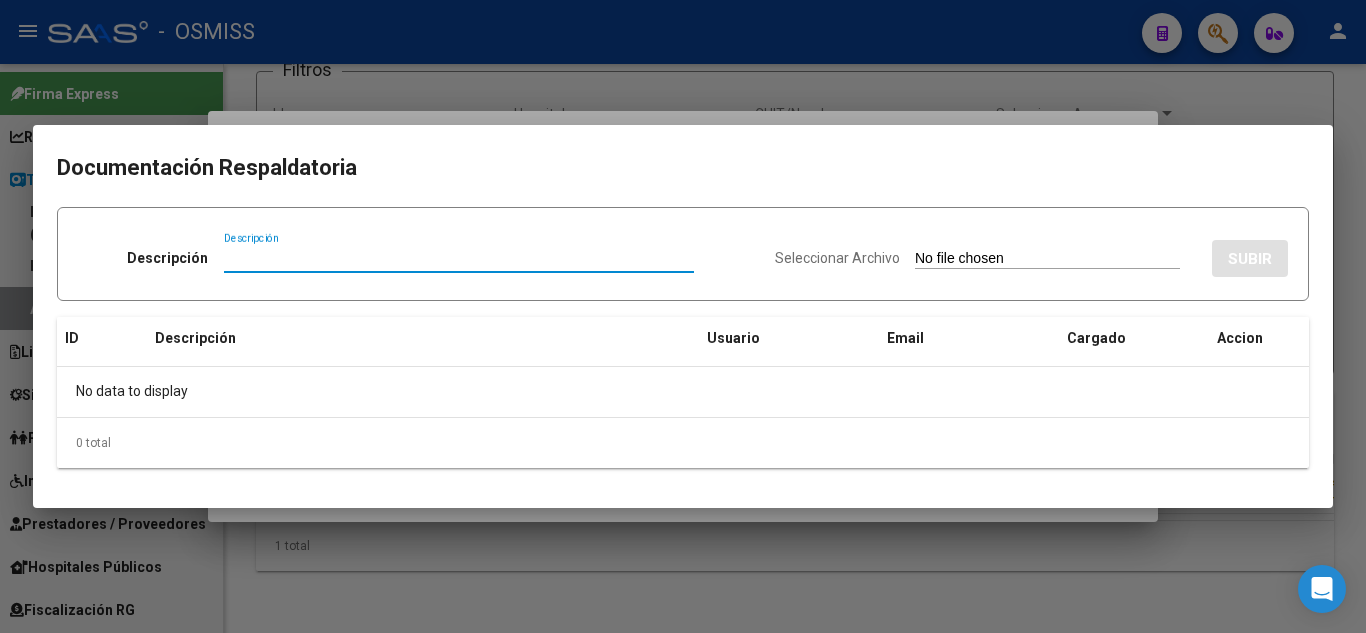 click at bounding box center (683, 316) 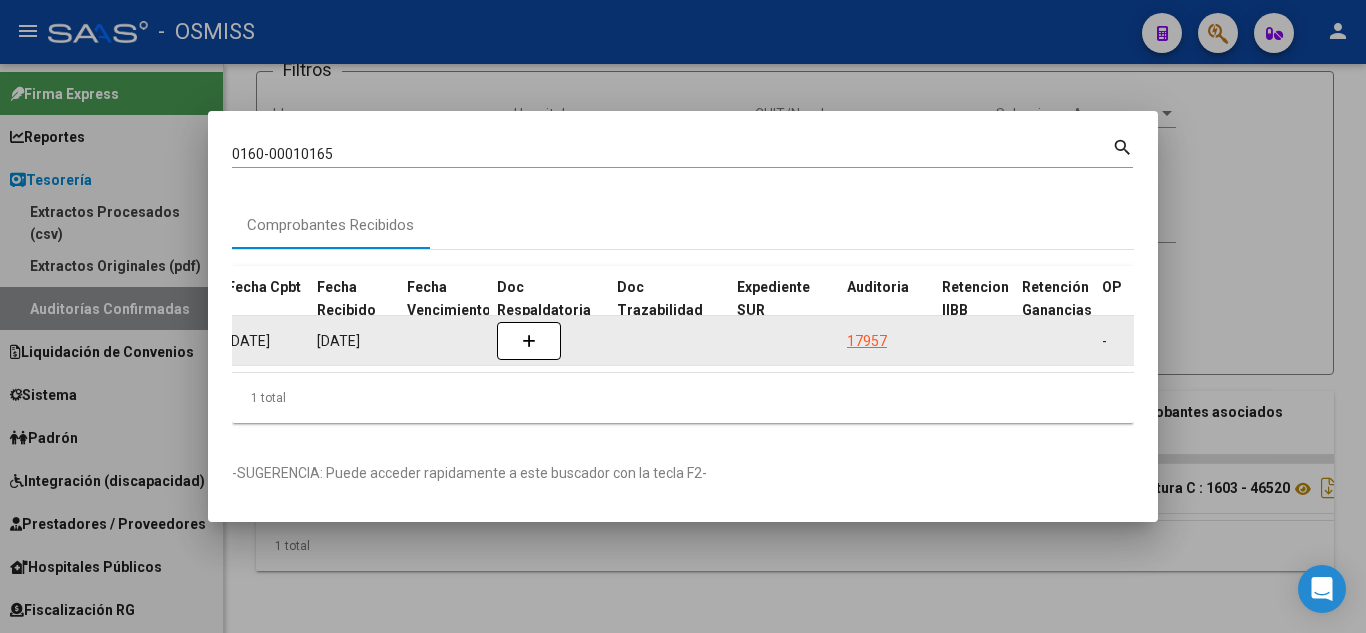 click 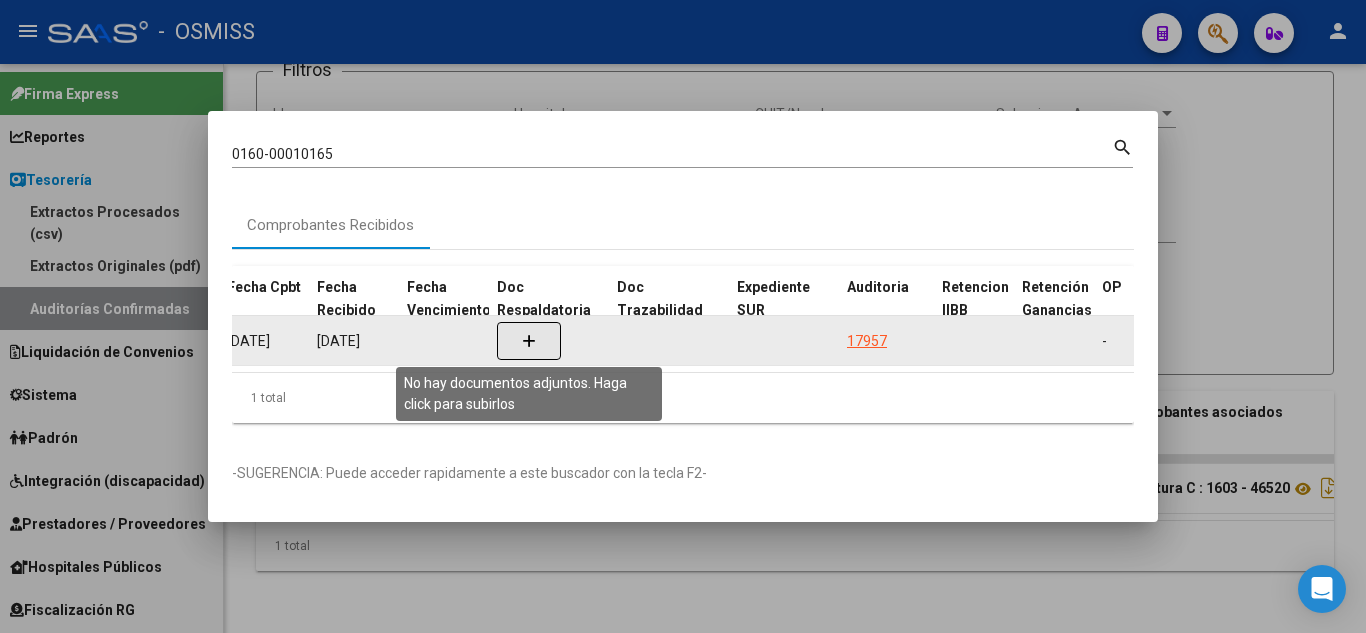 click 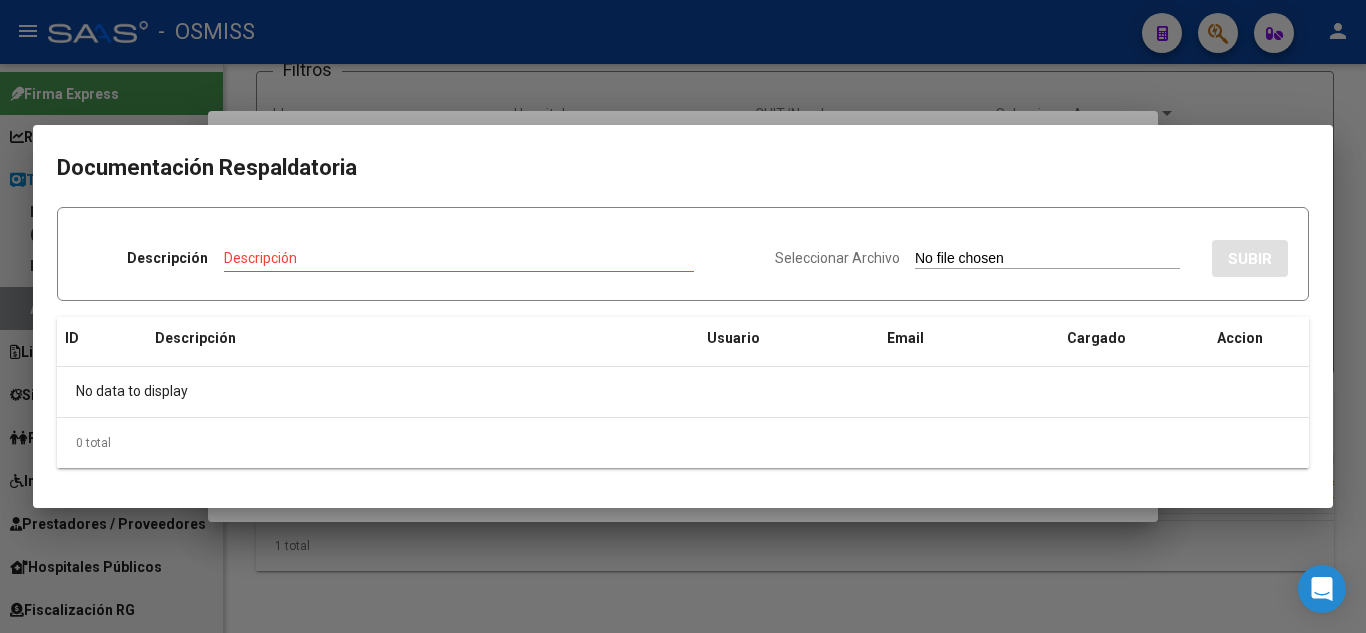 type on "C:\fakepath\FC 10165 10201 HOSPITAL MERCANTE RC2820.pdf" 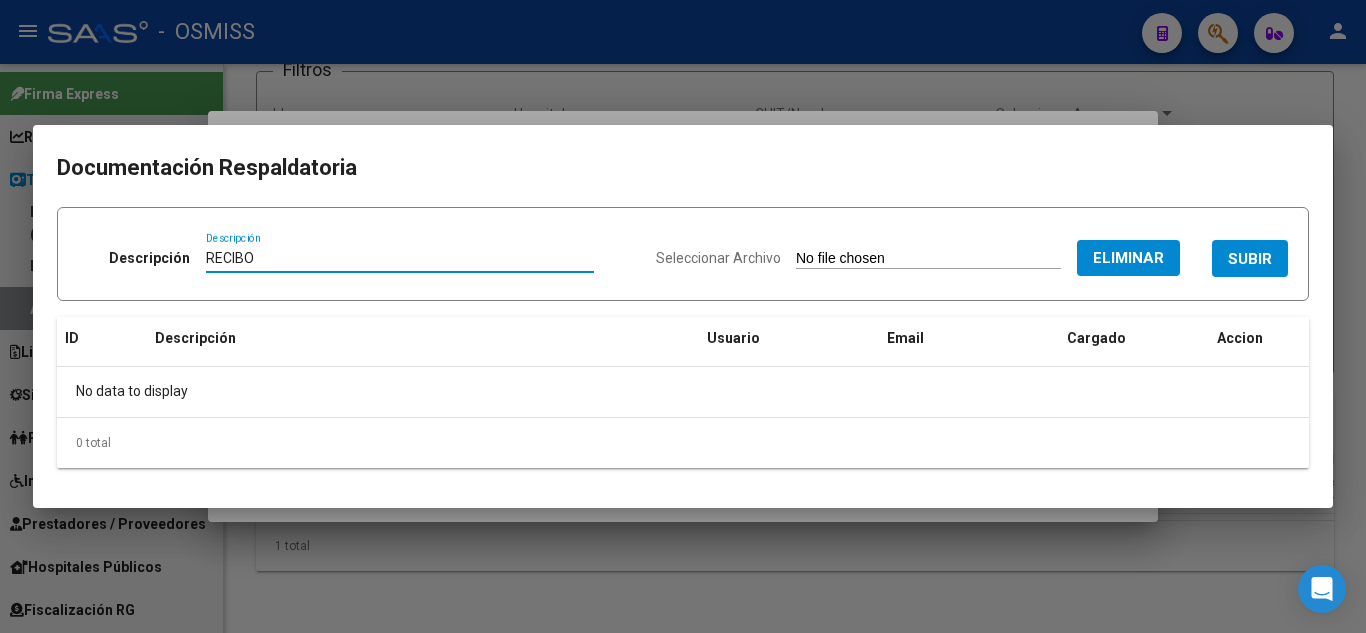 type on "RECIBO" 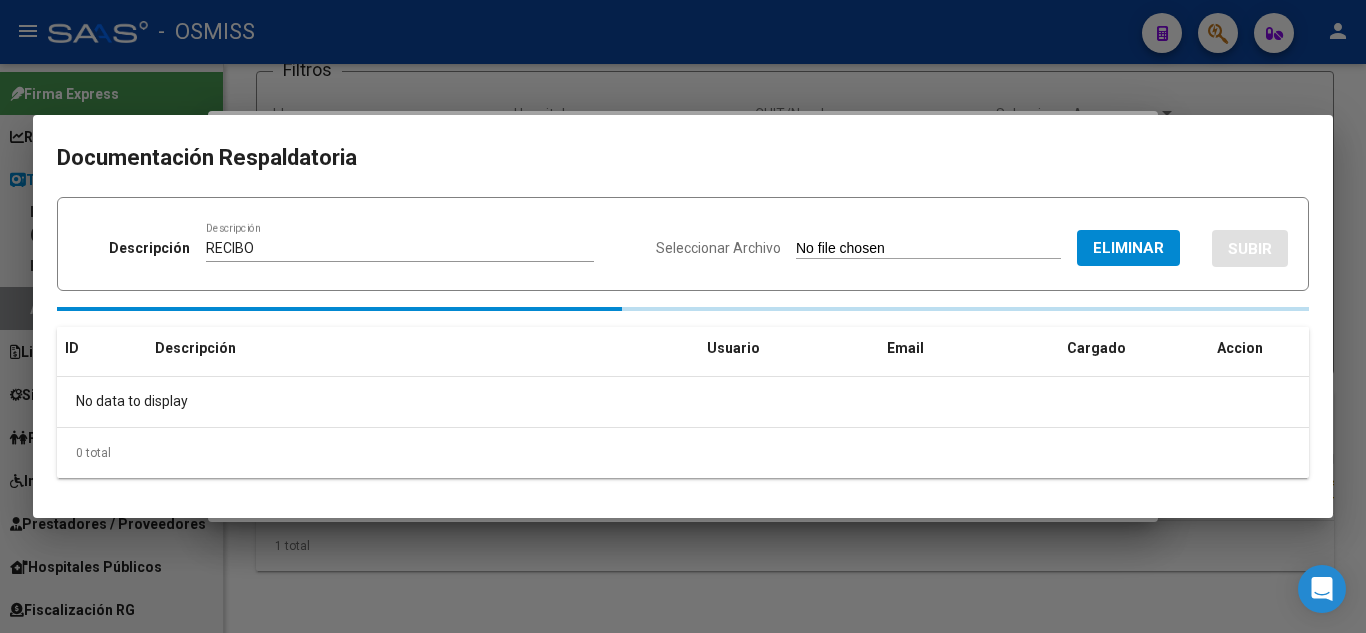 type 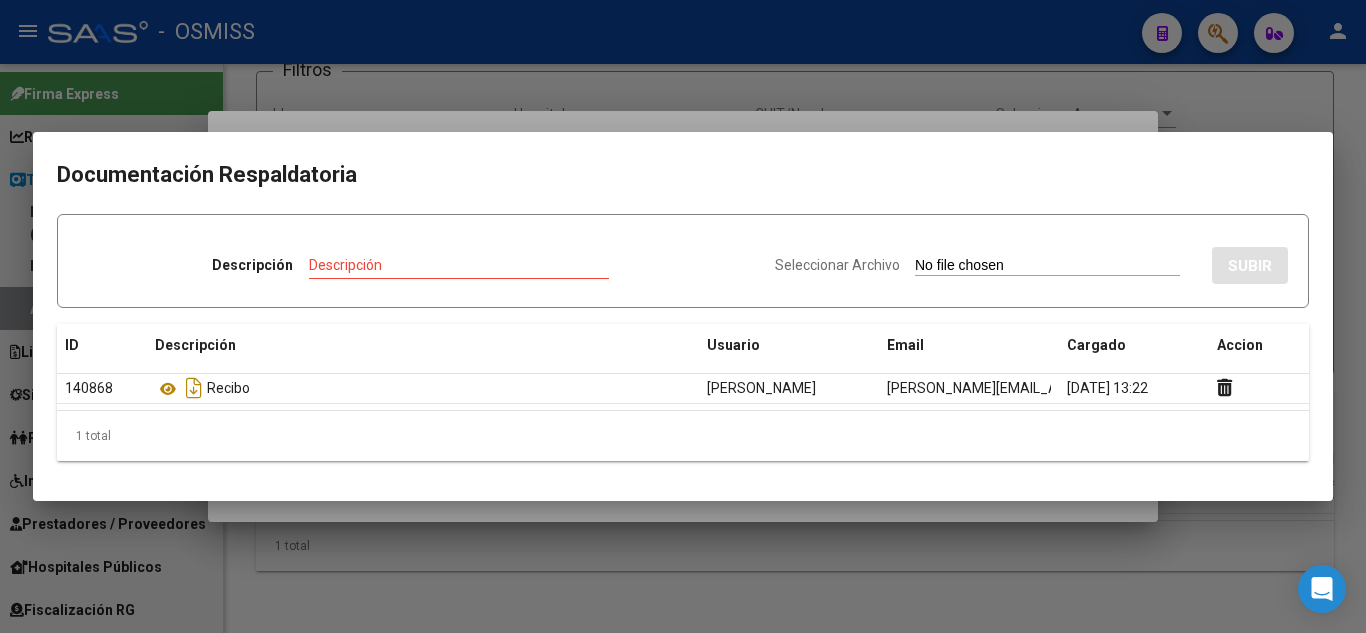 type on "C:\fakepath\NC1043 HOSPITAL MERCANTE FC 10165.pdf" 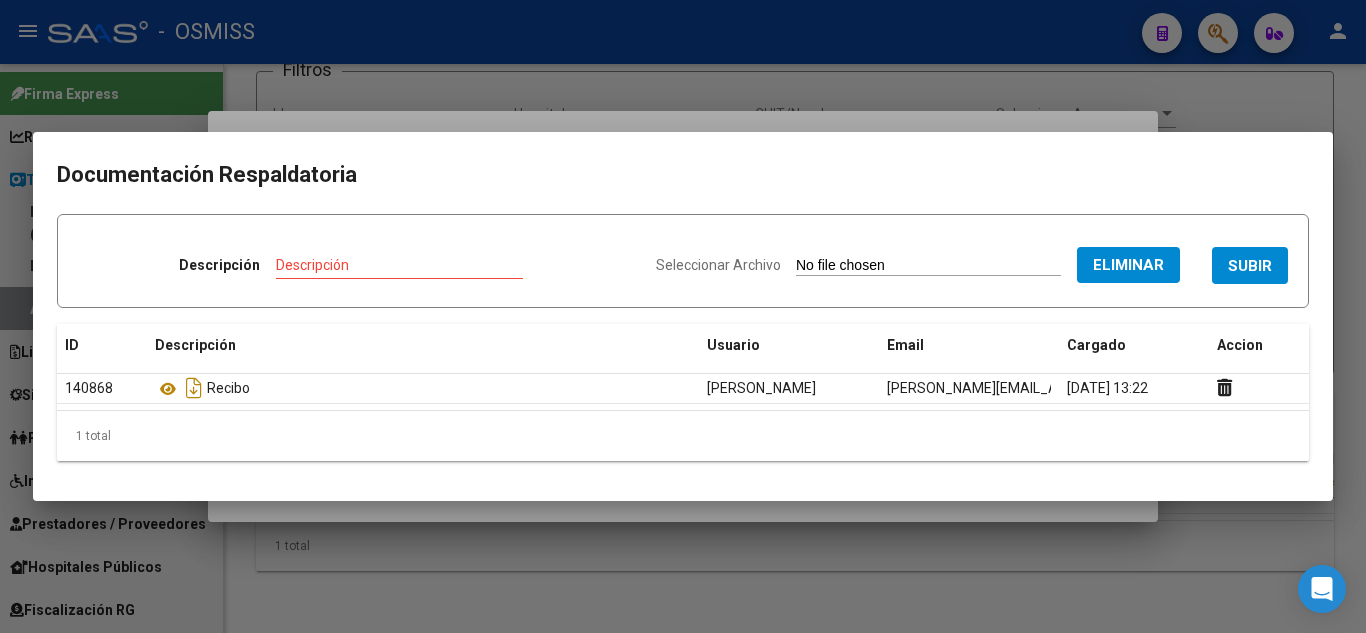 click on "Descripción" at bounding box center [399, 265] 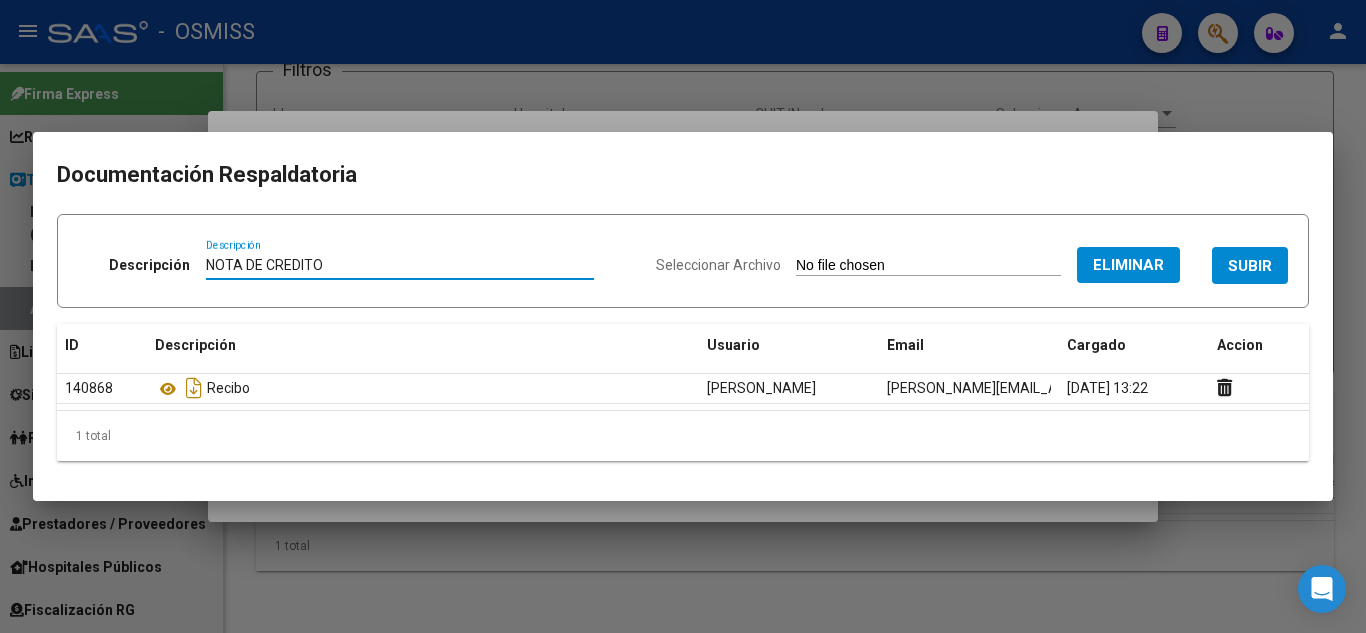 type on "NOTA DE CREDITO" 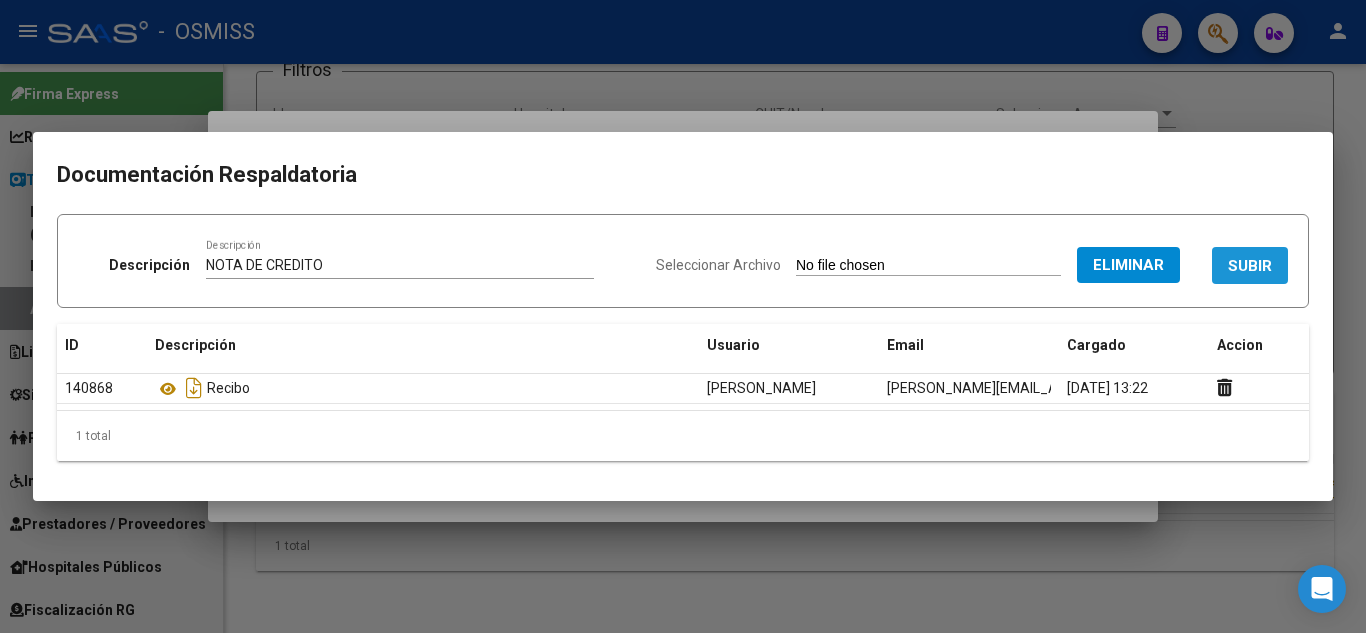 click on "SUBIR" at bounding box center (1250, 265) 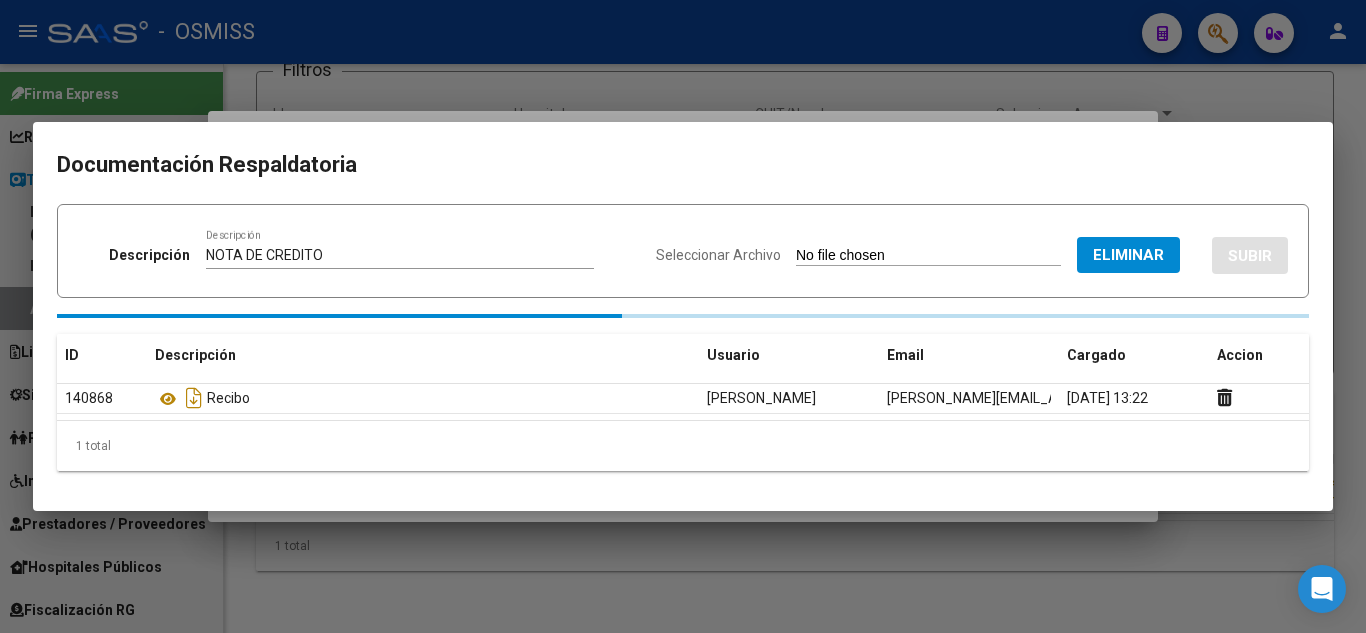type 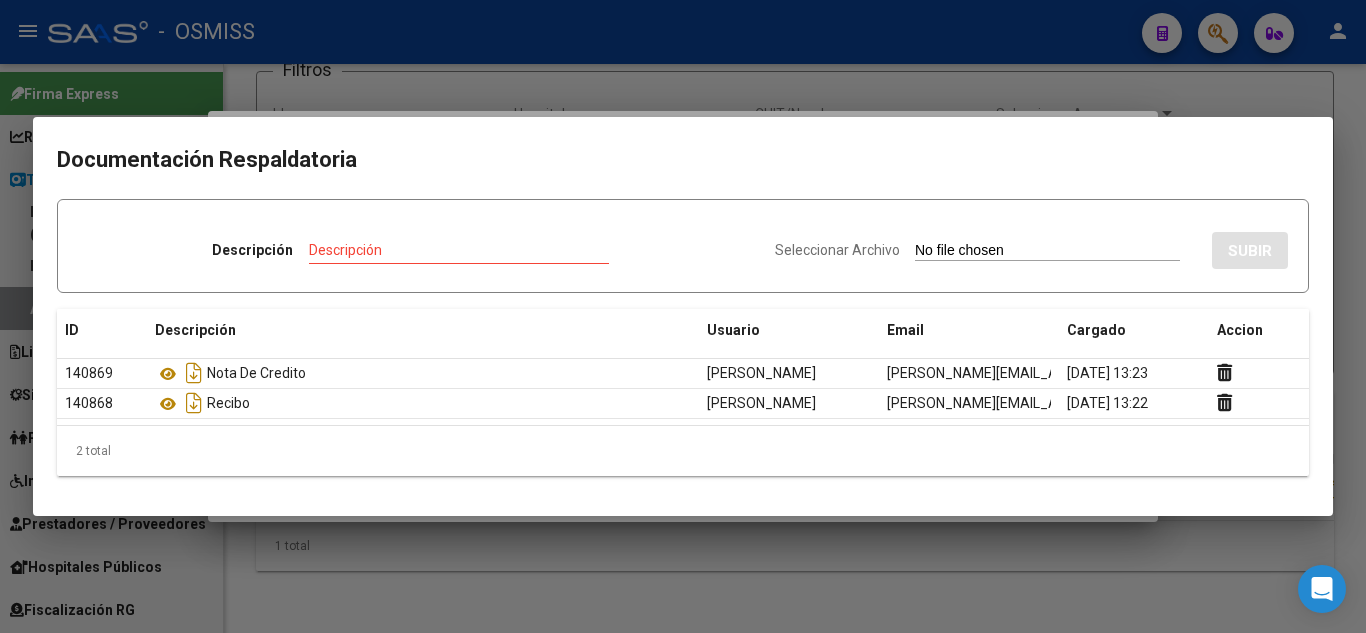 click at bounding box center (683, 316) 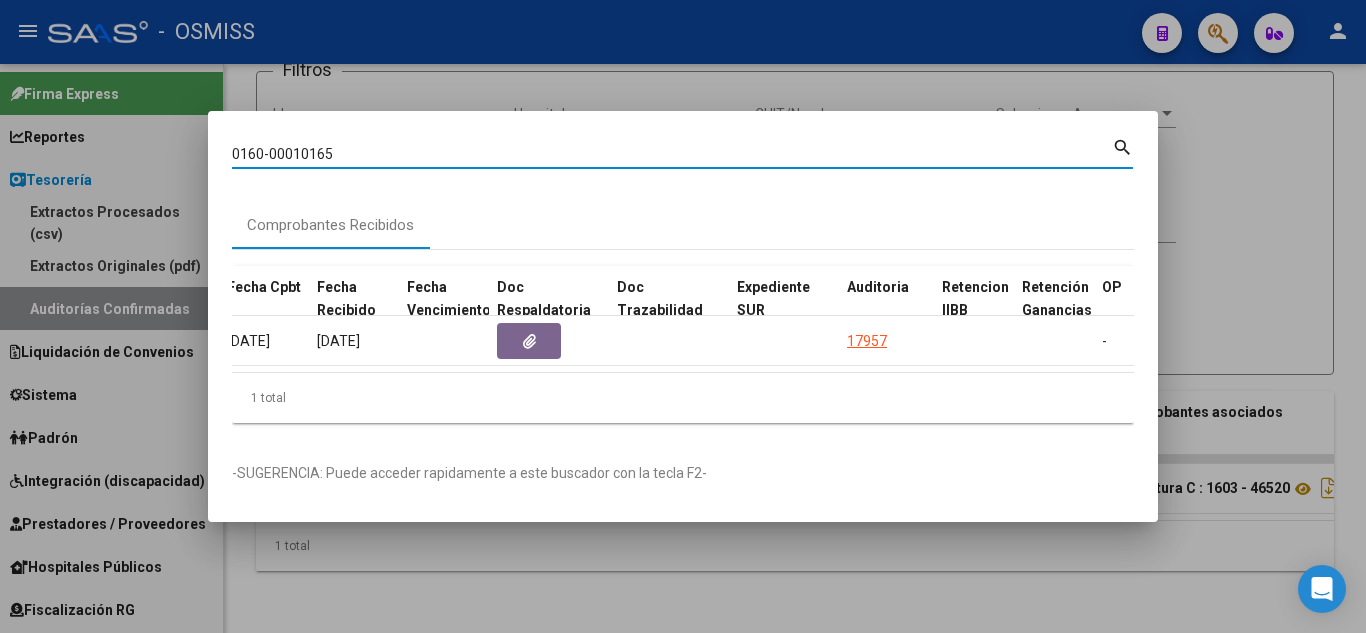 click on "0160-00010165" at bounding box center (672, 154) 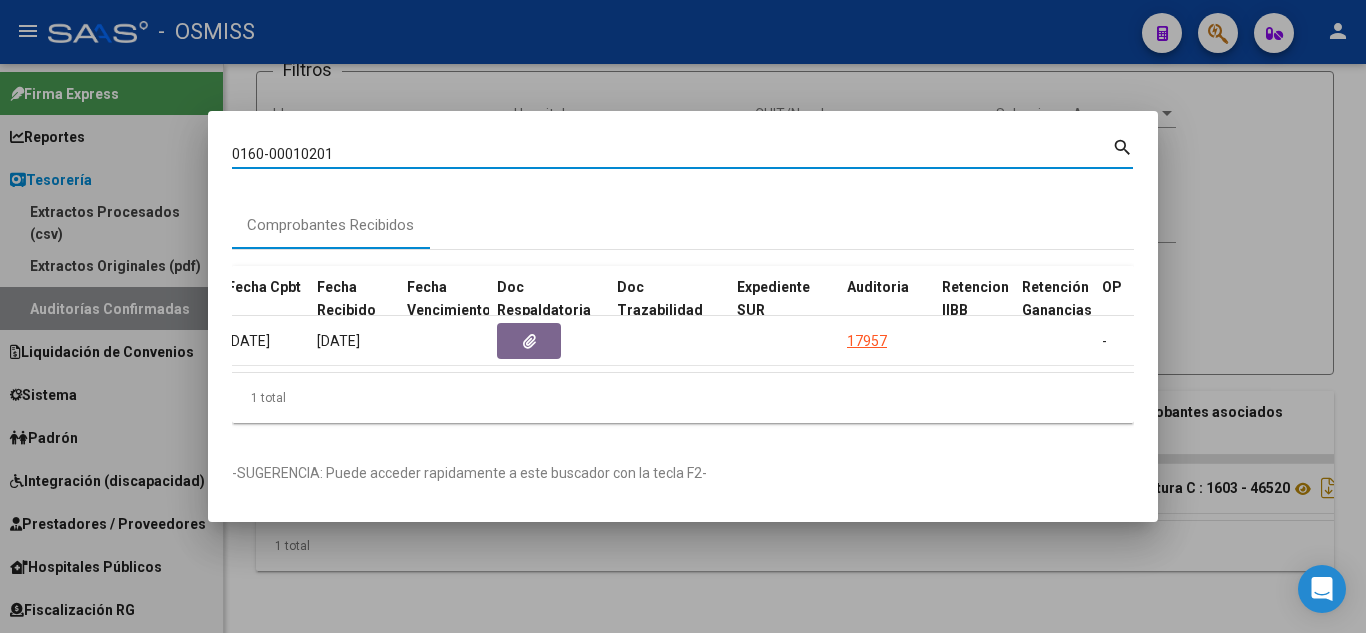 type on "0160-00010201" 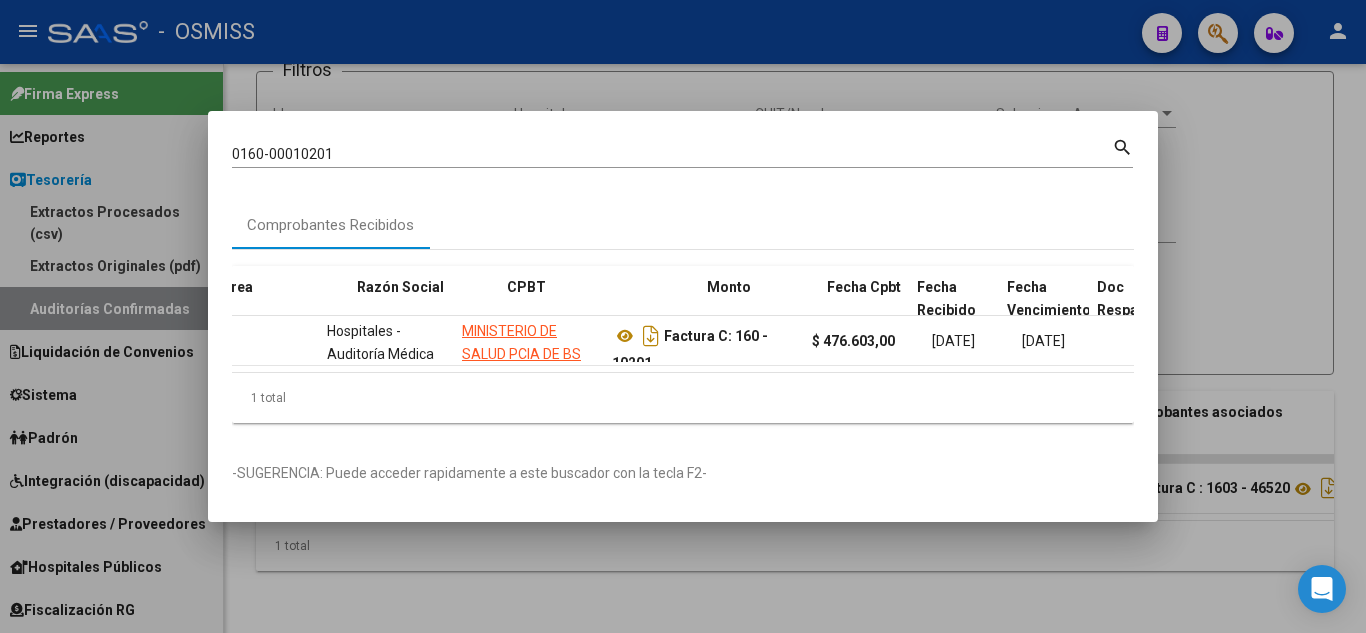 scroll, scrollTop: 0, scrollLeft: 582, axis: horizontal 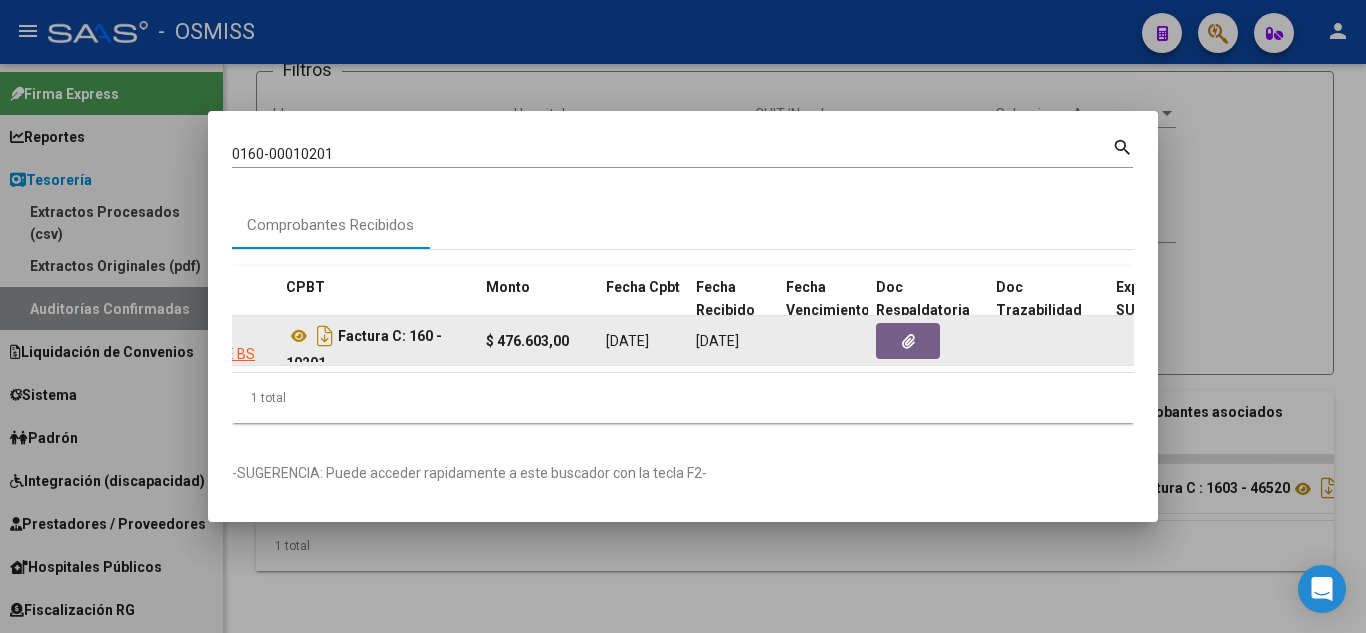 click 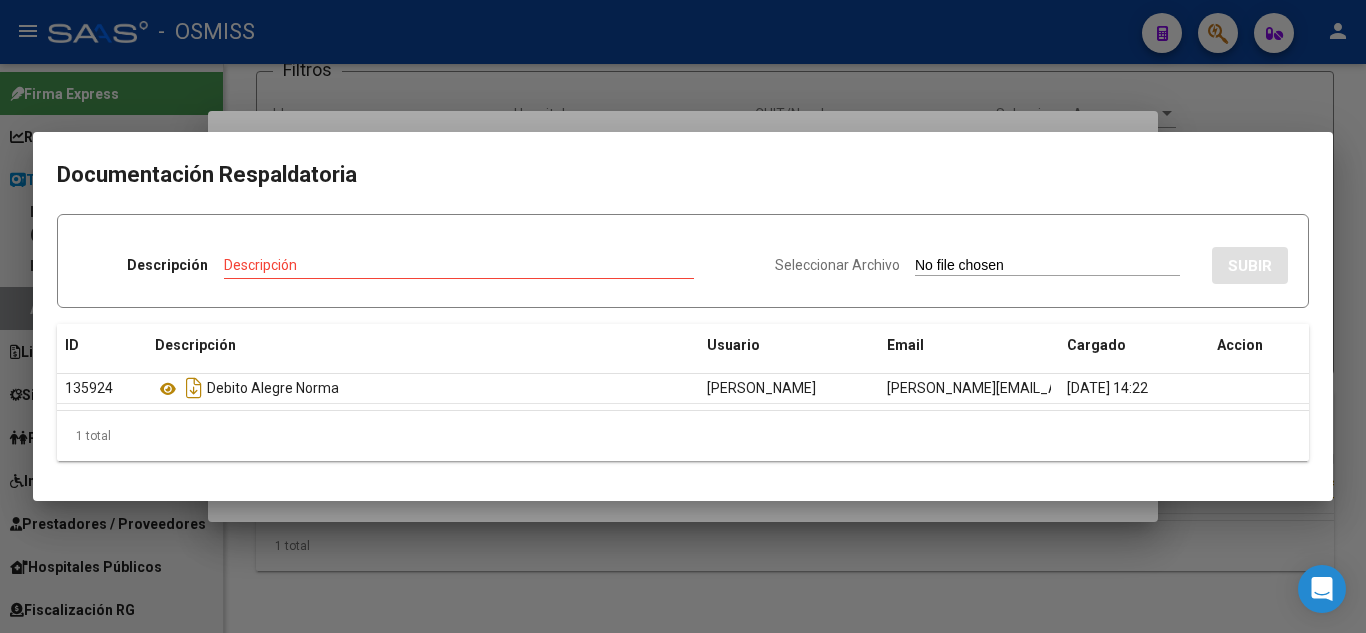 type on "C:\fakepath\NC 1044 HOSPITAL MERCANTE FC 10201.pdf" 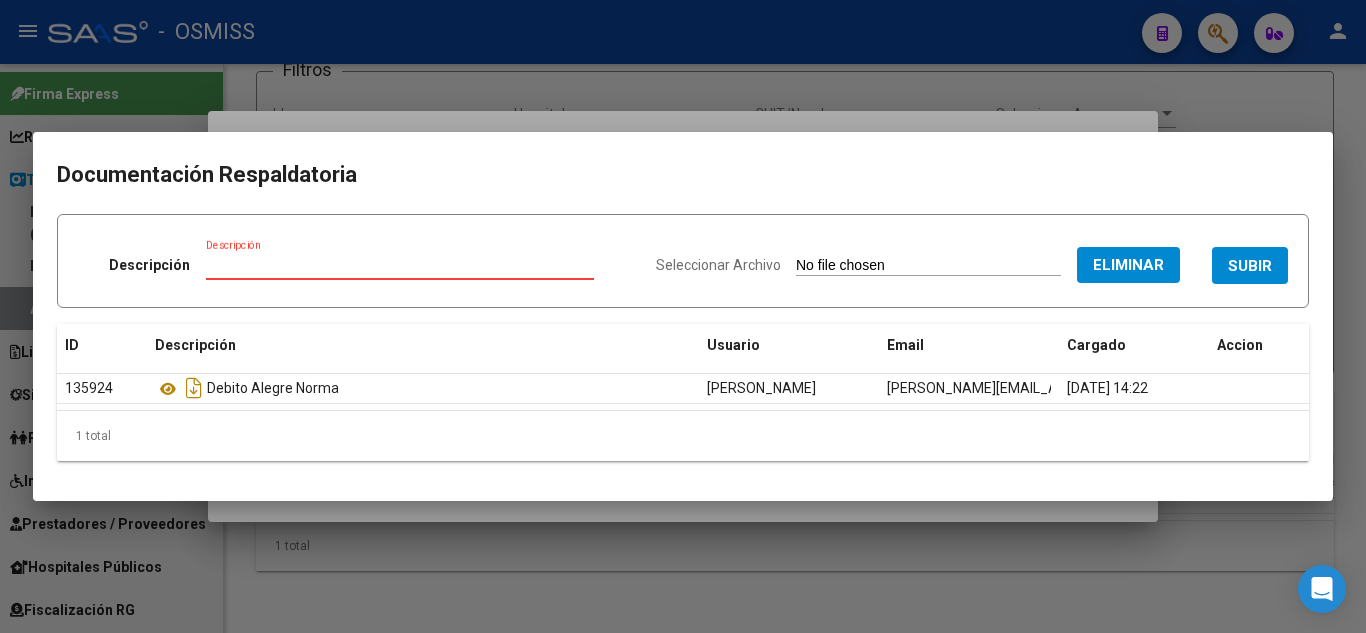click on "Descripción" at bounding box center (400, 265) 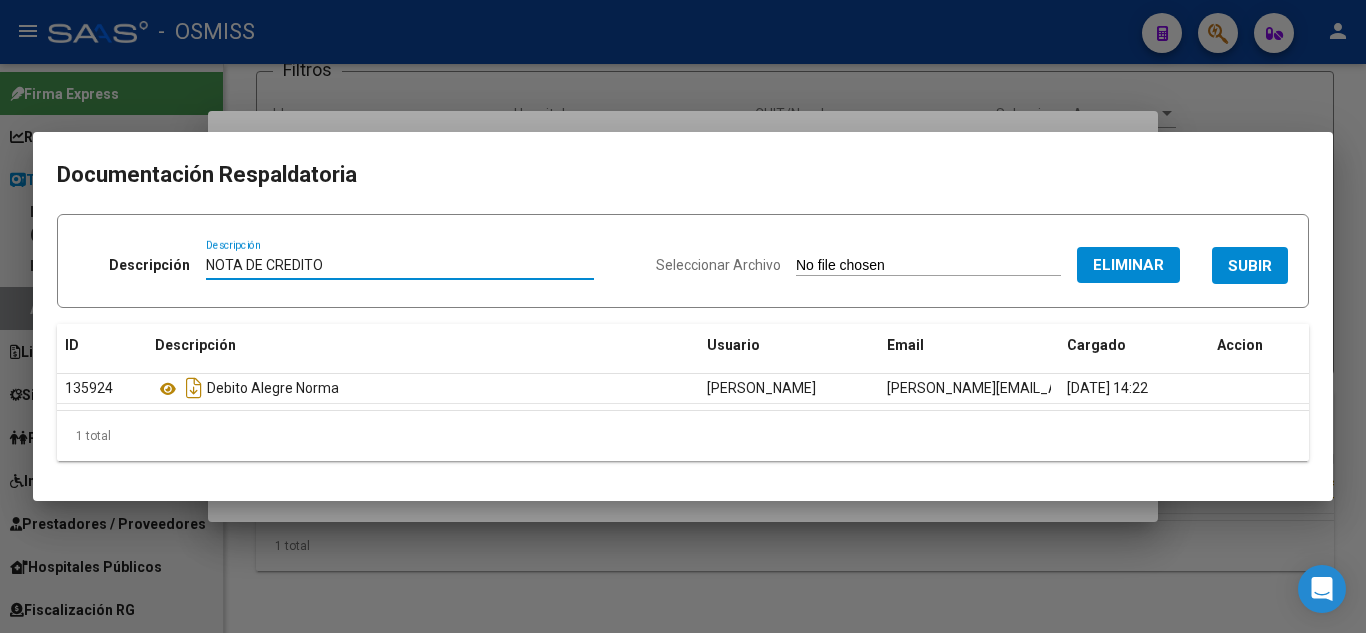 type on "NOTA DE CREDITO" 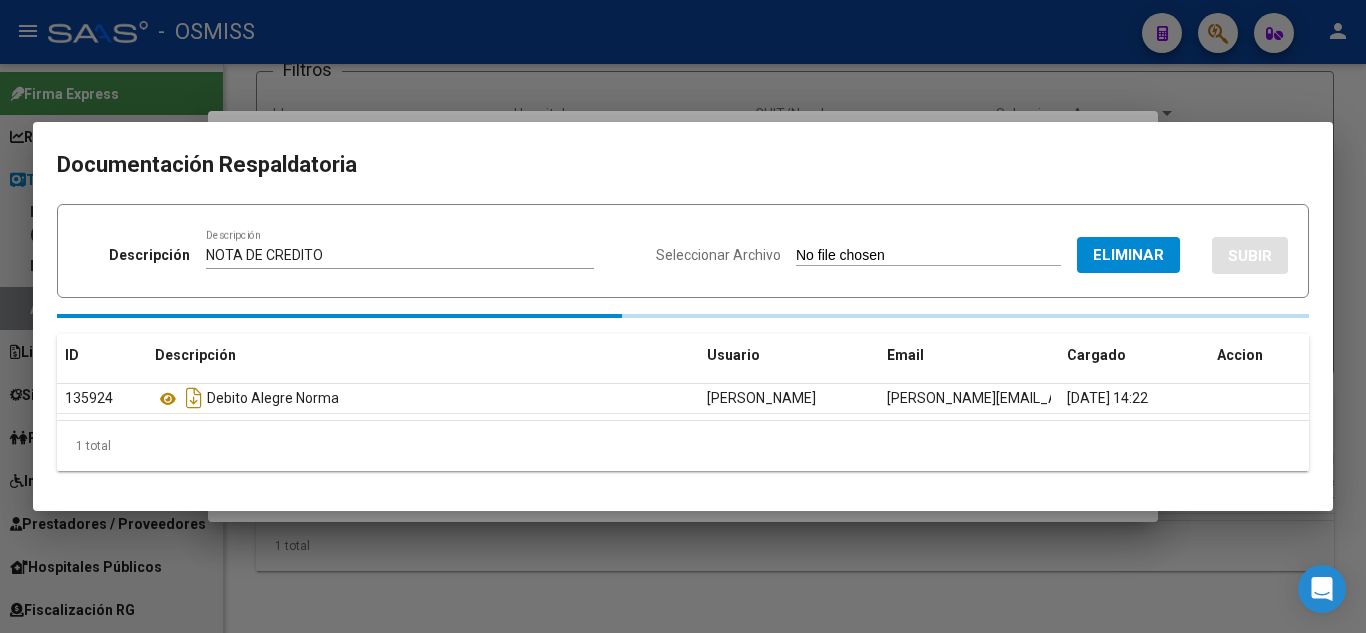 type 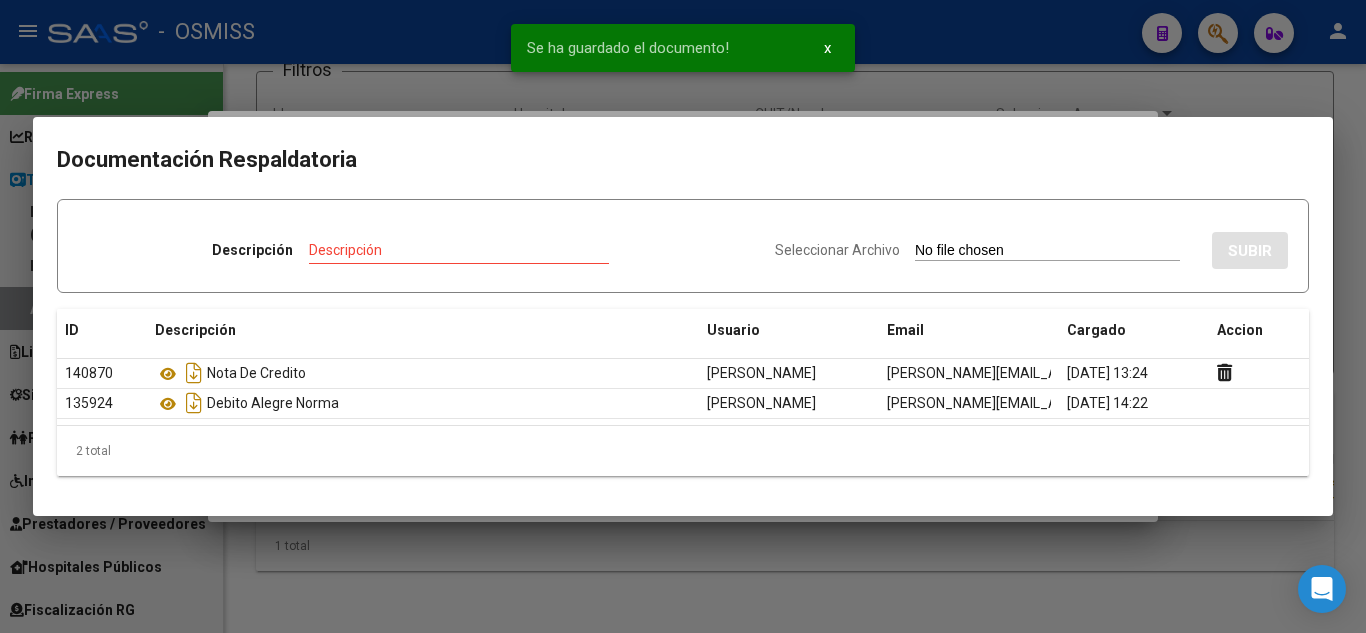 click on "Seleccionar Archivo" at bounding box center (1047, 251) 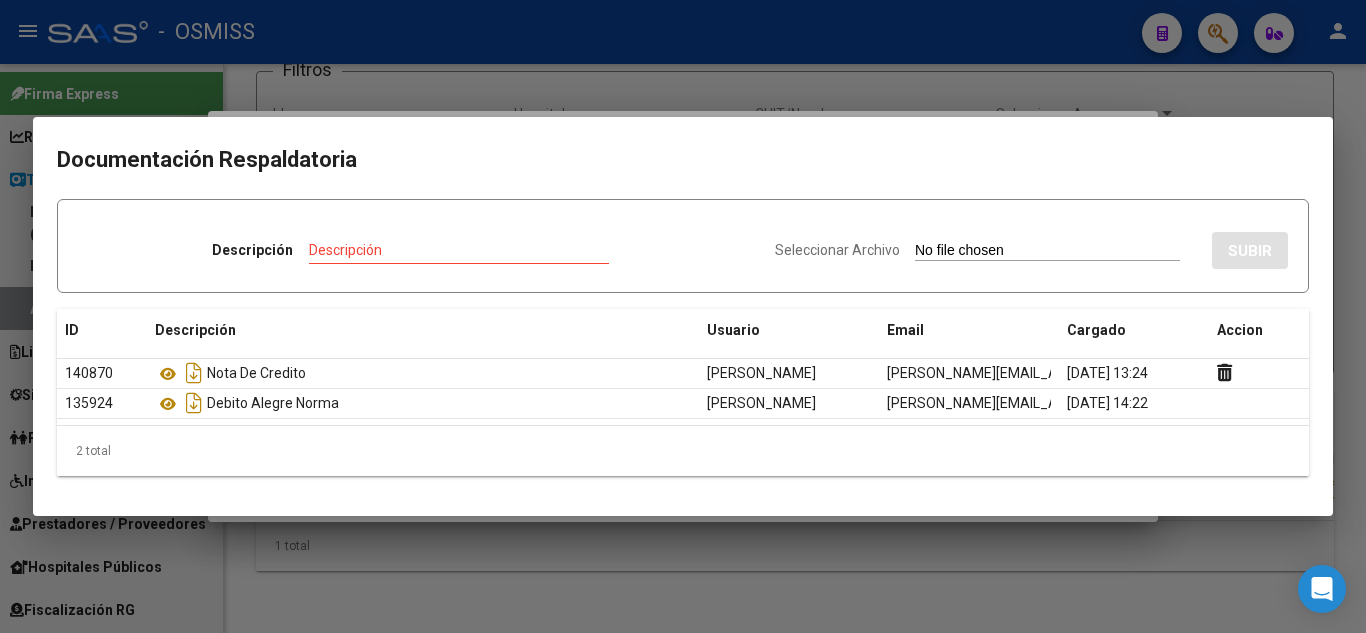 type on "C:\fakepath\FC 10165 10201 HOSPITAL MERCANTE RC2820.pdf" 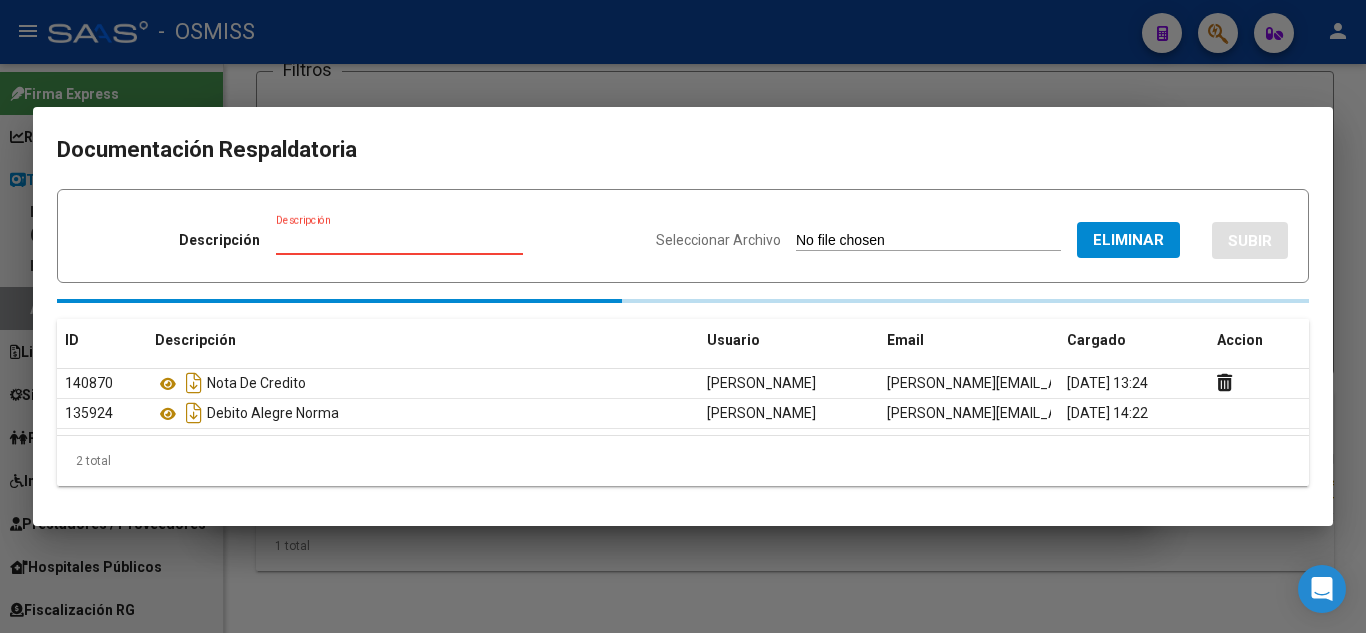 click on "Descripción" at bounding box center [399, 240] 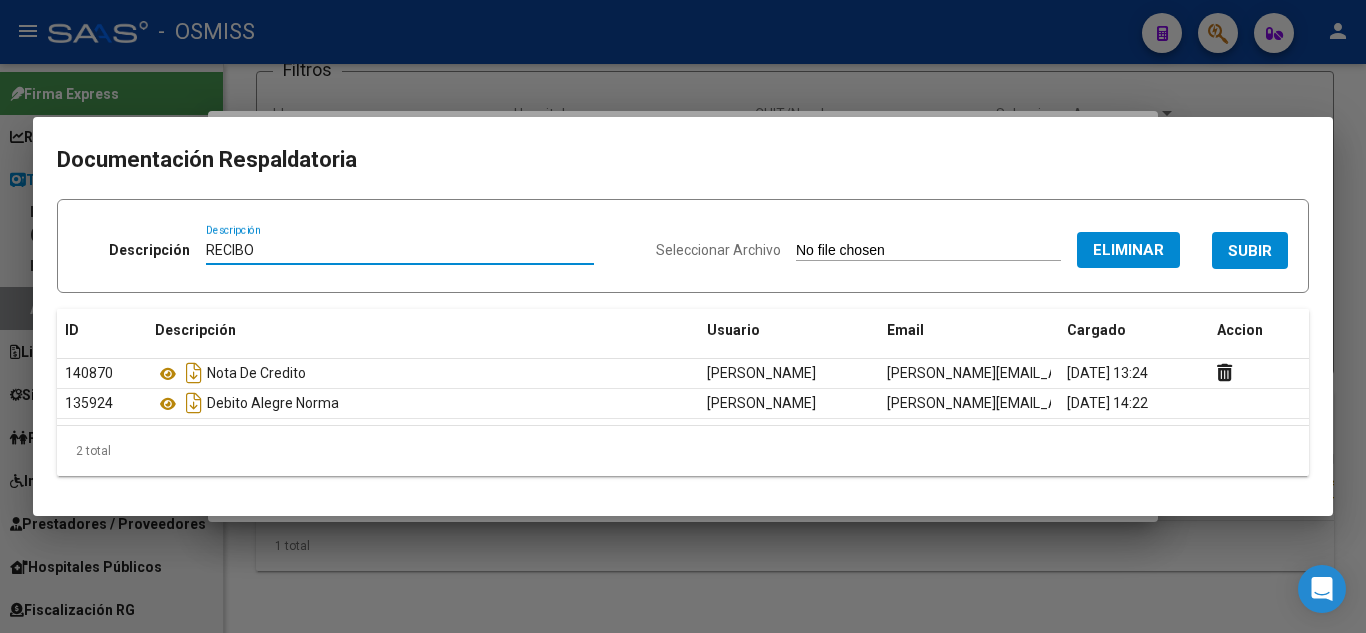type on "RECIBO" 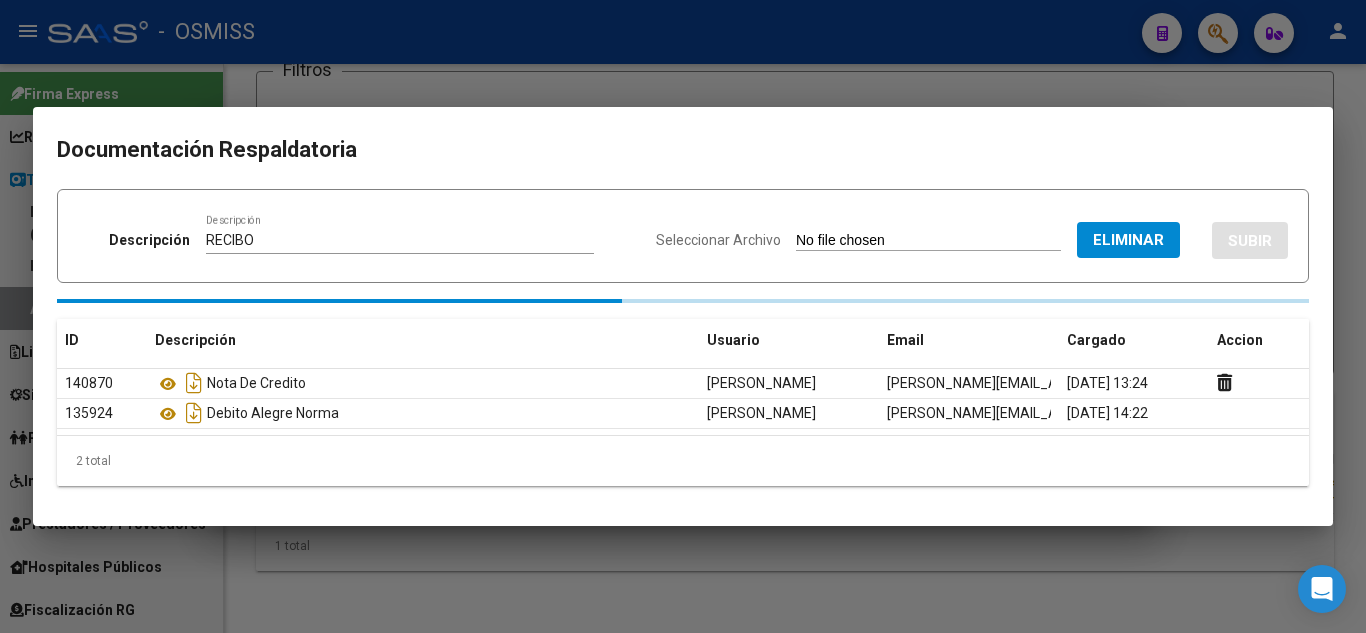 type 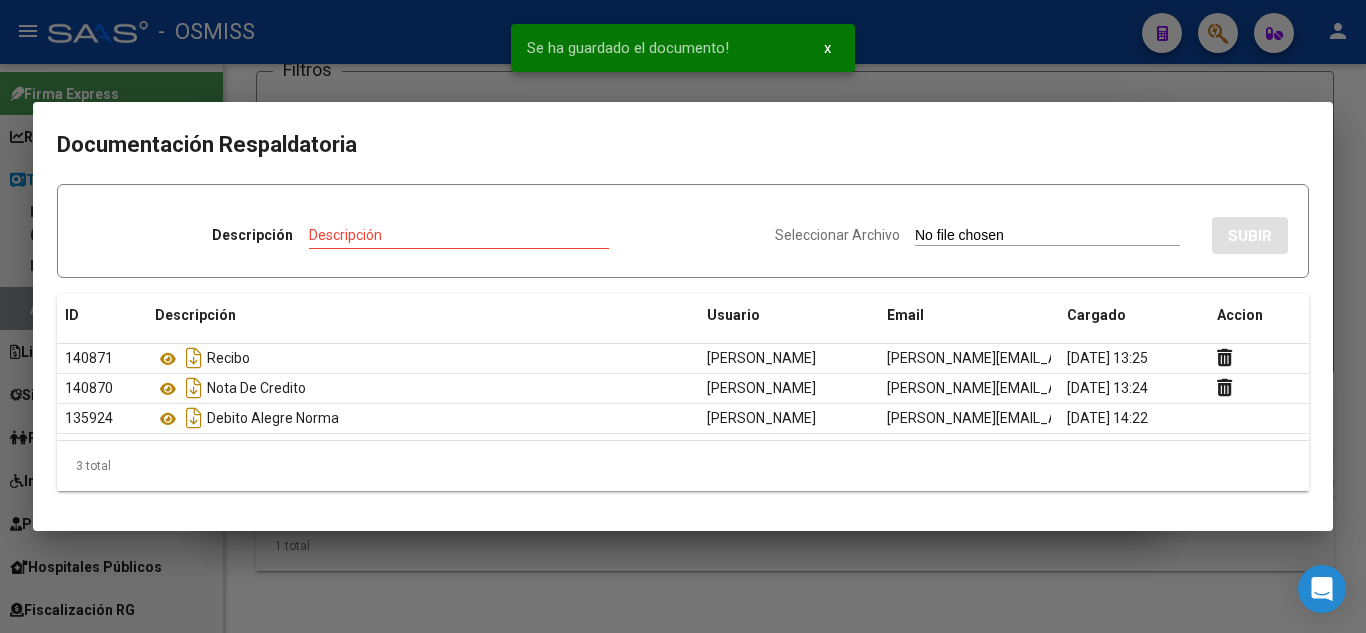 click at bounding box center [683, 316] 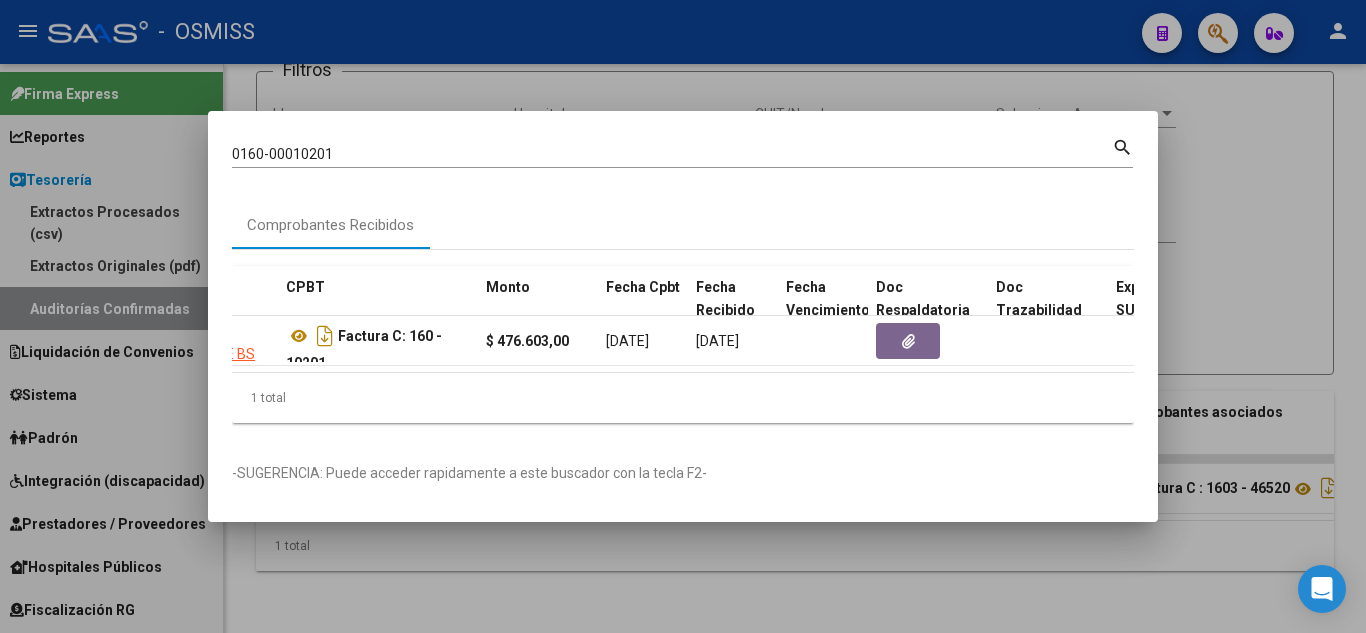 click on "0160-00010201 Buscar (apellido, dni, cuil, nro traspaso, cuit, obra social)" at bounding box center [672, 154] 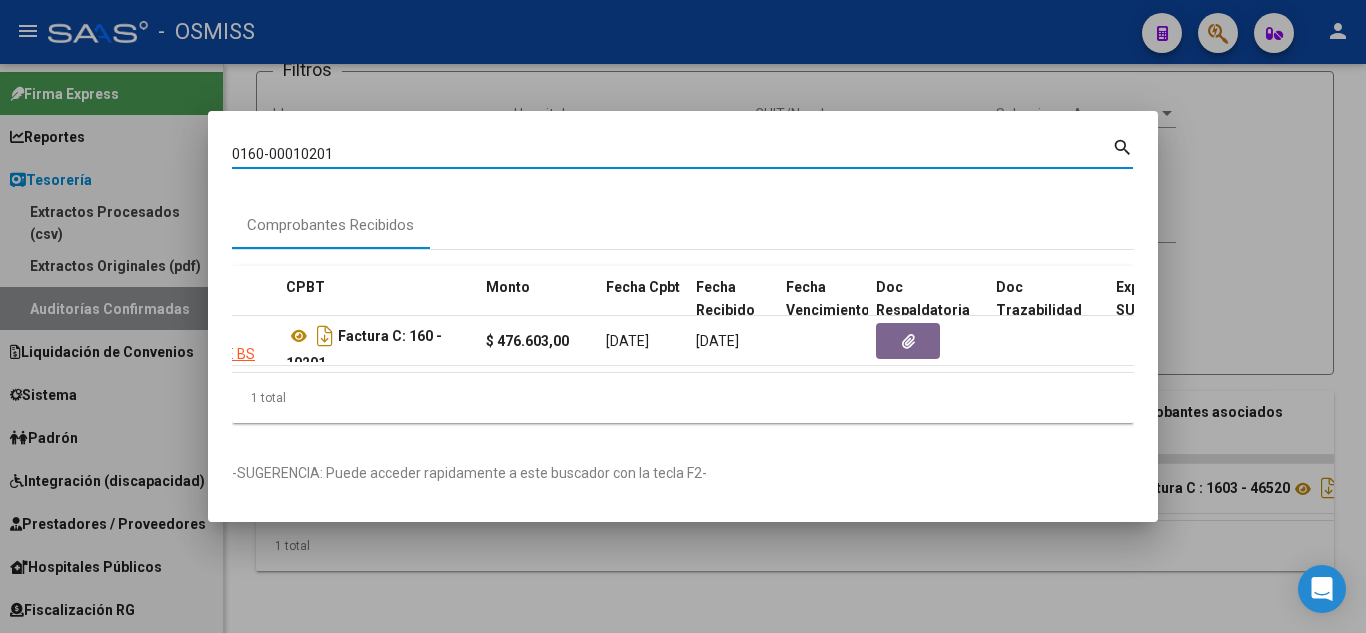 click on "0160-00010201" at bounding box center [672, 154] 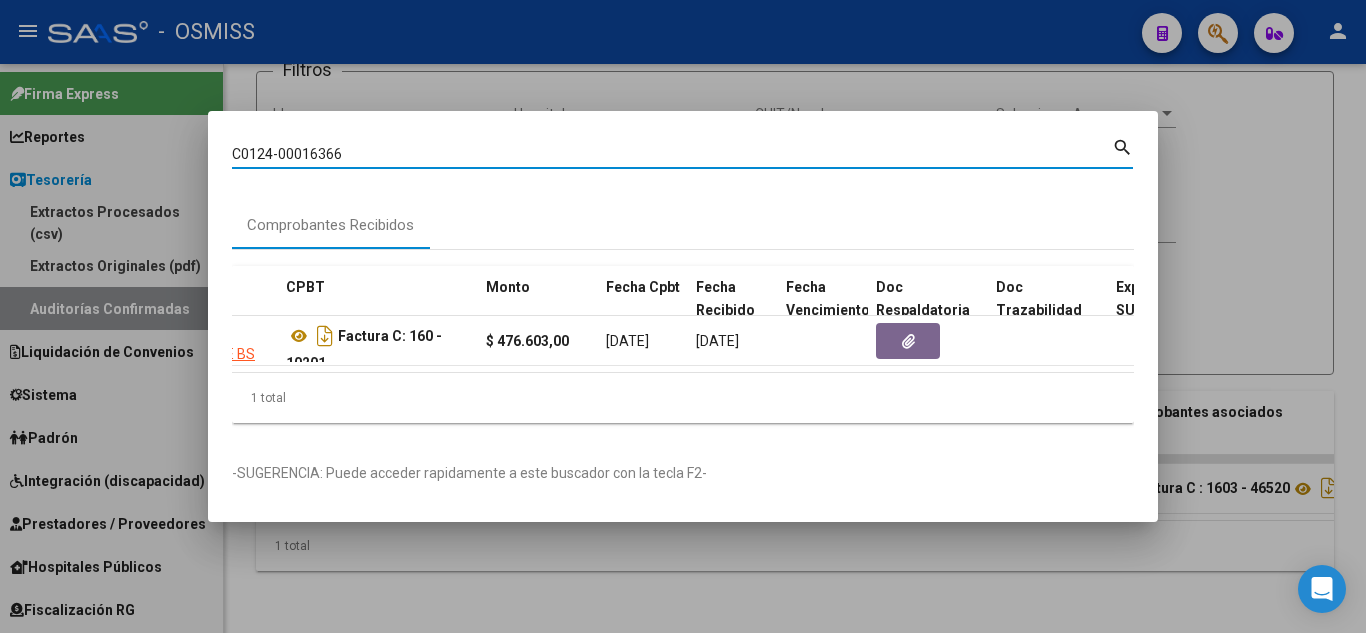 click on "C0124-00016366" at bounding box center [672, 154] 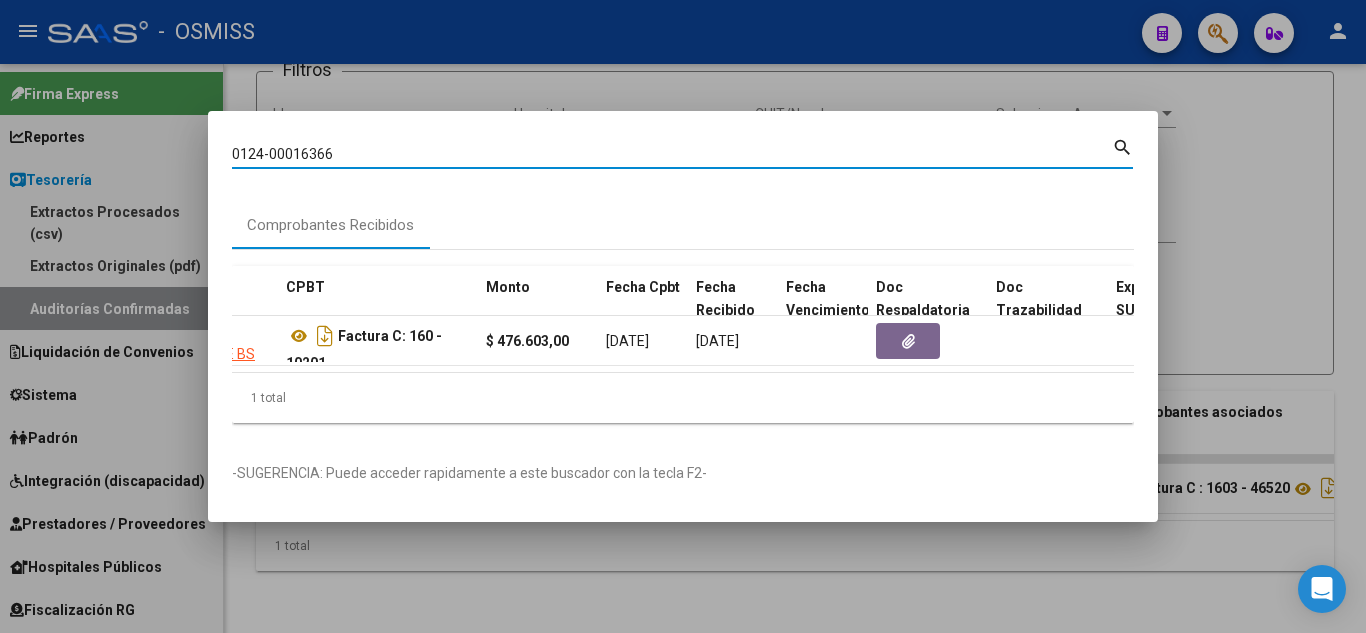 type on "0124-00016366" 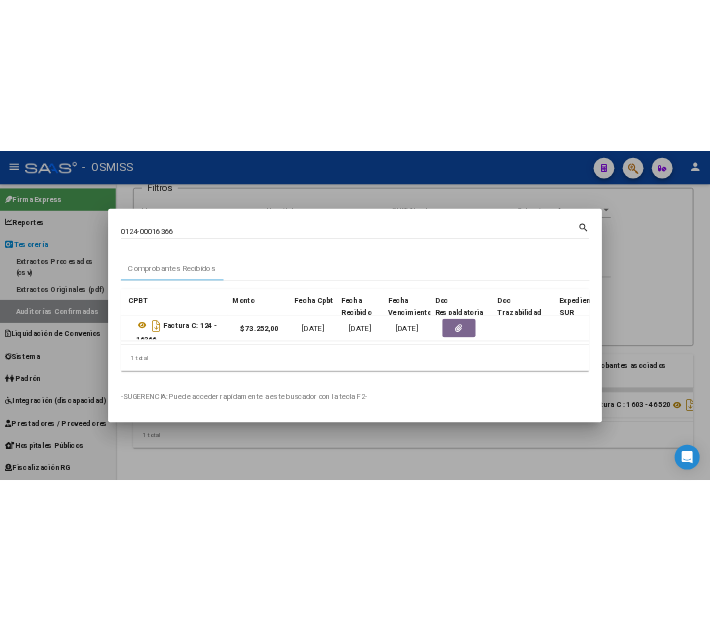 scroll, scrollTop: 0, scrollLeft: 622, axis: horizontal 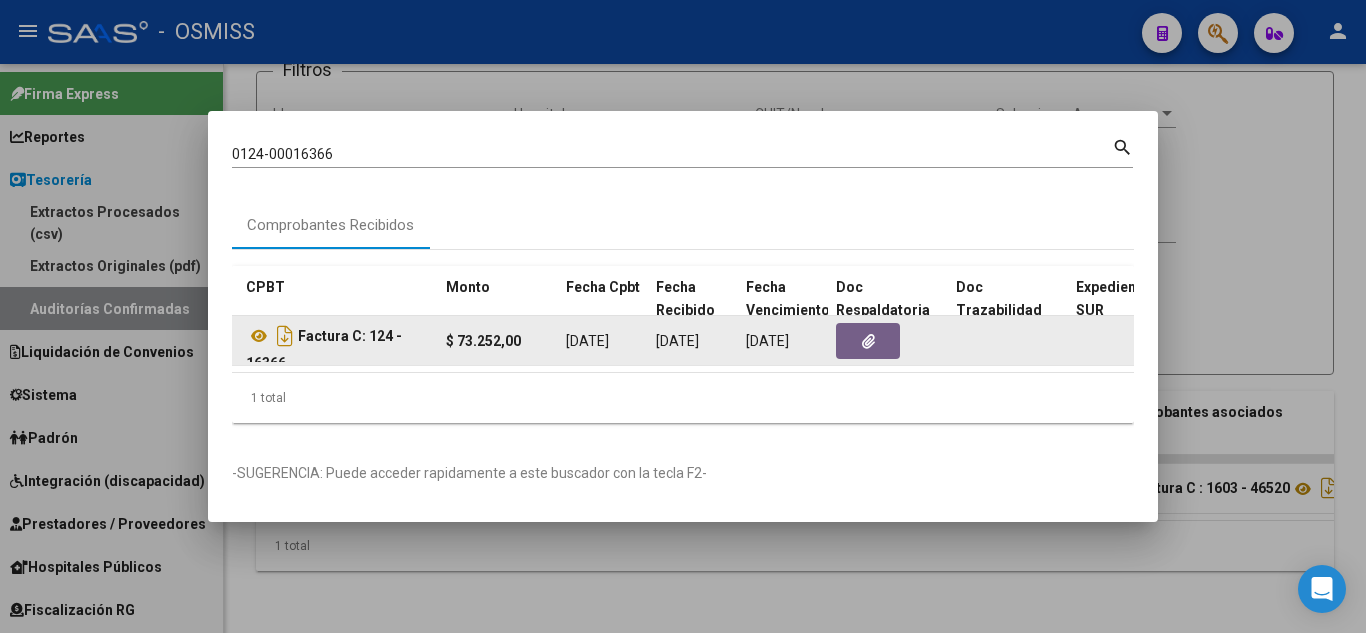 click 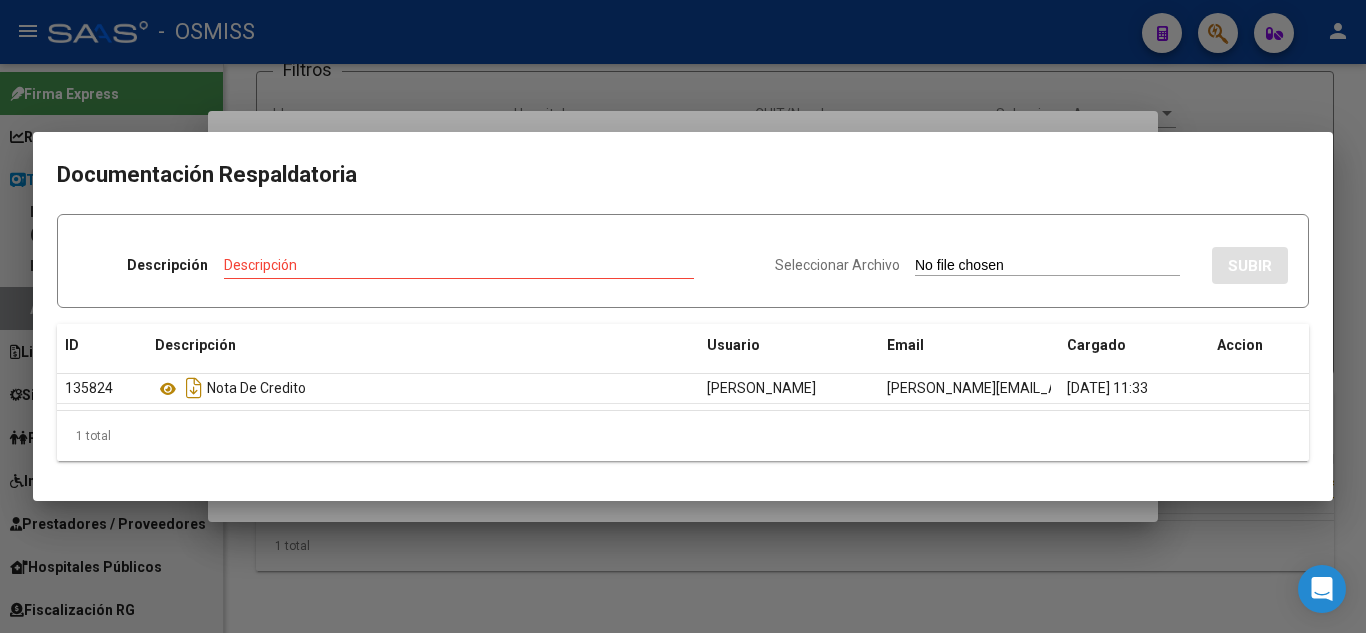 type on "C:\fakepath\FC 16366 HOSPITAL TETAMANTI RC4909.pdf" 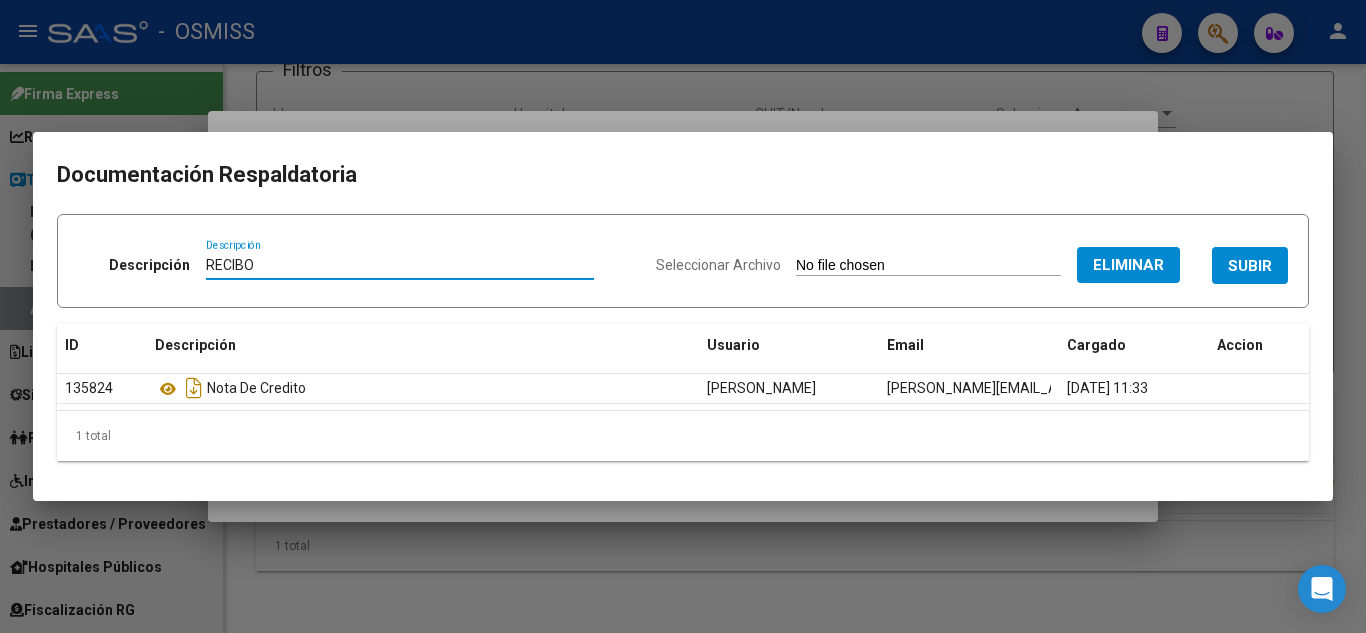 type on "RECIBO" 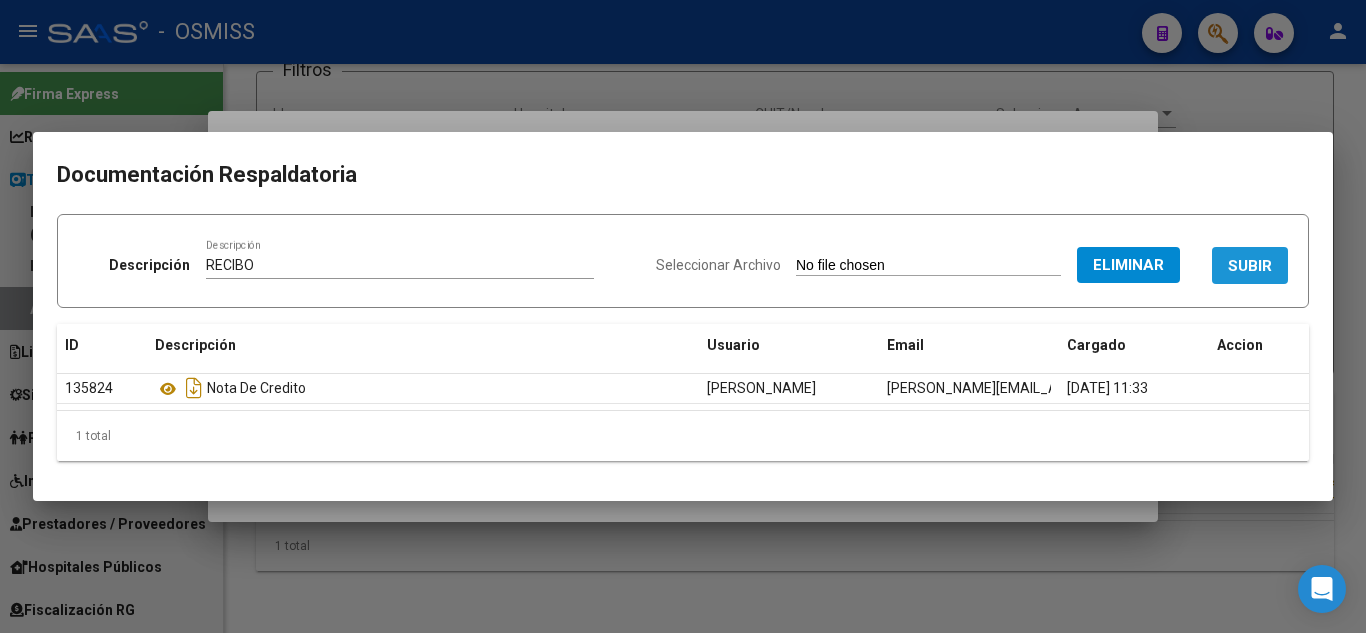 click on "SUBIR" at bounding box center (1250, 266) 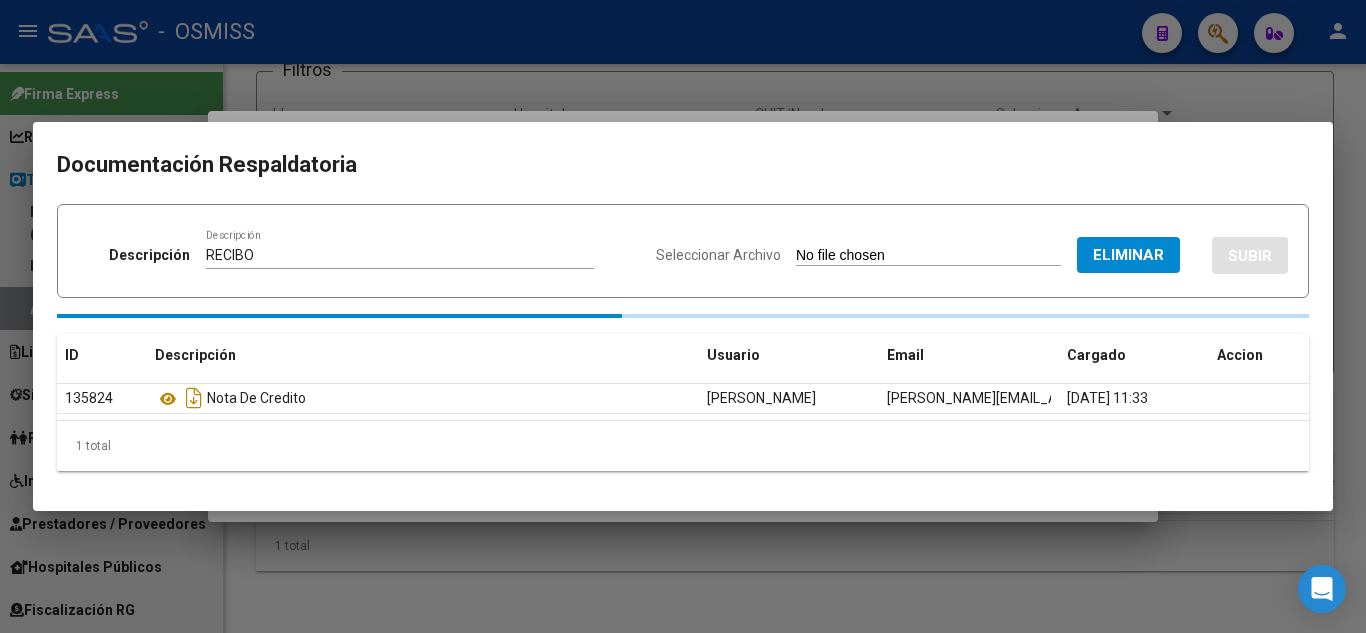 type 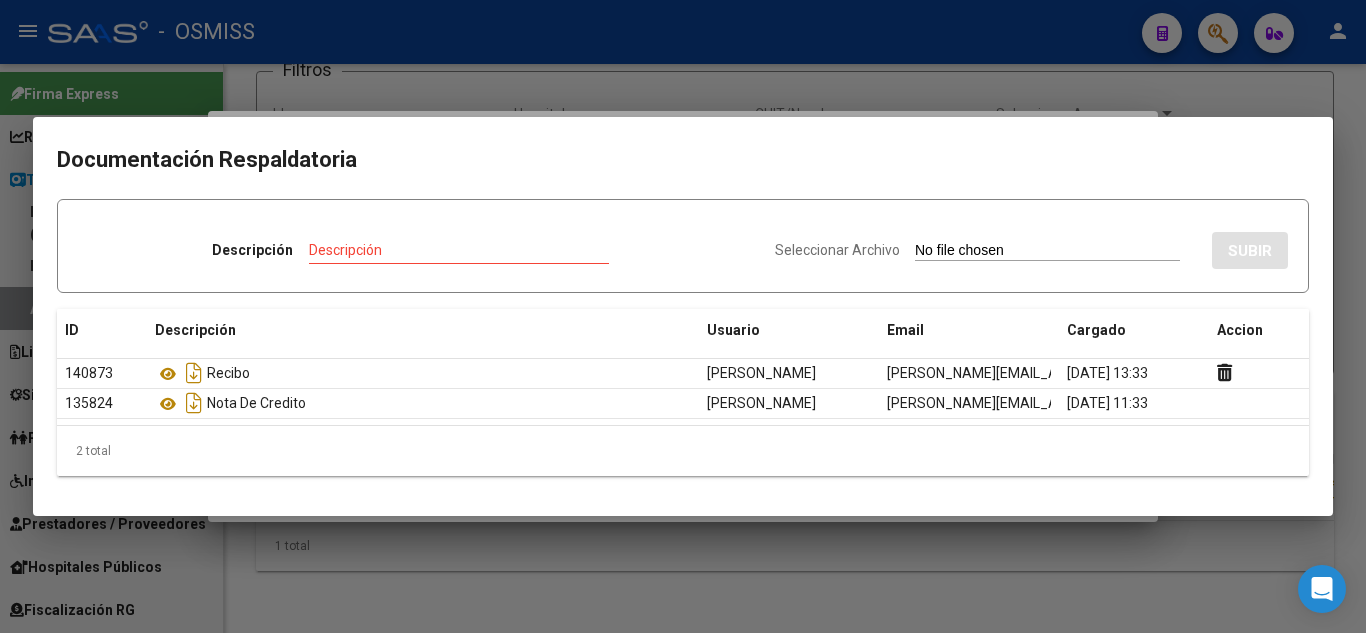 click on "Documentación Respaldatoria Descripción Descripción Seleccionar Archivo SUBIR ID Descripción Usuario Email Cargado Accion 140873  Recibo  [PERSON_NAME] [PERSON_NAME][EMAIL_ADDRESS][PERSON_NAME][DOMAIN_NAME] [DATE] 13:33 135824  Nota De Credito  Florencia Vicens [EMAIL_ADDRESS][PERSON_NAME][DOMAIN_NAME] [DATE] 11:33  2 total   1" at bounding box center [683, 316] 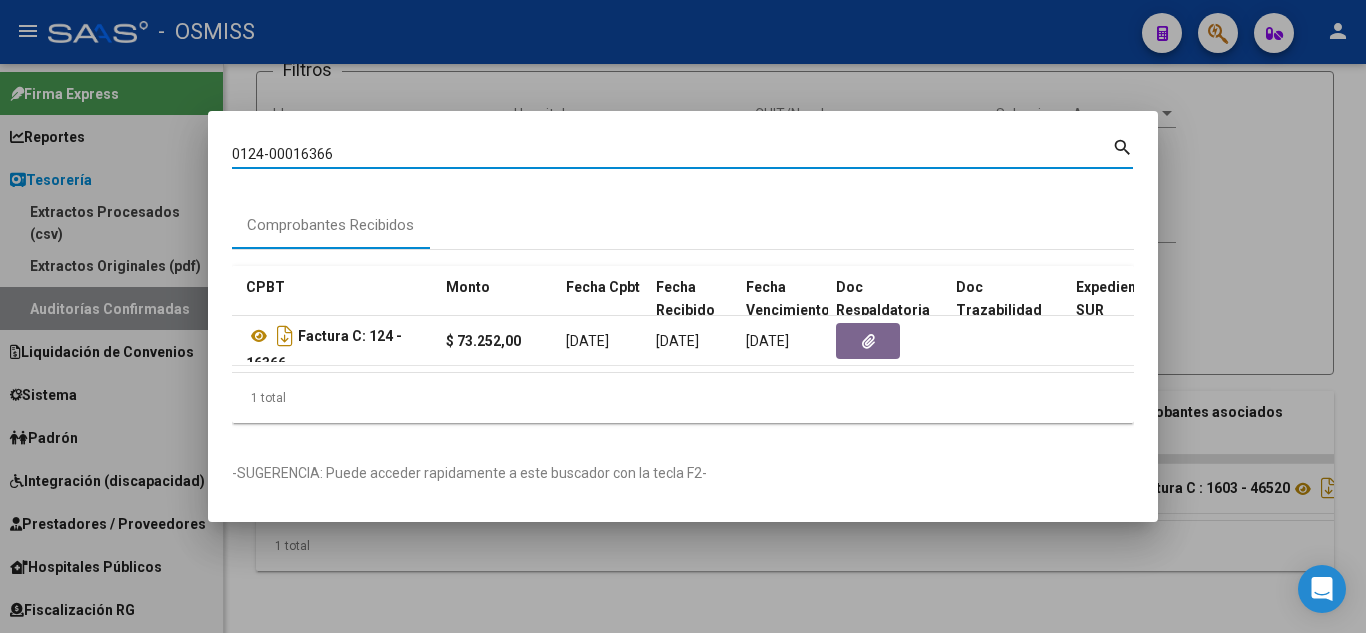 drag, startPoint x: 360, startPoint y: 146, endPoint x: 129, endPoint y: 125, distance: 231.95258 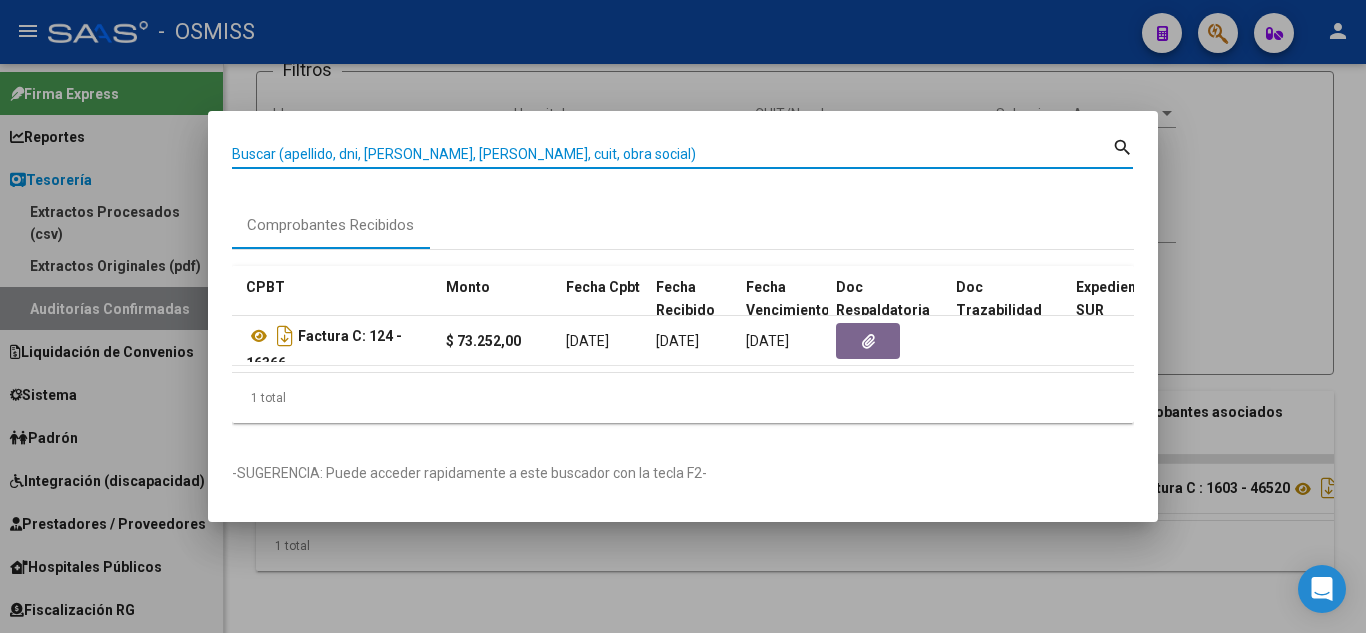 click on "Buscar (apellido, dni, [PERSON_NAME], [PERSON_NAME], cuit, obra social)" at bounding box center [672, 154] 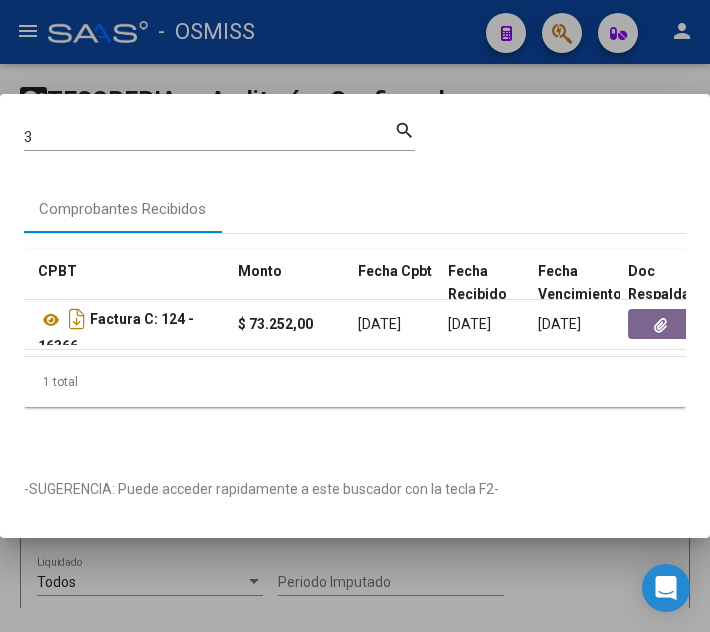 click on "ID CAE Facturado x Orden De Area Razón Social CPBT Monto Fecha Cpbt Fecha Recibido Fecha Vencimiento Doc Respaldatoria Doc Trazabilidad Expediente SUR Asociado Auditoria Retencion IIBB Retención Ganancias OP Fecha Transferido Monto Transferido Comprobante Creado Usuario Email Integracion Tipo Archivo Integracion Periodo Presentacion Integracion Importe Sol. Integracion Importe Liq. Legajo CUIL Nombre Afiliado Periodo Prestación Comentario Prestador / Gerenciador Comentario Obra Social Fecha Confimado Codigo SSS
153068  Hospitales - Auditoría Médica MINISTERIO DE SALUD PCIA DE BS AS    30626983398   Factura C: 124 - 16366  $ 73.252,00 [DATE] [DATE] [DATE] 17620  -     [DATE] [PERSON_NAME] [EMAIL_ADDRESS][PERSON_NAME][DOMAIN_NAME]  1 total   1" at bounding box center (355, 344) 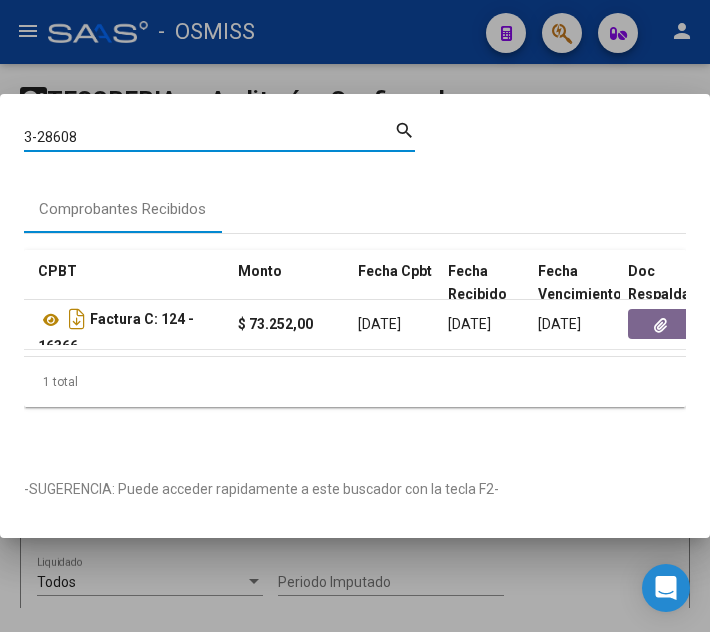 type on "3-28608" 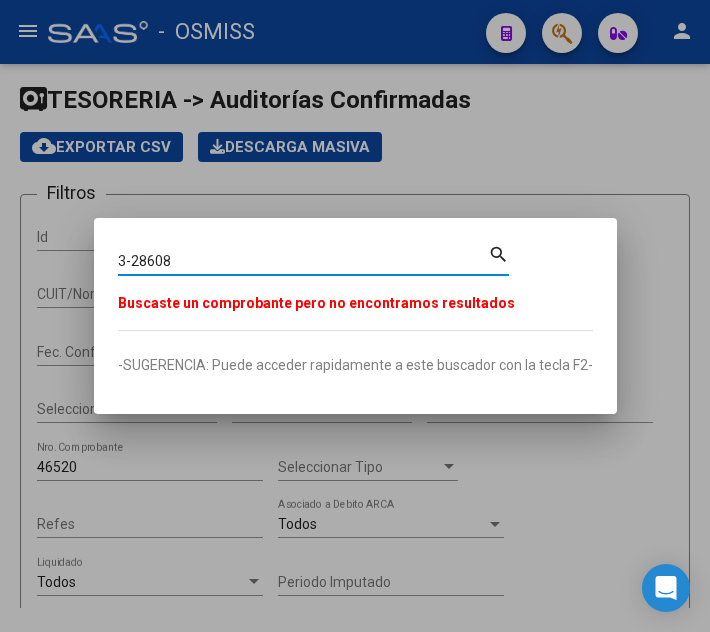 click at bounding box center [355, 316] 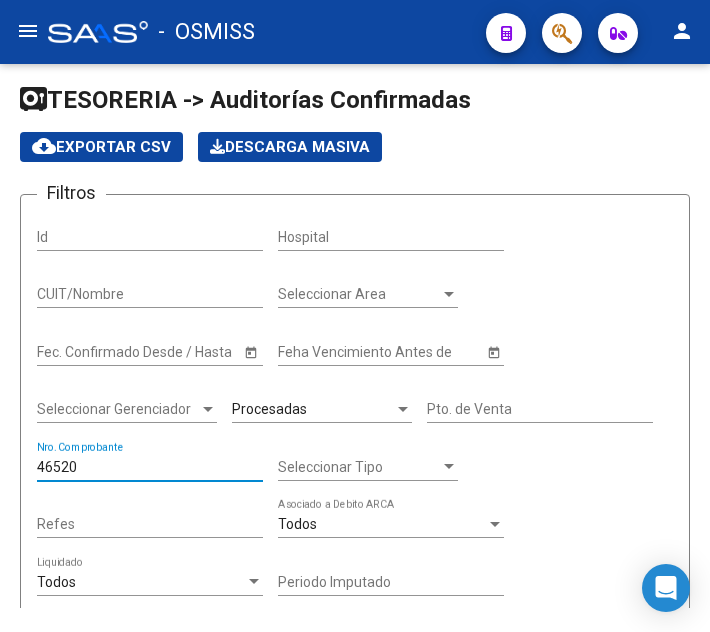 drag, startPoint x: 338, startPoint y: 464, endPoint x: 172, endPoint y: 461, distance: 166.0271 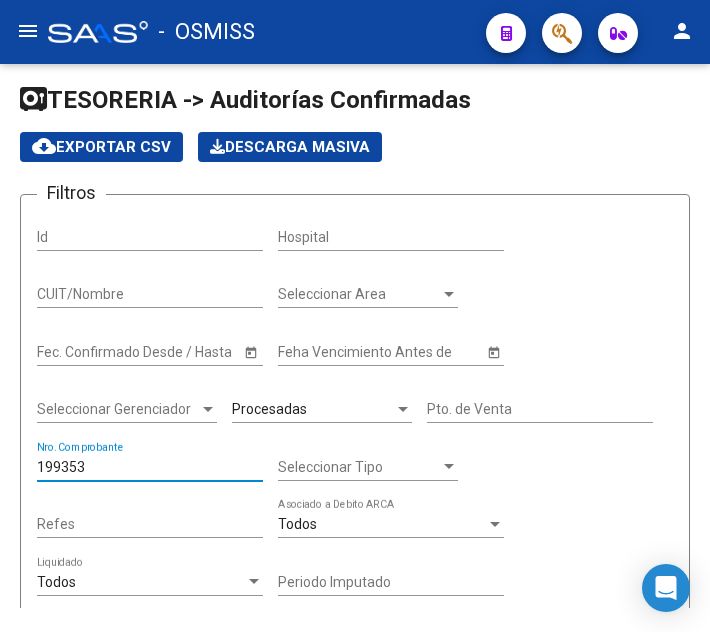 type on "199353" 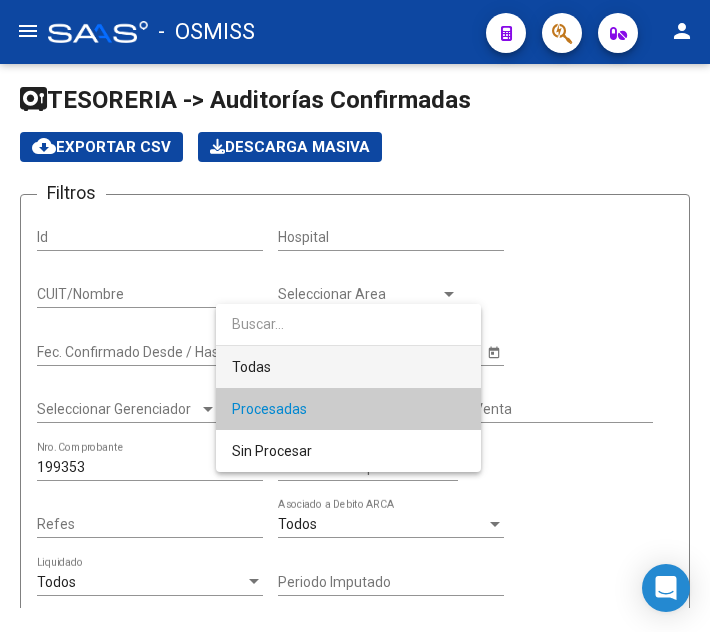 click on "Todas" at bounding box center [348, 367] 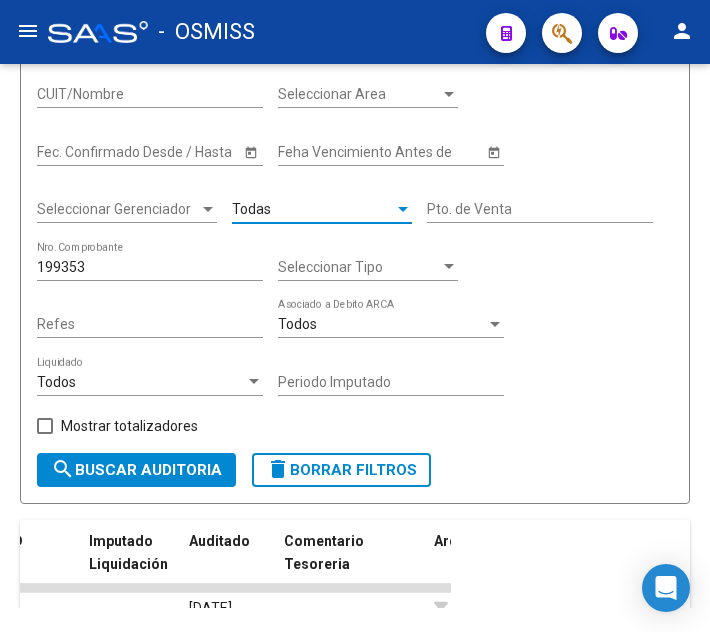click on "search  Buscar Auditoria" 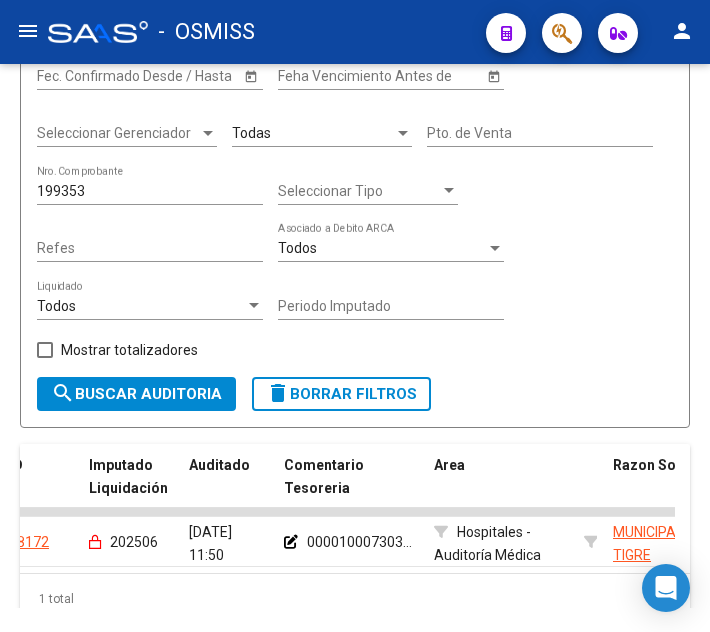scroll, scrollTop: 394, scrollLeft: 0, axis: vertical 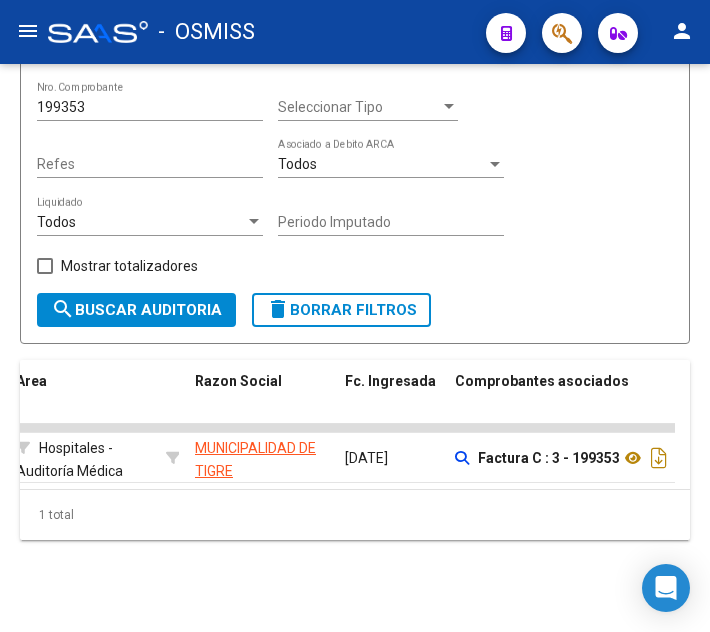 click on "18172     202506 [DATE] 11:50     000010007303...     Hospitales - Auditoría Médica MUNICIPALIDAD DE TIGRE  - 30999284899  [DATE]      Factura C : 3 - 199353  $ 815.655,00 $ 0,00 $ 815.655,00 [PERSON_NAME] [PERSON_NAME]" 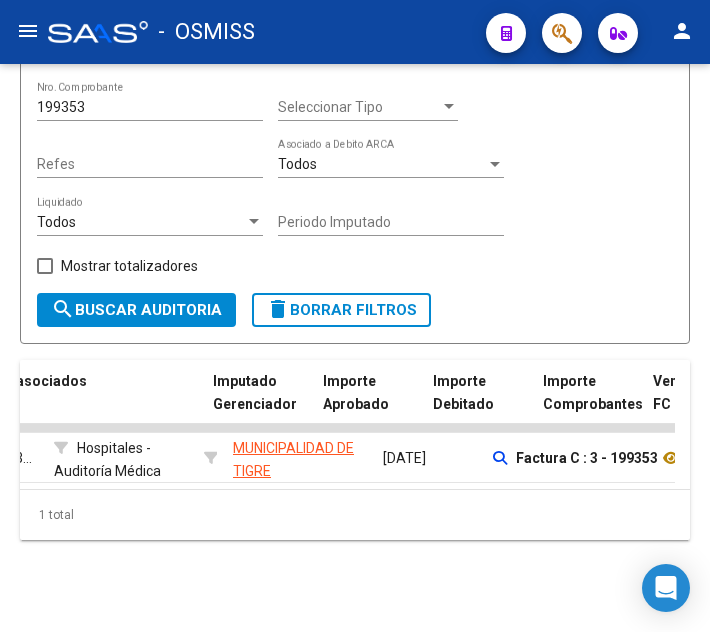 scroll, scrollTop: 0, scrollLeft: 0, axis: both 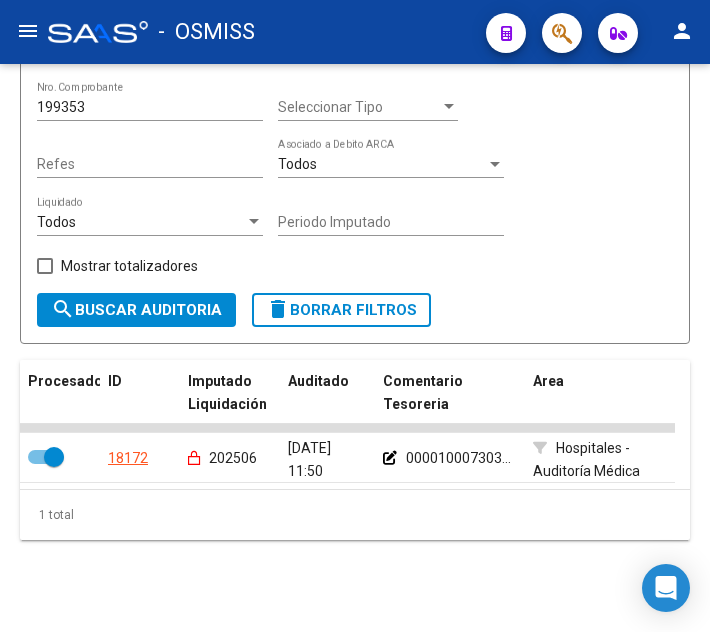drag, startPoint x: 171, startPoint y: 463, endPoint x: 206, endPoint y: 463, distance: 35 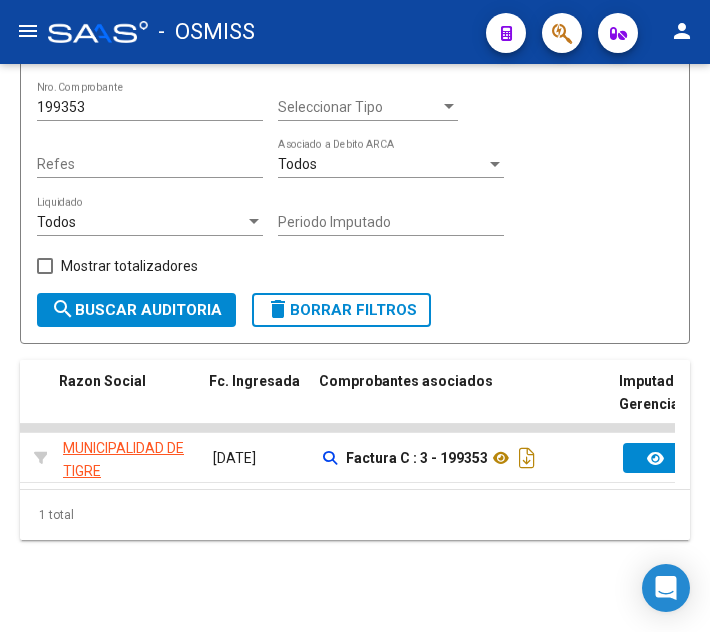 scroll, scrollTop: 0, scrollLeft: 653, axis: horizontal 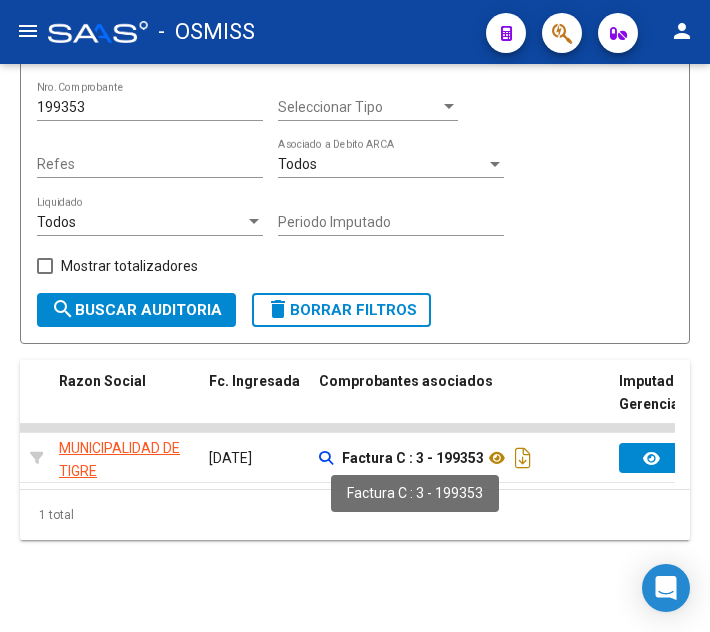 click on "Factura C : 3 - 199353" 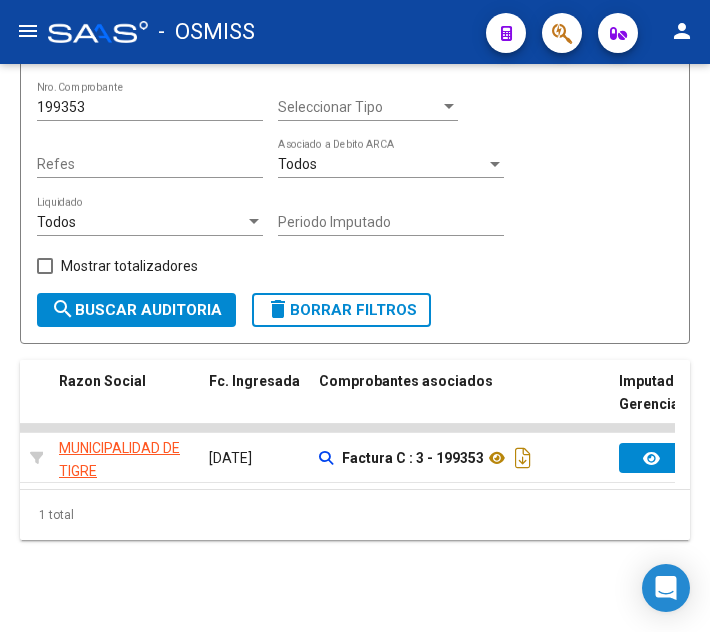 click on "Factura C : 3 - 199353" 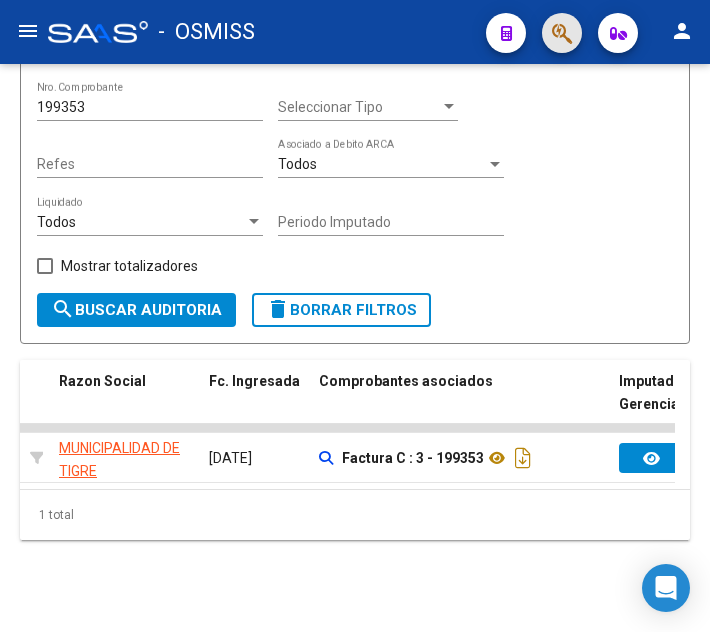 click 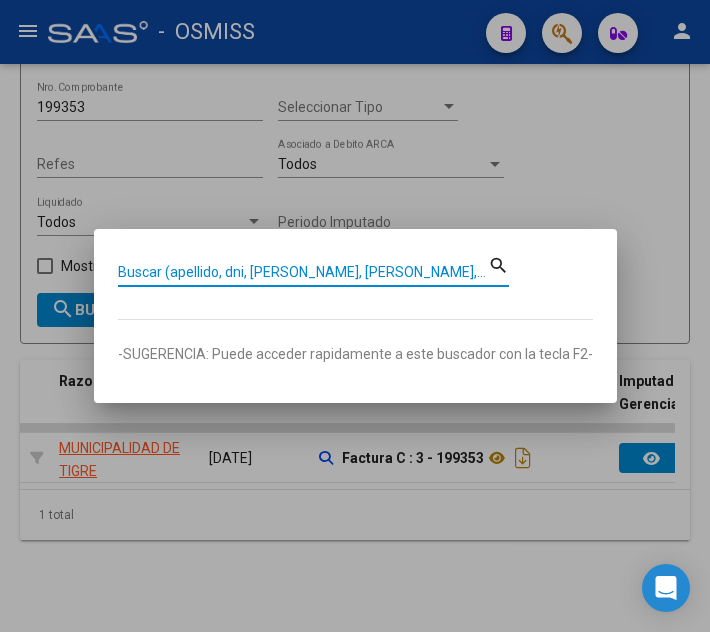 paste on "Factura C : 3 - 199353" 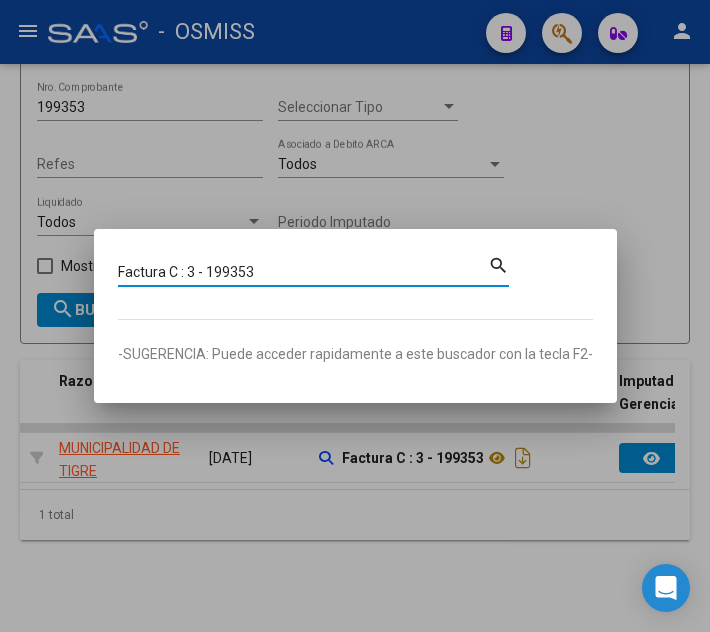 drag, startPoint x: 201, startPoint y: 273, endPoint x: -6, endPoint y: 273, distance: 207 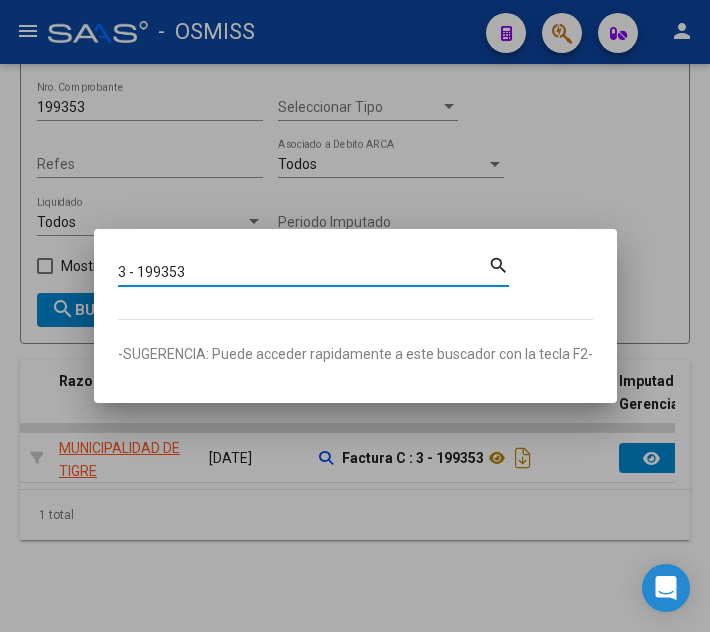 type on "3 - 199353" 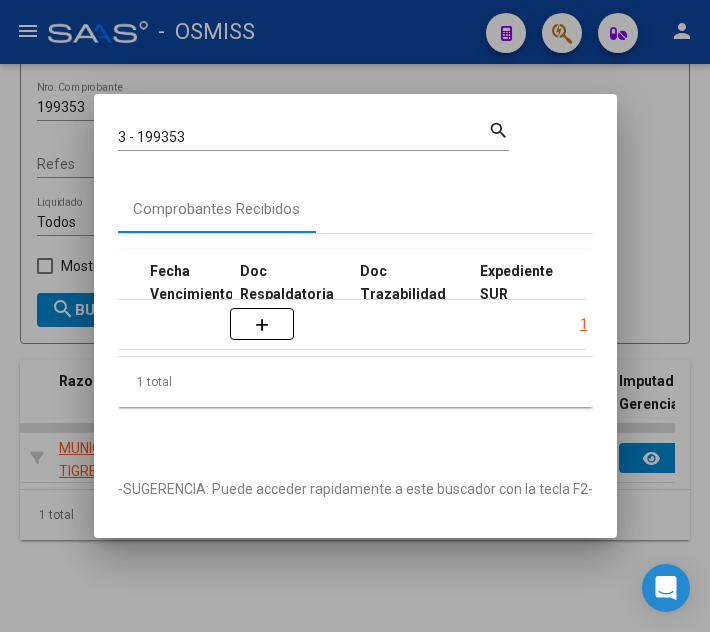 scroll, scrollTop: 0, scrollLeft: 1124, axis: horizontal 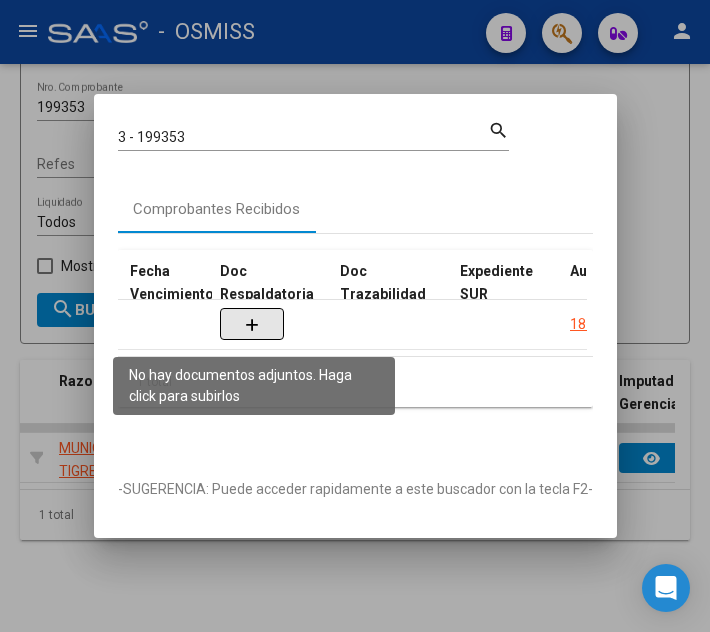 click 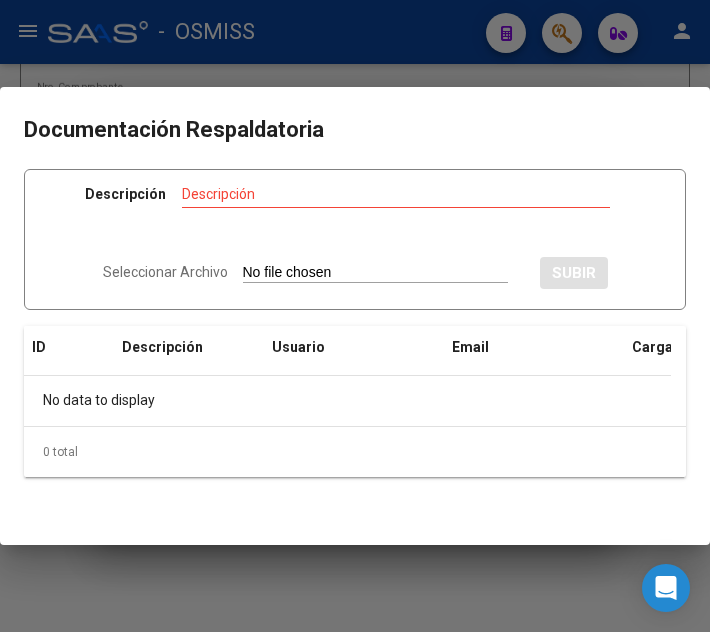 type on "C:\fakepath\FC VARIAS MUNICIPALIDAD DE TIGRE RC28608.pdf" 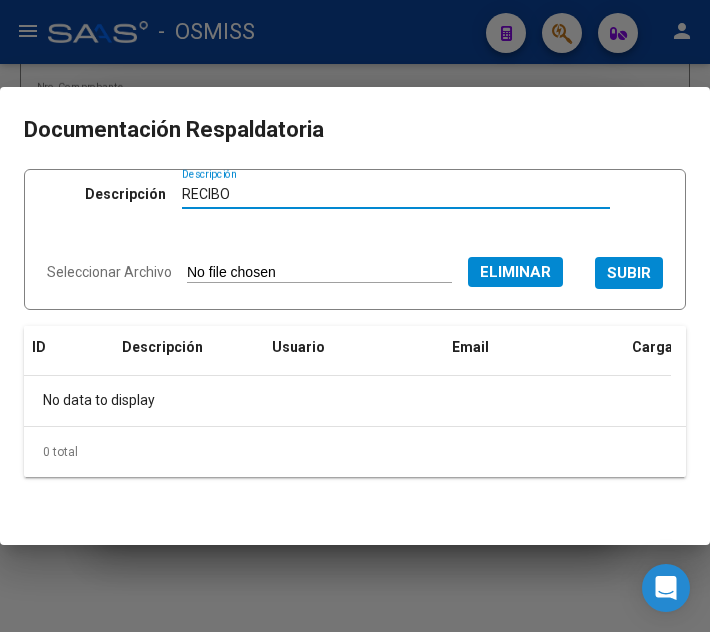 type on "RECIBO" 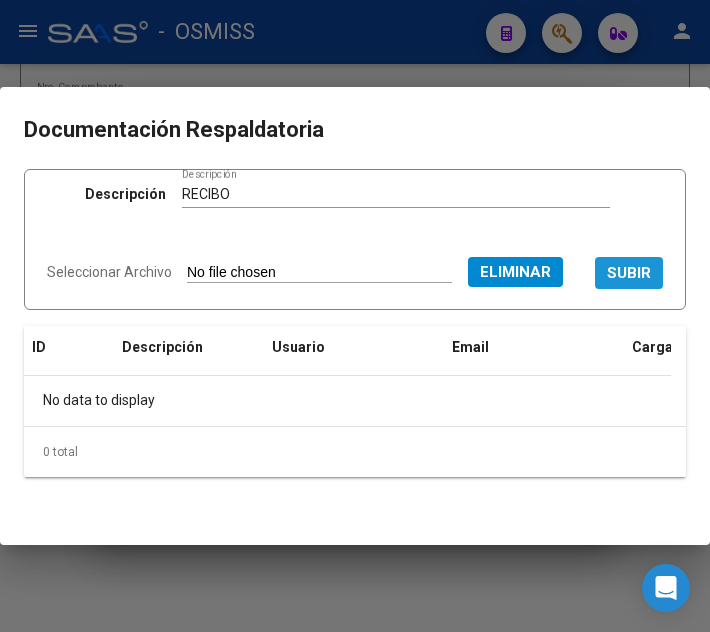 click on "SUBIR" at bounding box center [629, 274] 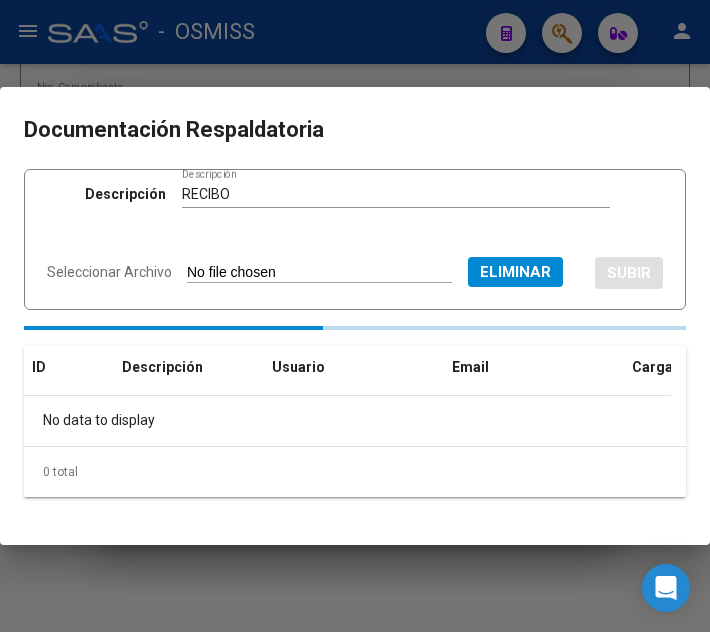 type 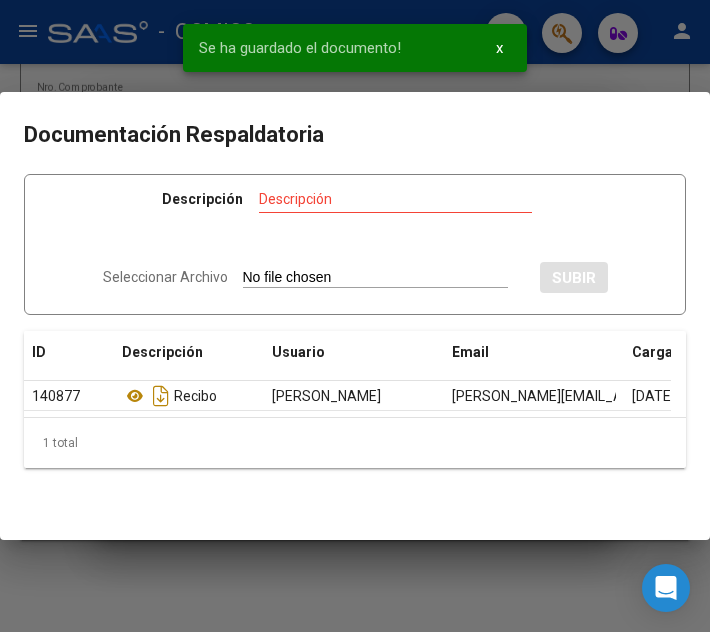 click at bounding box center [355, 316] 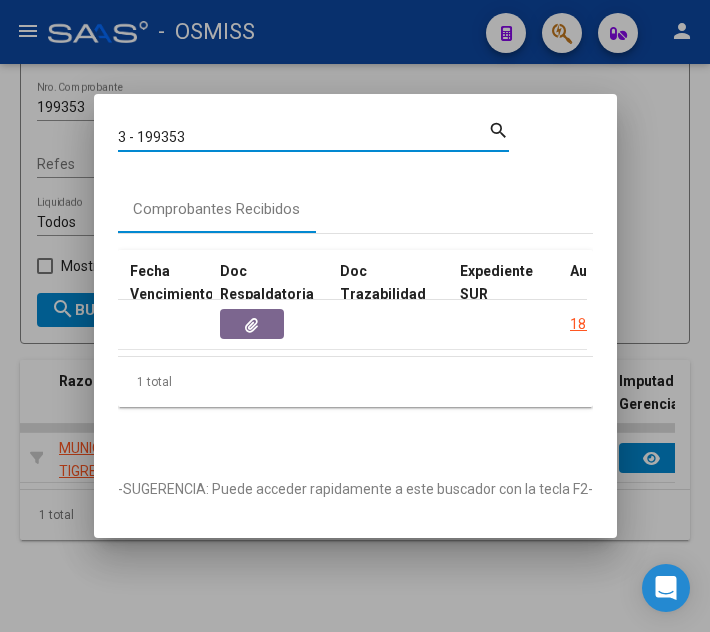 drag, startPoint x: 203, startPoint y: 128, endPoint x: 139, endPoint y: 129, distance: 64.00781 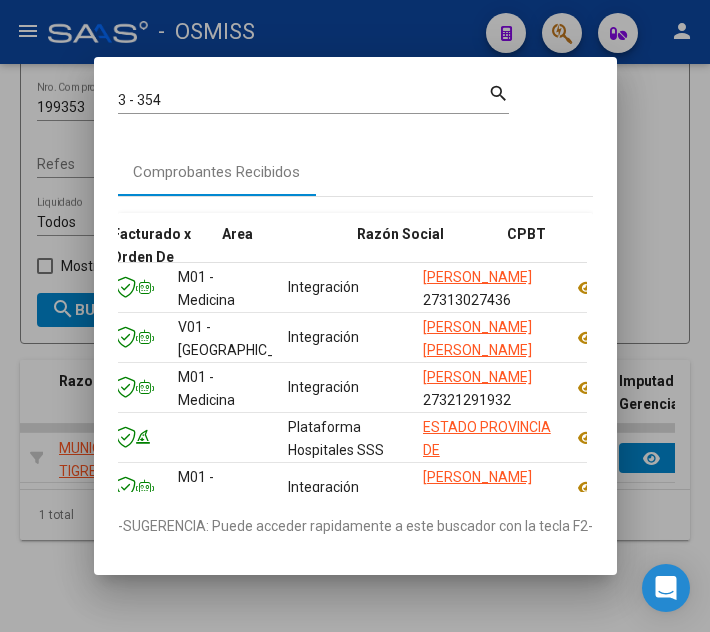 scroll, scrollTop: 0, scrollLeft: 332, axis: horizontal 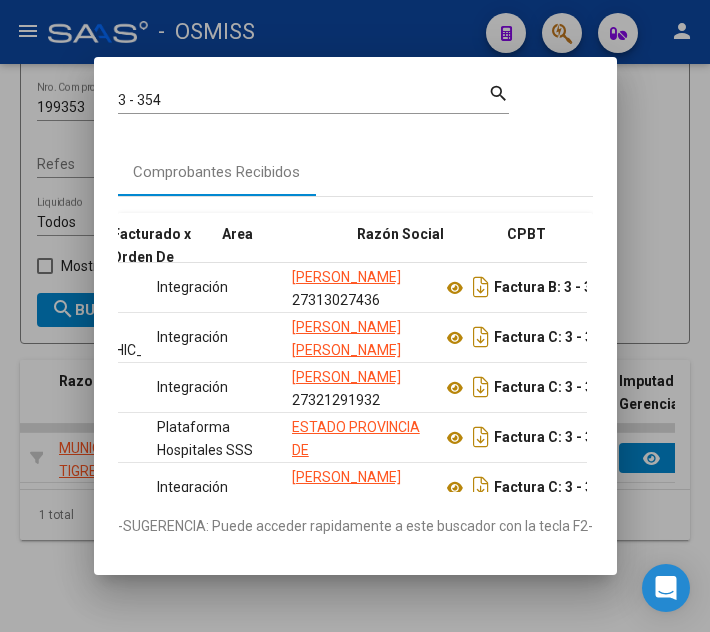 drag, startPoint x: 309, startPoint y: 363, endPoint x: 386, endPoint y: 342, distance: 79.81228 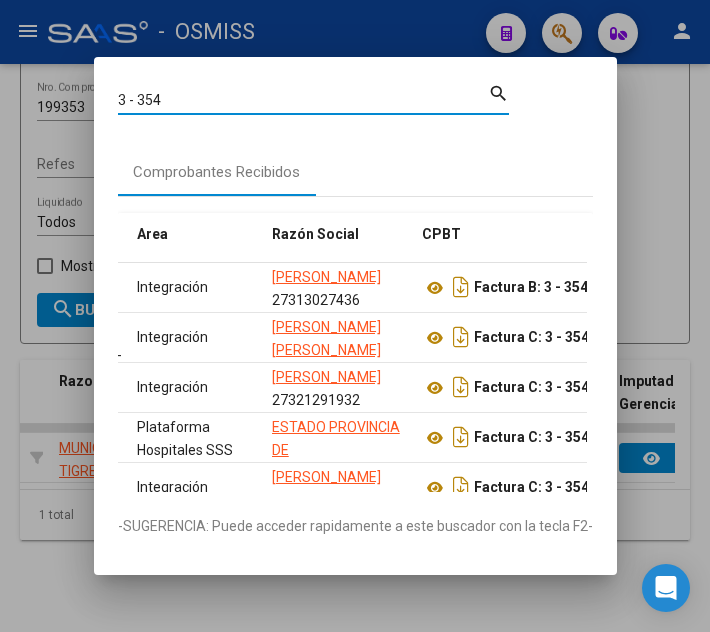 click on "3 - 354" at bounding box center (303, 100) 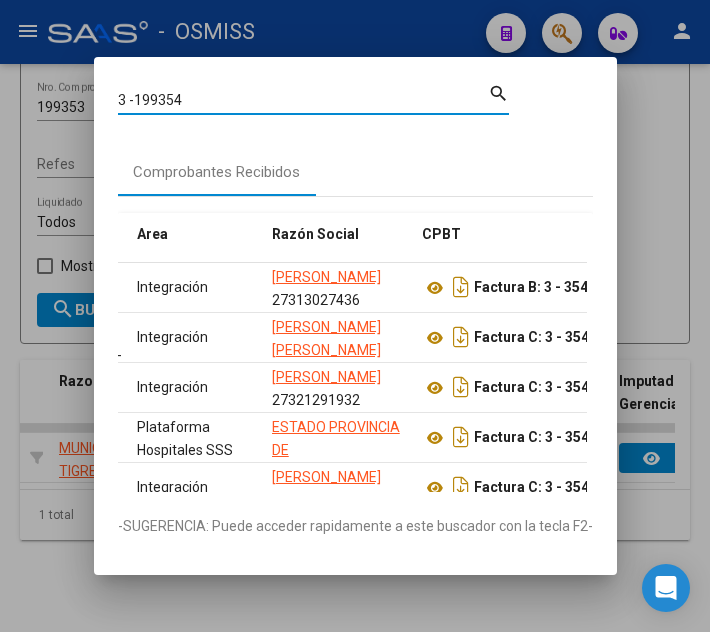 type on "3 -199354" 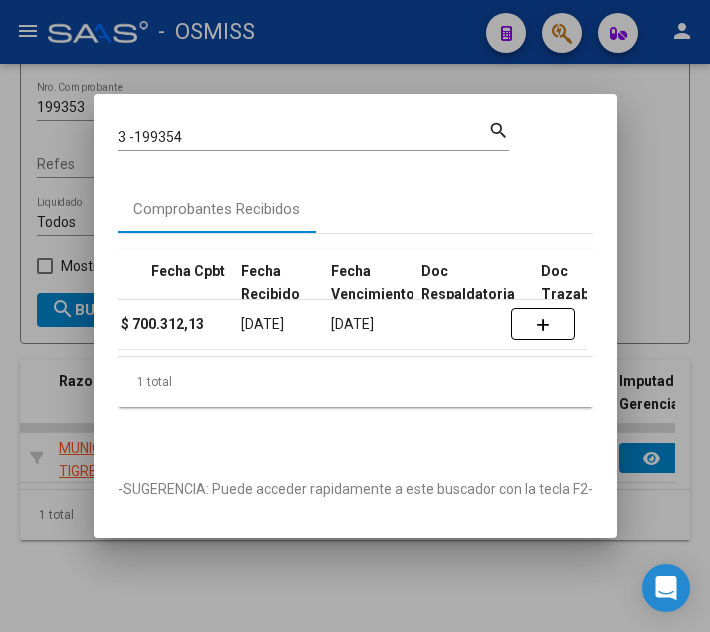 scroll, scrollTop: 0, scrollLeft: 923, axis: horizontal 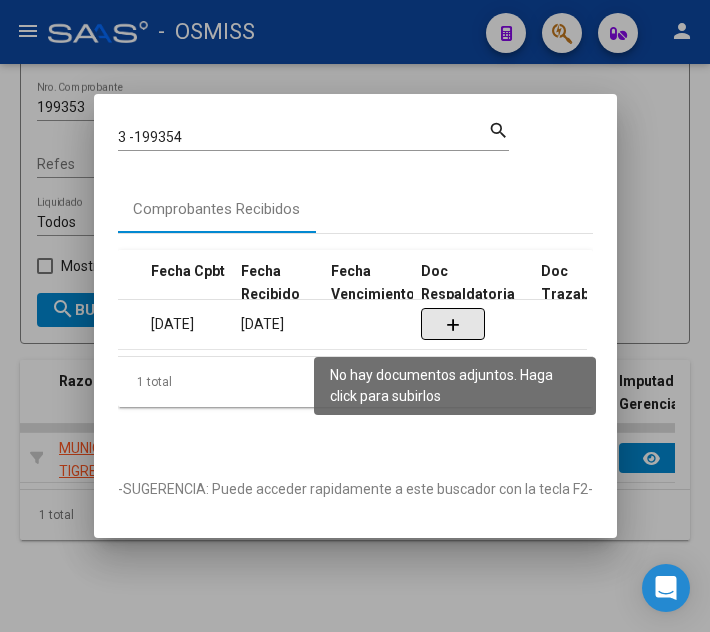 click 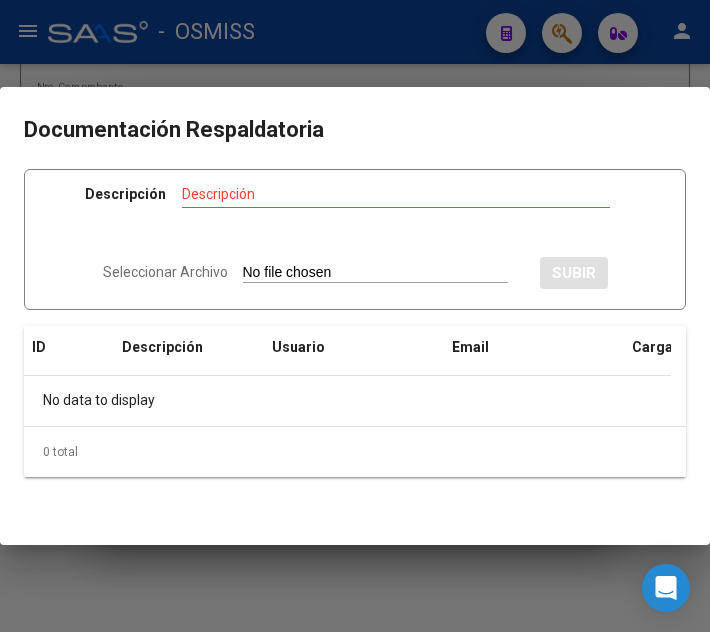 type on "C:\fakepath\FC VARIAS MUNICIPALIDAD DE TIGRE RC28608.pdf" 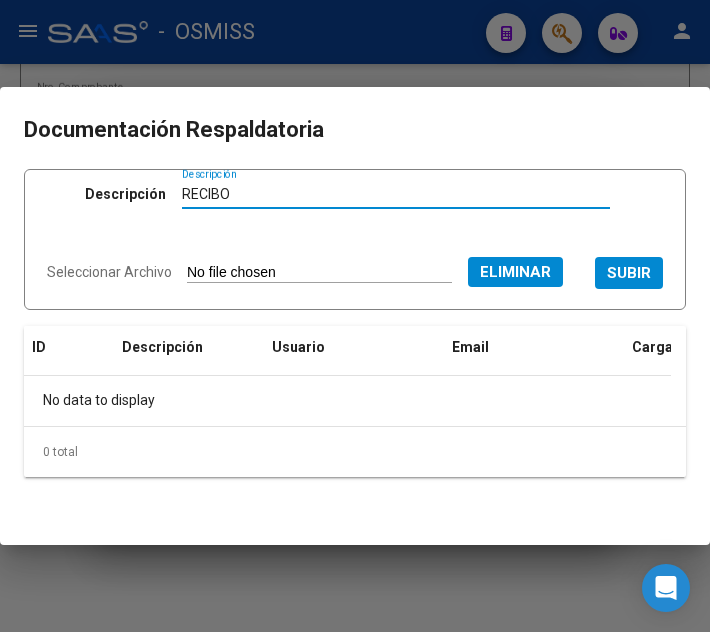 type on "RECIBO" 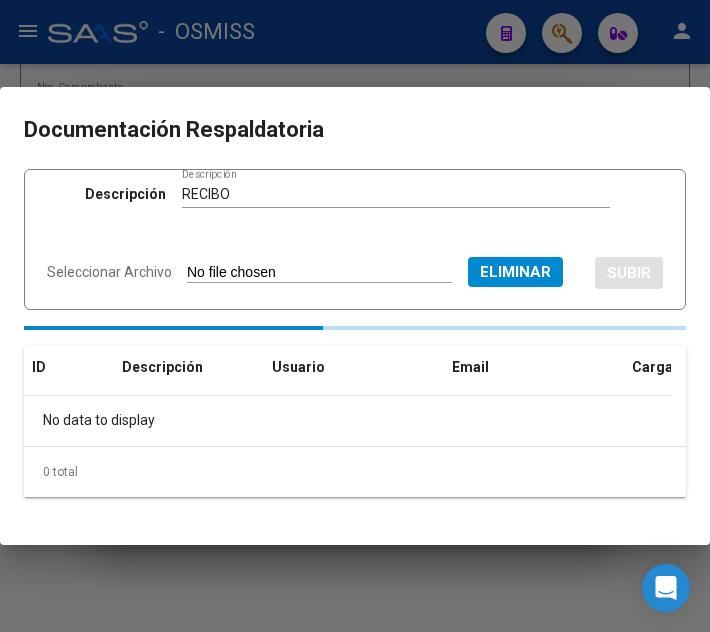 type 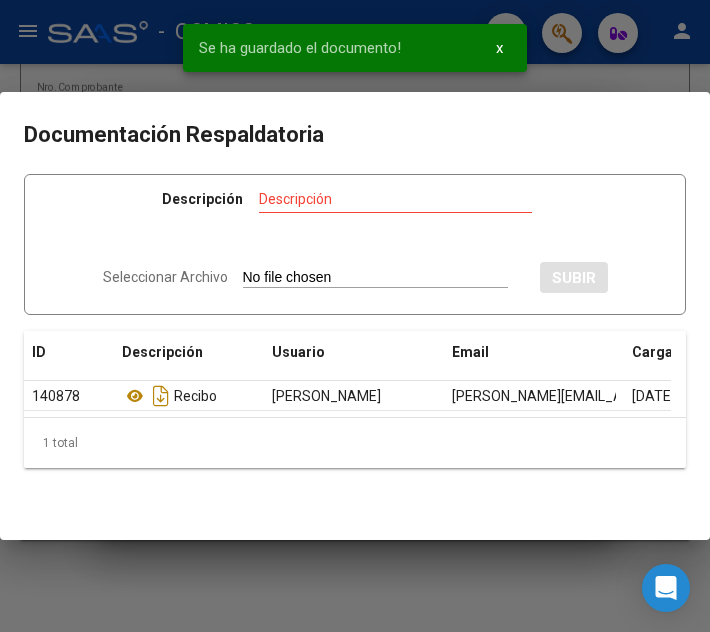 click at bounding box center [355, 316] 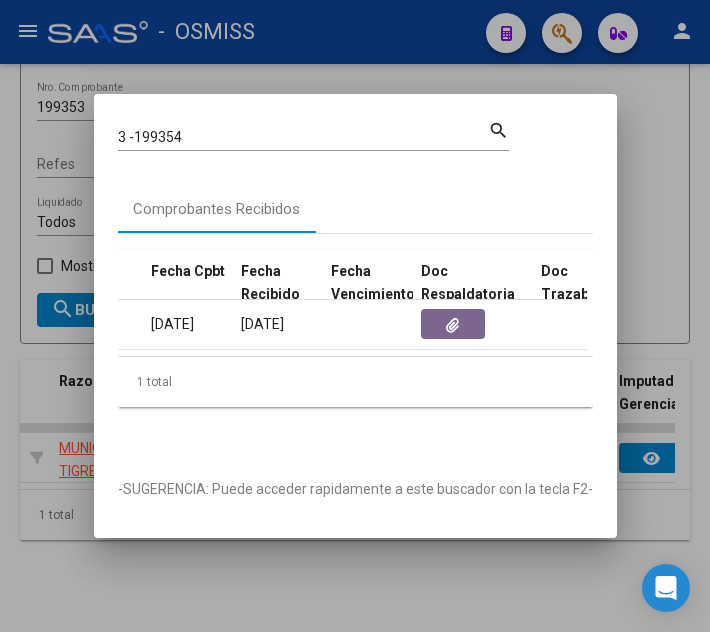 click on "3 -199354" at bounding box center (303, 137) 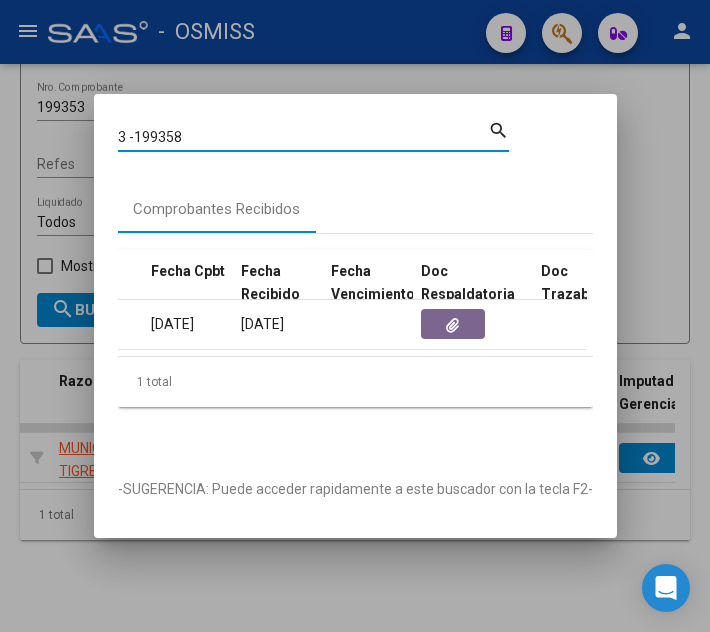 type on "3 -199358" 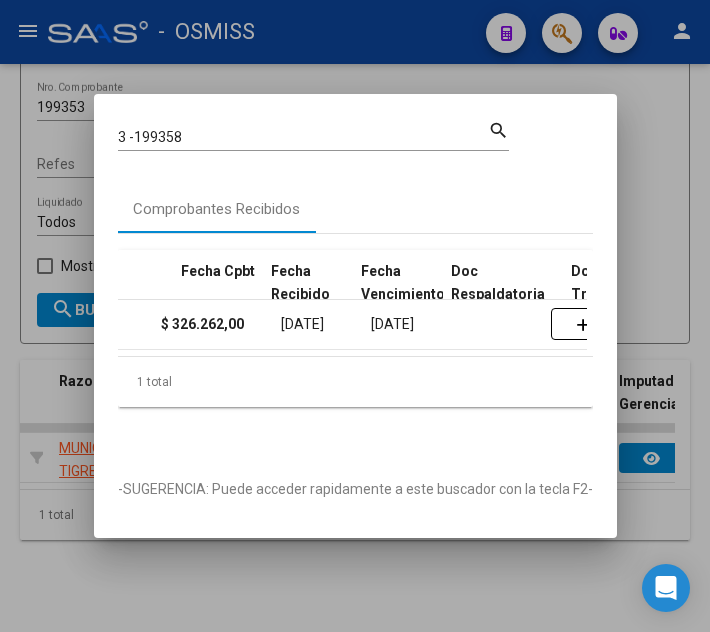 scroll, scrollTop: 0, scrollLeft: 903, axis: horizontal 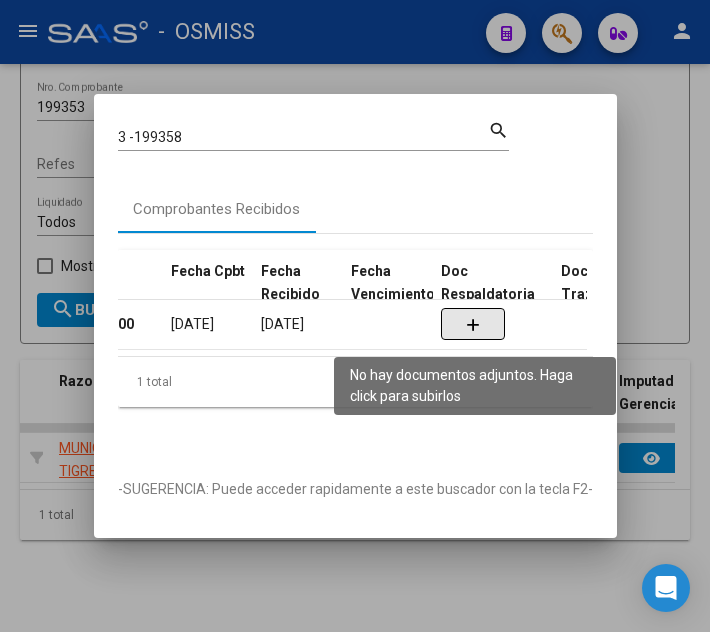 click 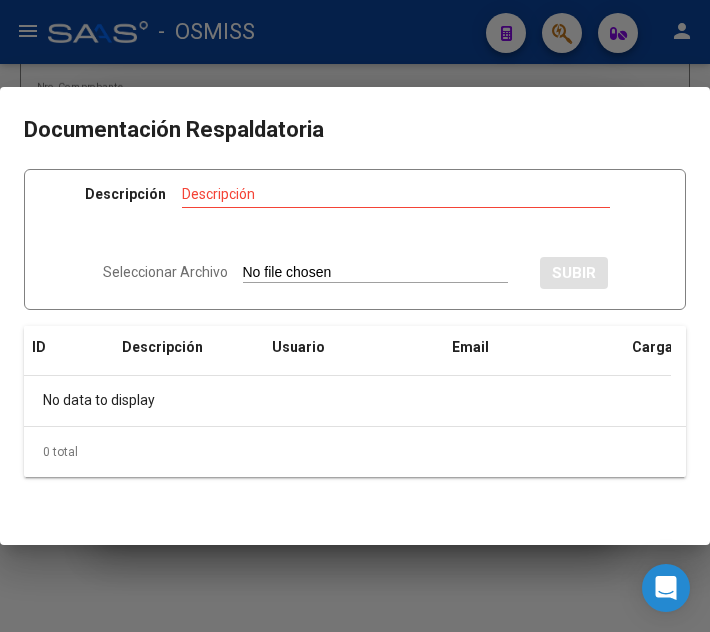 type on "C:\fakepath\FC VARIAS MUNICIPALIDAD DE TIGRE RC28608.pdf" 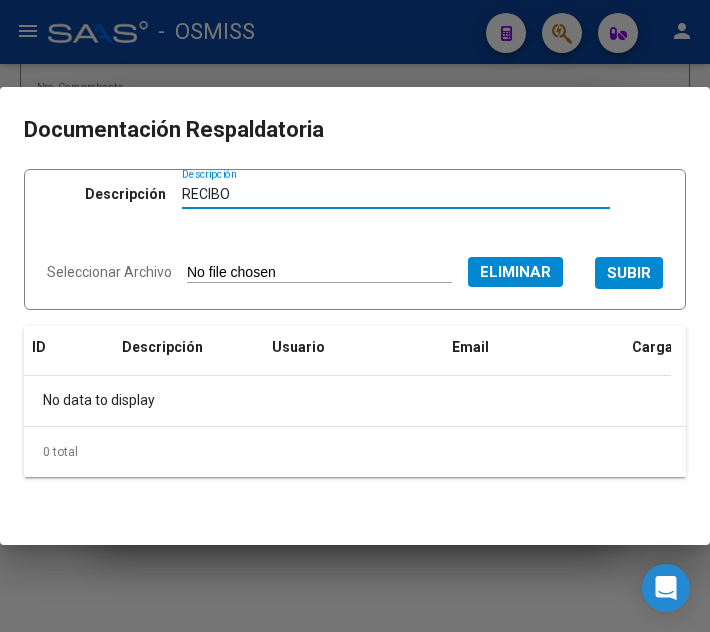 type on "RECIBO" 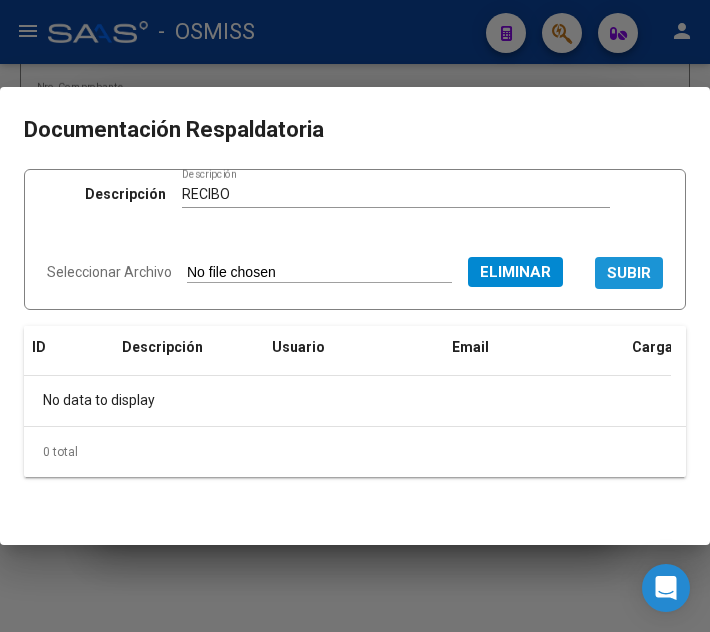 click on "SUBIR" at bounding box center (629, 272) 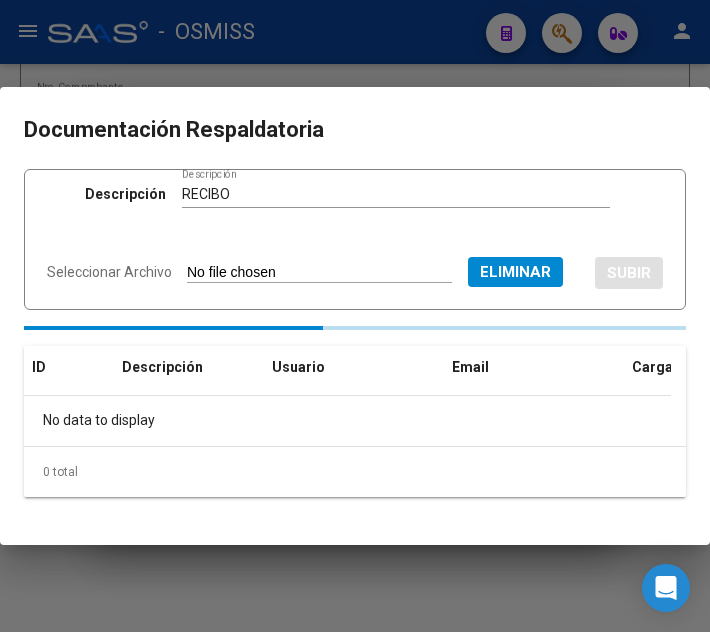 type 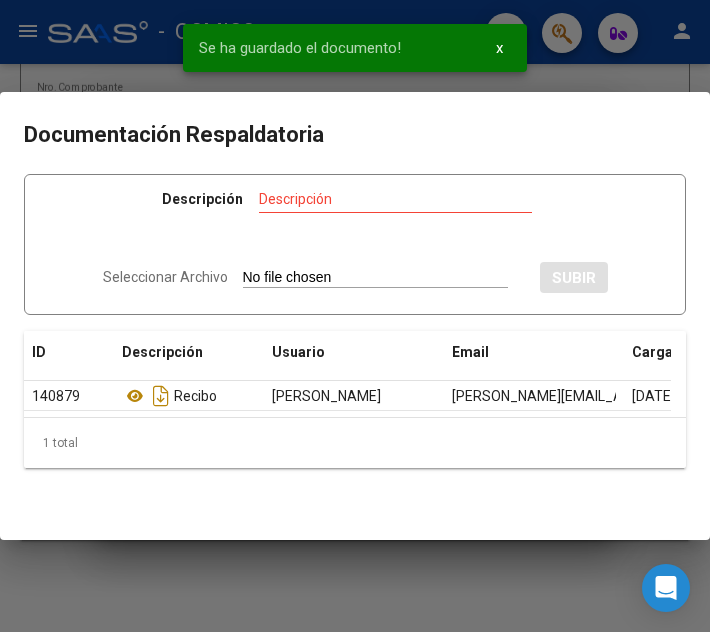 click at bounding box center (355, 316) 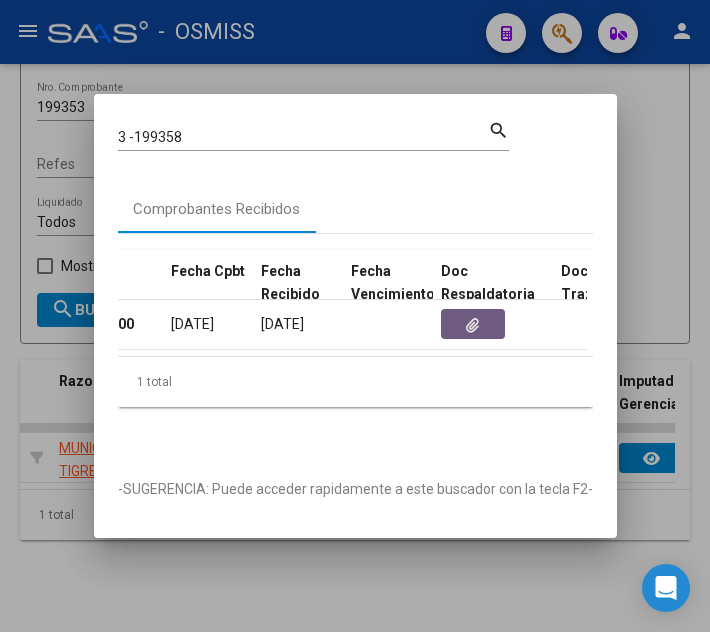 click 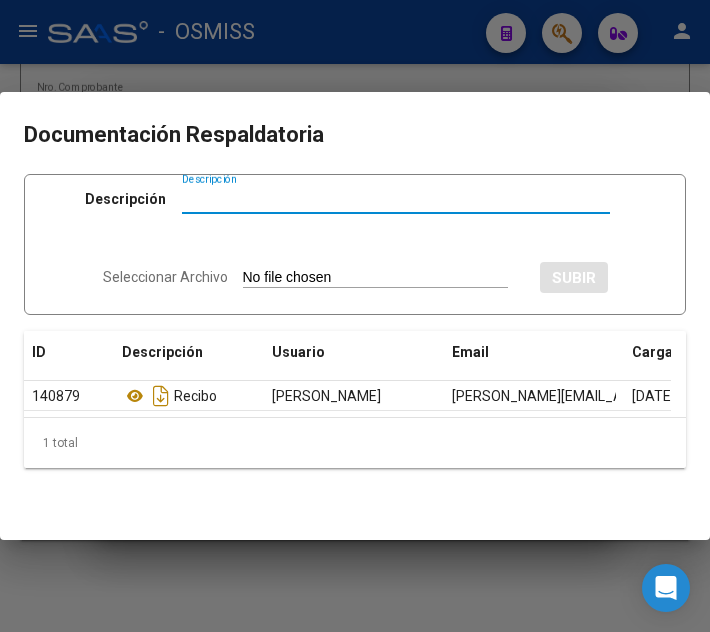 click at bounding box center [355, 316] 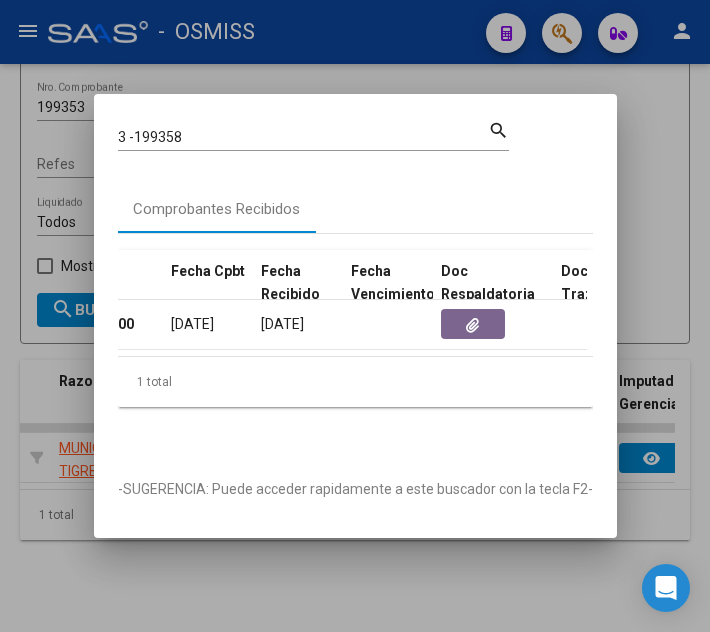 click on "3 -199358" at bounding box center [303, 137] 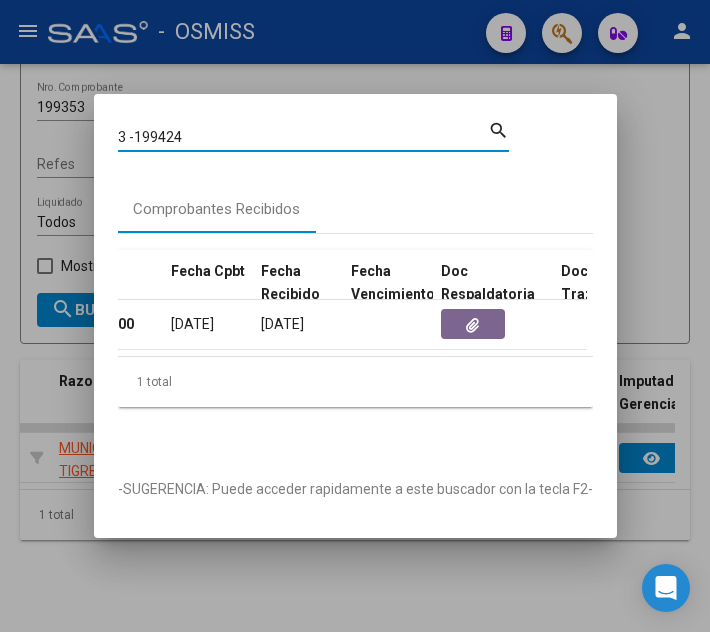 type on "3 -199424" 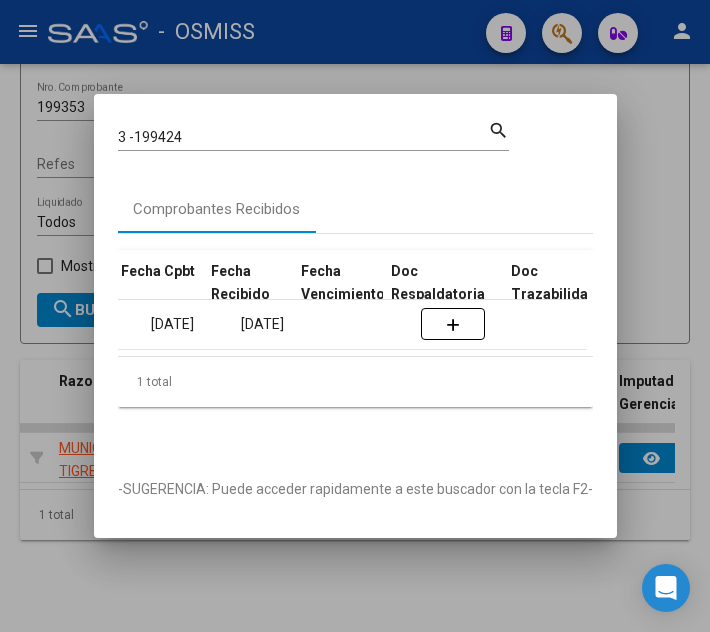 scroll, scrollTop: 0, scrollLeft: 953, axis: horizontal 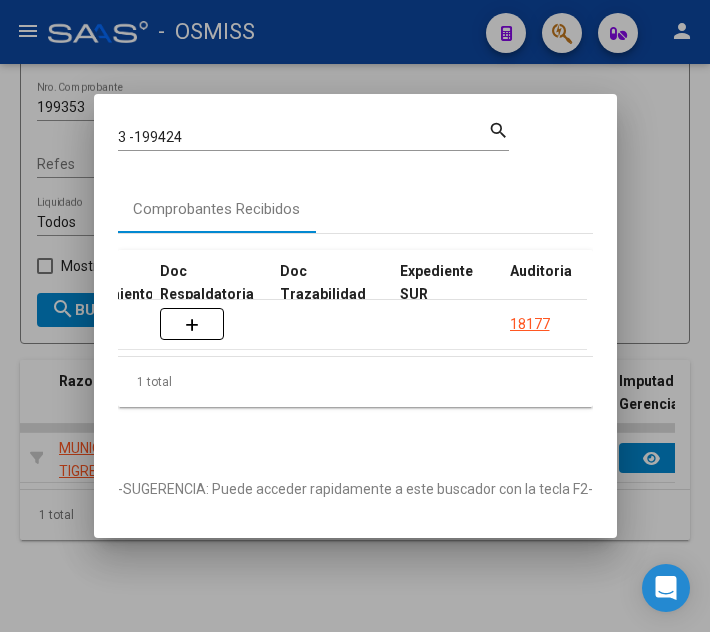 click 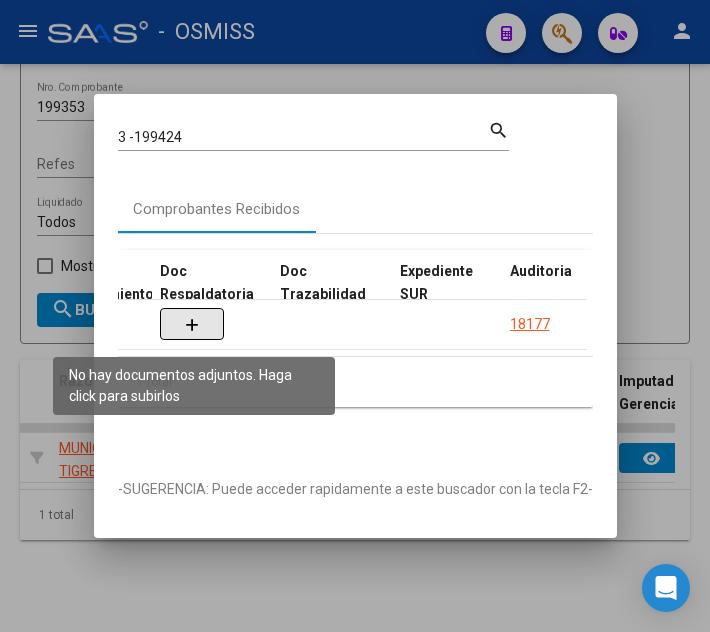click 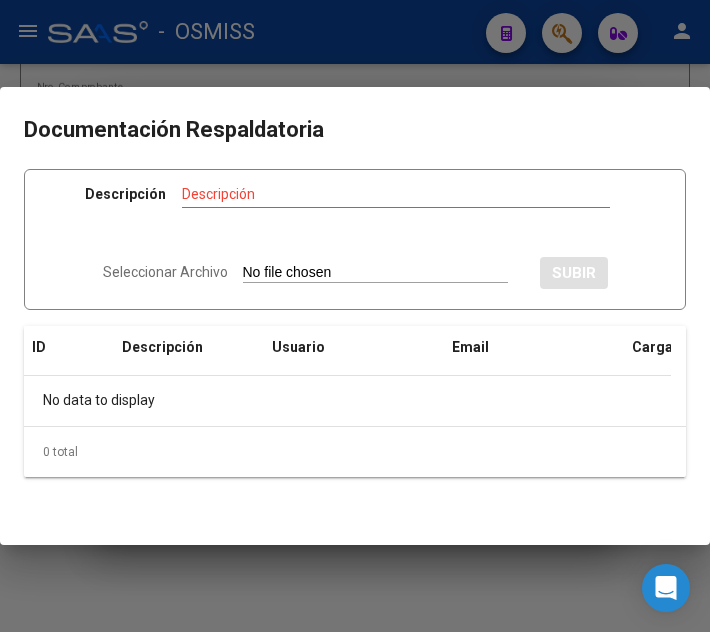 type on "C:\fakepath\FC VARIAS MUNICIPALIDAD DE TIGRE RC28608.pdf" 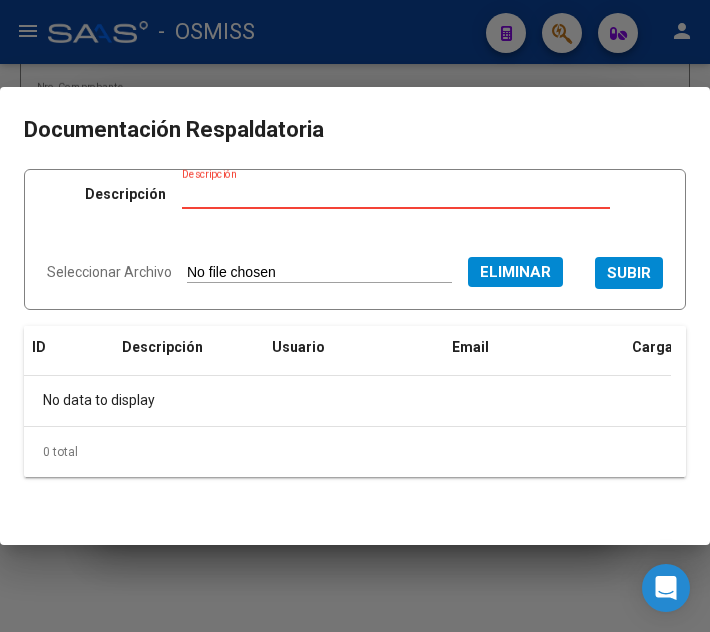 click on "Descripción" at bounding box center [396, 194] 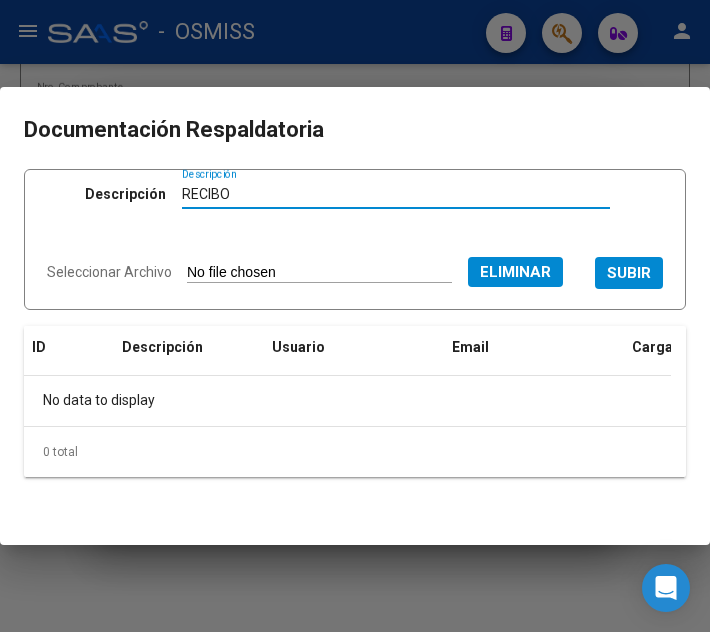 type on "RECIBO" 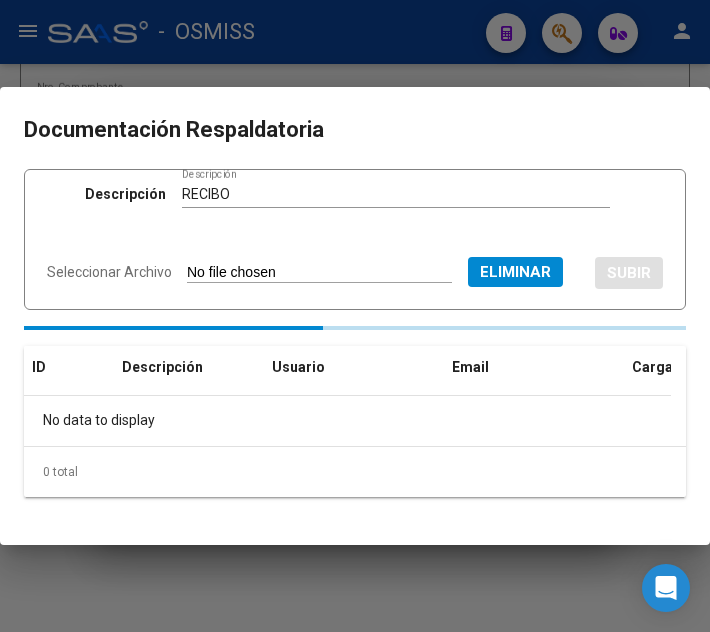 type 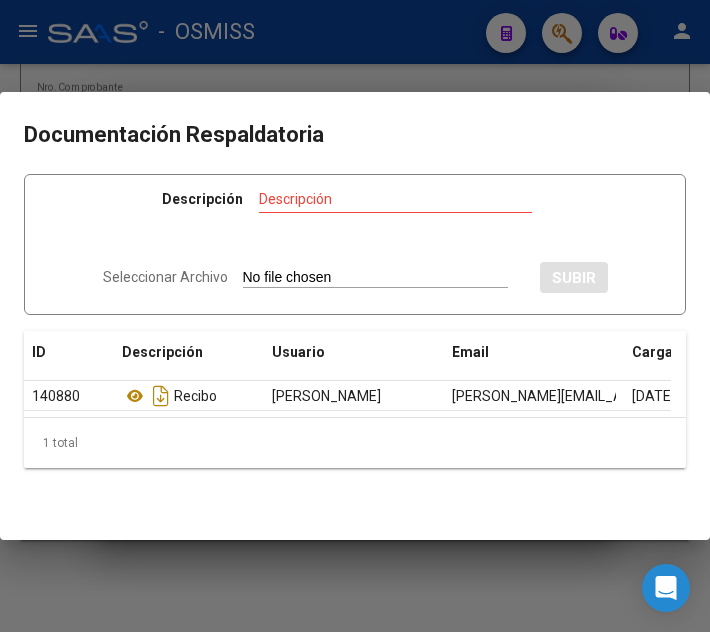 click at bounding box center (355, 316) 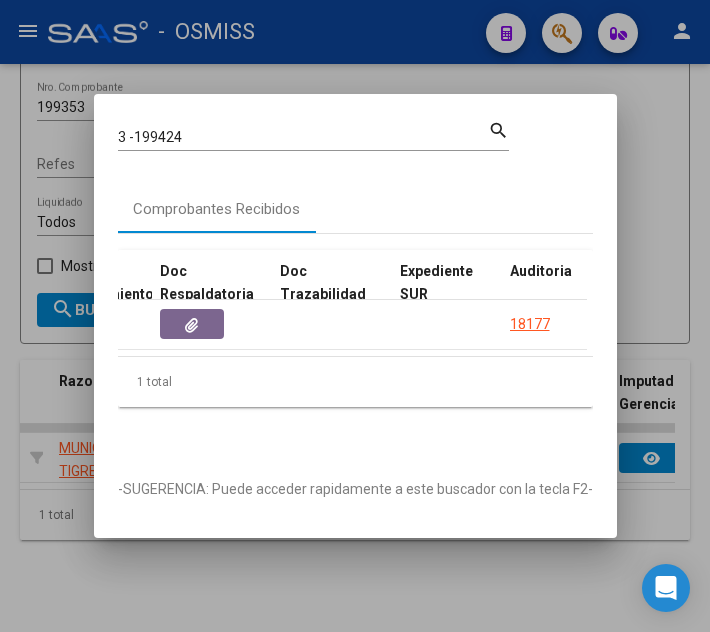 click at bounding box center [355, 316] 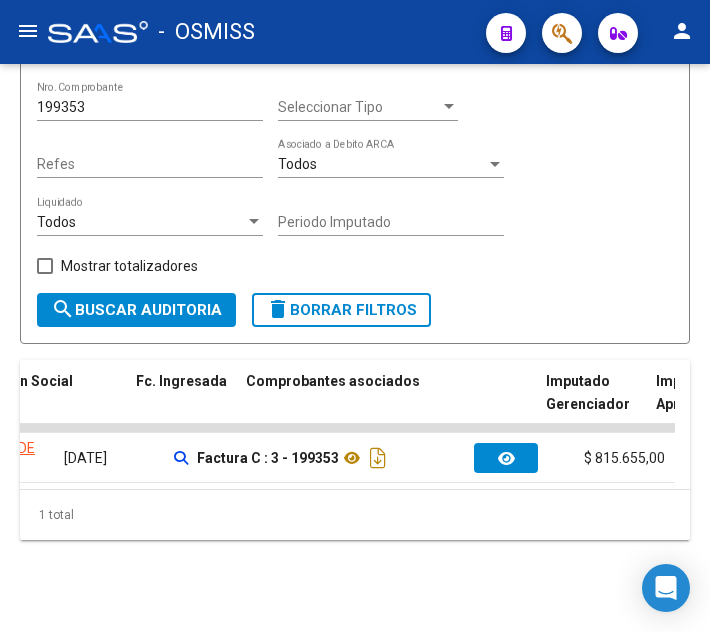 scroll, scrollTop: 0, scrollLeft: 820, axis: horizontal 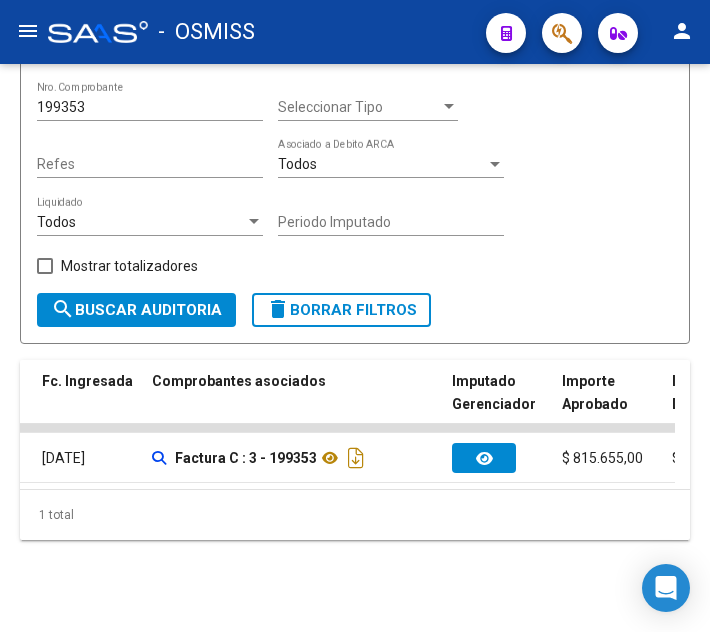 click on "Filtros Id Hospital CUIT/Nombre Seleccionar Area Seleccionar Area Start date – Fec. Confirmado Desde / Hasta Feha Vencimiento Antes de Seleccionar Gerenciador Seleccionar Gerenciador Todas  Pto. de Venta 199353 Nro. Comprobante Seleccionar Tipo Seleccionar Tipo Refes Todos  Asociado a Debito ARCA Todos  Liquidado Periodo Imputado    Mostrar totalizadores" 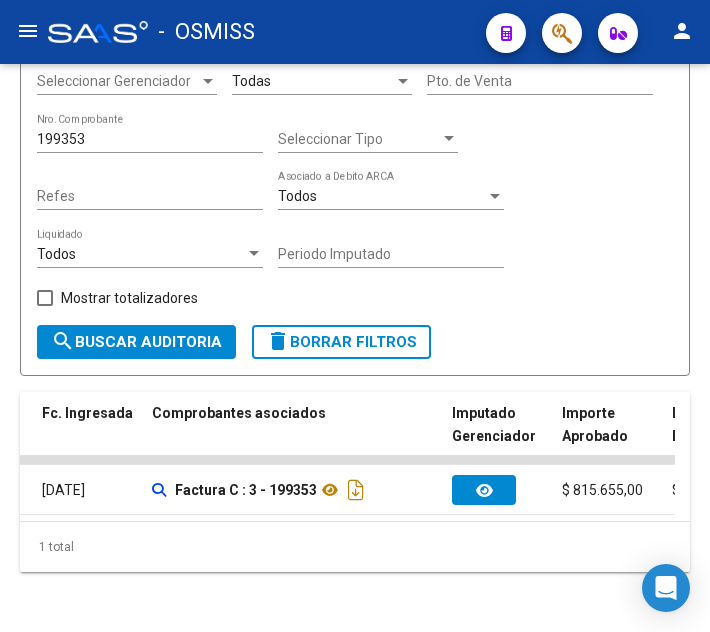 scroll, scrollTop: 294, scrollLeft: 0, axis: vertical 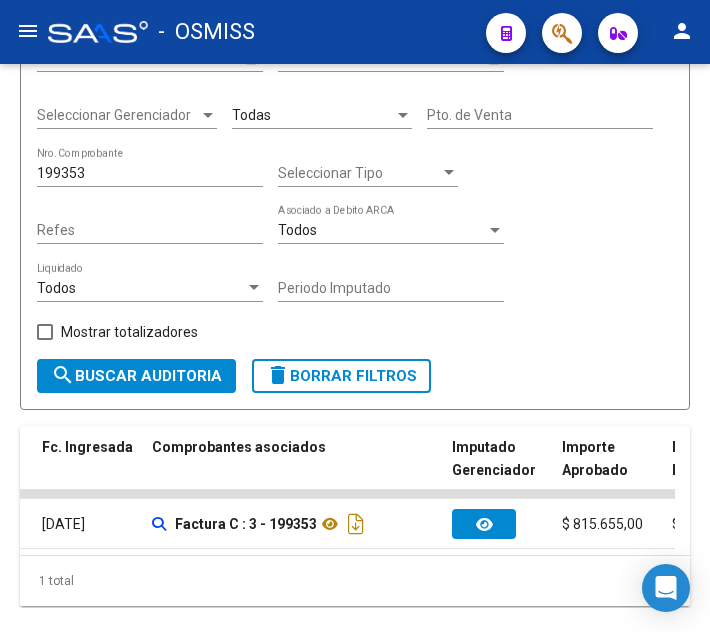 drag, startPoint x: 338, startPoint y: 589, endPoint x: 413, endPoint y: 589, distance: 75 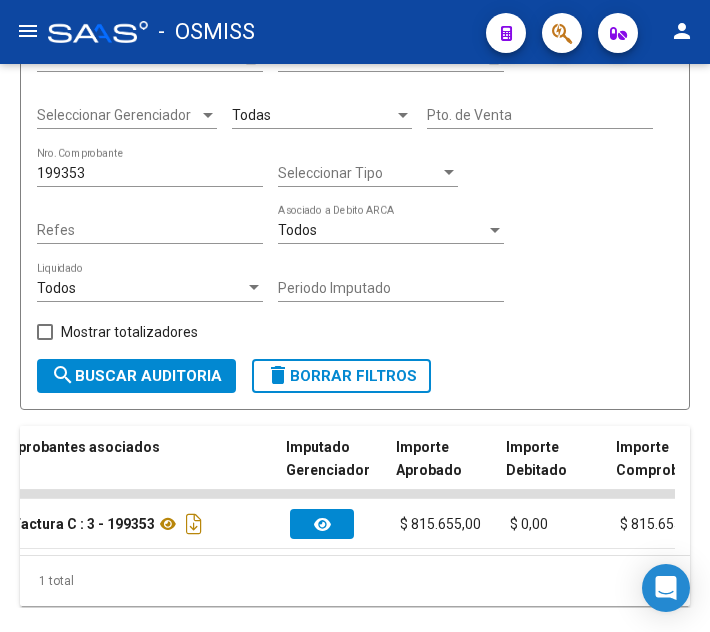 scroll, scrollTop: 0, scrollLeft: 986, axis: horizontal 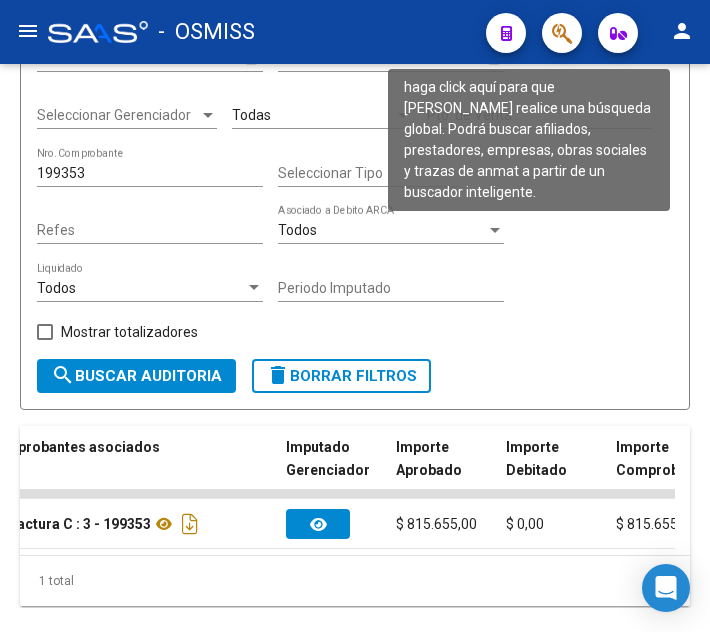 click 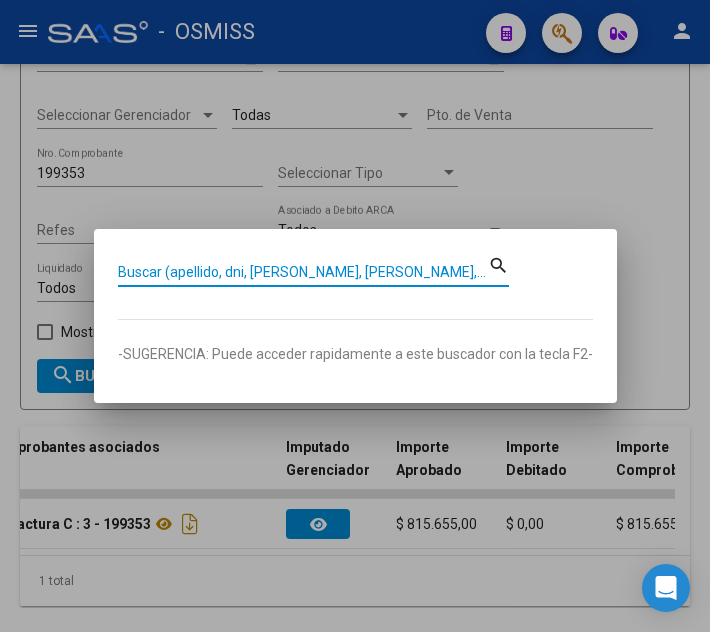 paste on "Factura C : 3 - 199353" 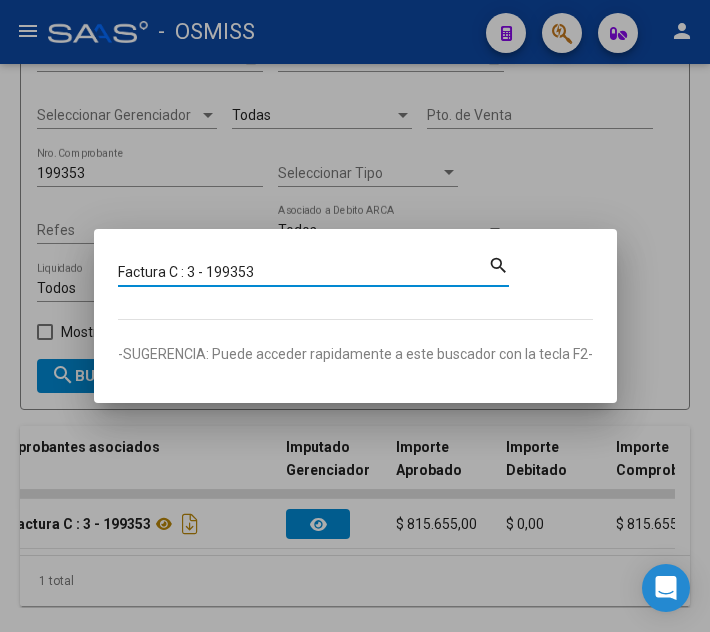 drag, startPoint x: 199, startPoint y: 270, endPoint x: 28, endPoint y: 287, distance: 171.84296 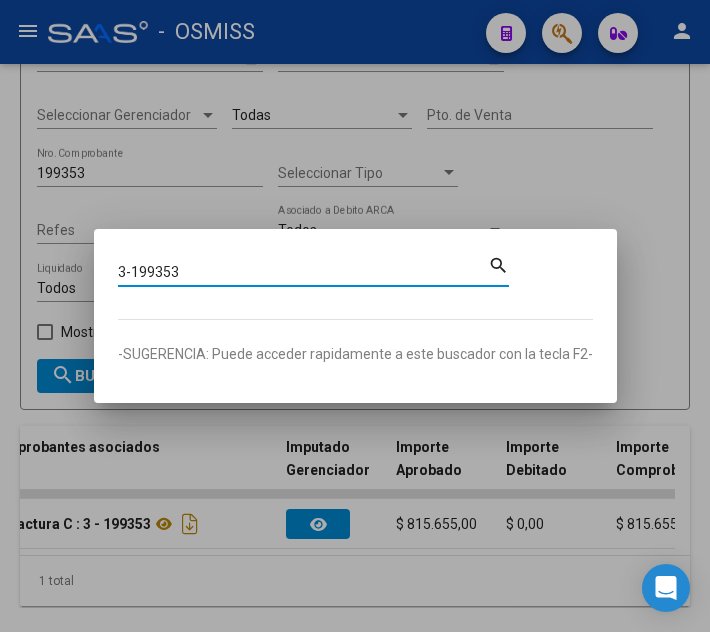 click on "3-199353" at bounding box center (303, 272) 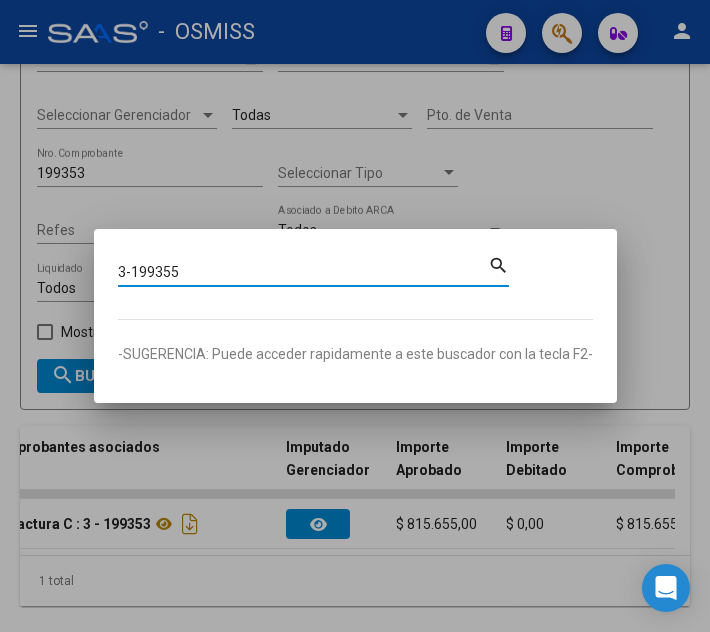 type on "3-199355" 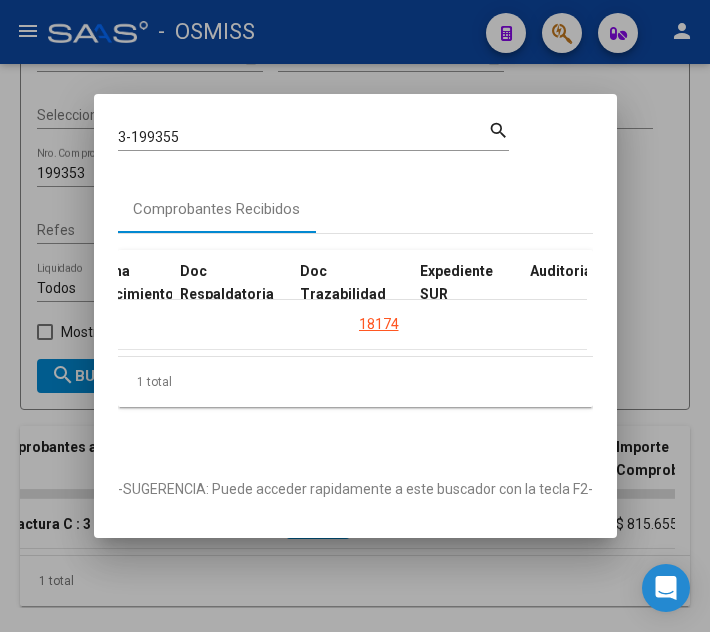 scroll, scrollTop: 0, scrollLeft: 1144, axis: horizontal 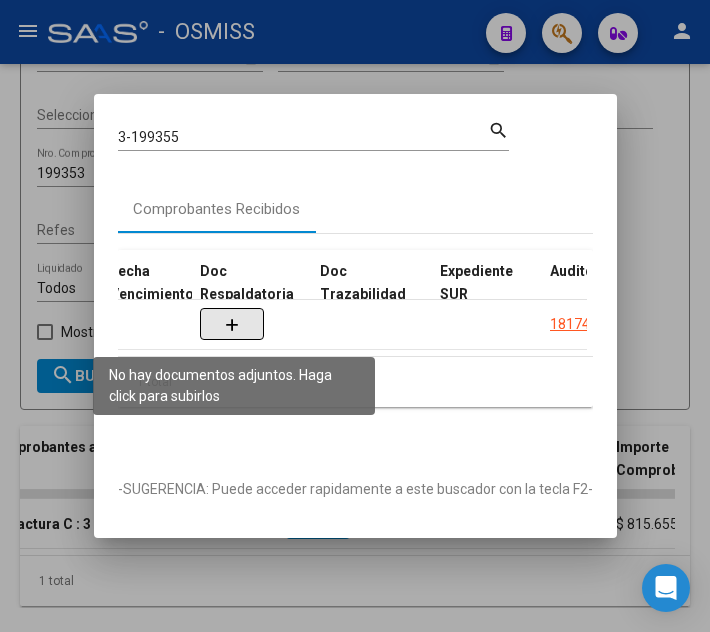 click 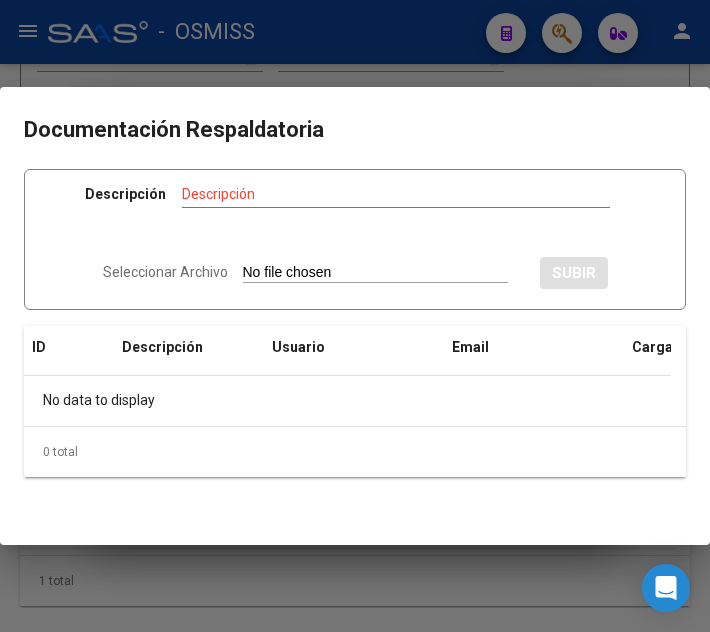 type on "C:\fakepath\FC VARIAS MUNICIPALIDAD DE TIGRE RC28608.pdf" 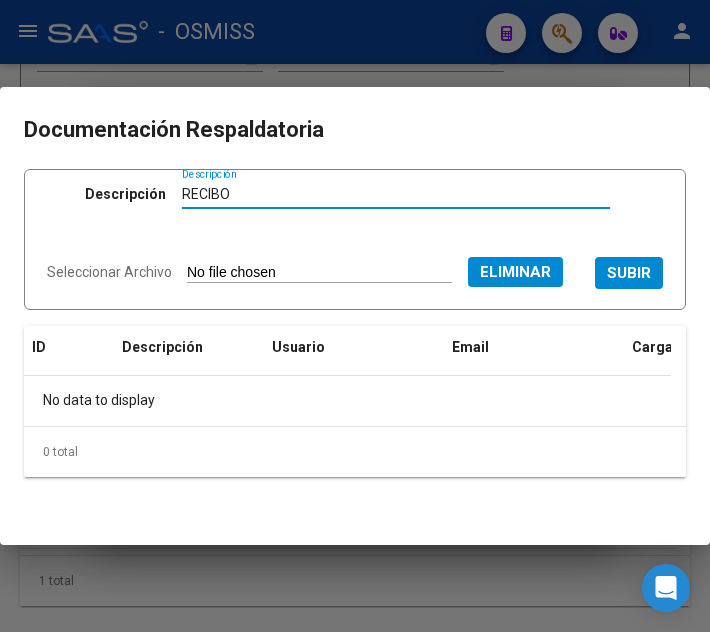 type on "RECIBO" 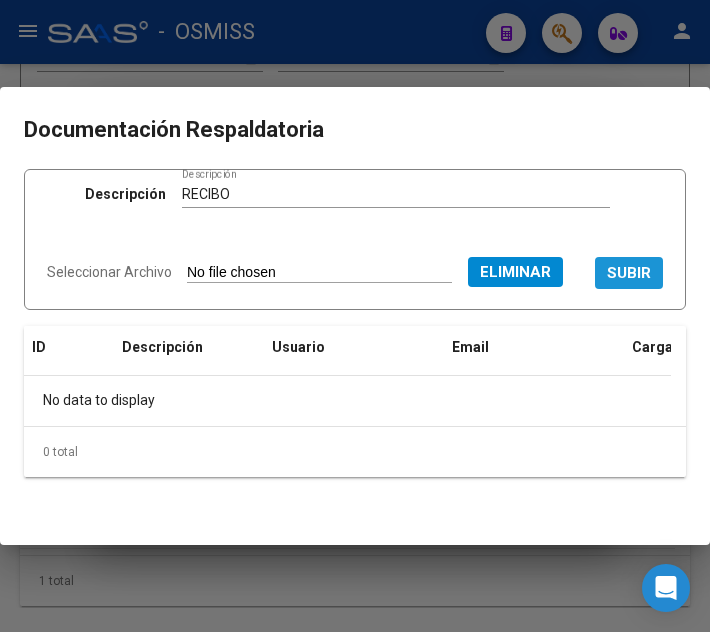 click on "SUBIR" at bounding box center [629, 272] 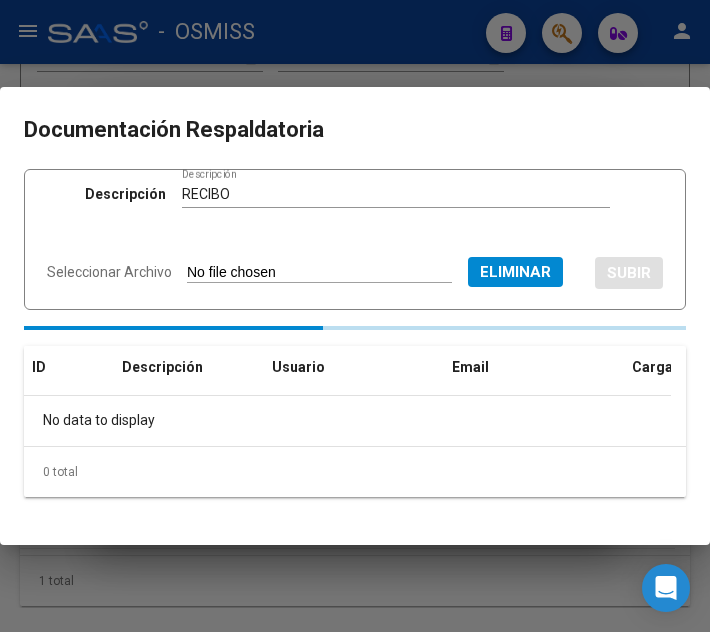 type 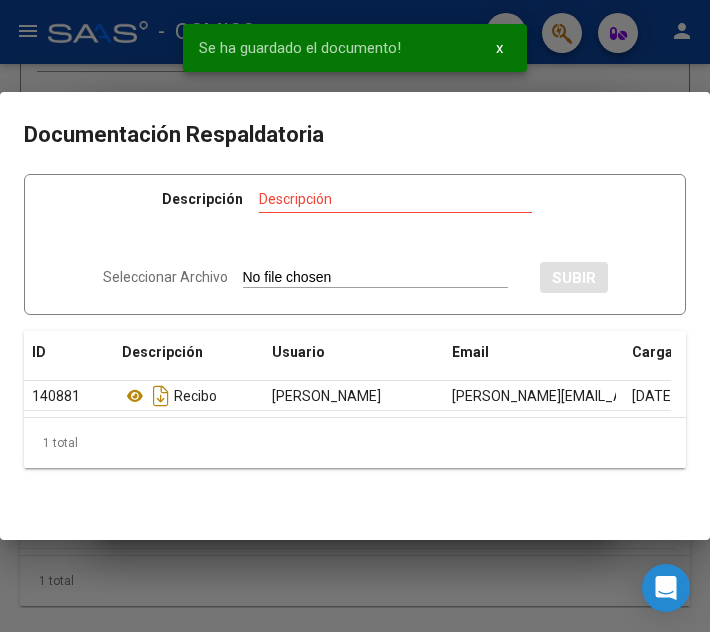 click at bounding box center (355, 316) 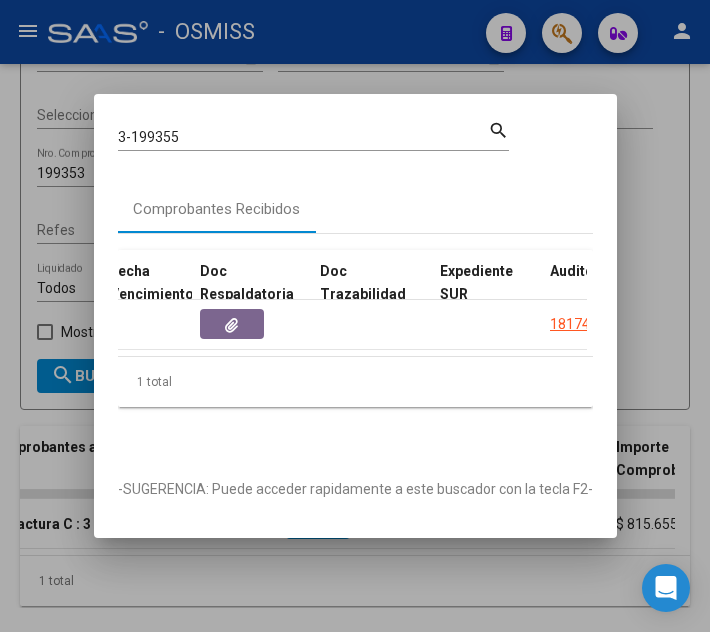 click on "3-199355" at bounding box center (303, 137) 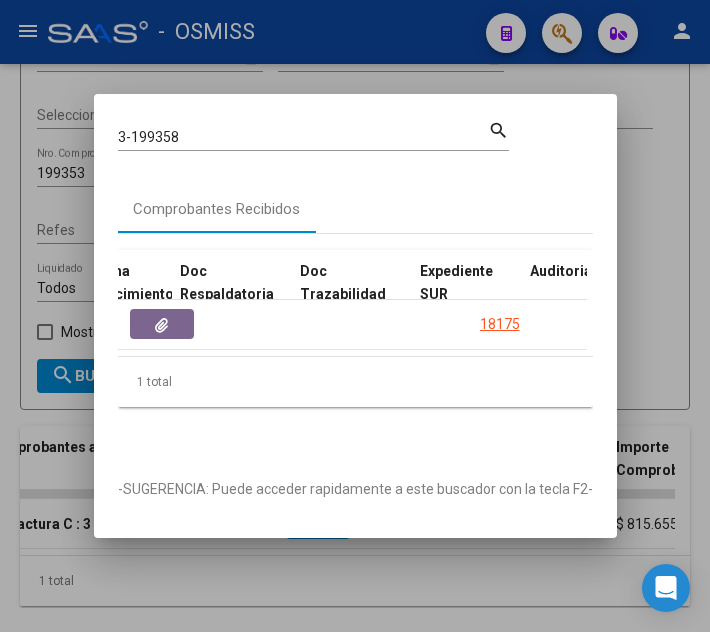 scroll, scrollTop: 0, scrollLeft: 1154, axis: horizontal 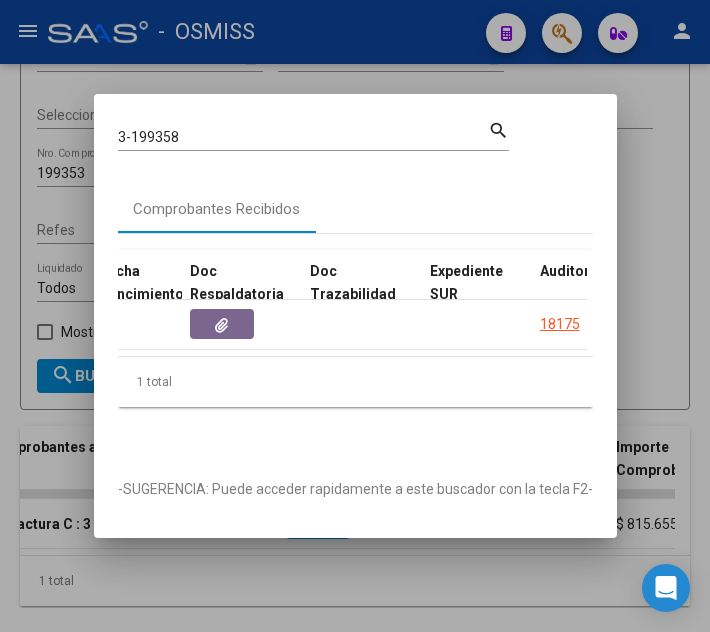 click 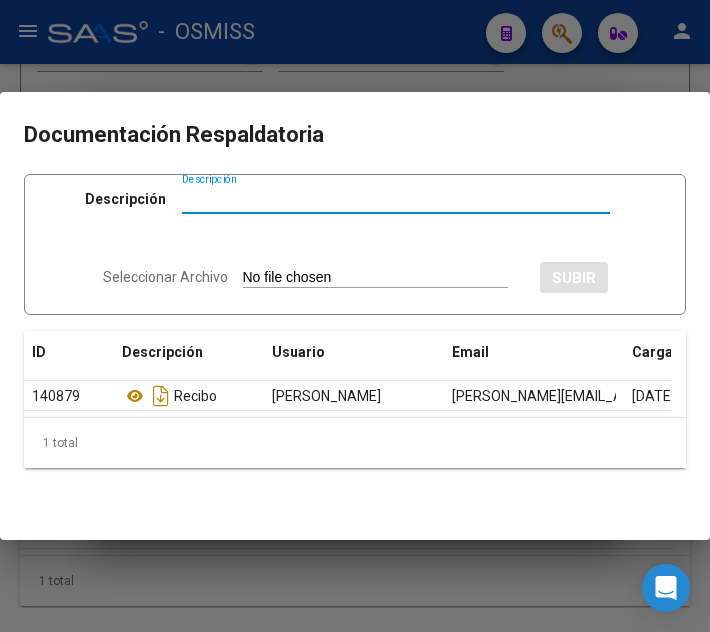 click at bounding box center [355, 316] 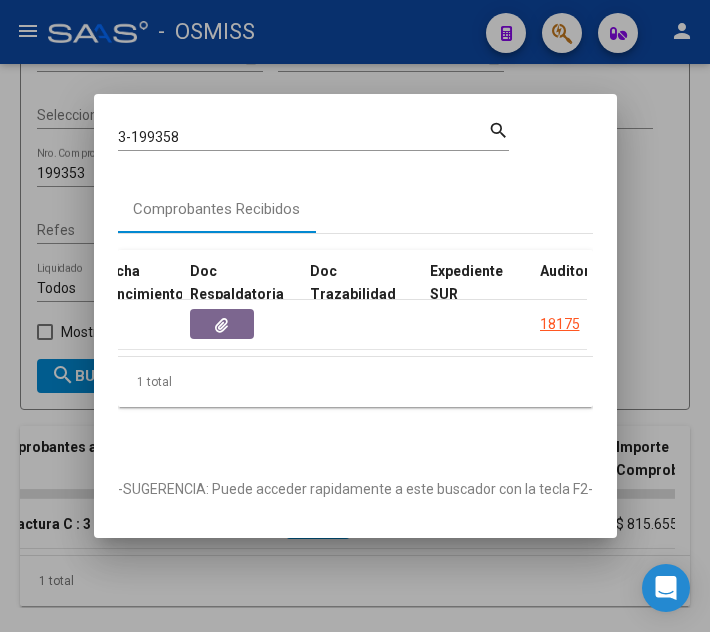 click on "3-199358" at bounding box center [303, 137] 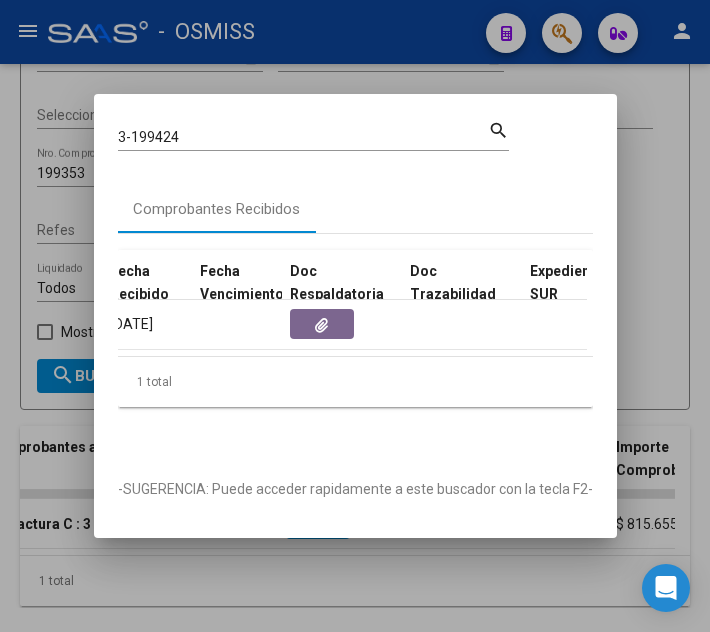 scroll, scrollTop: 0, scrollLeft: 1124, axis: horizontal 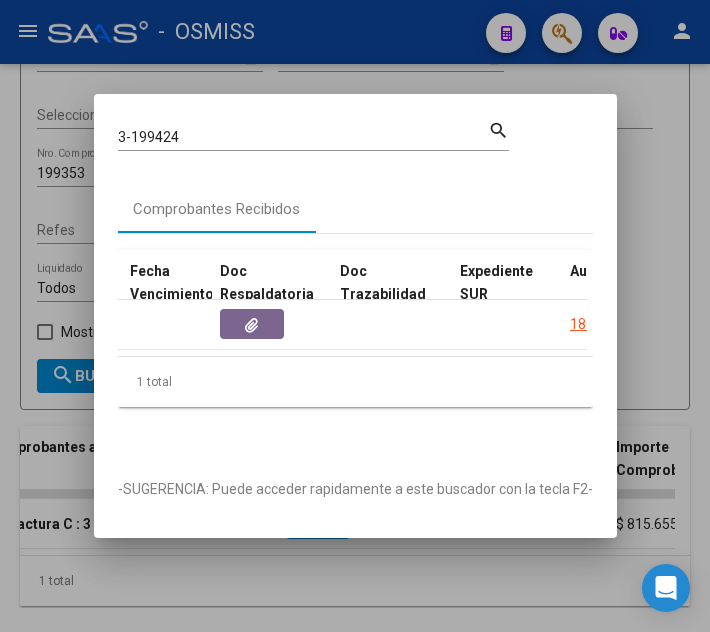 click 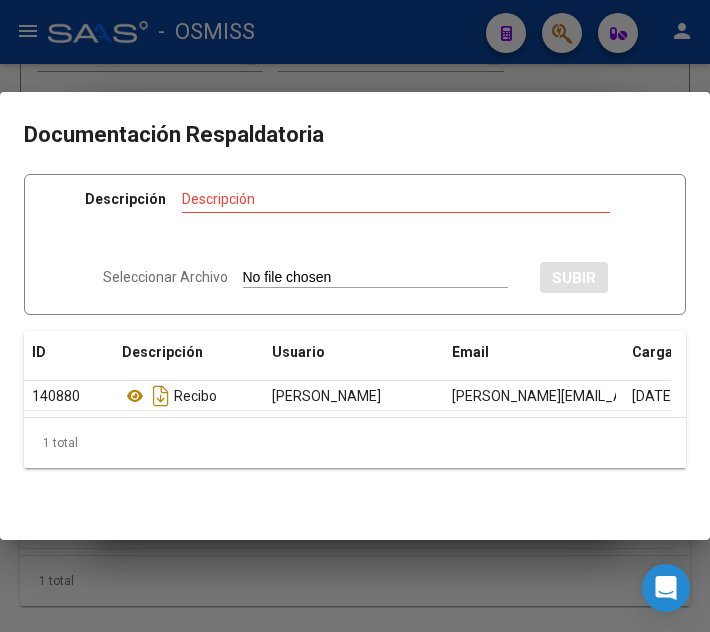 click at bounding box center (355, 316) 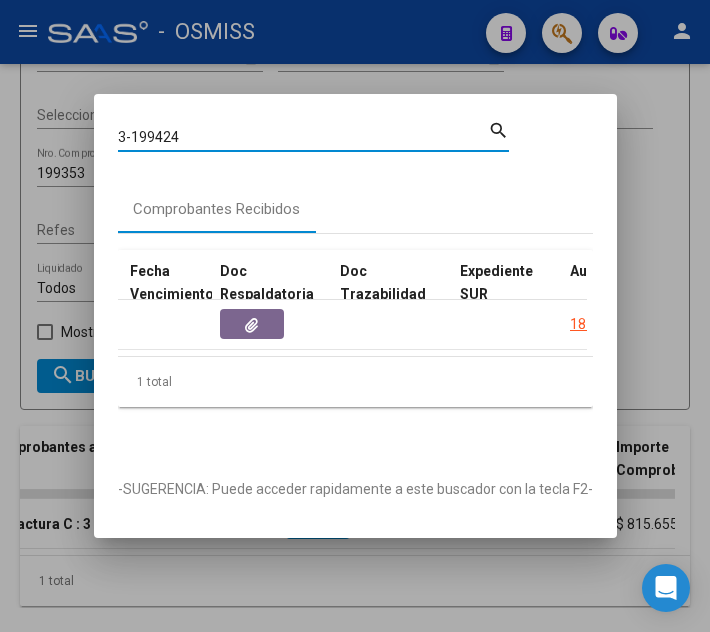 click on "3-199424" at bounding box center [303, 137] 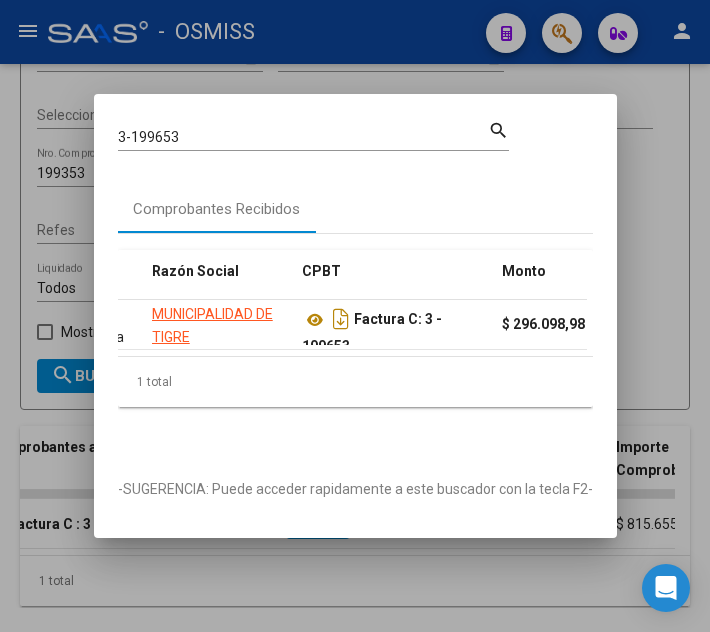 scroll, scrollTop: 0, scrollLeft: 572, axis: horizontal 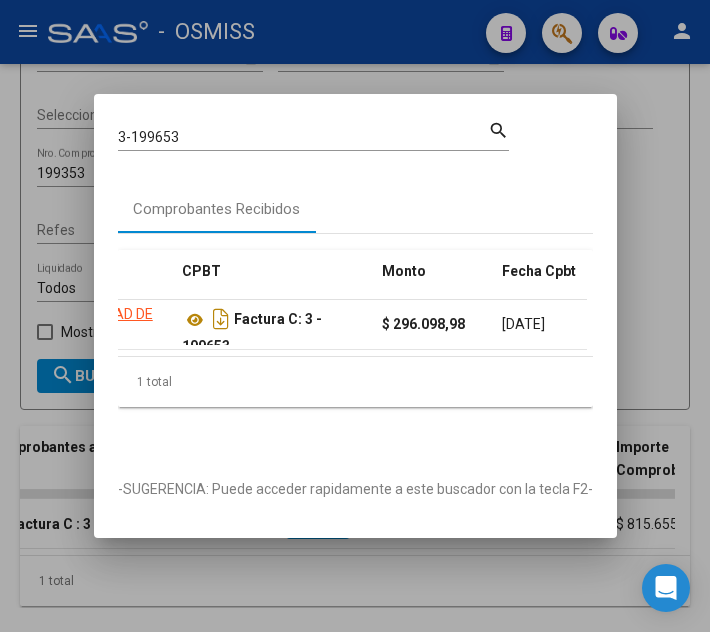 click on "3-199653 Buscar (apellido, dni, [PERSON_NAME], [PERSON_NAME], cuit, obra social)" at bounding box center (303, 137) 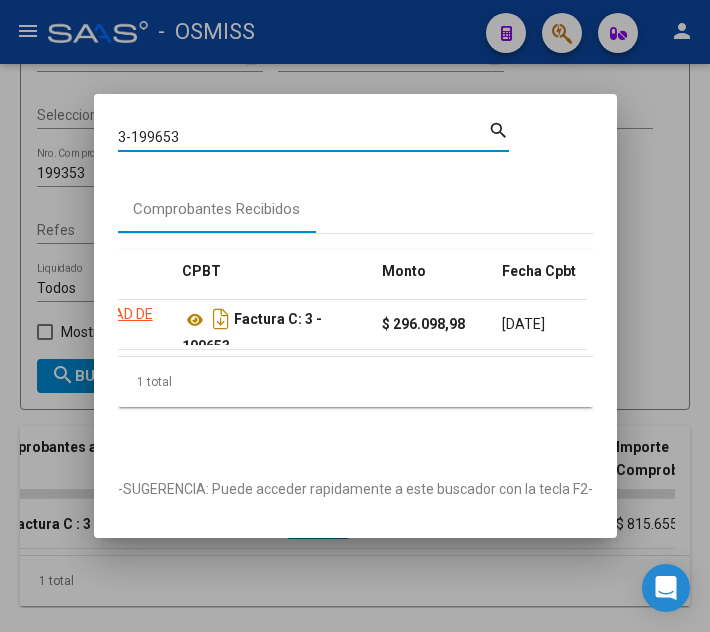 drag, startPoint x: 229, startPoint y: 130, endPoint x: 156, endPoint y: 125, distance: 73.171036 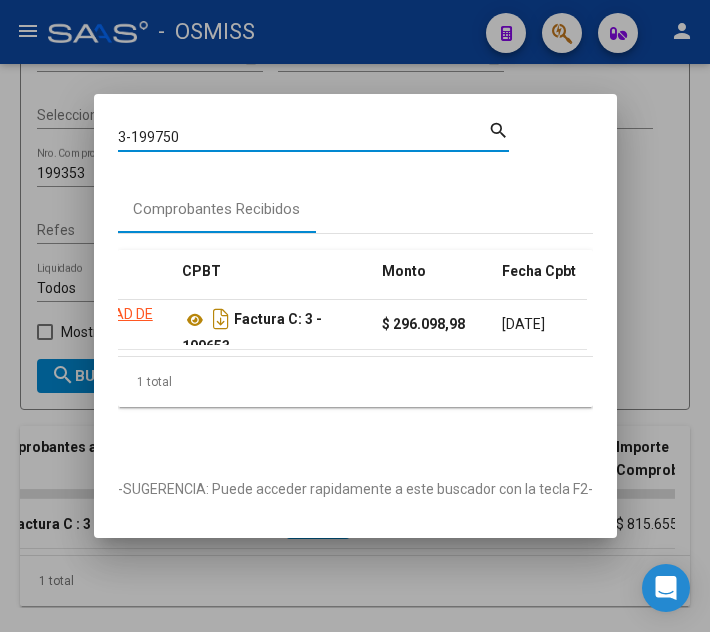 type on "3-199750" 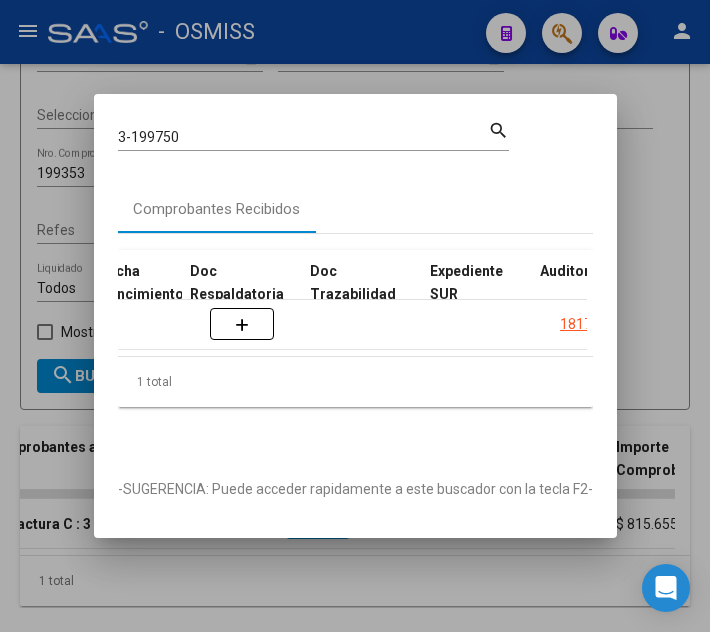scroll, scrollTop: 0, scrollLeft: 1164, axis: horizontal 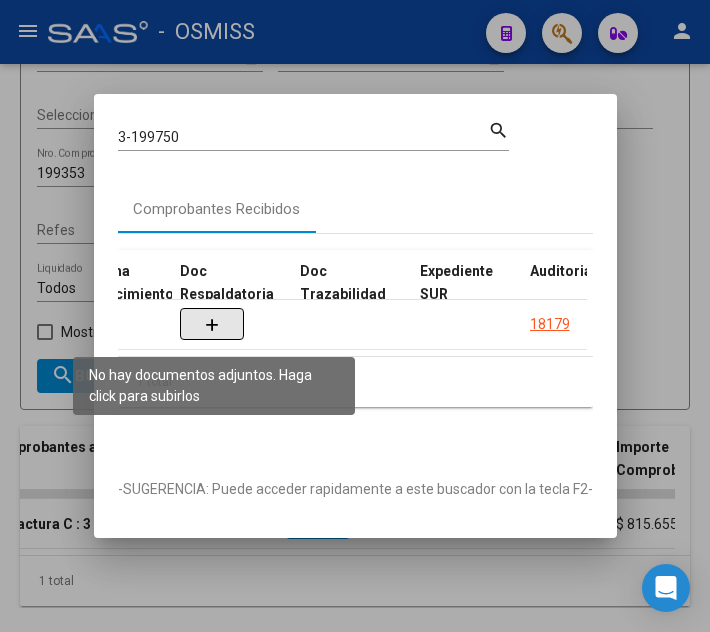 click 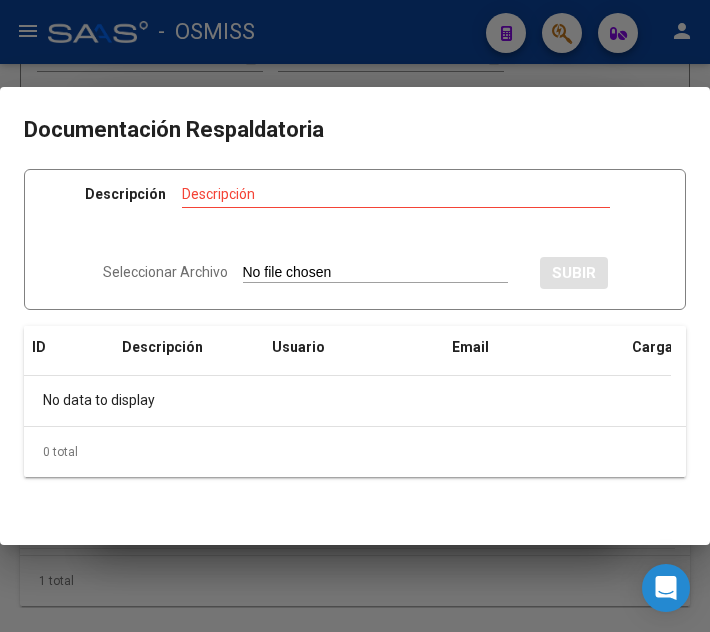 type on "C:\fakepath\FC VARIAS MUNICIPALIDAD DE TIGRE RC28608.pdf" 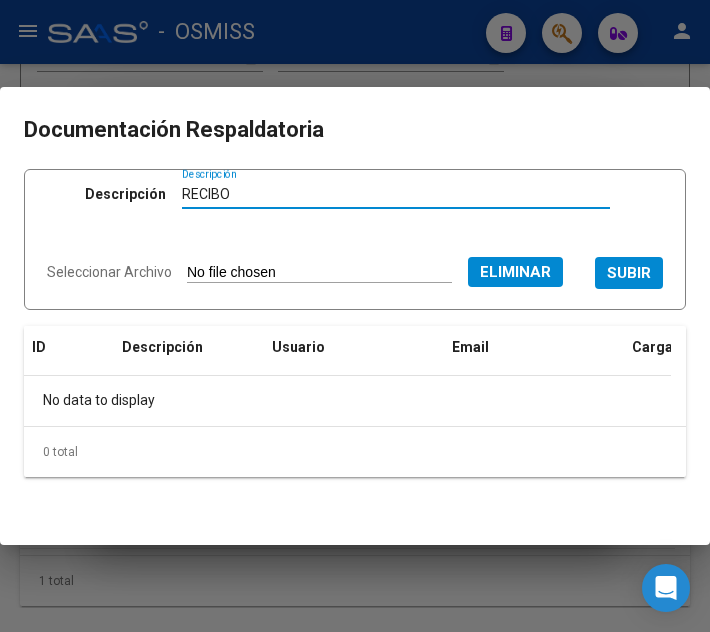 type on "RECIBO" 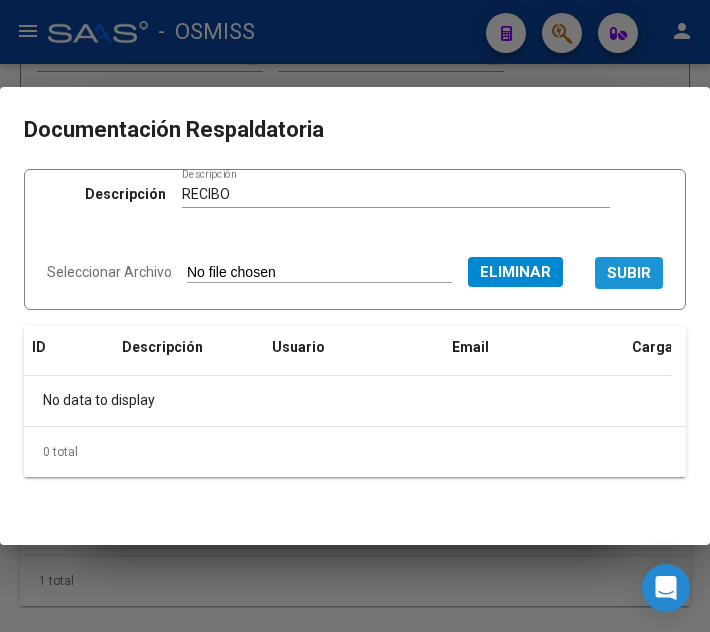 click on "SUBIR" at bounding box center (629, 274) 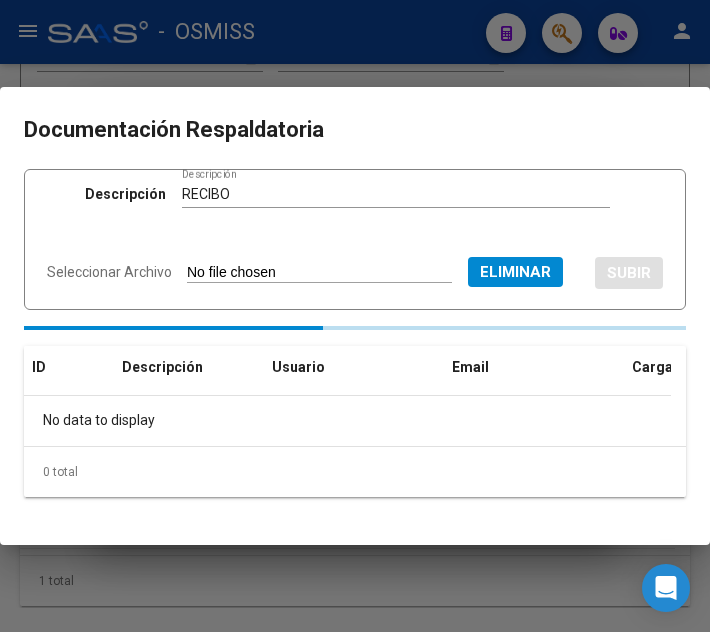 type 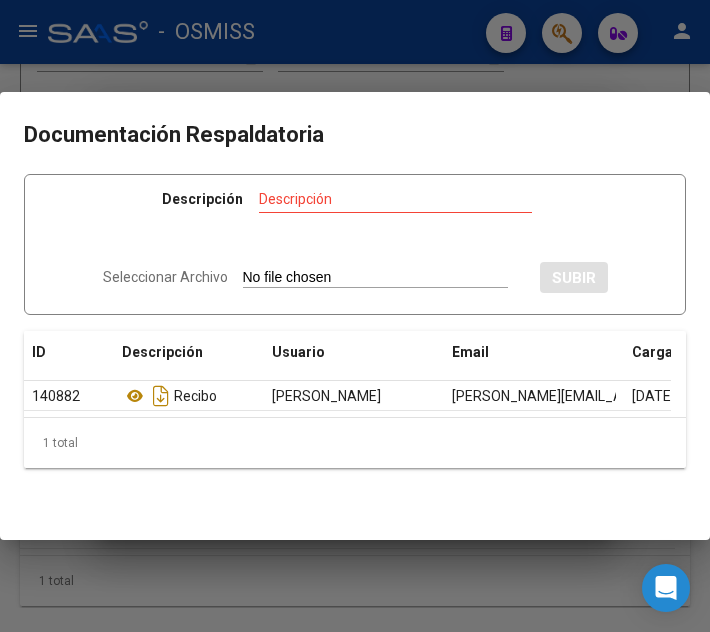click at bounding box center [355, 316] 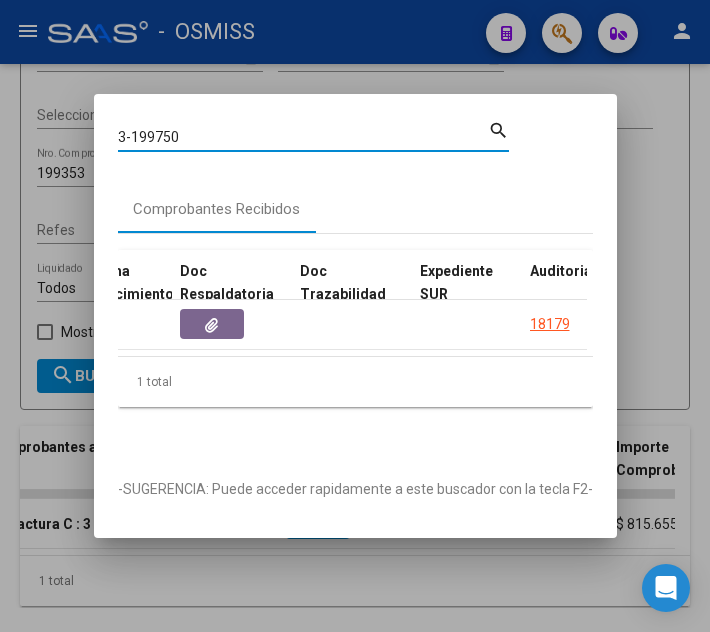 click on "3-199750" at bounding box center [303, 137] 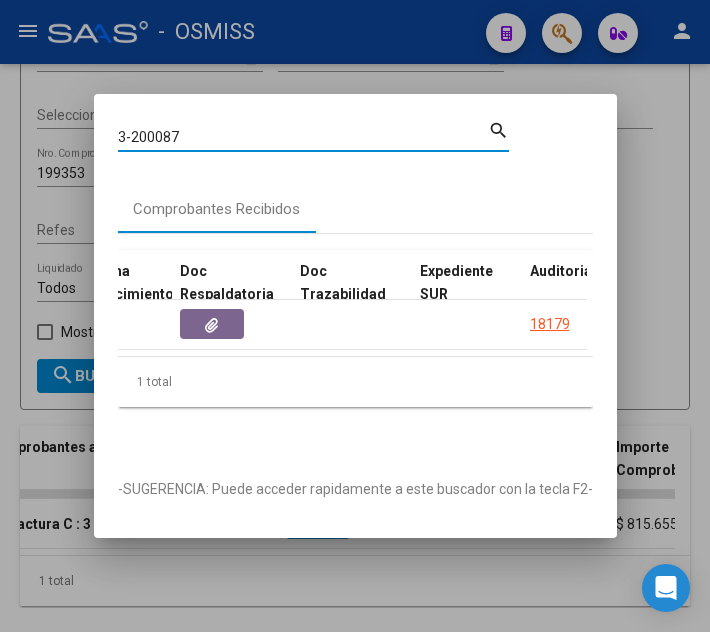 type on "3-200087" 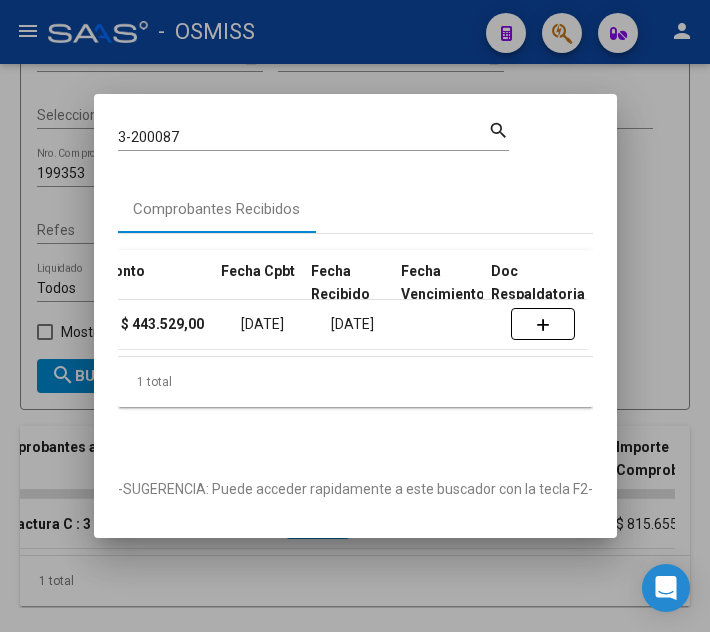 scroll, scrollTop: 0, scrollLeft: 853, axis: horizontal 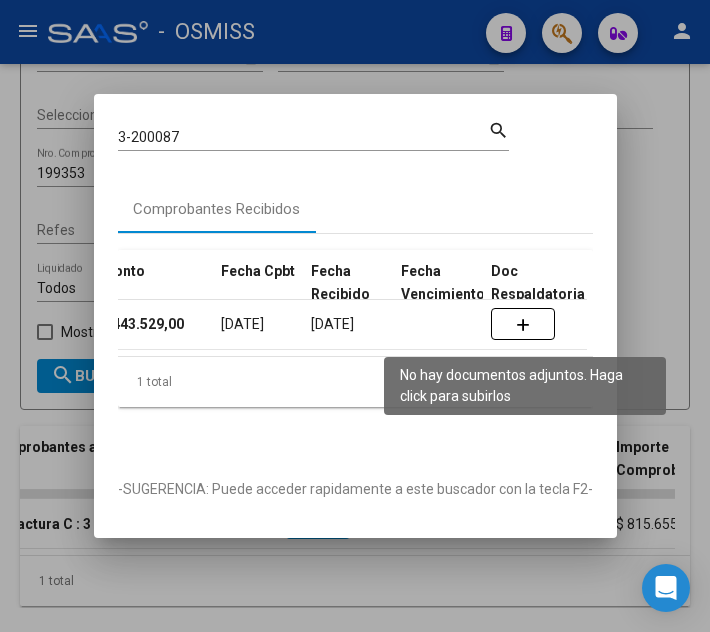 click 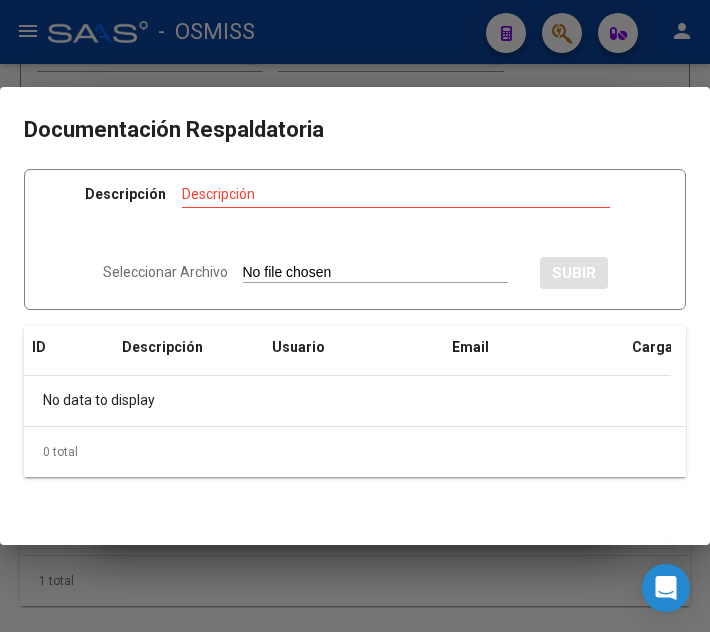 type on "C:\fakepath\FC VARIAS MUNICIPALIDAD DE TIGRE RC28608.pdf" 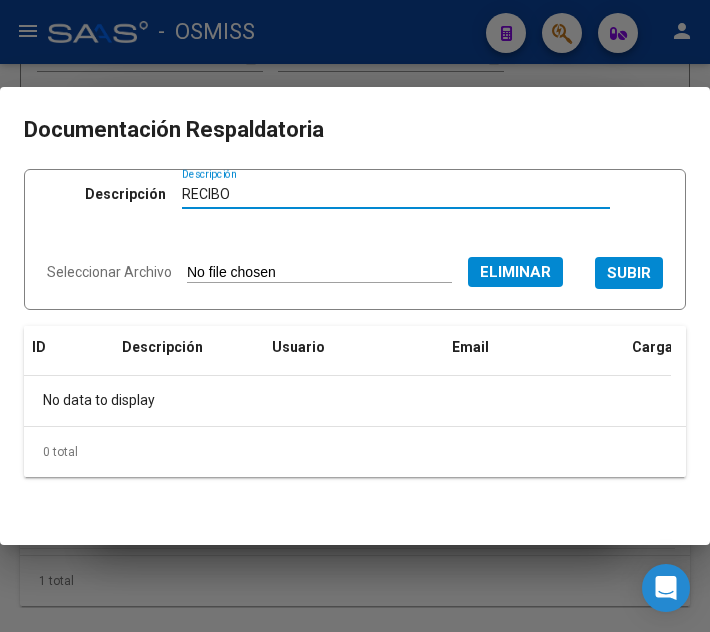 type on "RECIBO" 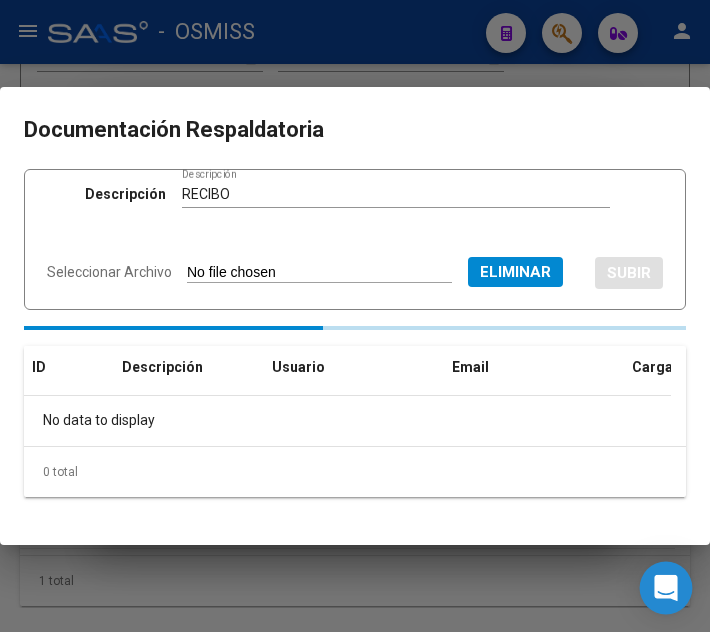 type 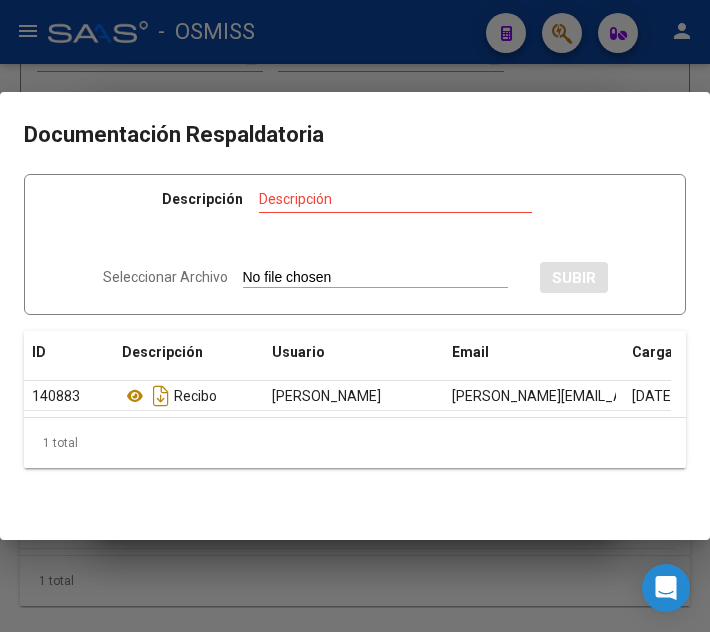 click at bounding box center [355, 316] 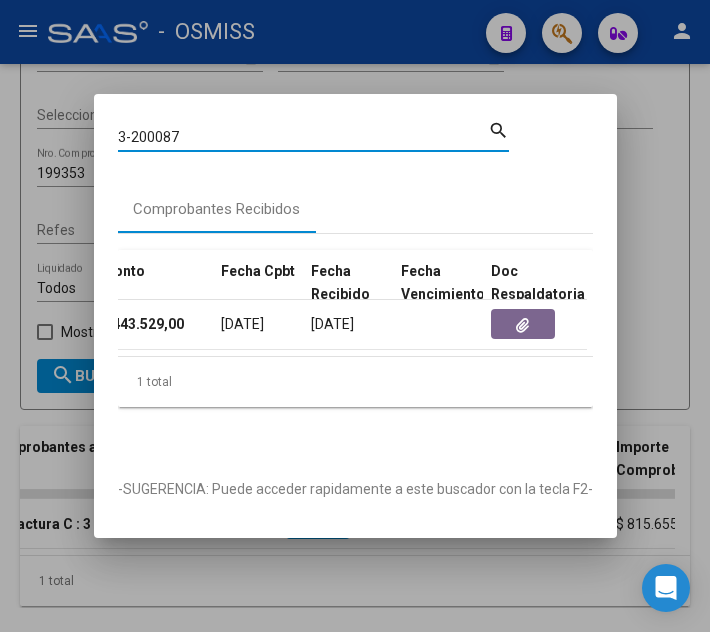 drag, startPoint x: 184, startPoint y: 130, endPoint x: 164, endPoint y: 128, distance: 20.09975 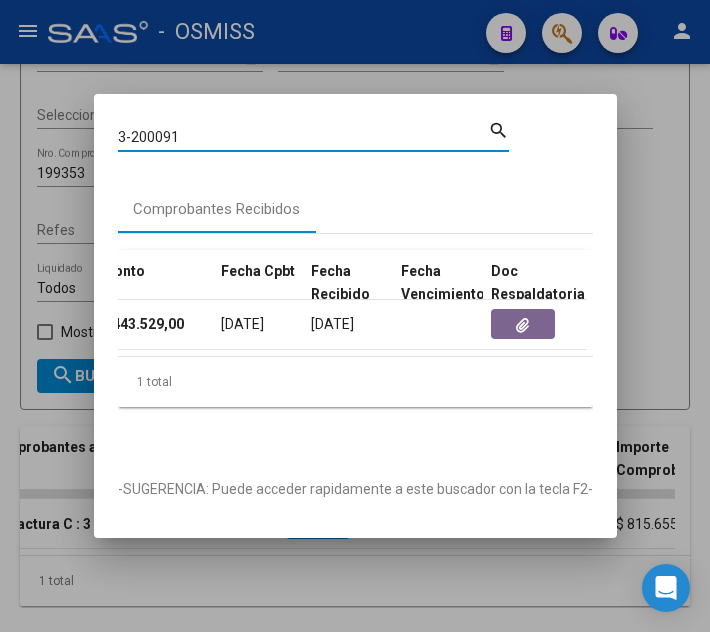 type on "3-200091" 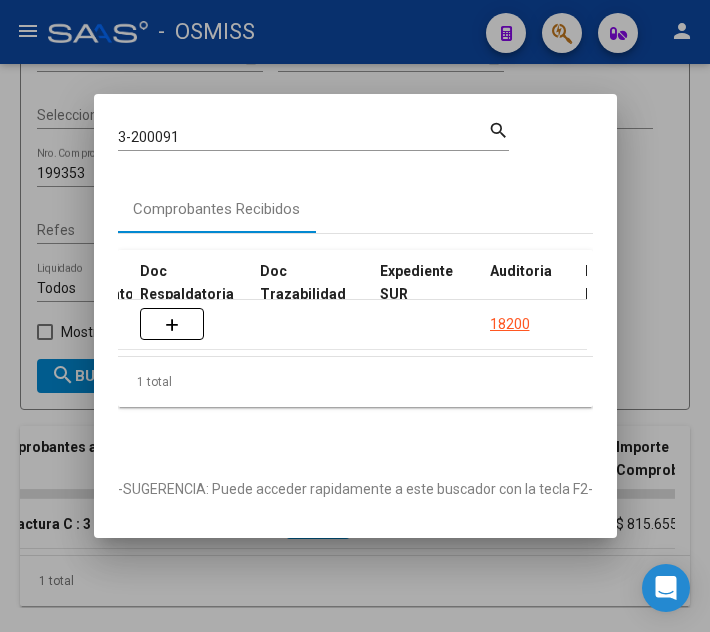 scroll, scrollTop: 0, scrollLeft: 1184, axis: horizontal 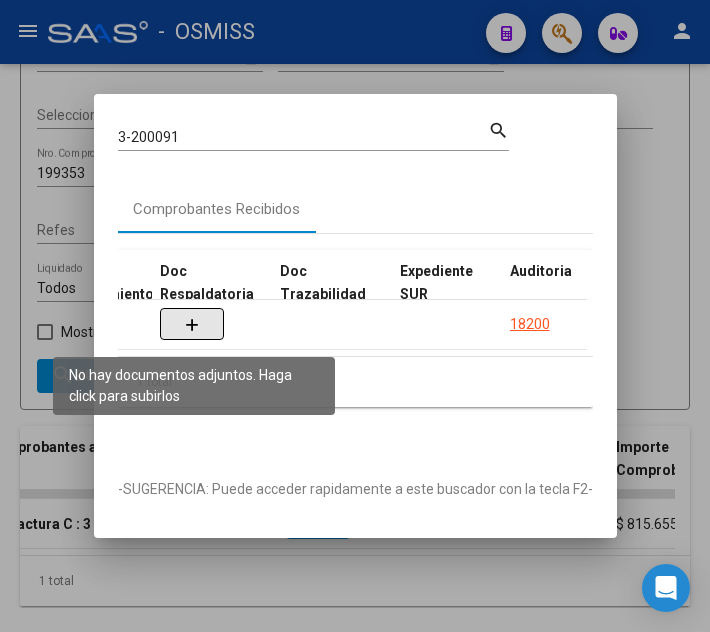 click 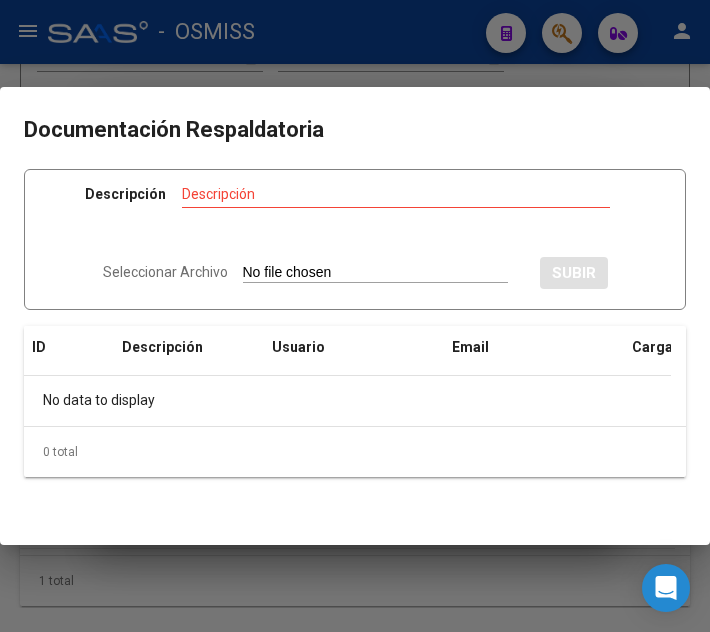 type on "C:\fakepath\FC VARIAS MUNICIPALIDAD DE TIGRE RC28608.pdf" 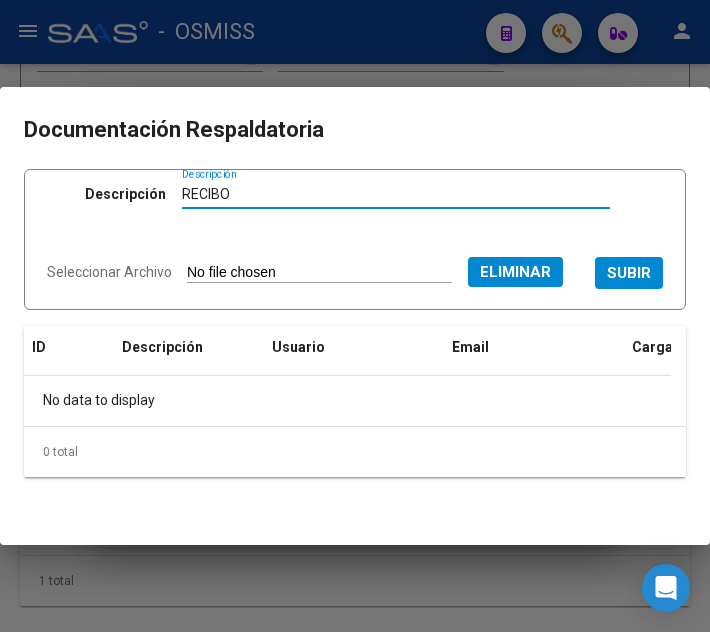 type on "RECIBO" 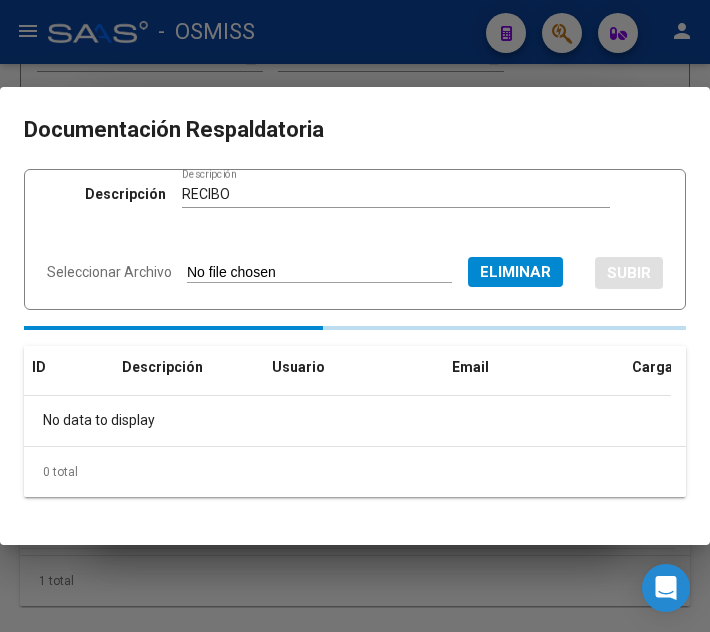 type 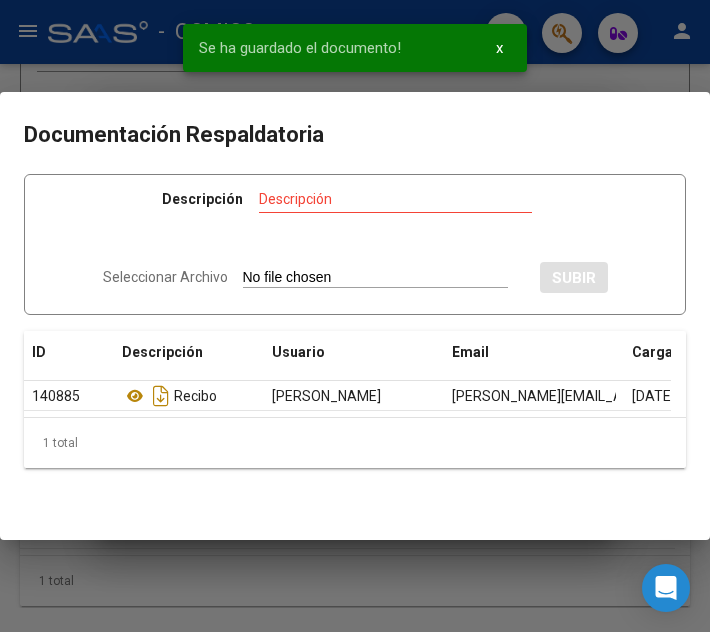 click at bounding box center [355, 316] 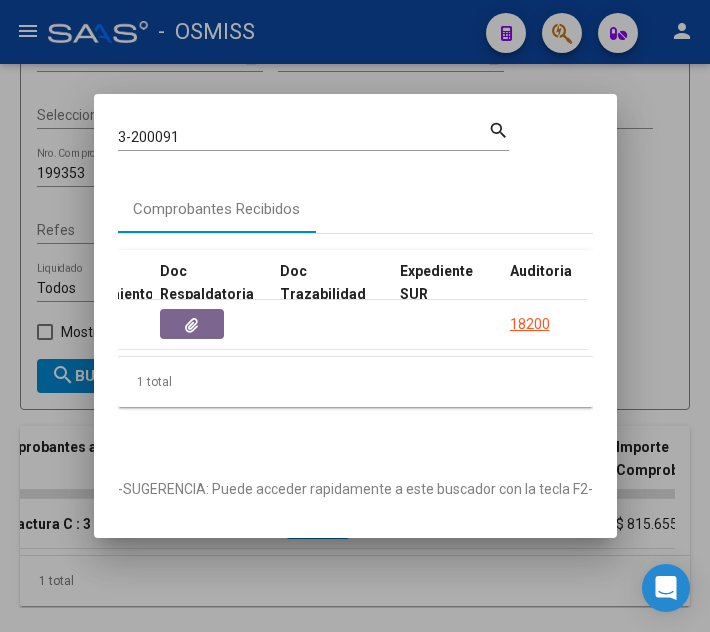 click on "3-200091" at bounding box center [303, 137] 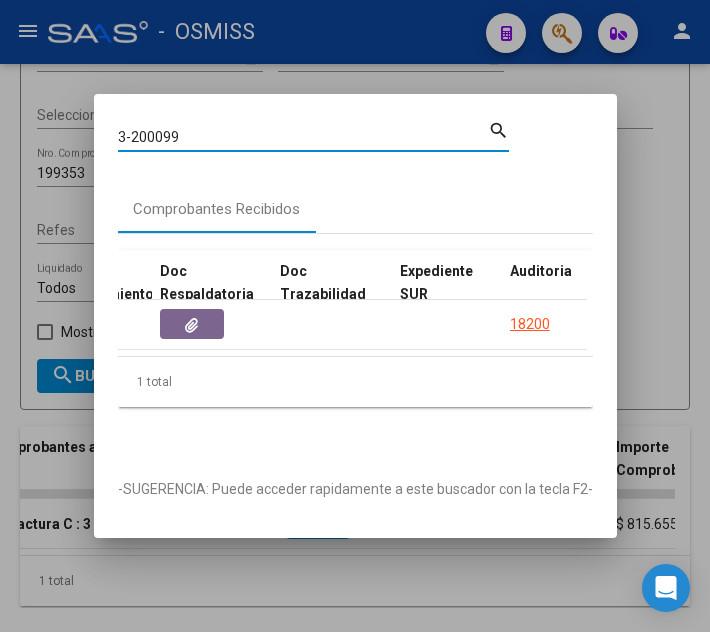 type on "3-200099" 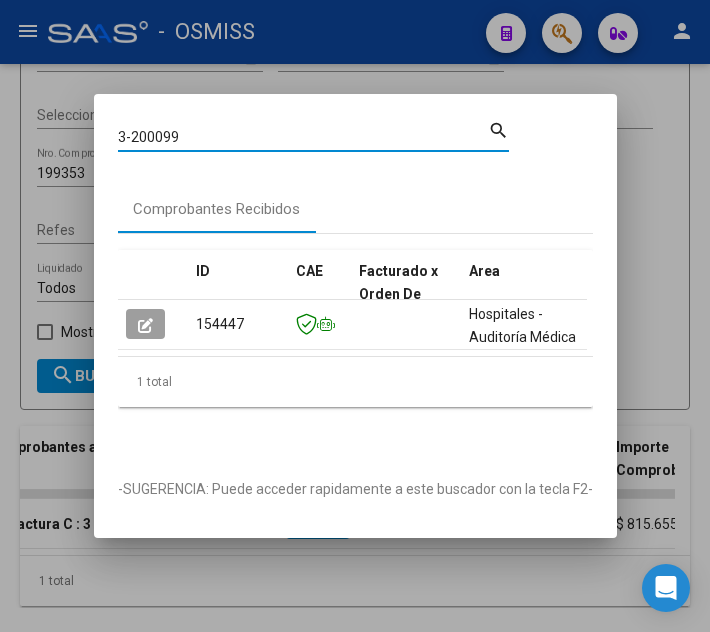 click 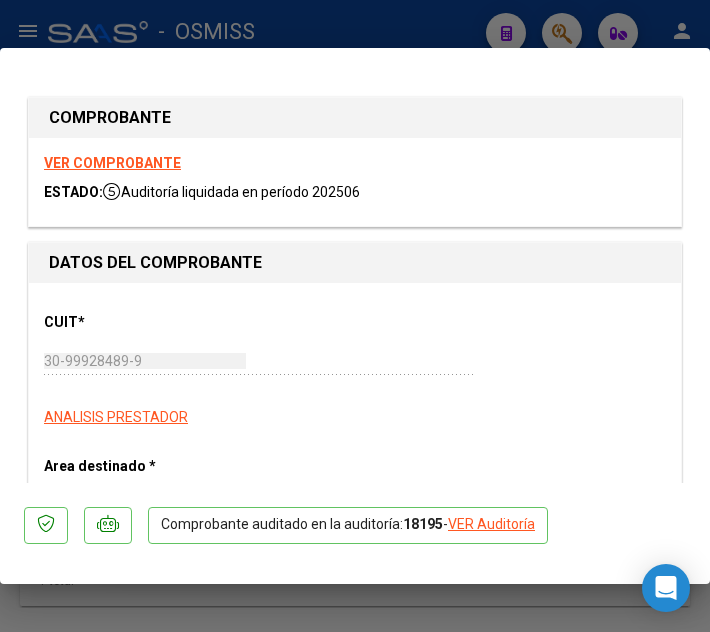 type on "[DATE]" 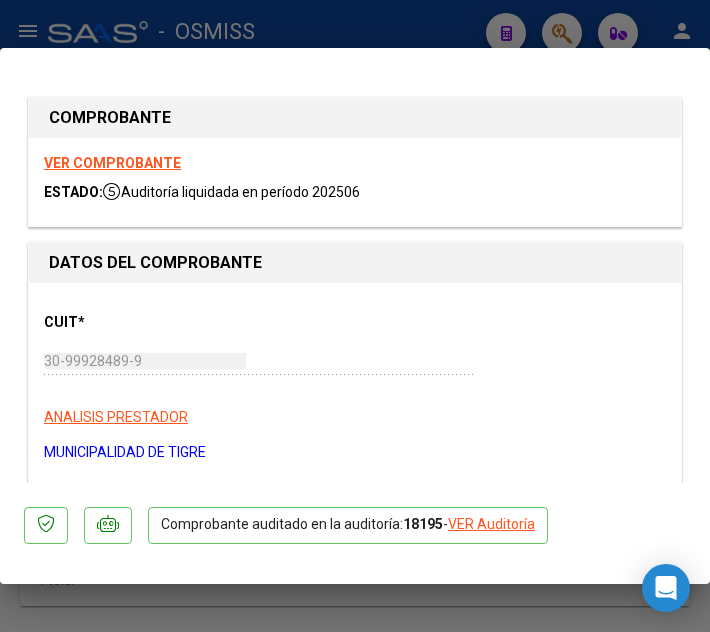 type 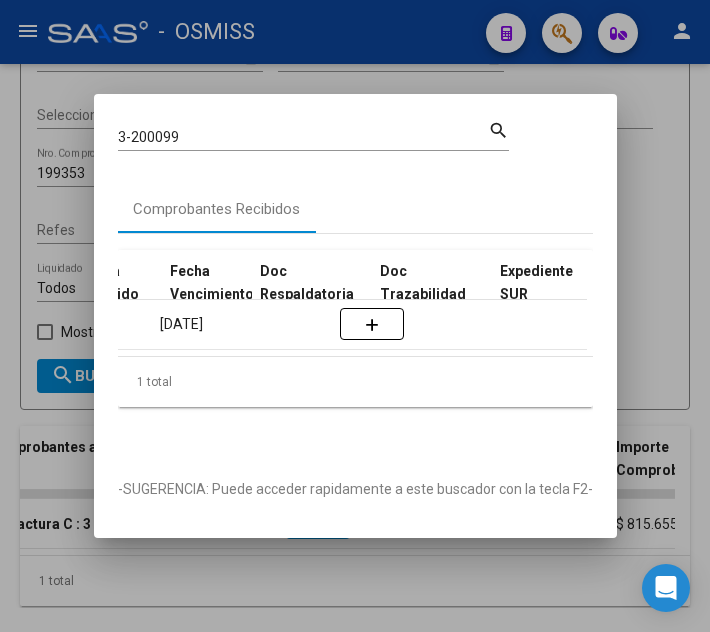 scroll, scrollTop: 0, scrollLeft: 1084, axis: horizontal 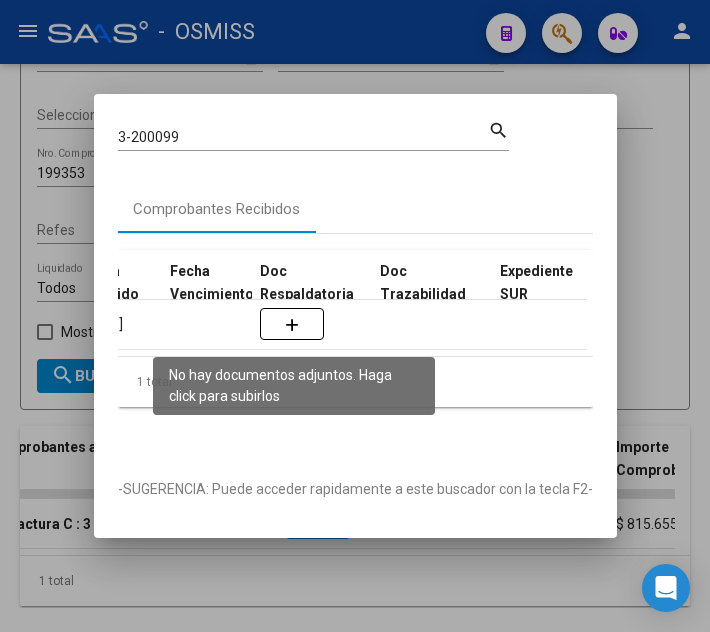 click 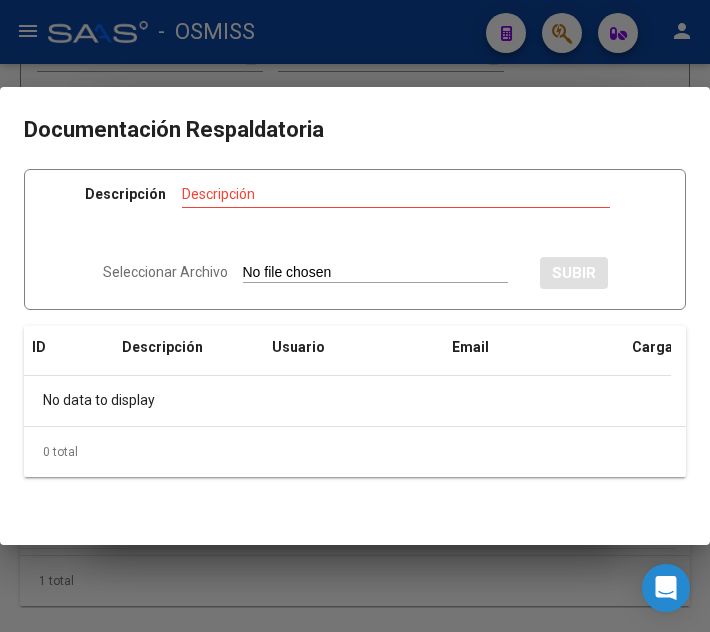 type on "C:\fakepath\FC VARIAS MUNICIPALIDAD DE TIGRE RC28608.pdf" 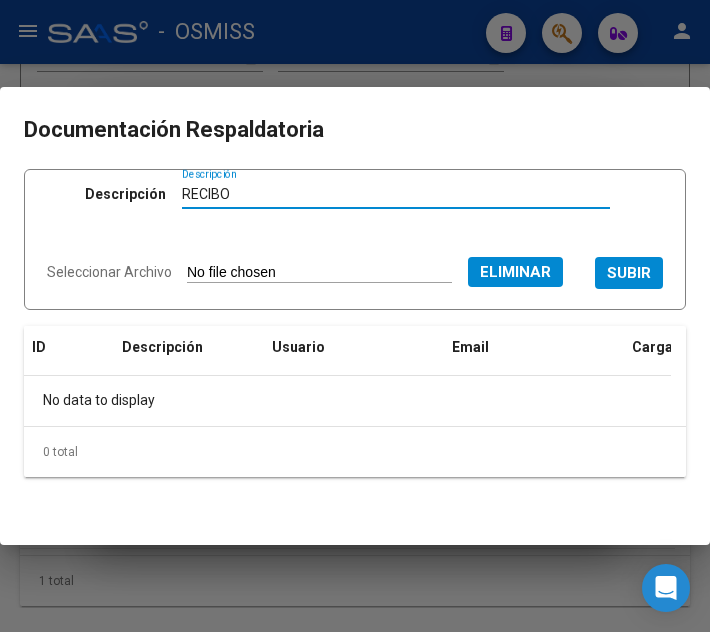 type on "RECIBO" 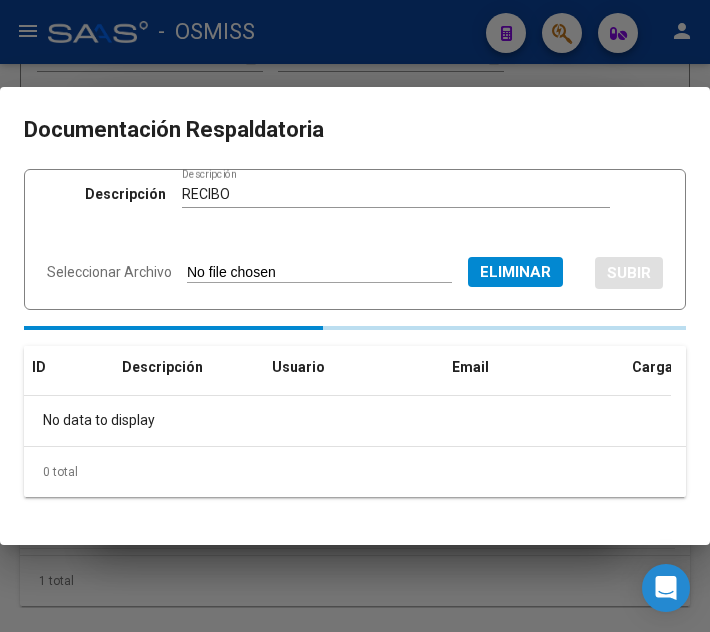 type 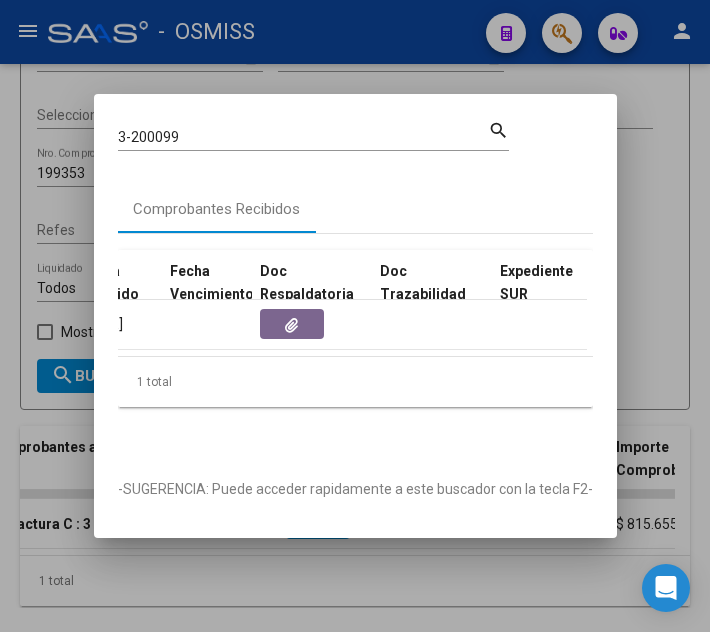 click at bounding box center [355, 316] 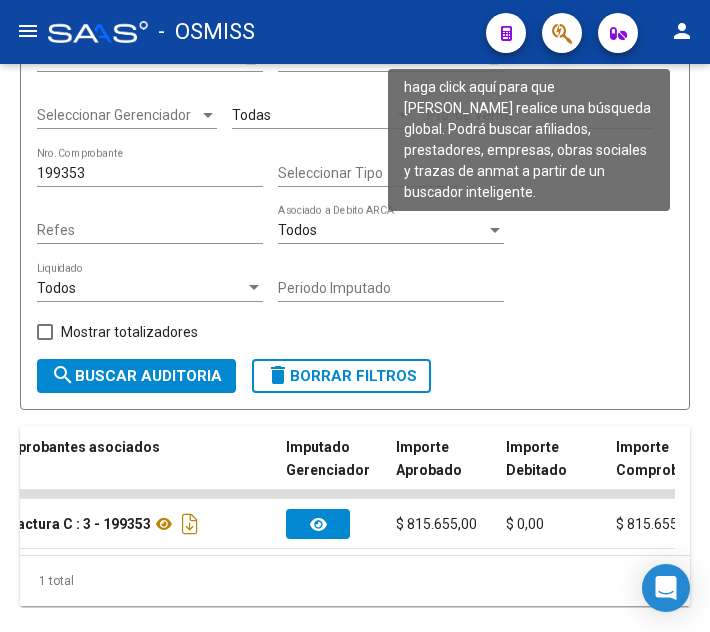 click 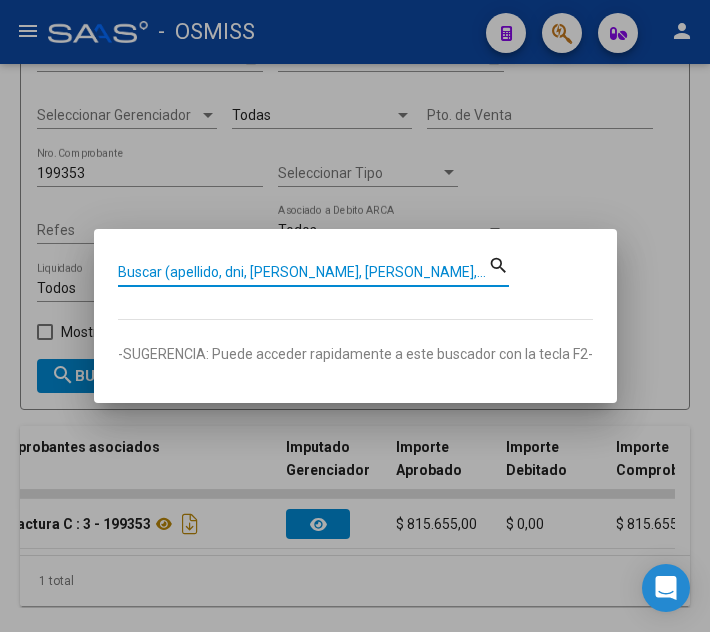 paste on "Factura C : 3 - 199353" 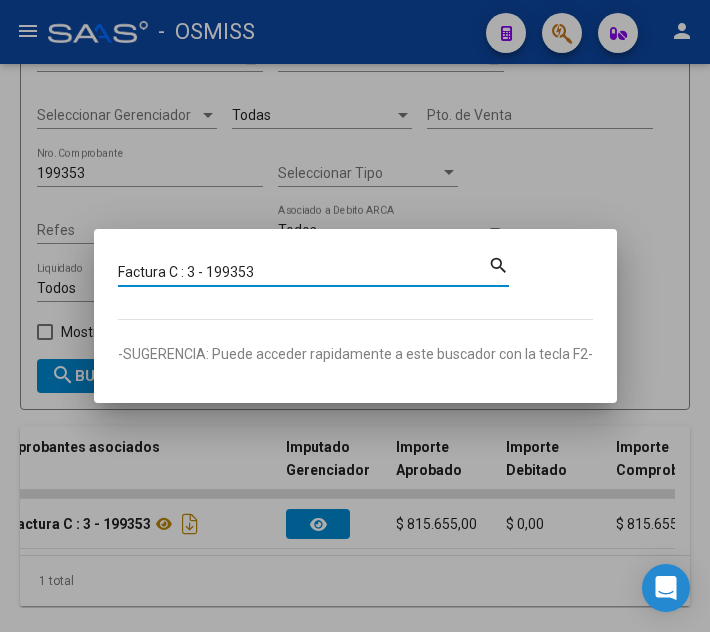 drag, startPoint x: 200, startPoint y: 272, endPoint x: -6, endPoint y: 285, distance: 206.40979 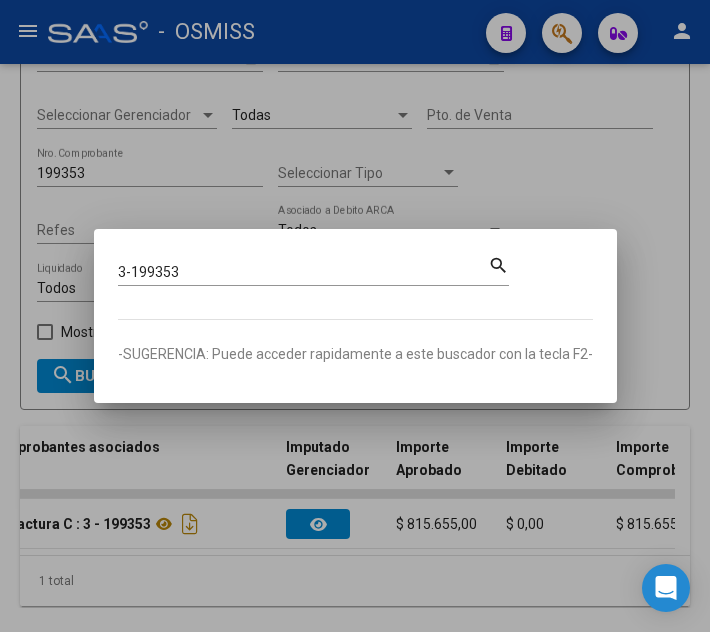 click on "3-199353" at bounding box center (303, 272) 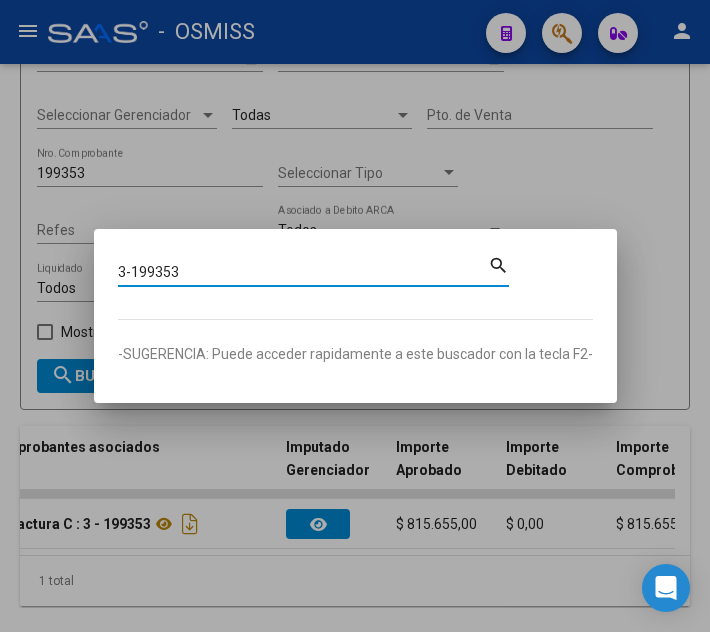 drag, startPoint x: 248, startPoint y: 275, endPoint x: 135, endPoint y: 269, distance: 113.15918 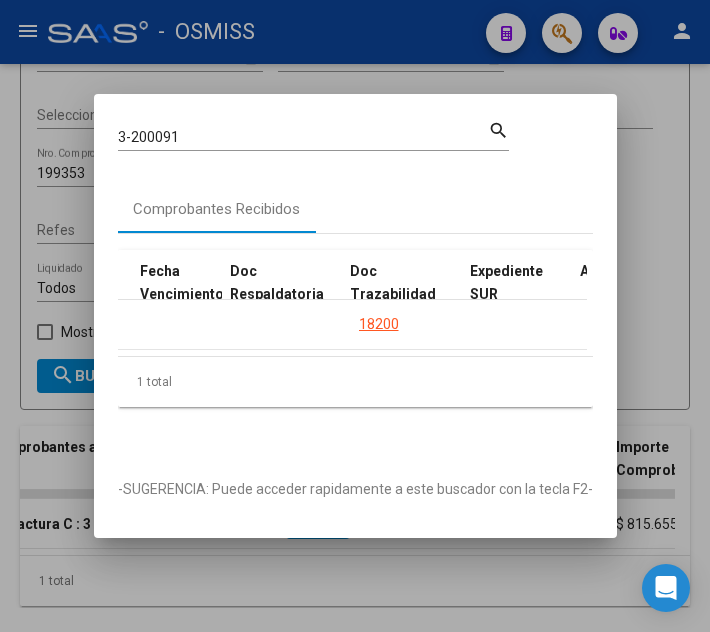 scroll, scrollTop: 0, scrollLeft: 1094, axis: horizontal 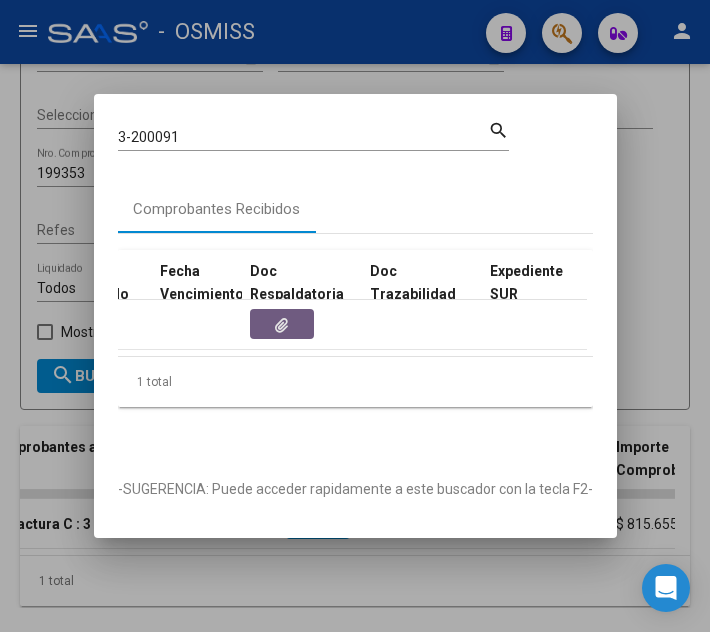 click 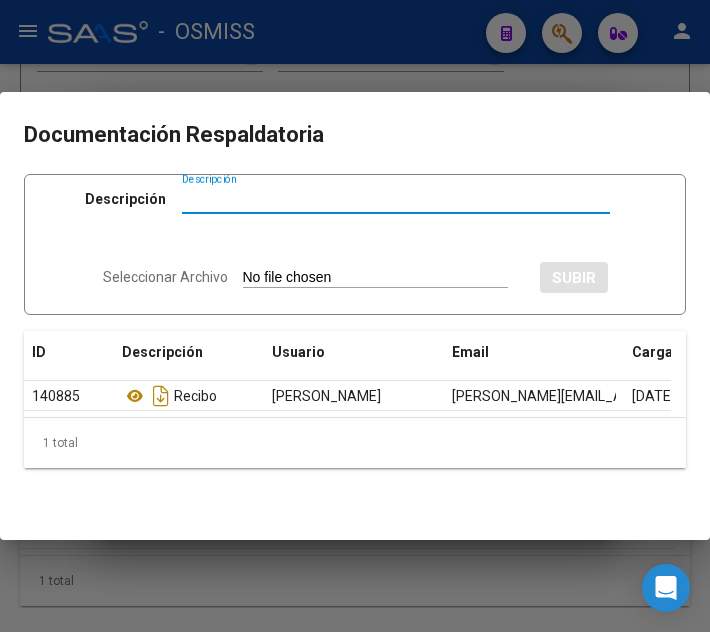 click at bounding box center [355, 316] 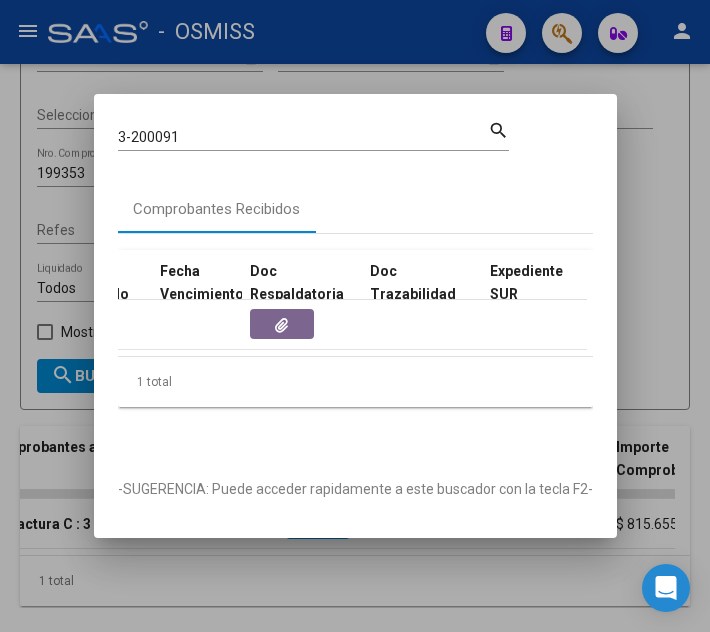 click on "3-200091" at bounding box center (303, 137) 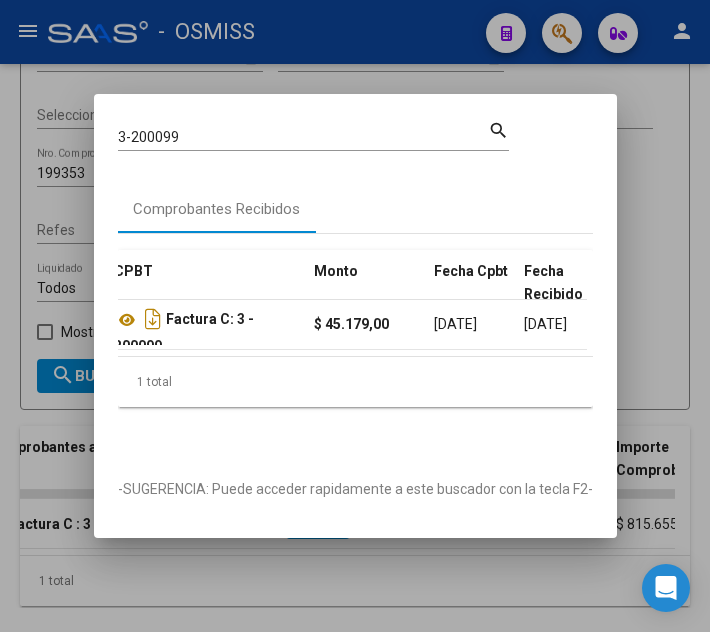 click on "1 total" 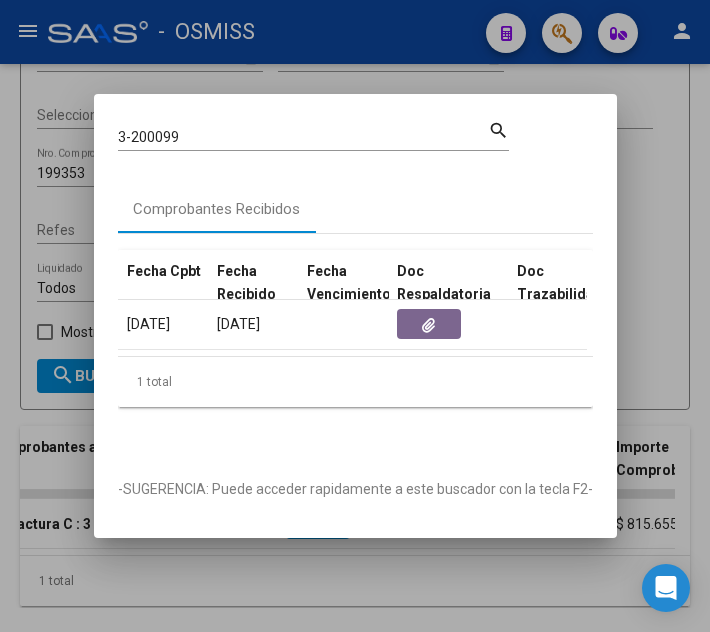 scroll, scrollTop: 0, scrollLeft: 1041, axis: horizontal 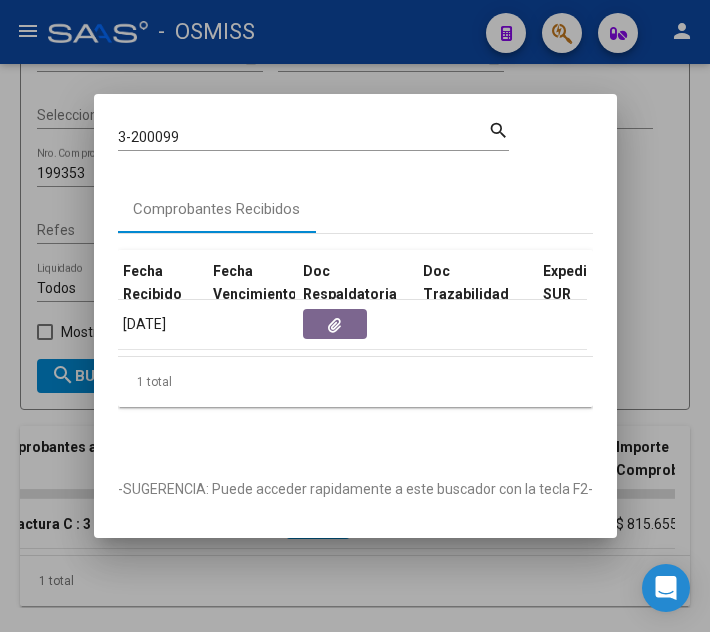 click 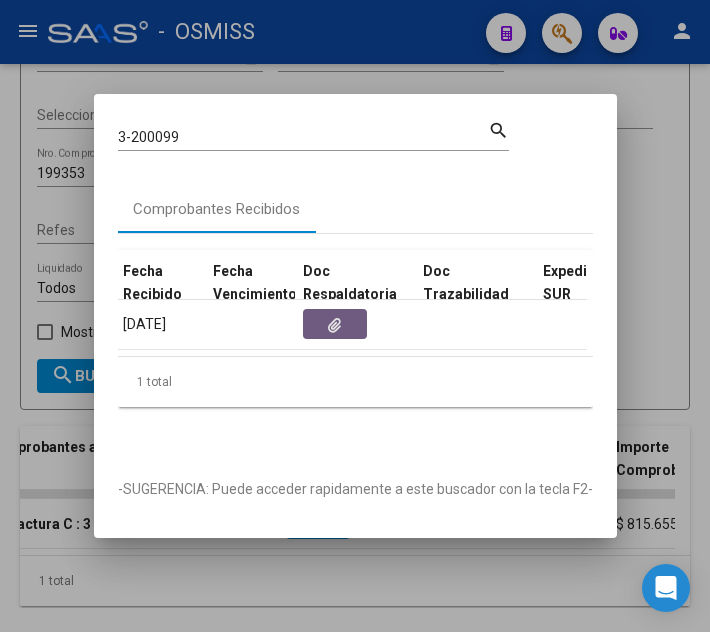 click 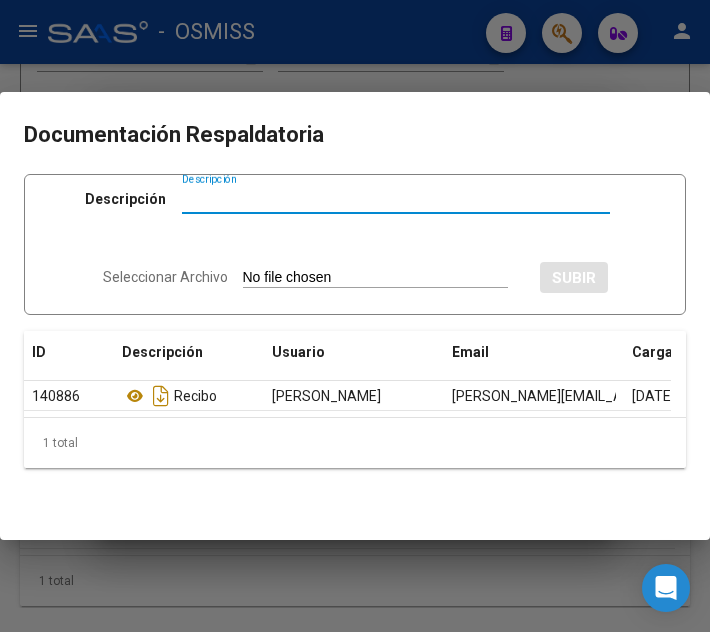 click at bounding box center [355, 316] 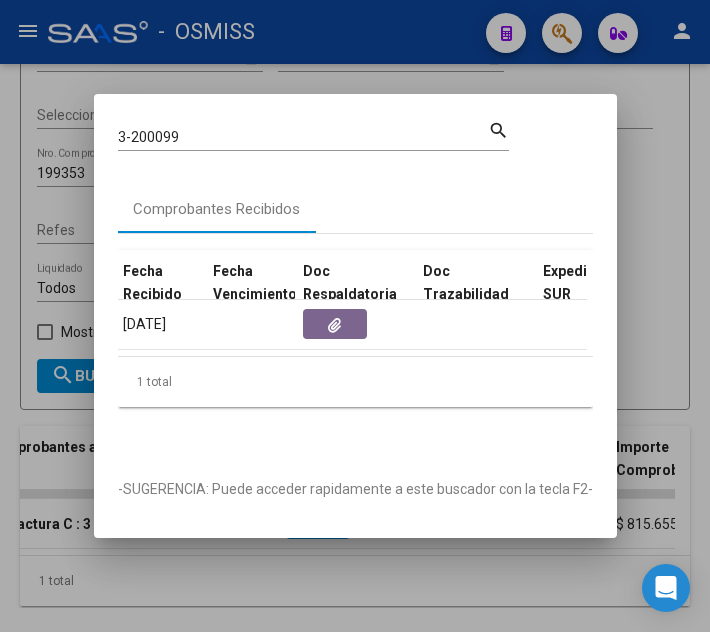 click on "3-200099" at bounding box center (303, 137) 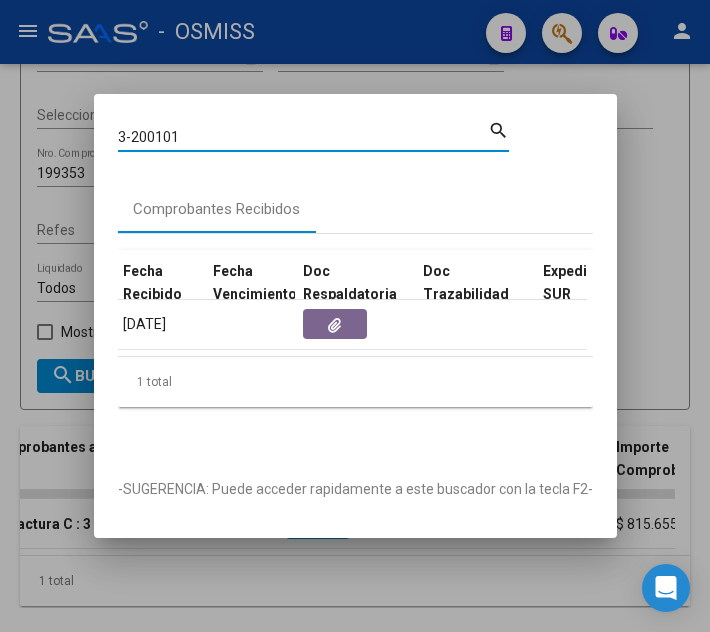 type on "3-200101" 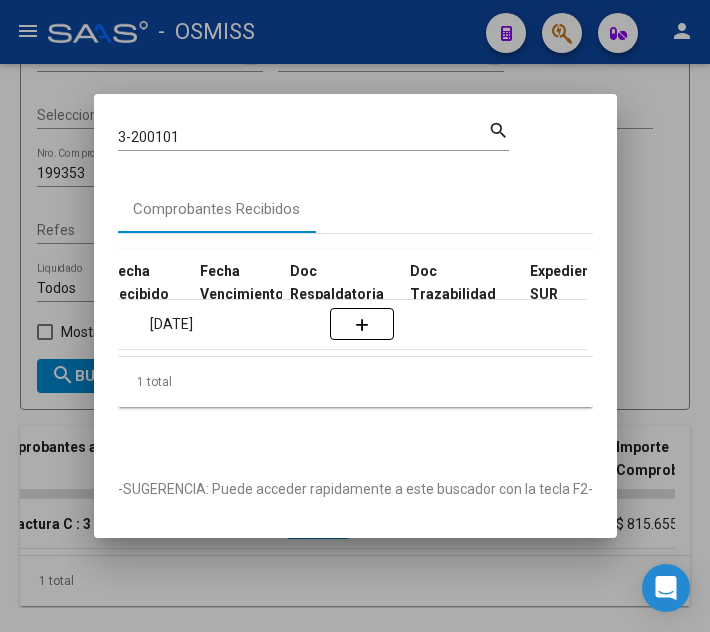 scroll, scrollTop: 0, scrollLeft: 1054, axis: horizontal 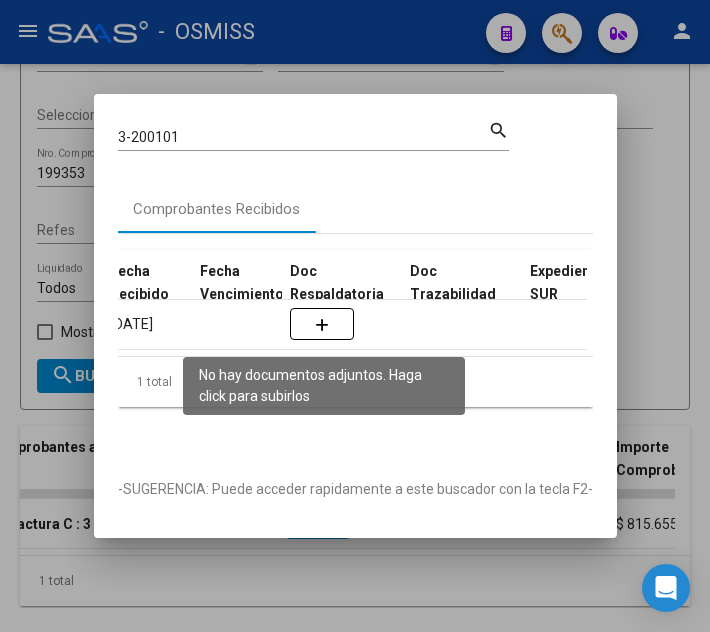 click 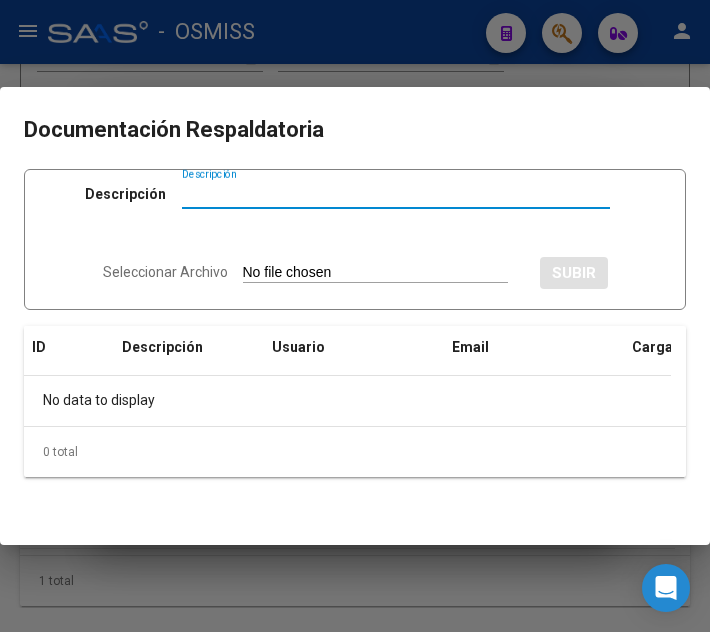 click on "Seleccionar Archivo" at bounding box center (375, 273) 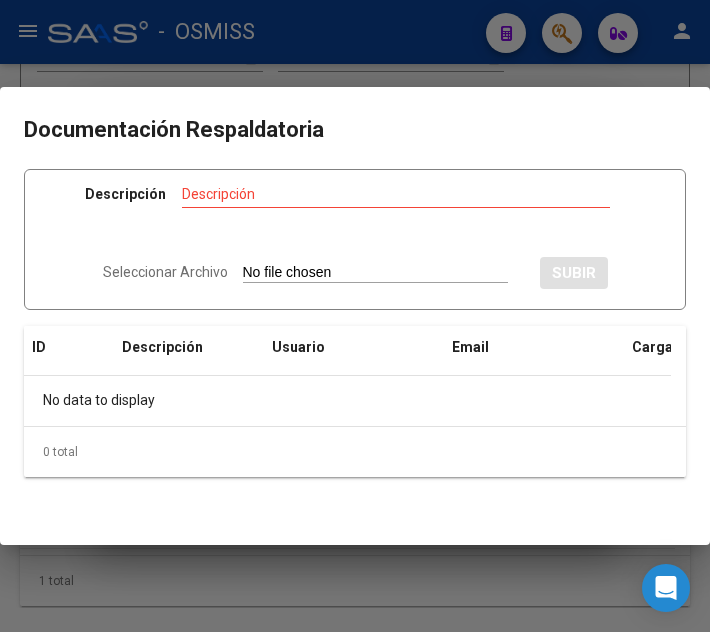 type on "C:\fakepath\FC VARIAS MUNICIPALIDAD DE TIGRE RC28608.pdf" 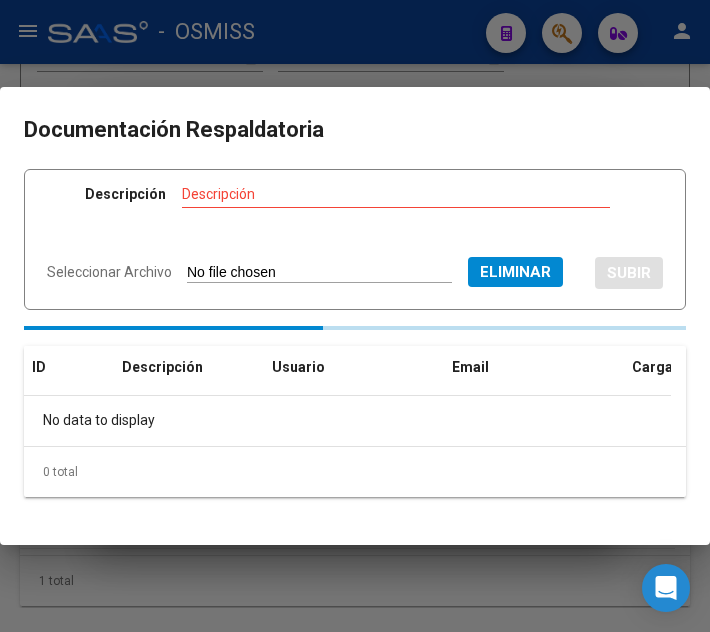 click on "Descripción" at bounding box center (396, 194) 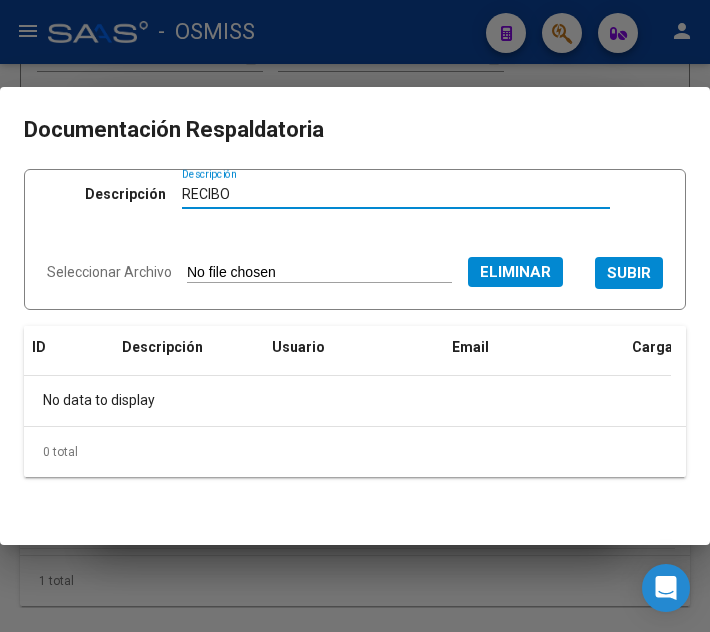 type on "RECIBO" 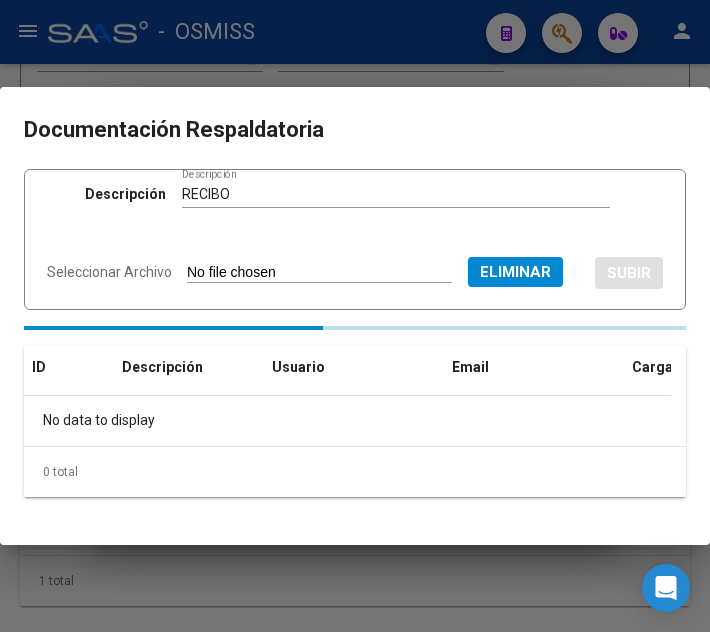type 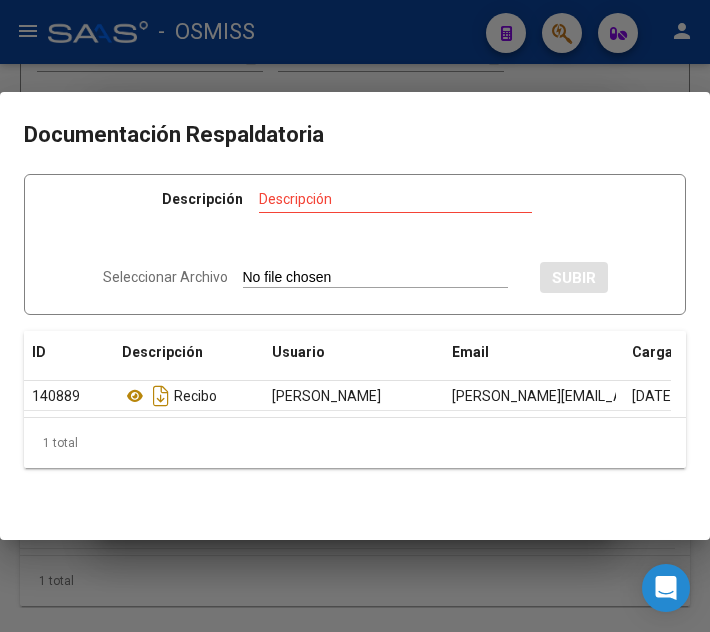 click at bounding box center (355, 316) 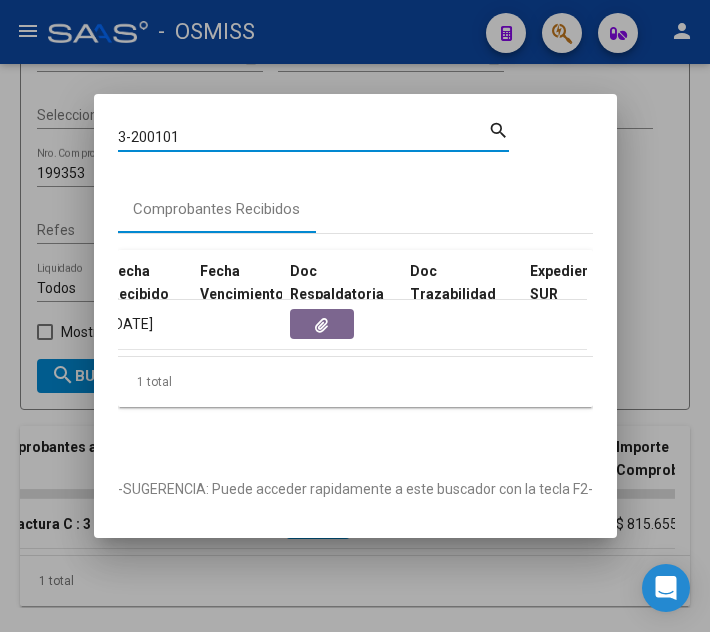 click on "3-200101" at bounding box center (303, 137) 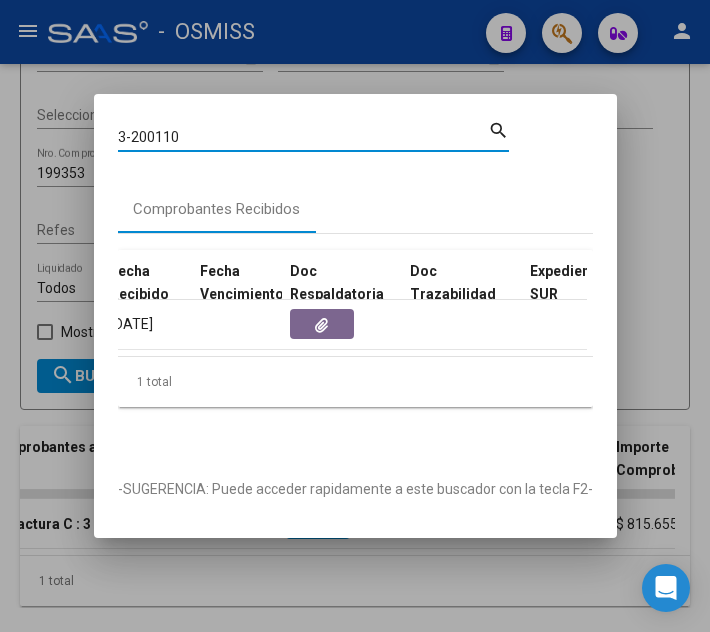 type on "3-200110" 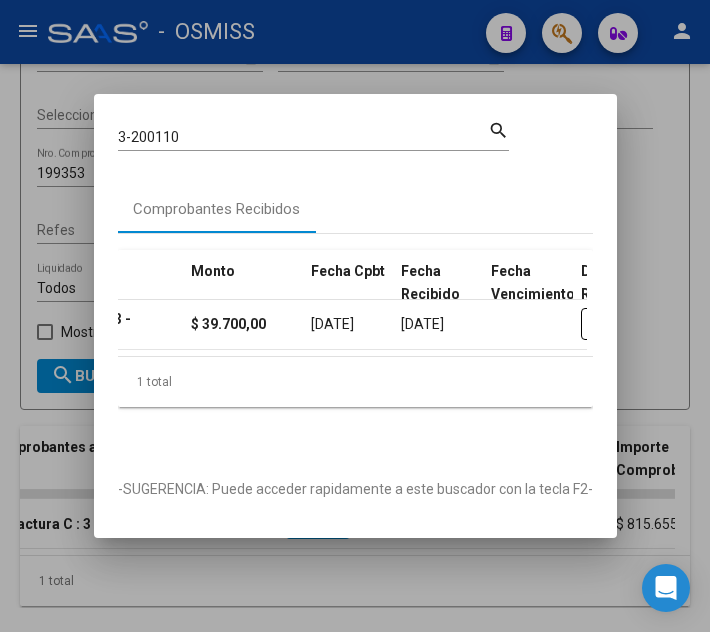 scroll, scrollTop: 0, scrollLeft: 943, axis: horizontal 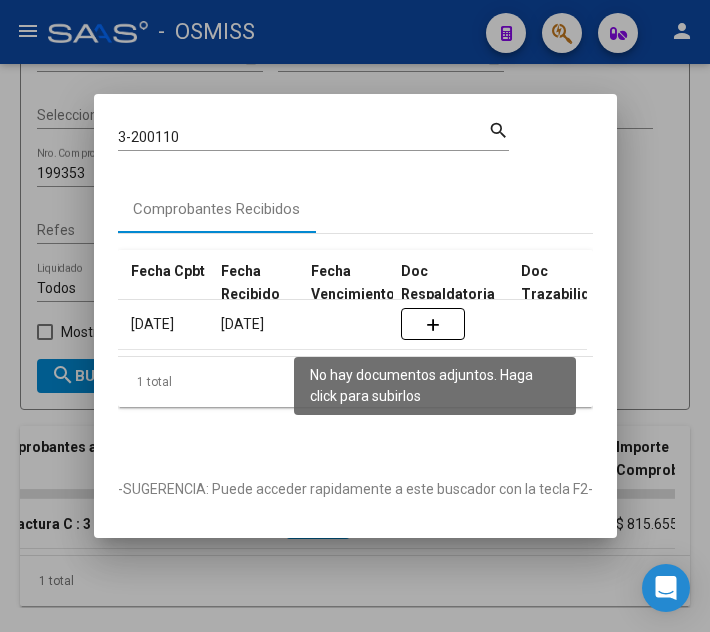 click 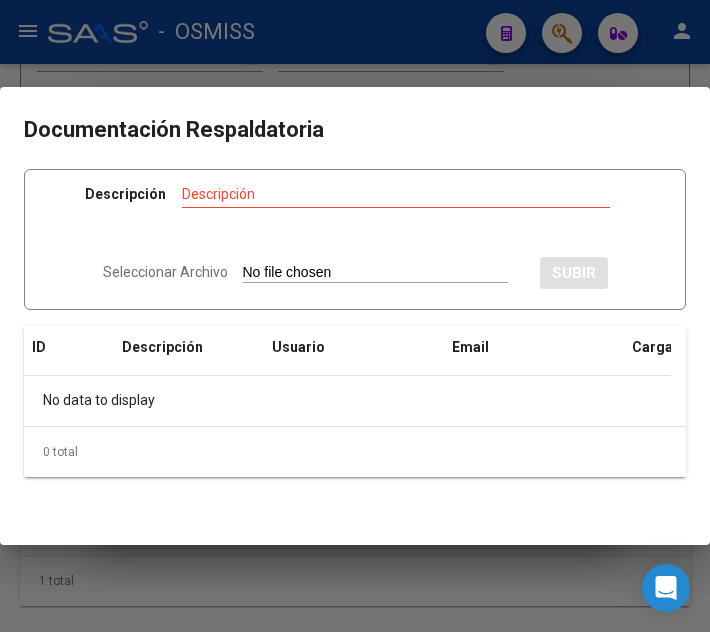 type on "C:\fakepath\FC VARIAS MUNICIPALIDAD DE TIGRE RC28608.pdf" 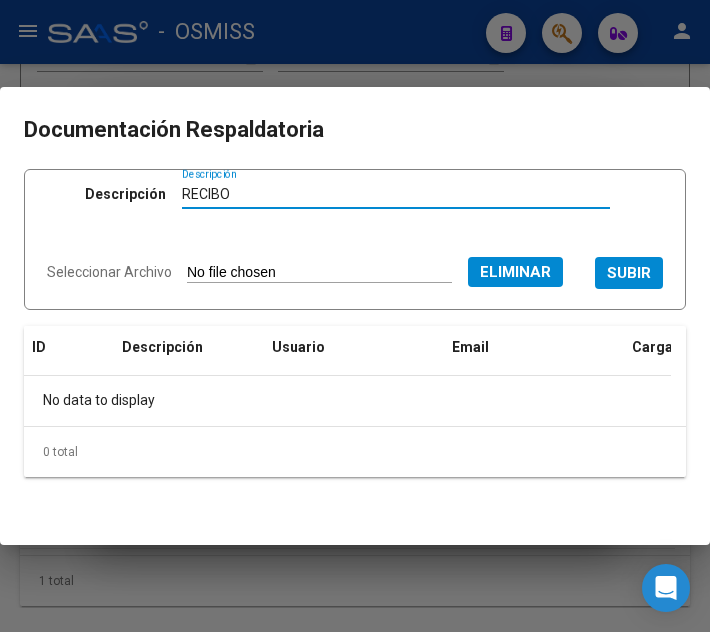 type on "RECIBO" 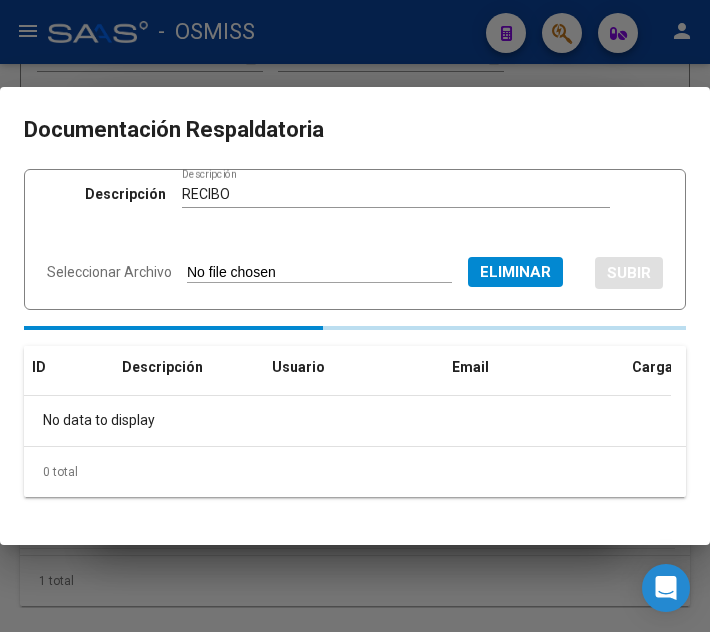 type 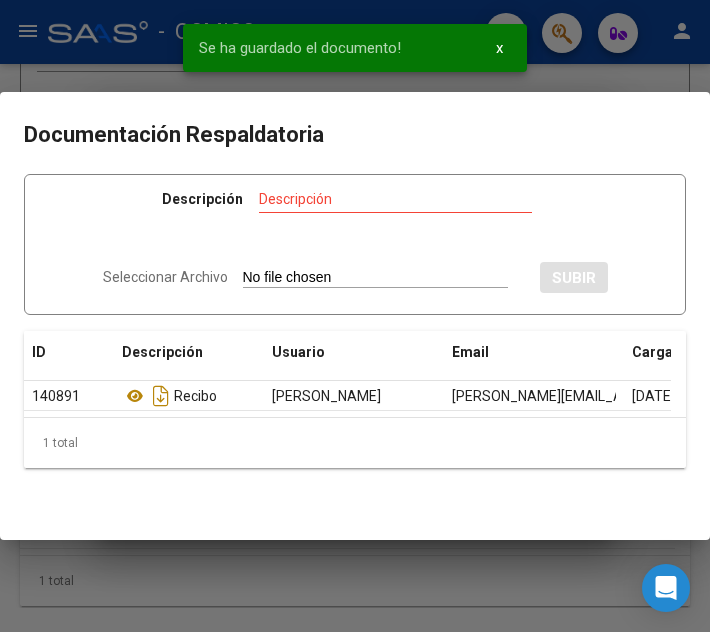 click at bounding box center (355, 316) 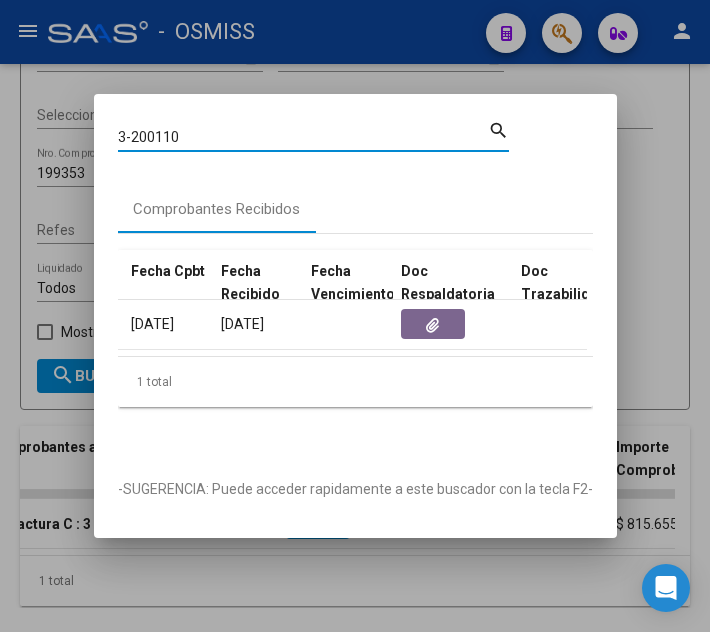 click on "3-200110" at bounding box center [303, 137] 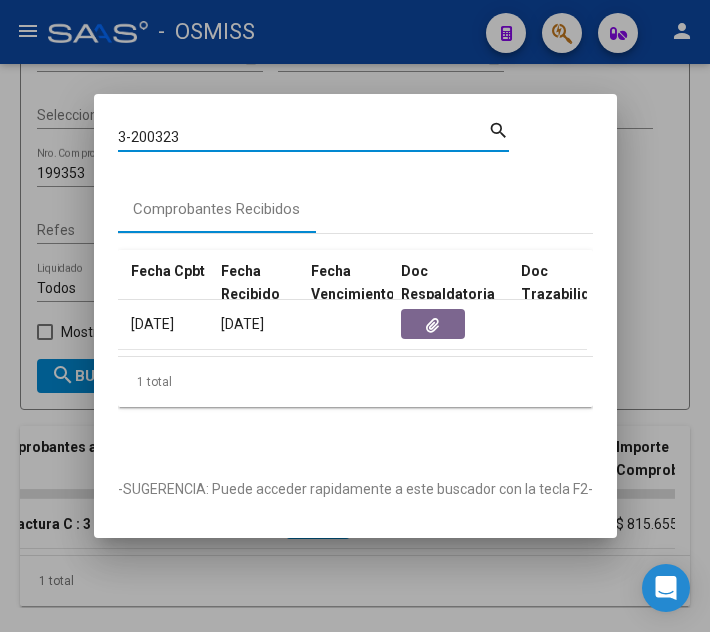 type on "3-200323" 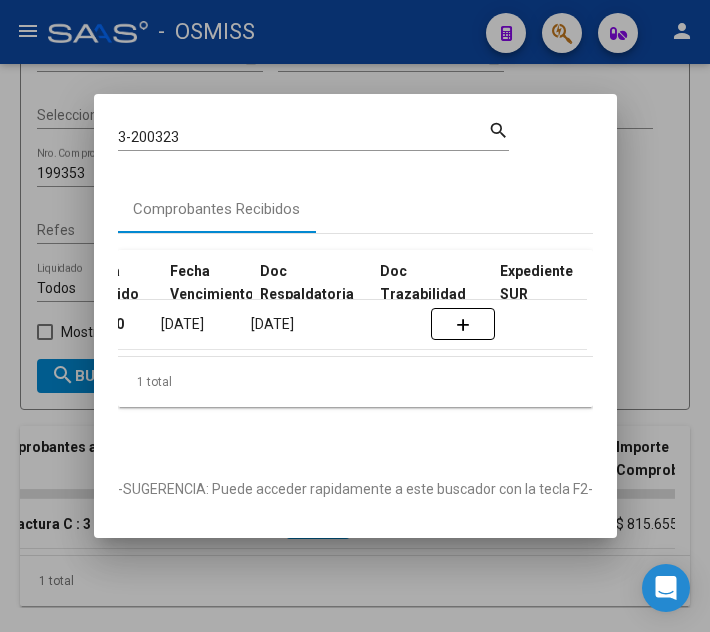 scroll, scrollTop: 0, scrollLeft: 1104, axis: horizontal 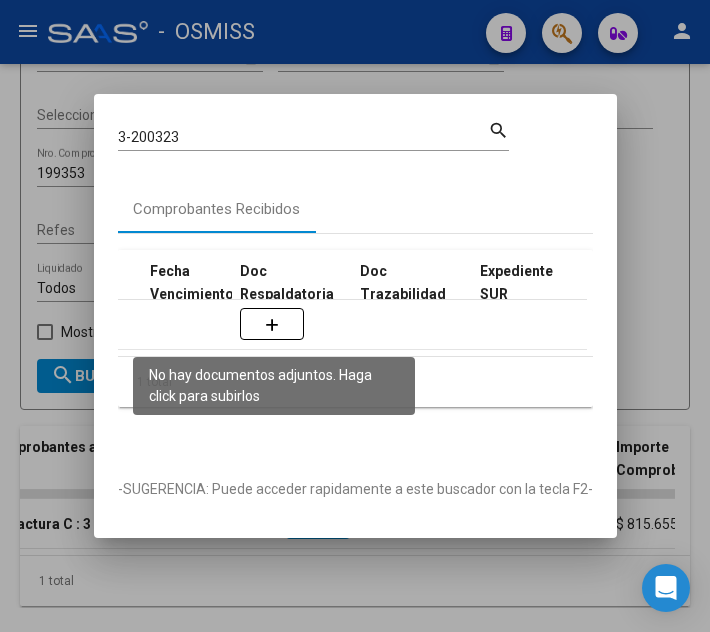 click 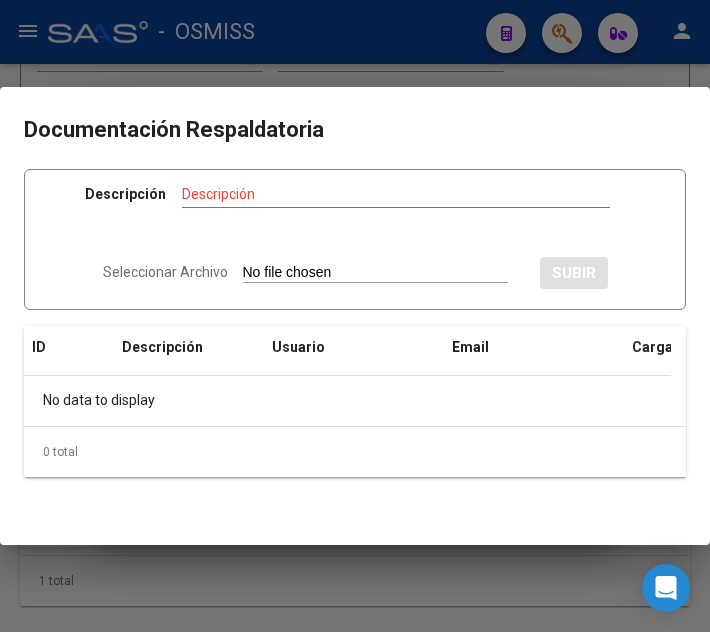 type on "C:\fakepath\FC VARIAS MUNICIPALIDAD DE TIGRE RC28608.pdf" 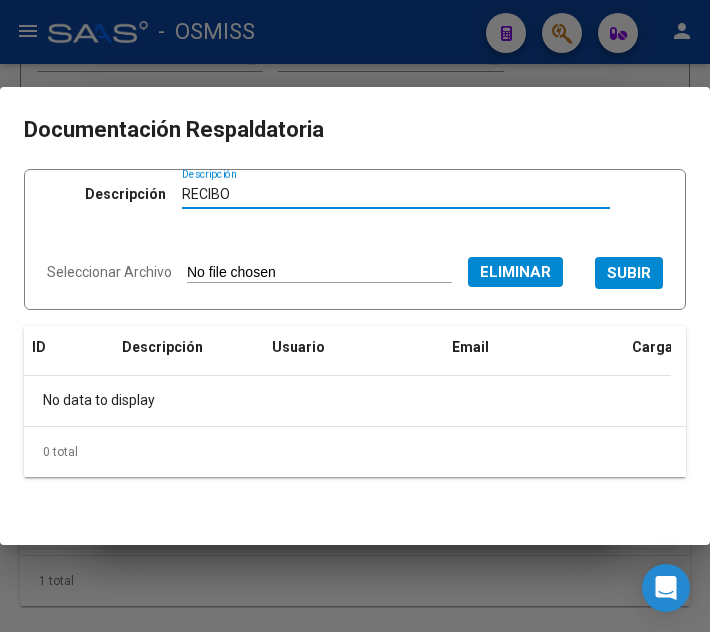 type on "RECIBO" 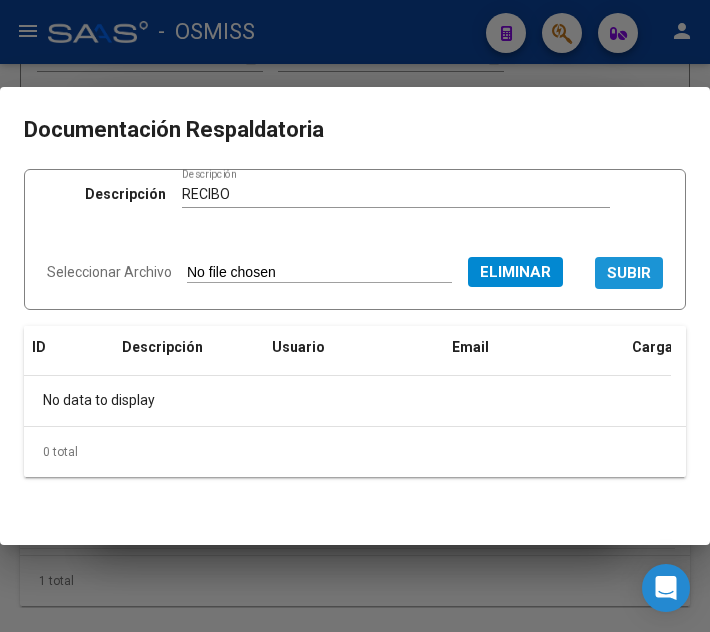click on "SUBIR" at bounding box center [629, 274] 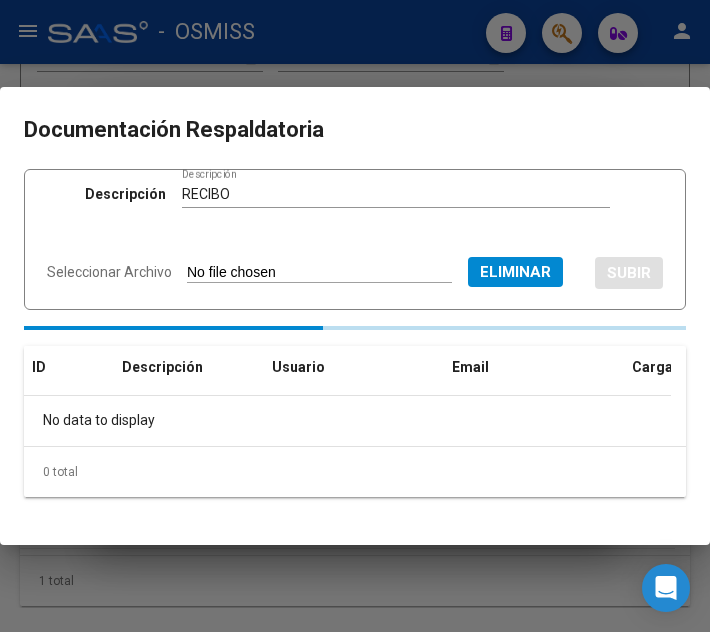 type 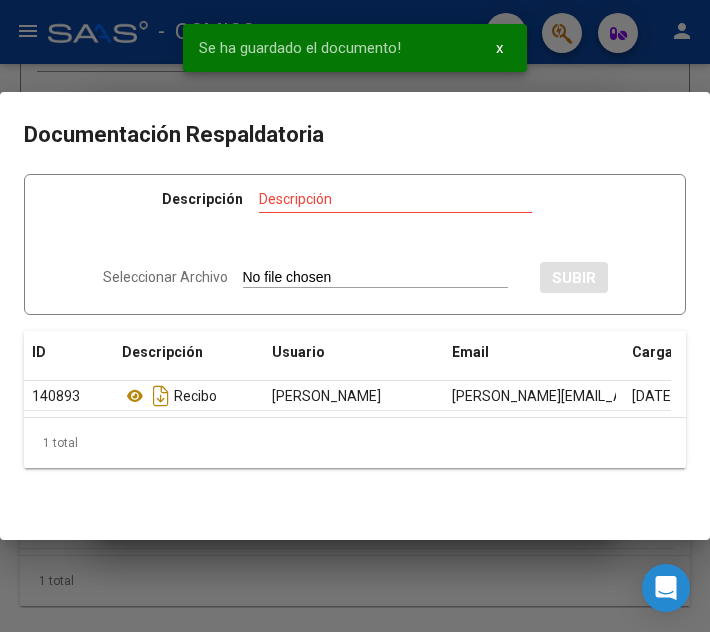 click at bounding box center (355, 316) 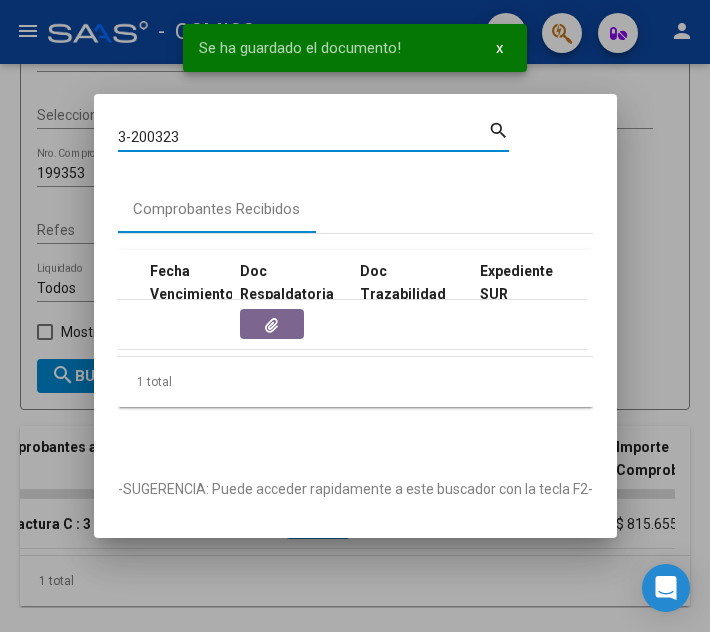 click on "3-200323" at bounding box center (303, 137) 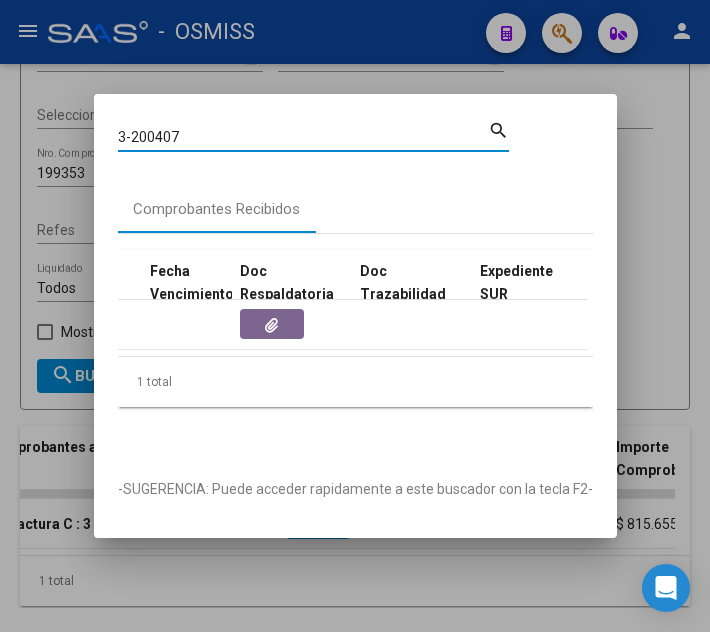 type on "3-200407" 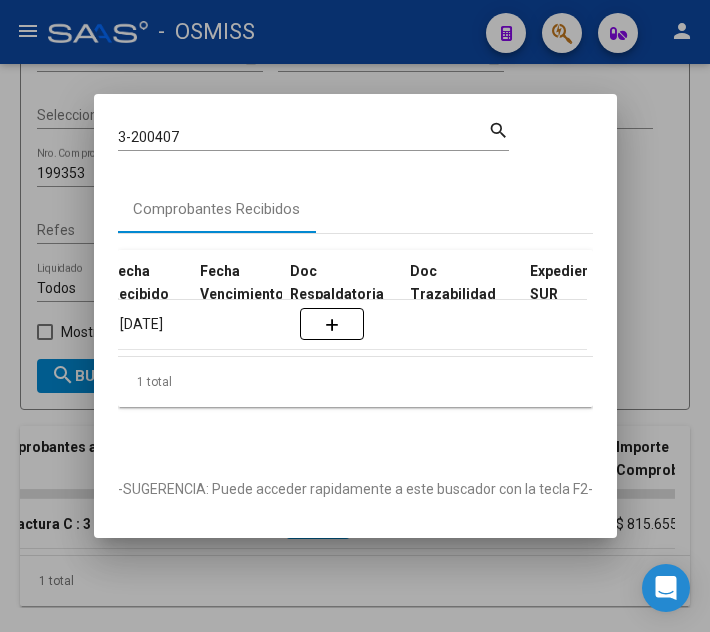 scroll, scrollTop: 0, scrollLeft: 1054, axis: horizontal 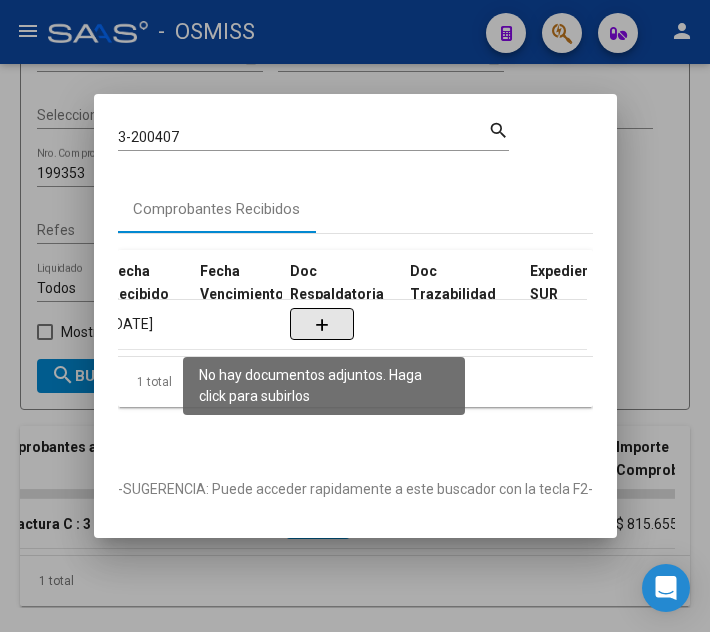 click 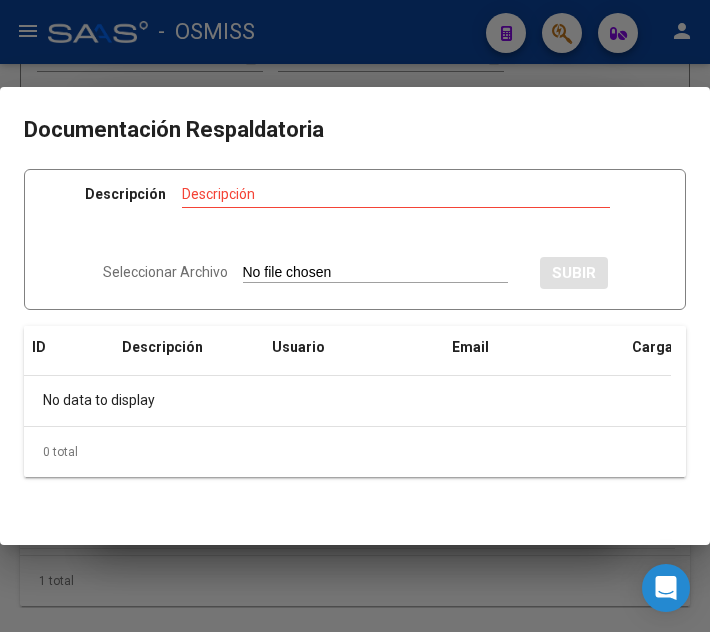click on "Seleccionar Archivo" at bounding box center [375, 273] 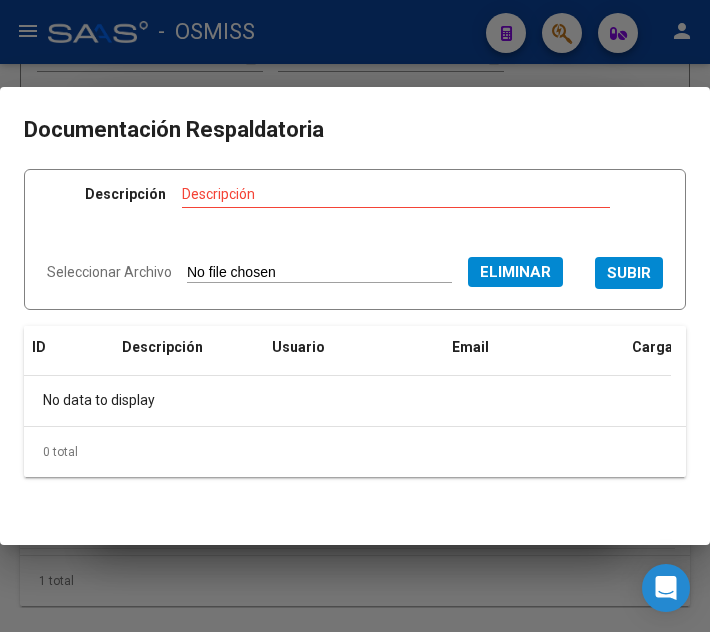 click on "Descripción" at bounding box center (396, 194) 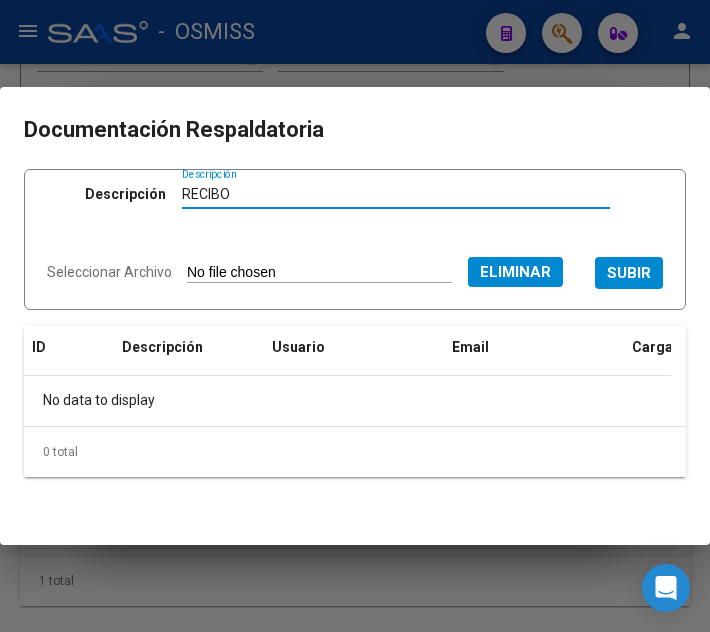 type on "RECIBO" 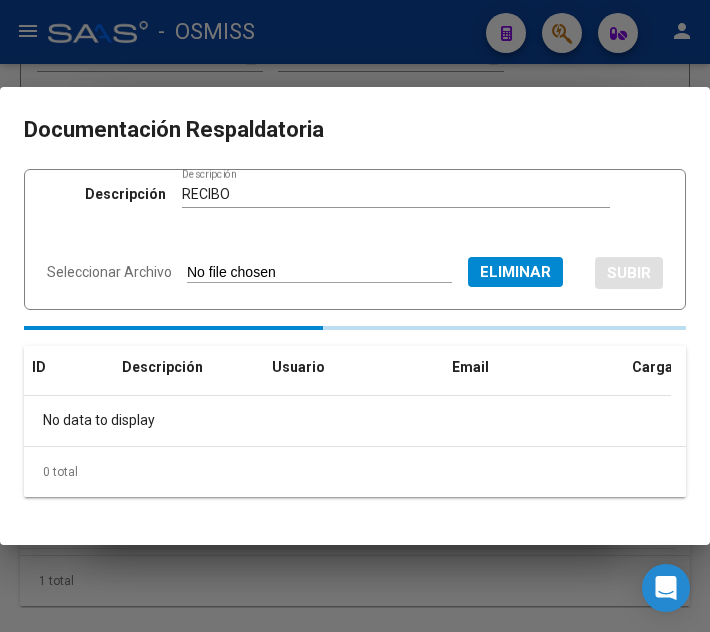 type 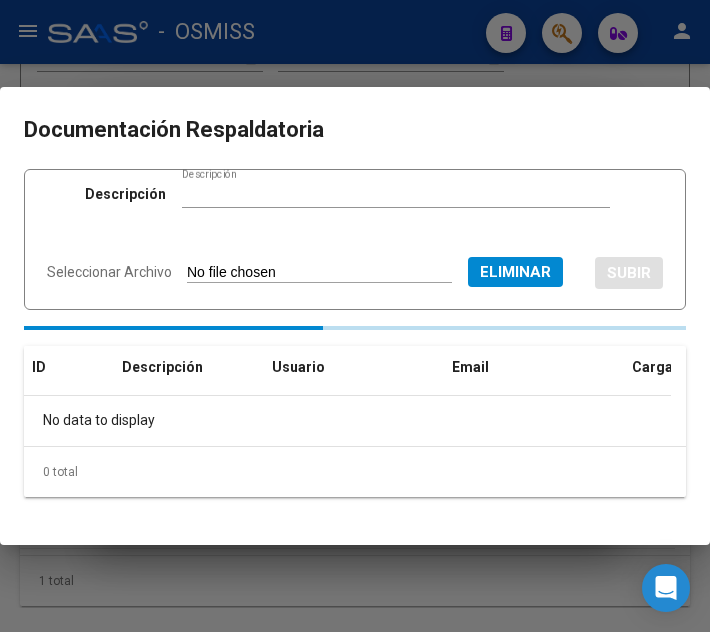 type 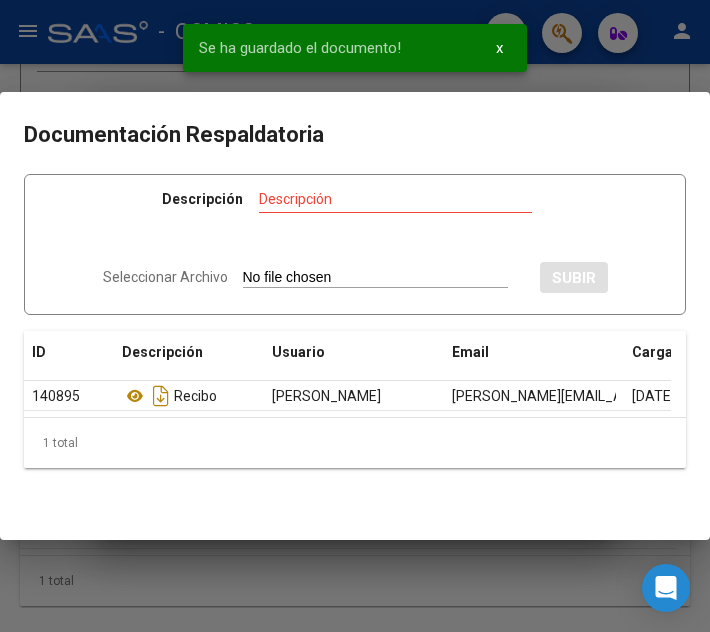 click at bounding box center (355, 316) 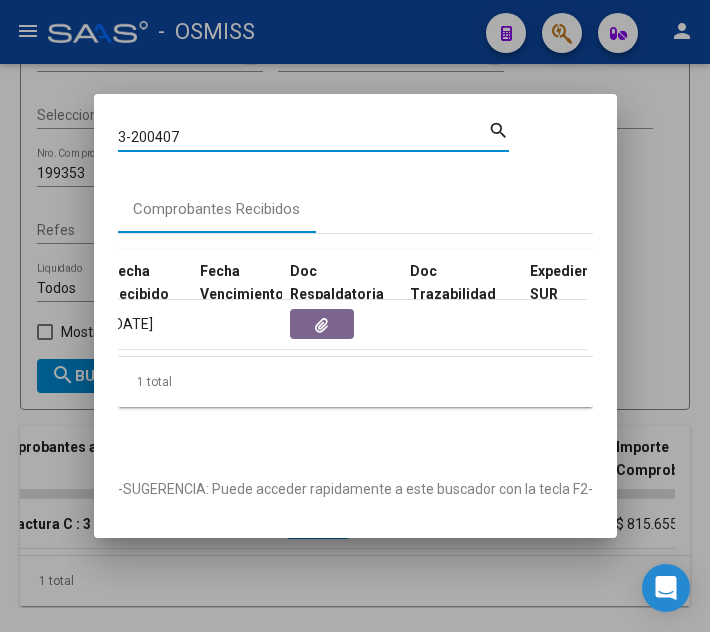 drag, startPoint x: 207, startPoint y: 128, endPoint x: 167, endPoint y: 122, distance: 40.4475 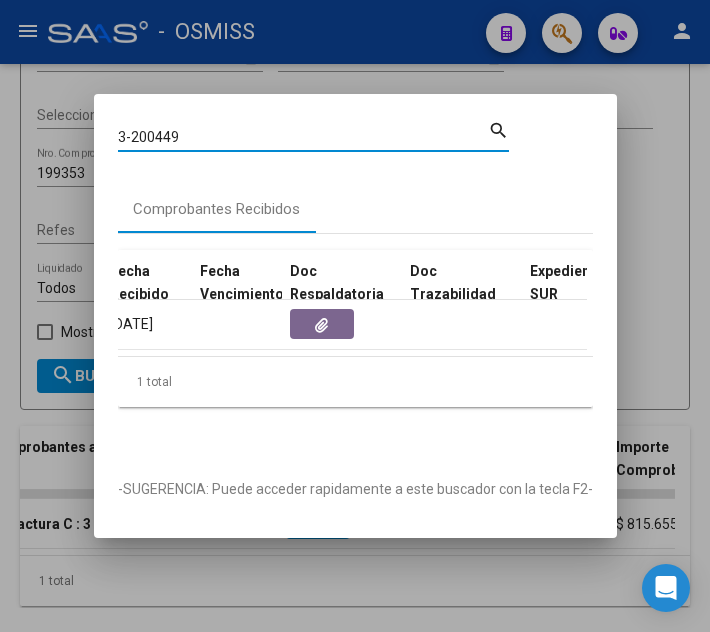 type on "3-200449" 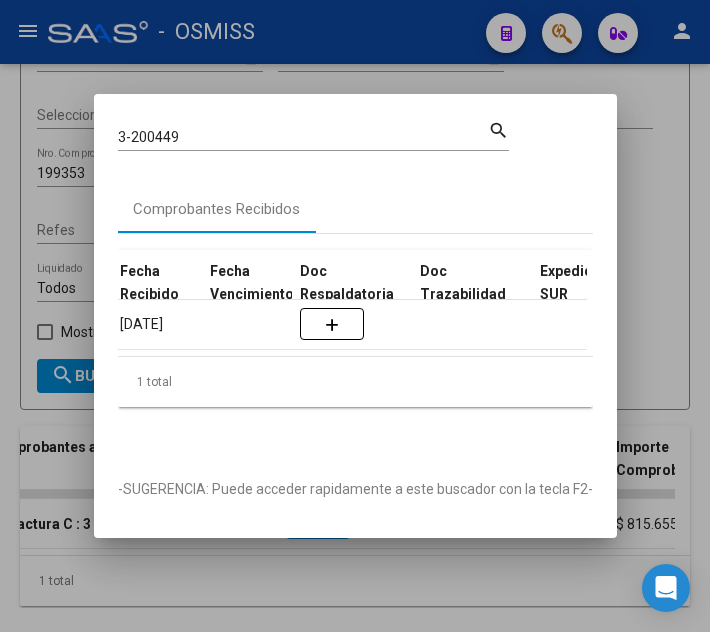scroll, scrollTop: 0, scrollLeft: 1114, axis: horizontal 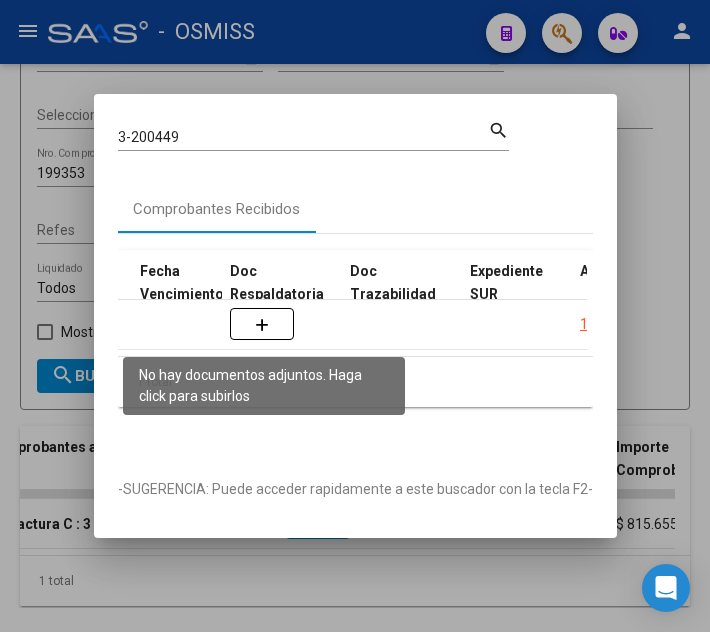 click 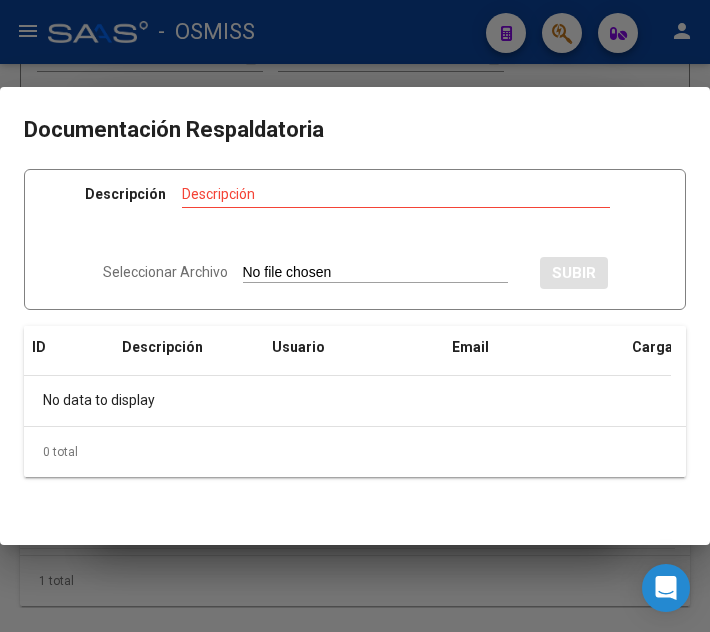 type on "C:\fakepath\FC VARIAS MUNICIPALIDAD DE TIGRE RC28608.pdf" 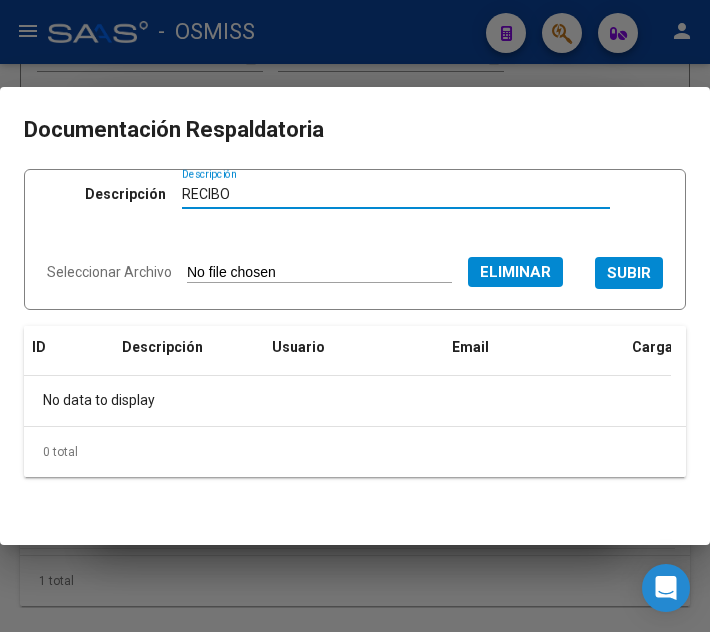 type on "RECIBO" 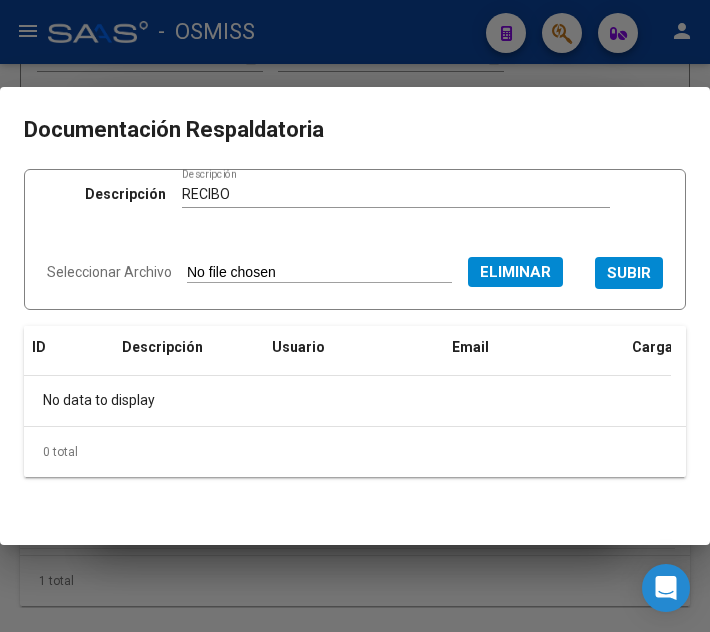 click on "Seleccionar Archivo Eliminar SUBIR" at bounding box center [355, 270] 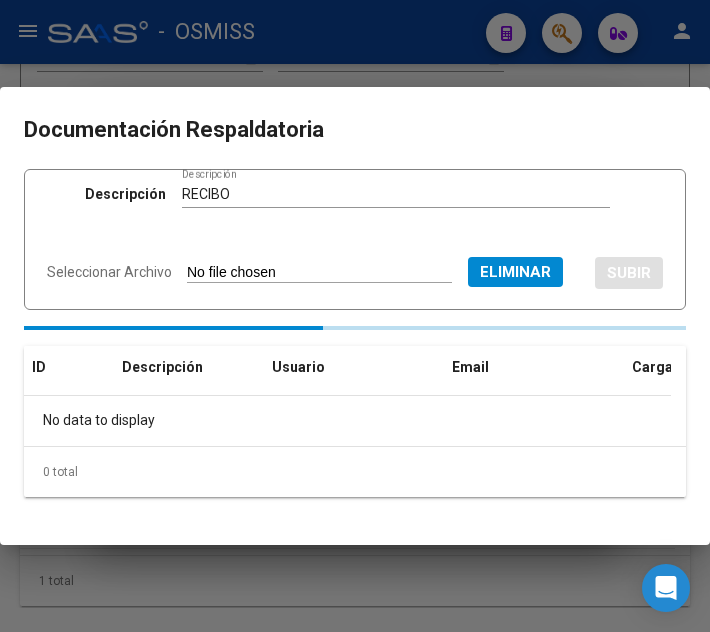 type 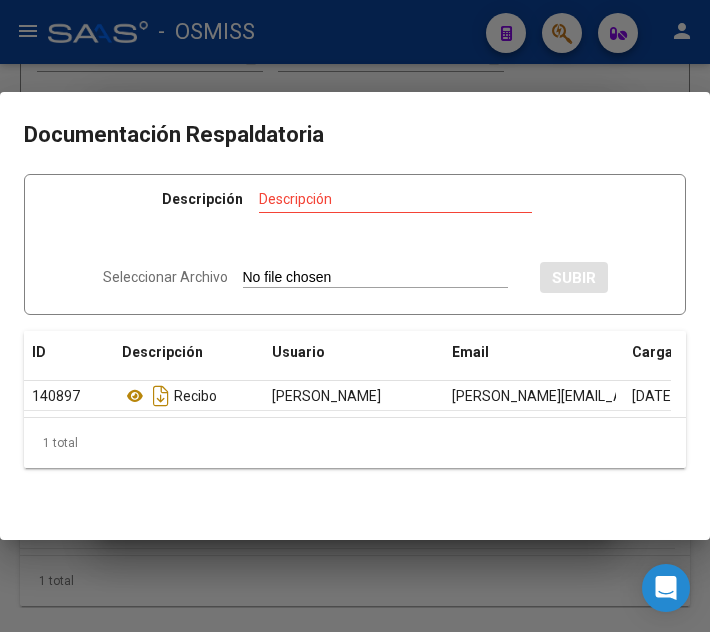 click at bounding box center [355, 316] 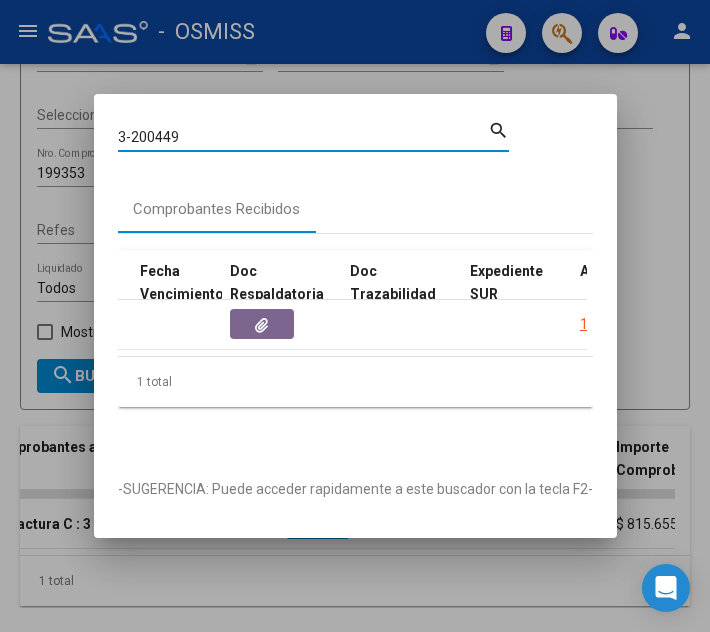 click on "3-200449" at bounding box center [303, 137] 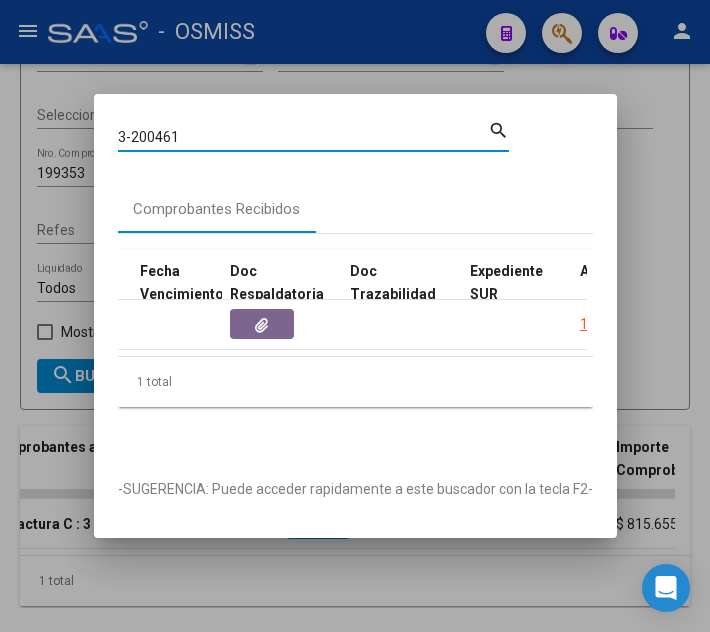 type on "3-200461" 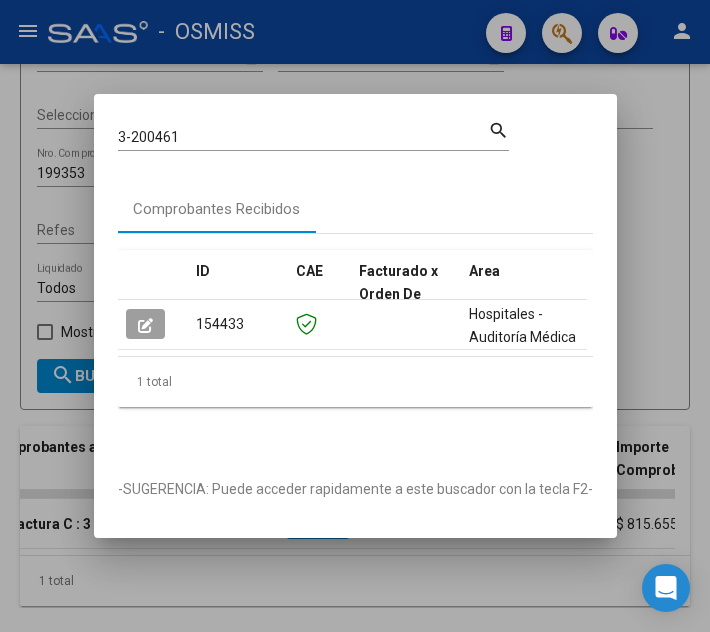click 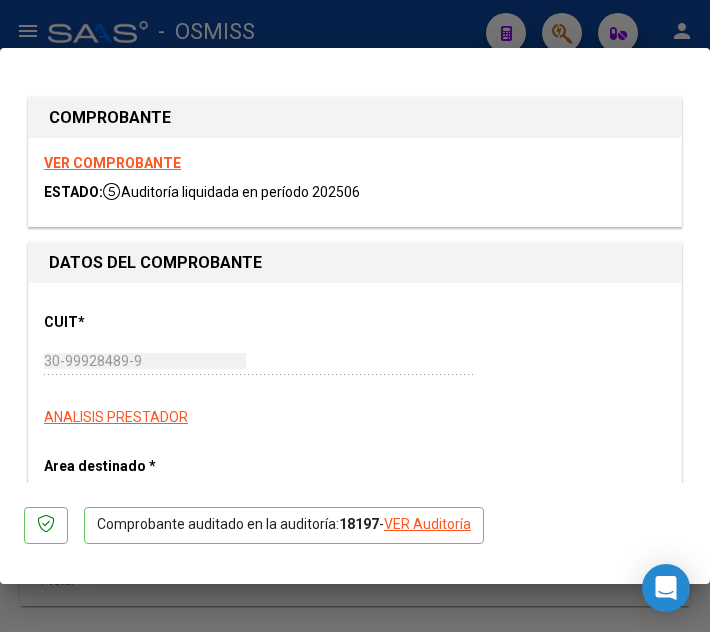 type on "[DATE]" 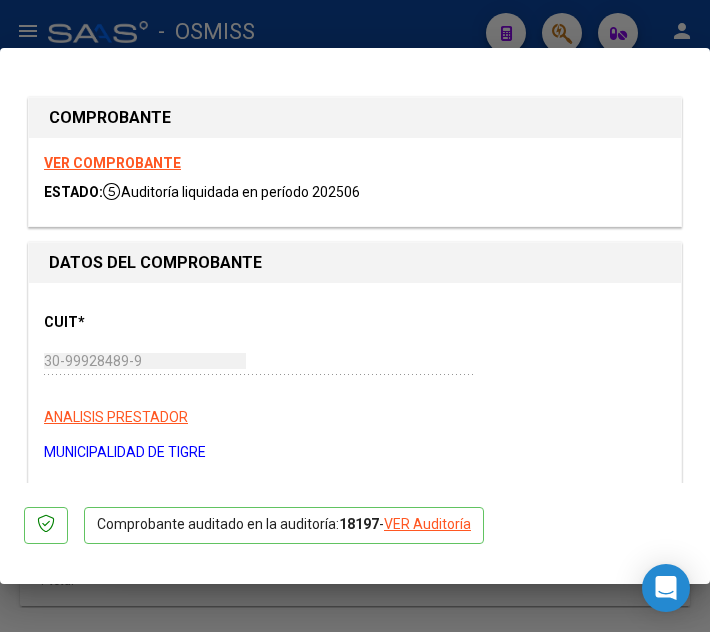 click at bounding box center (355, 316) 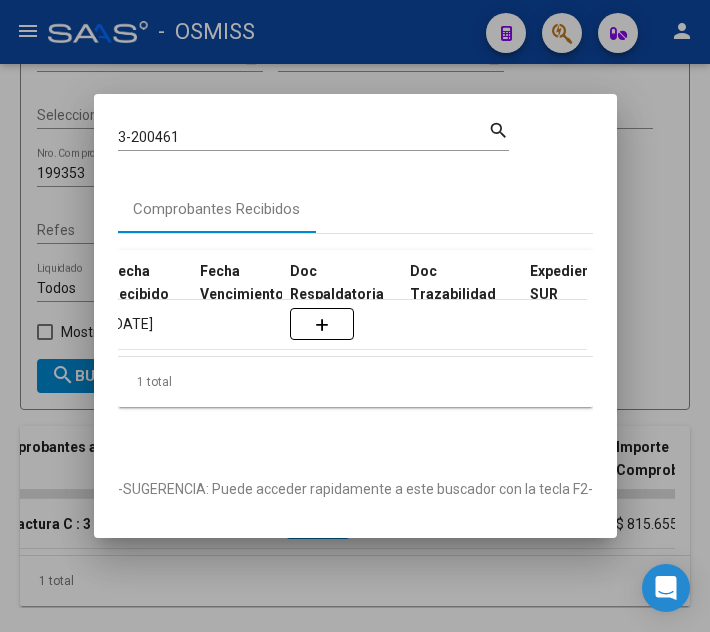 scroll, scrollTop: 0, scrollLeft: 1074, axis: horizontal 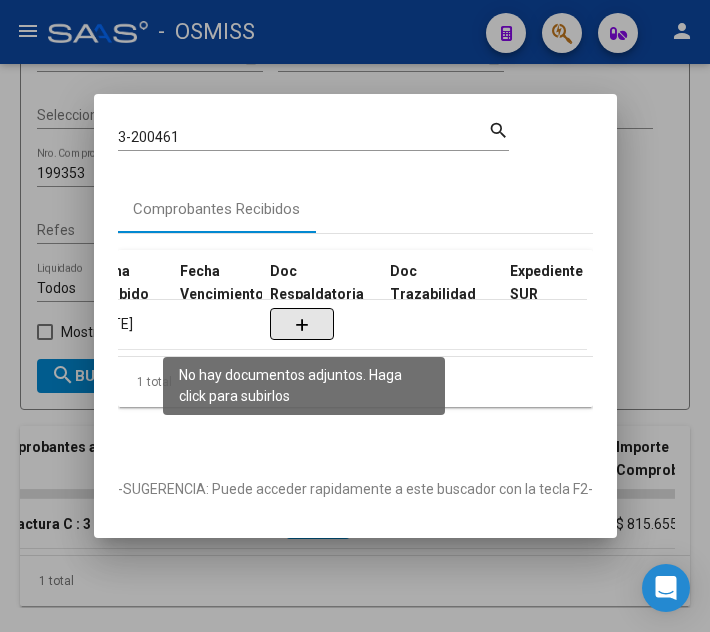 click 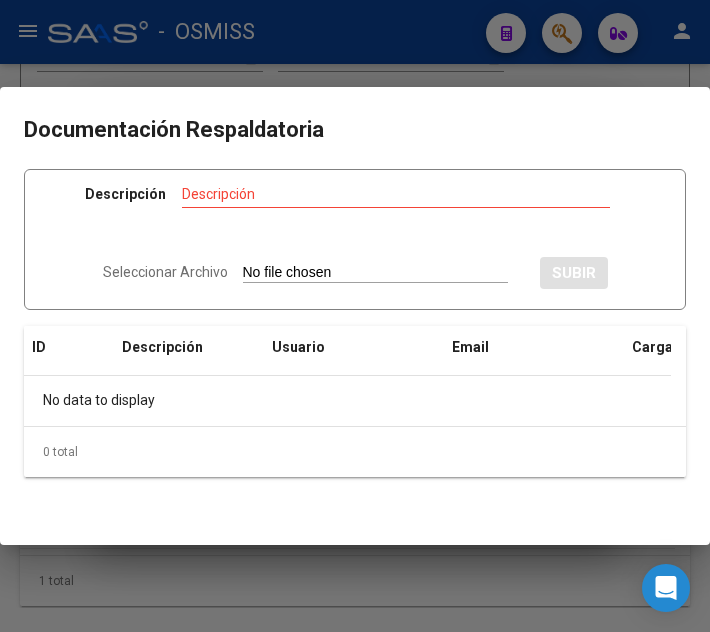 type on "C:\fakepath\FC VARIAS MUNICIPALIDAD DE TIGRE RC28608.pdf" 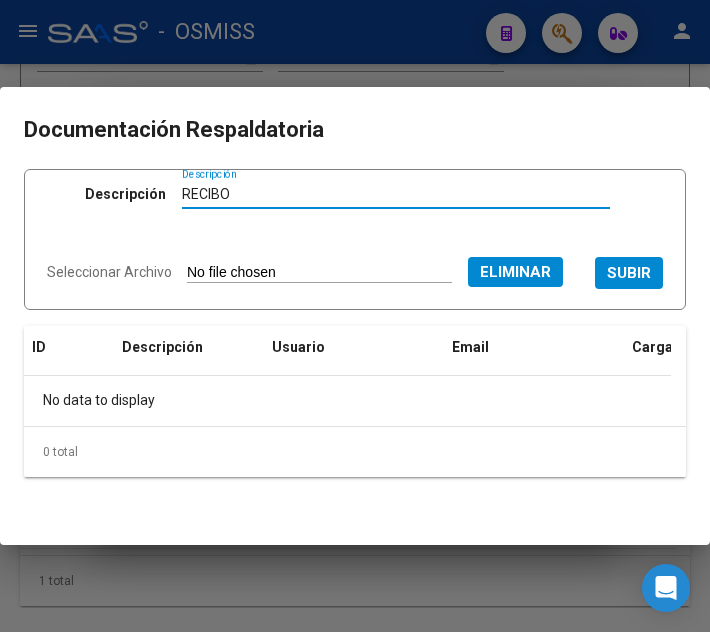 type on "RECIBO" 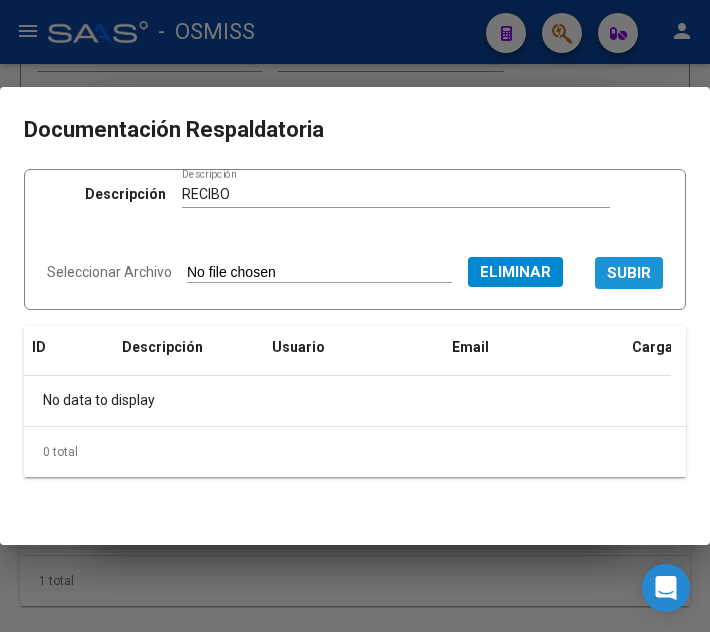 click on "SUBIR" at bounding box center (629, 274) 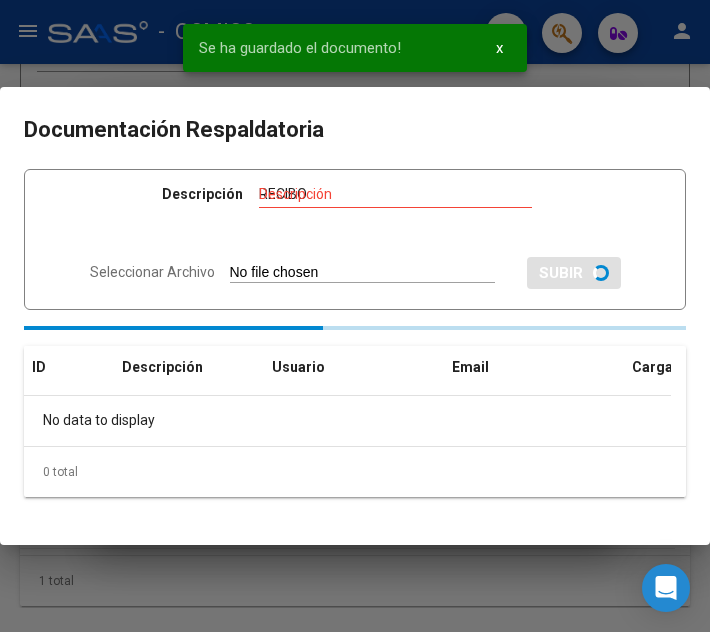 type 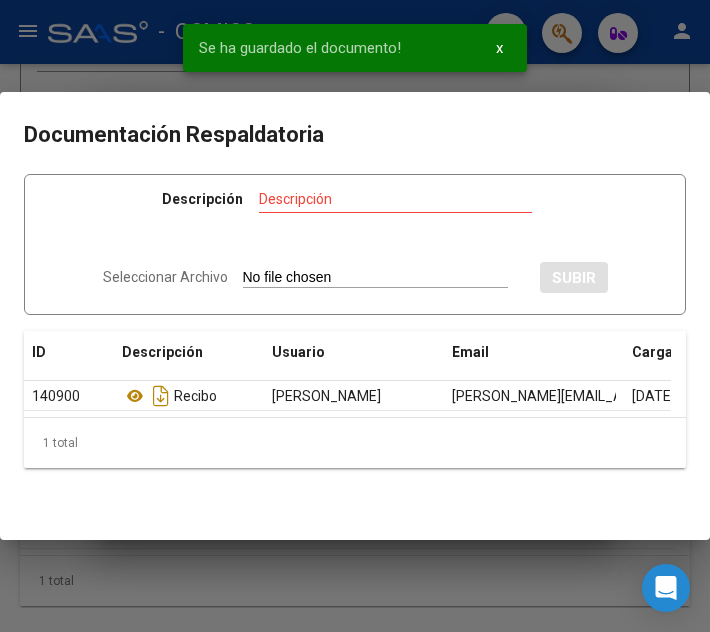 click at bounding box center (355, 316) 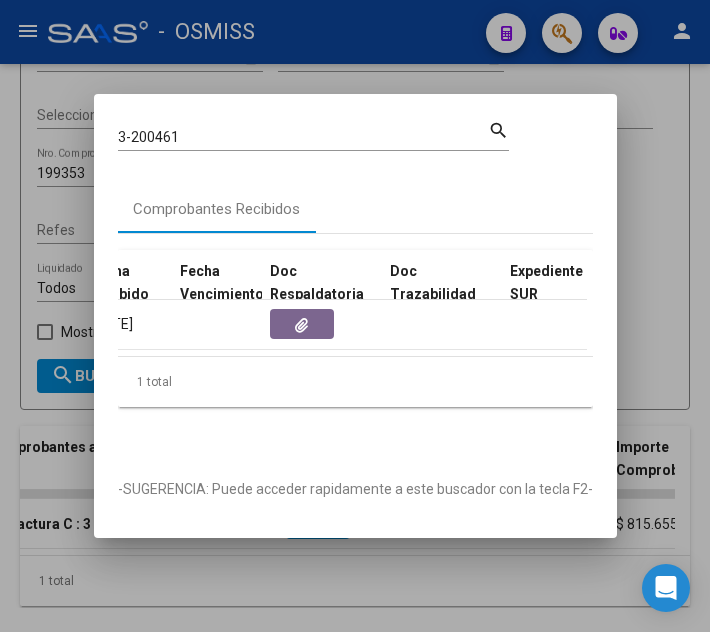 click on "3-200461" at bounding box center (303, 137) 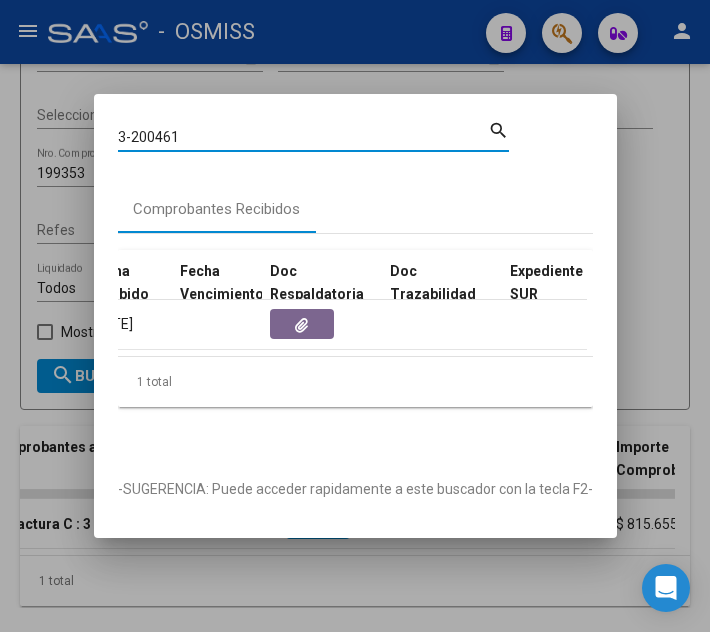 click on "3-200461" at bounding box center [303, 137] 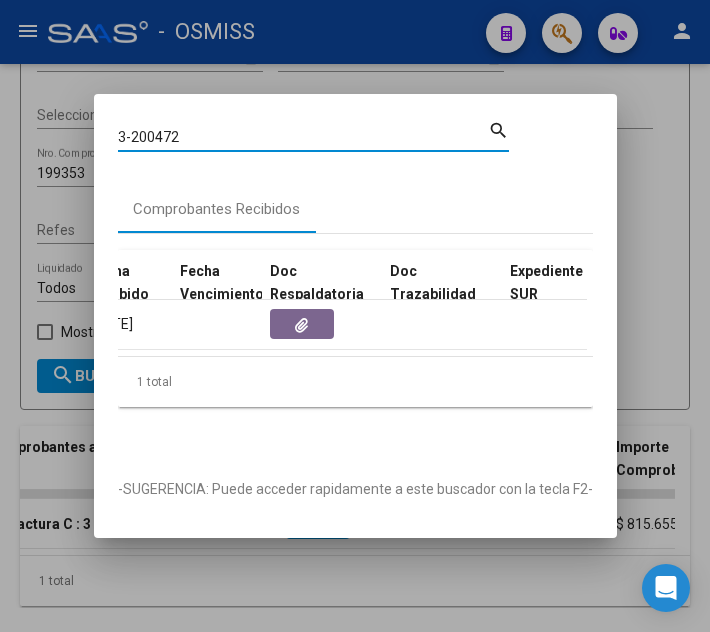 type on "3-200472" 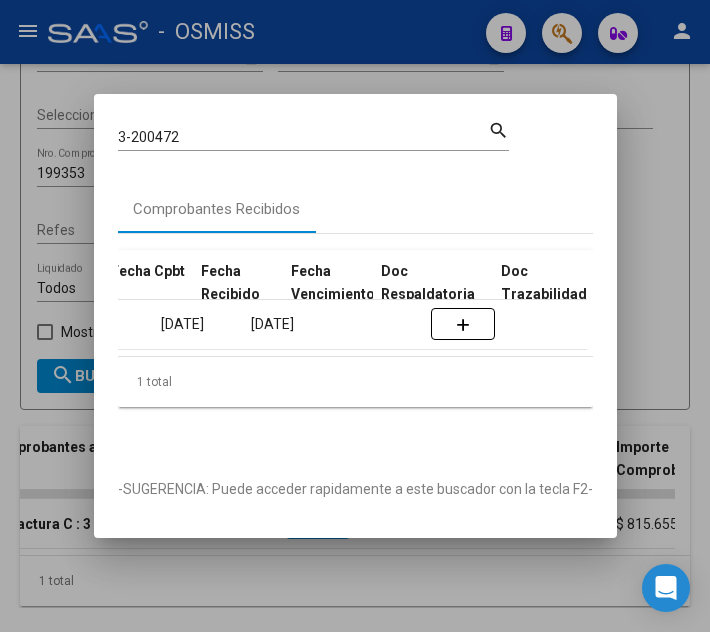 scroll, scrollTop: 0, scrollLeft: 994, axis: horizontal 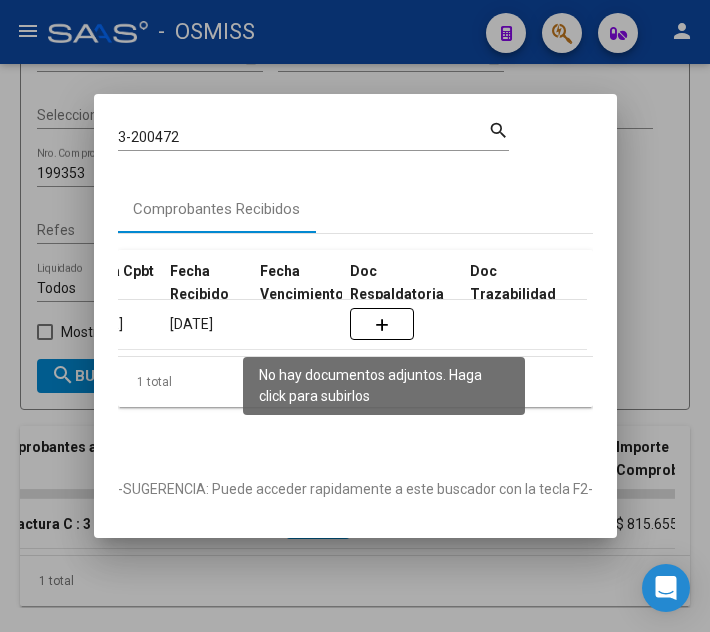 click 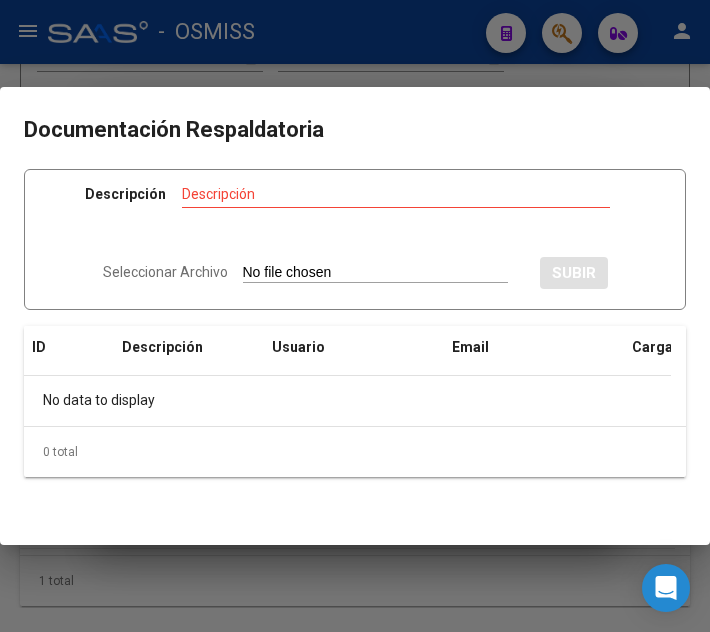 type on "C:\fakepath\FC VARIAS MUNICIPALIDAD DE TIGRE RC28608.pdf" 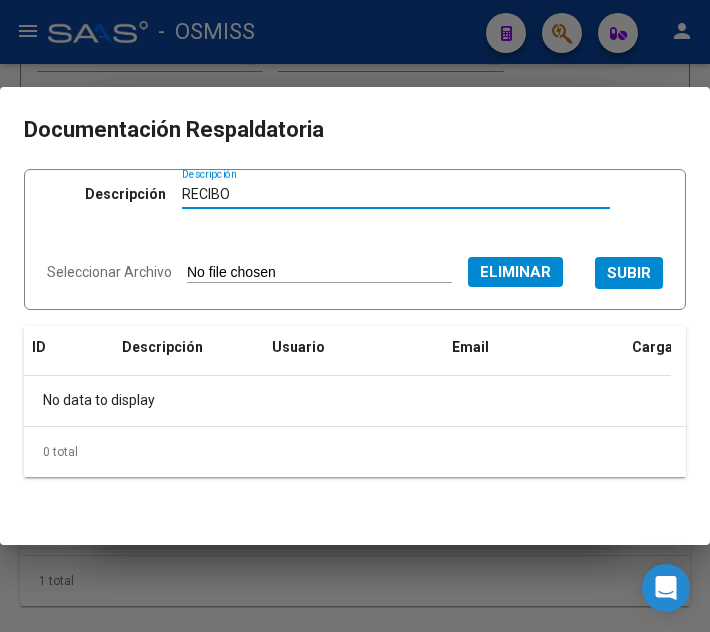 type on "RECIBO" 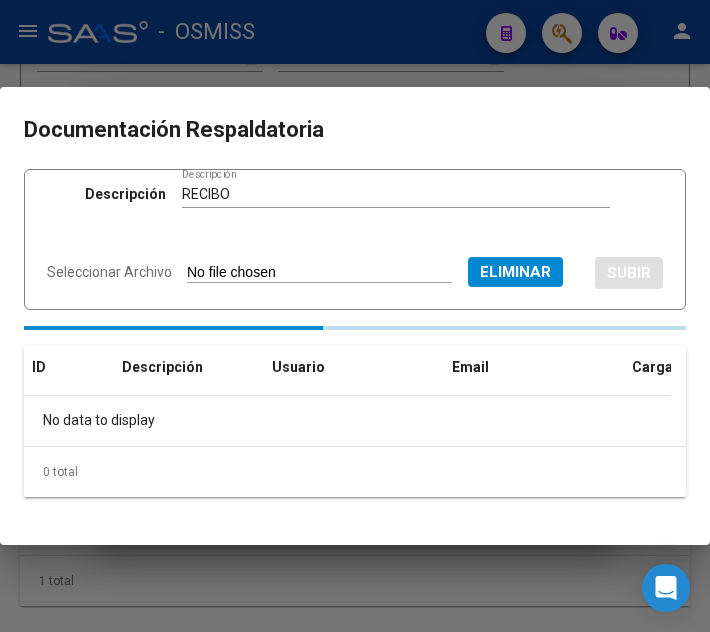 type 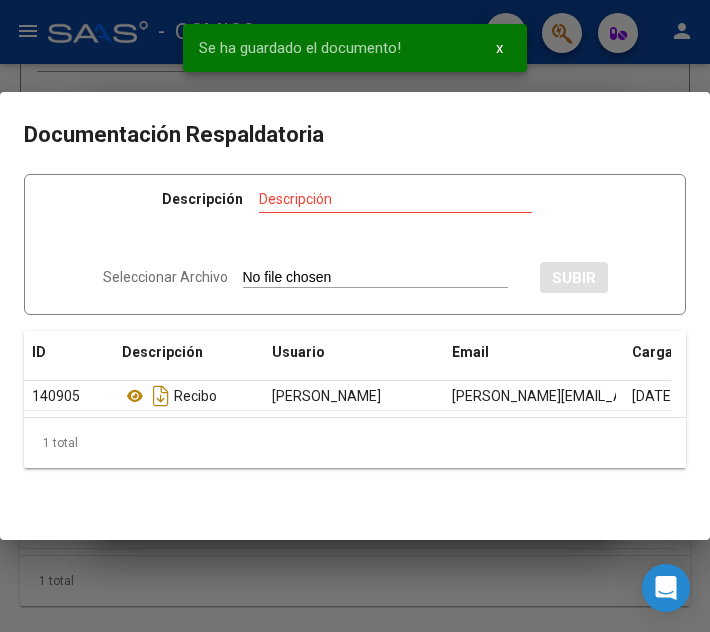click at bounding box center (355, 316) 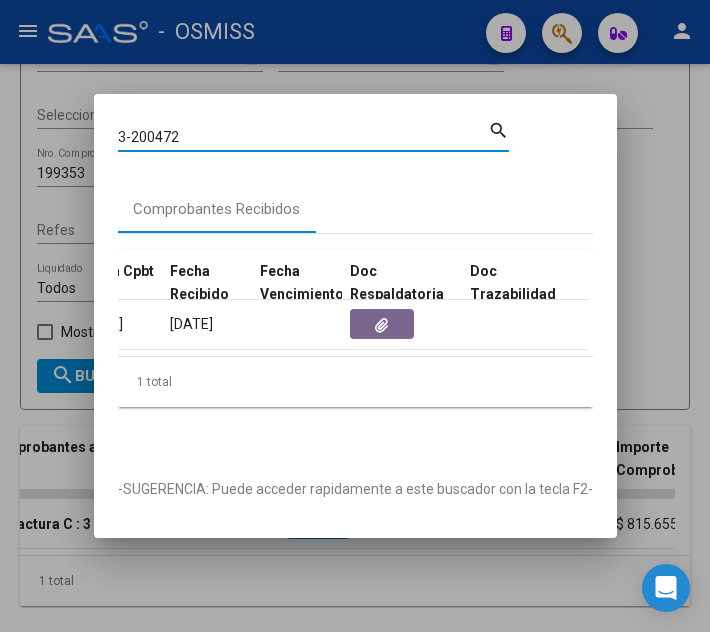 click on "3-200472" at bounding box center (303, 137) 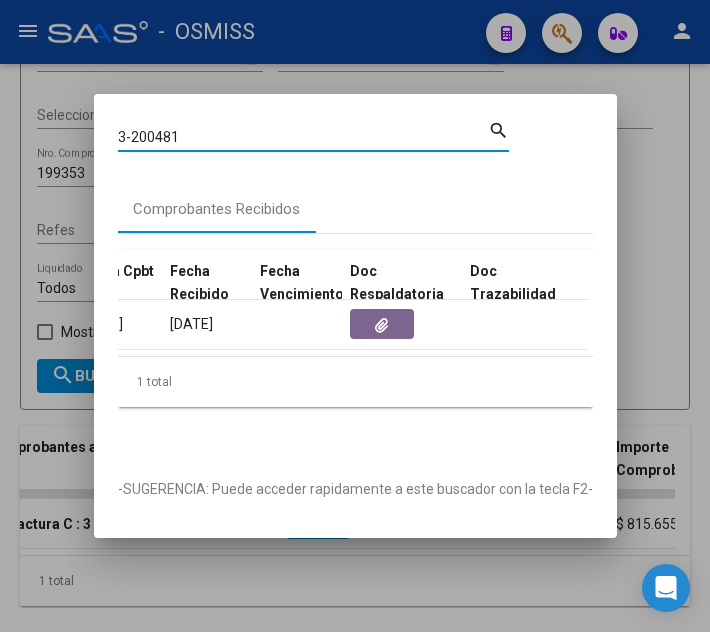type on "3-200481" 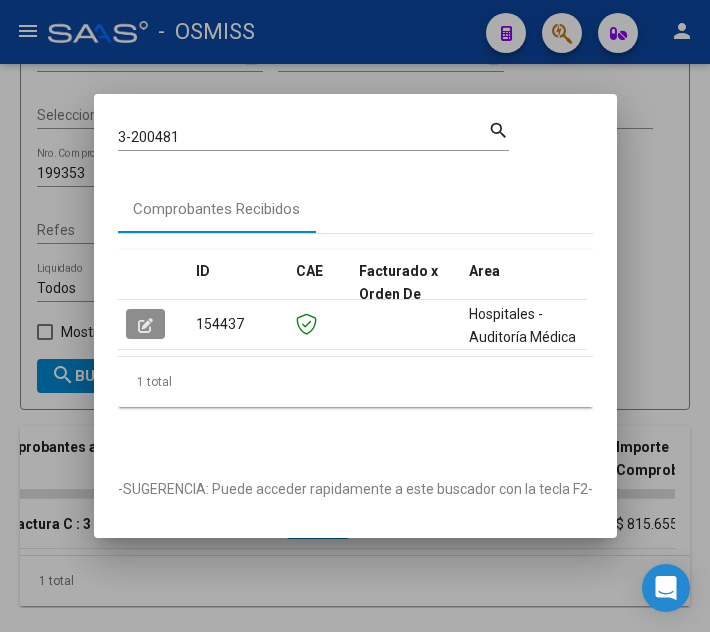 click 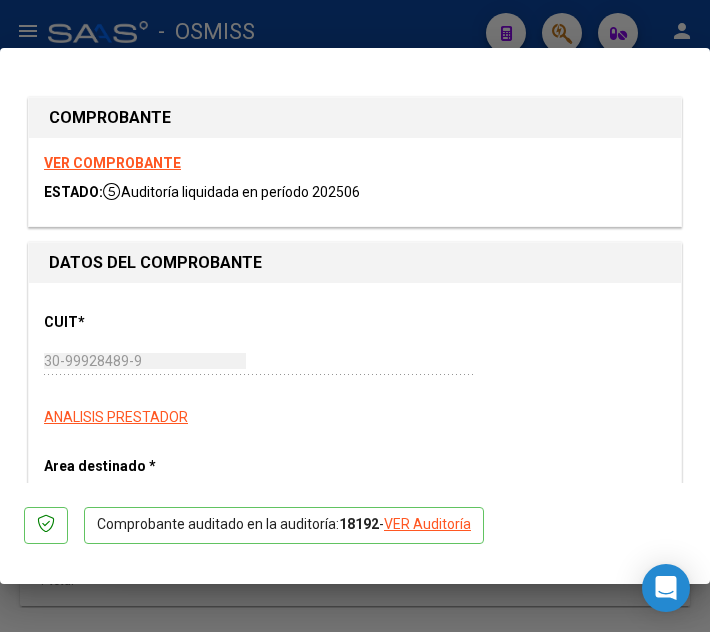 type on "[DATE]" 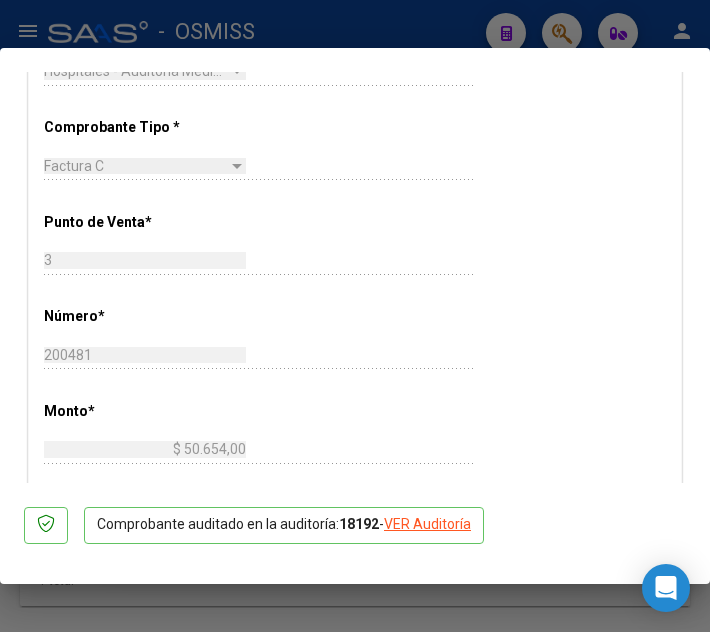 scroll, scrollTop: 500, scrollLeft: 0, axis: vertical 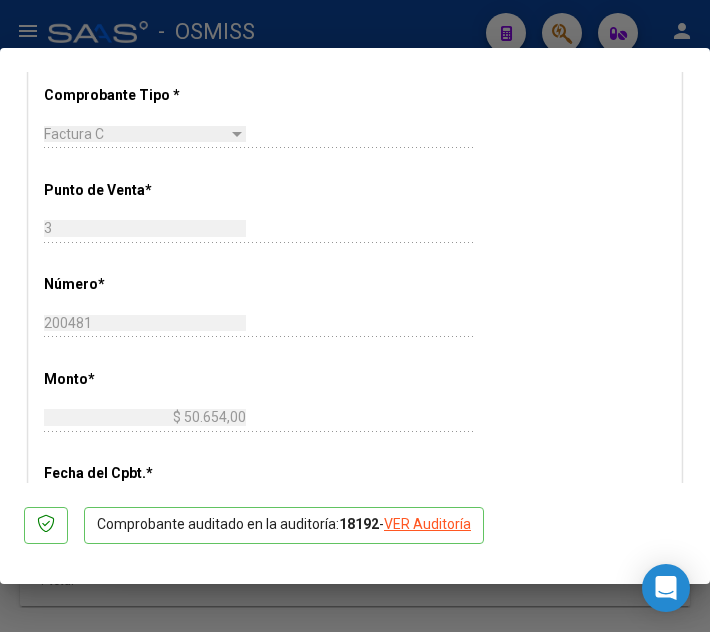 click at bounding box center (355, 316) 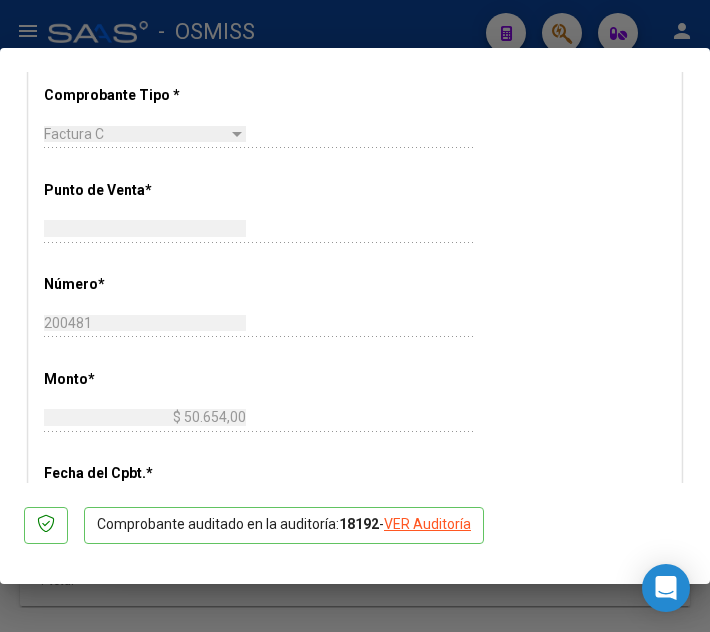 type 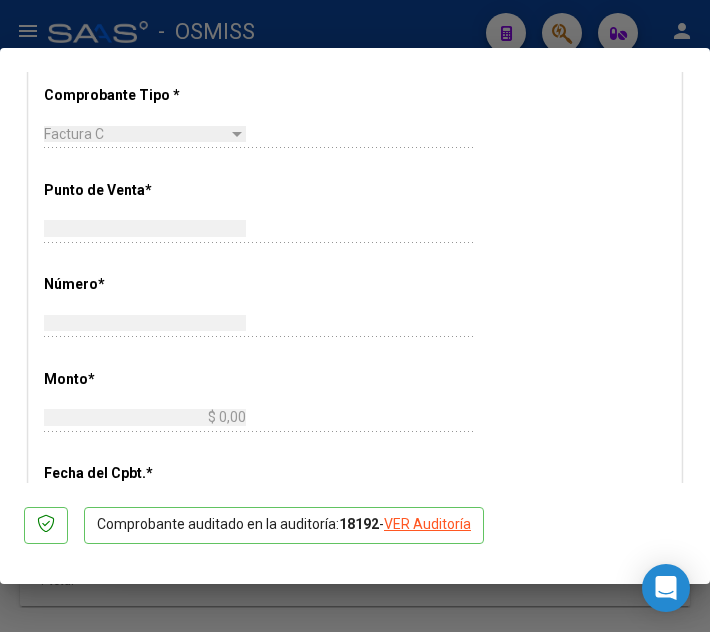 scroll, scrollTop: 0, scrollLeft: 0, axis: both 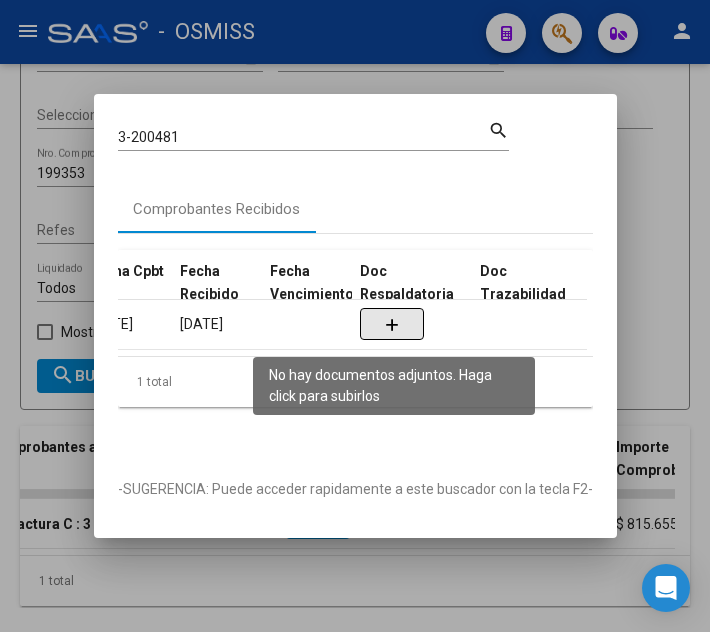 click 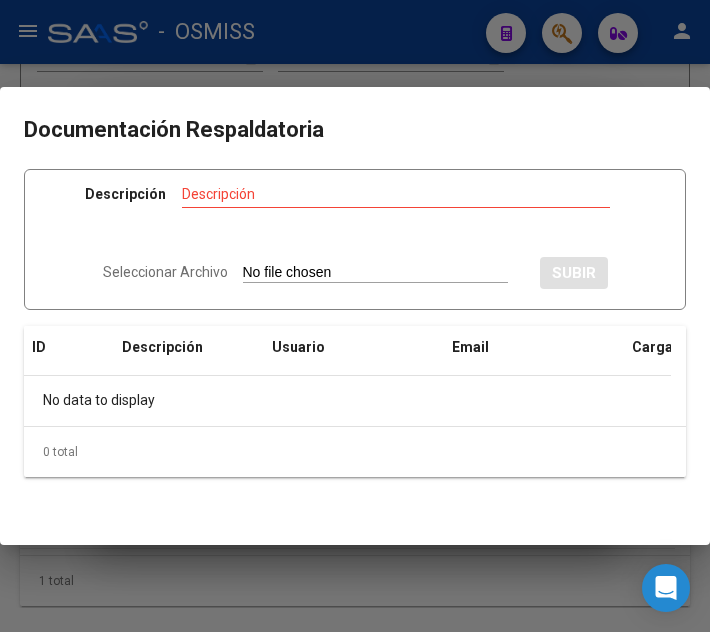 type on "C:\fakepath\FC VARIAS MUNICIPALIDAD DE TIGRE RC28608.pdf" 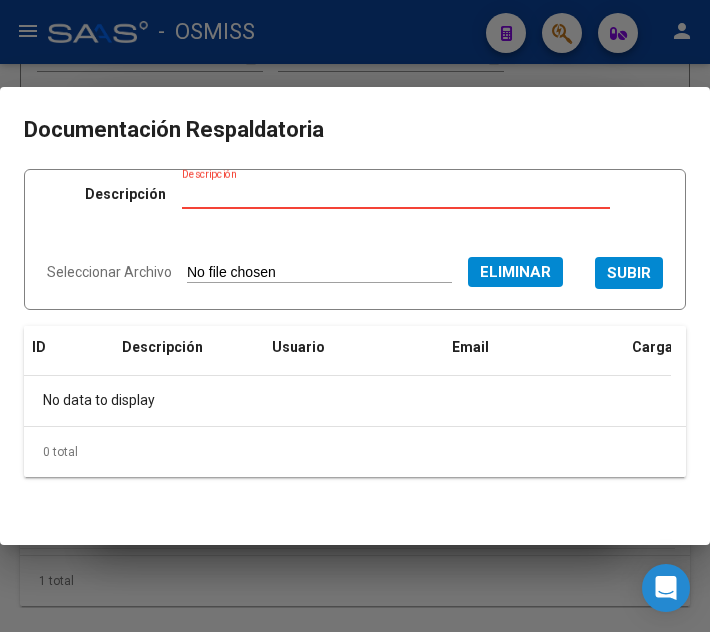 click on "Descripción" at bounding box center [396, 194] 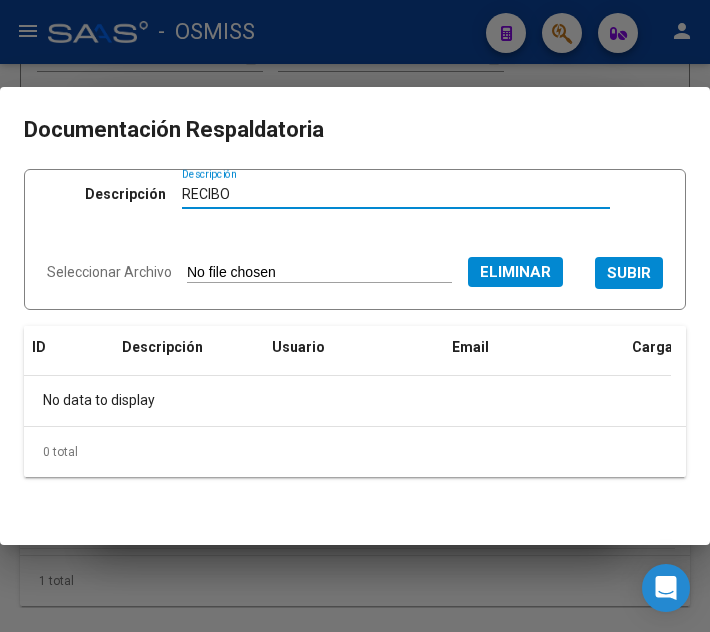 type on "RECIBO" 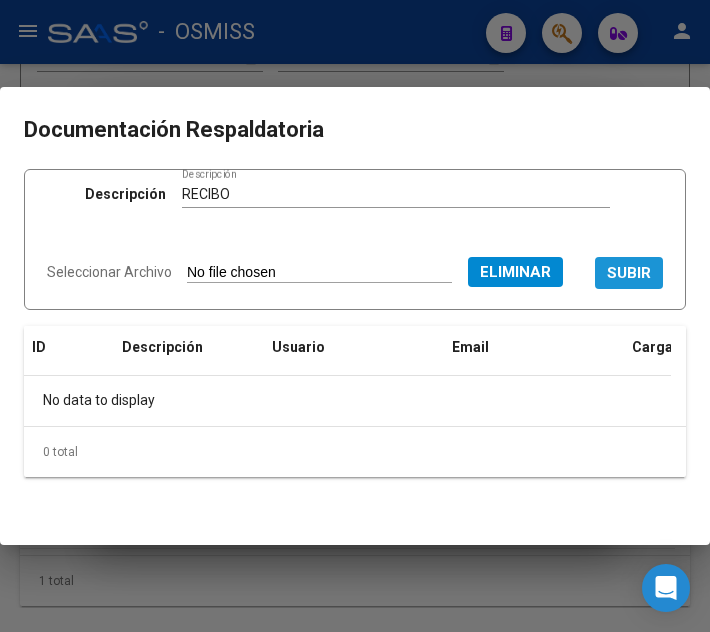 click on "SUBIR" at bounding box center [629, 272] 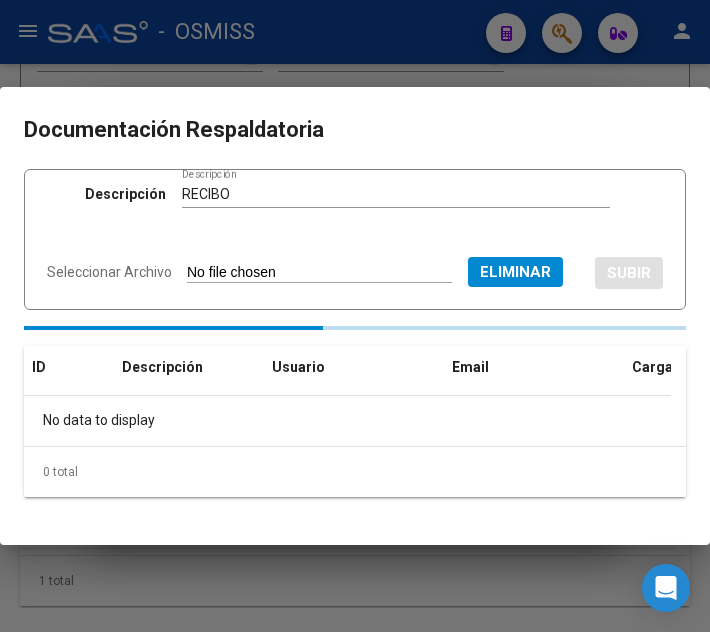 type 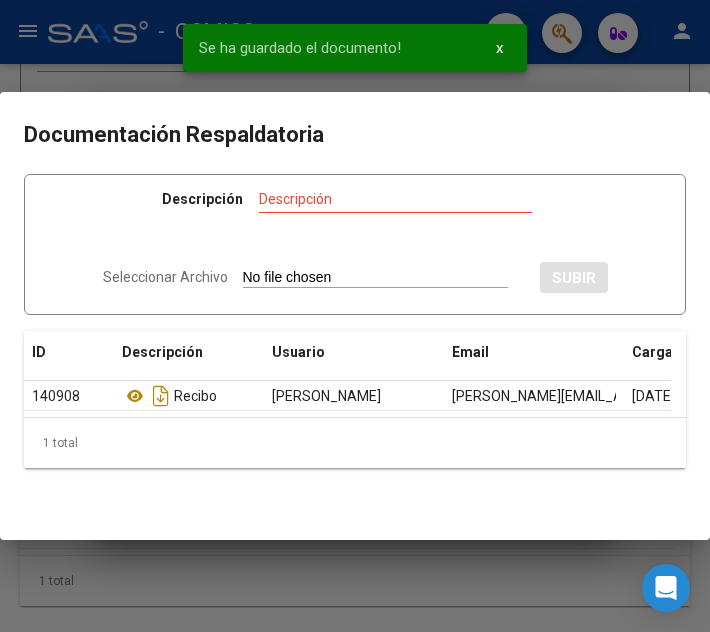 click on "Se ha guardado el documento! x" at bounding box center [355, 48] 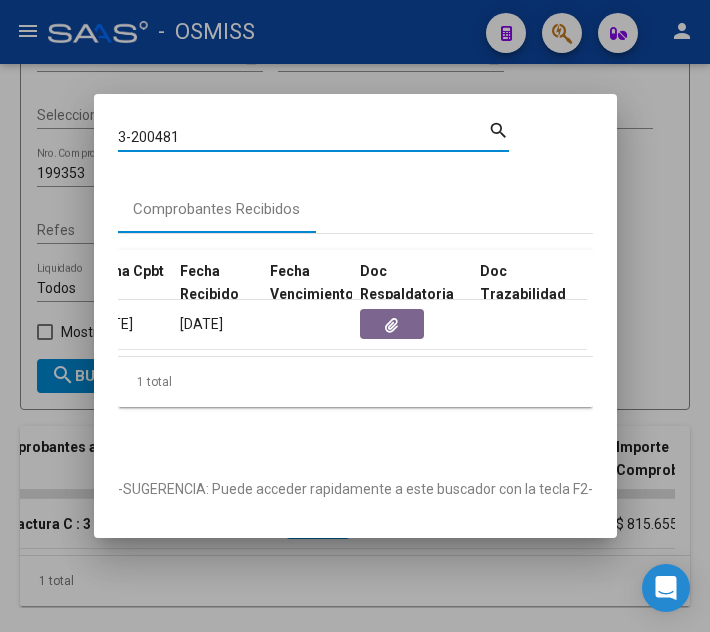 click on "3-200481" at bounding box center (303, 137) 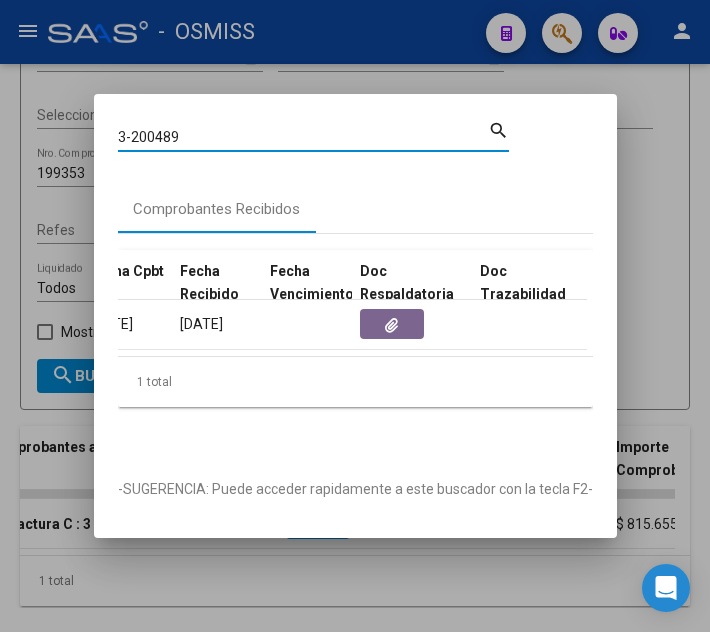 type on "3-200489" 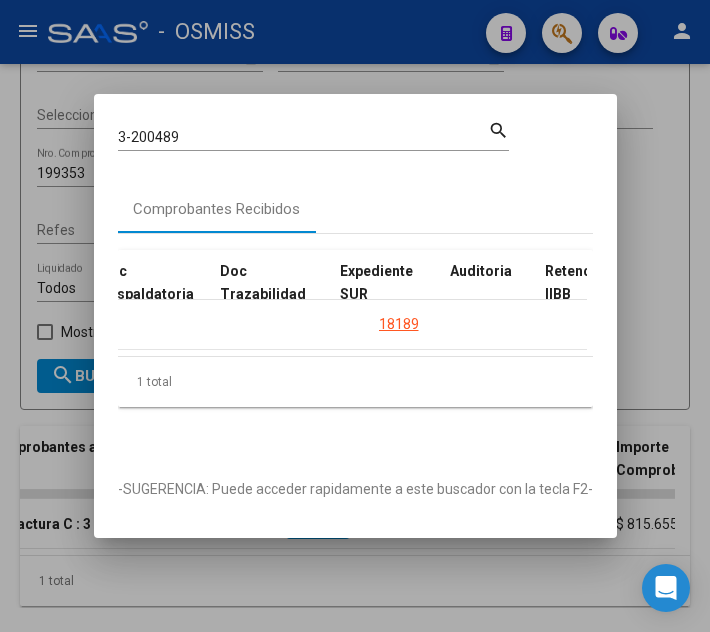 scroll, scrollTop: 0, scrollLeft: 1174, axis: horizontal 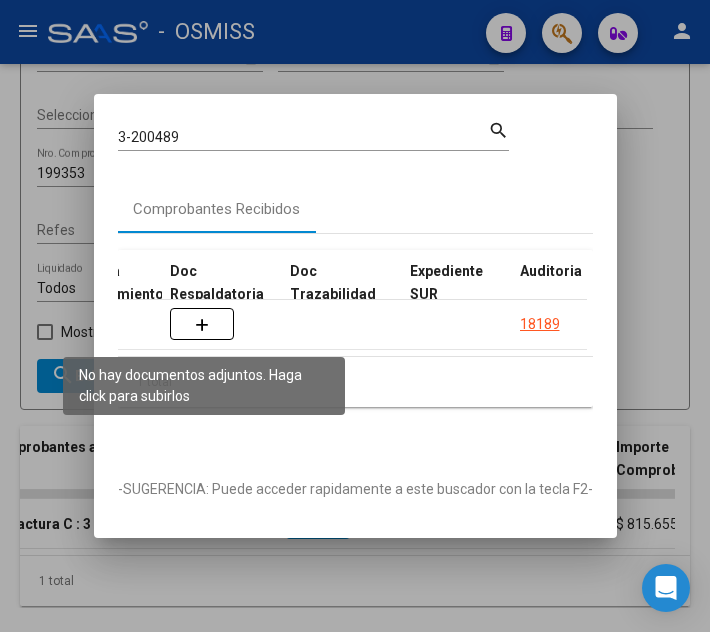 click 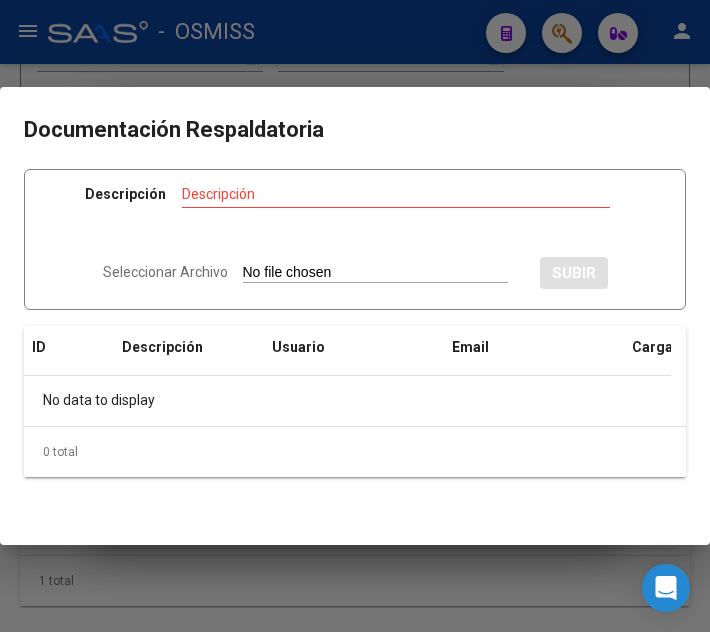 type on "C:\fakepath\FC VARIAS MUNICIPALIDAD DE TIGRE RC28608.pdf" 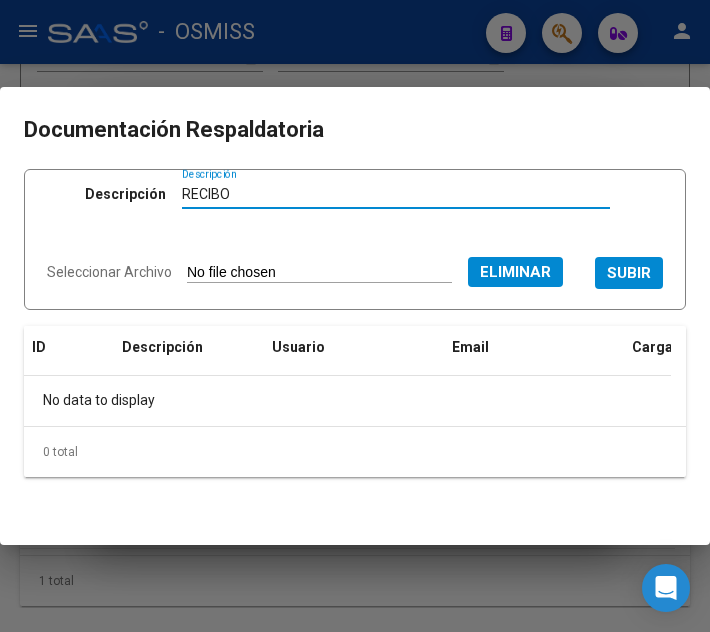 type on "RECIBO" 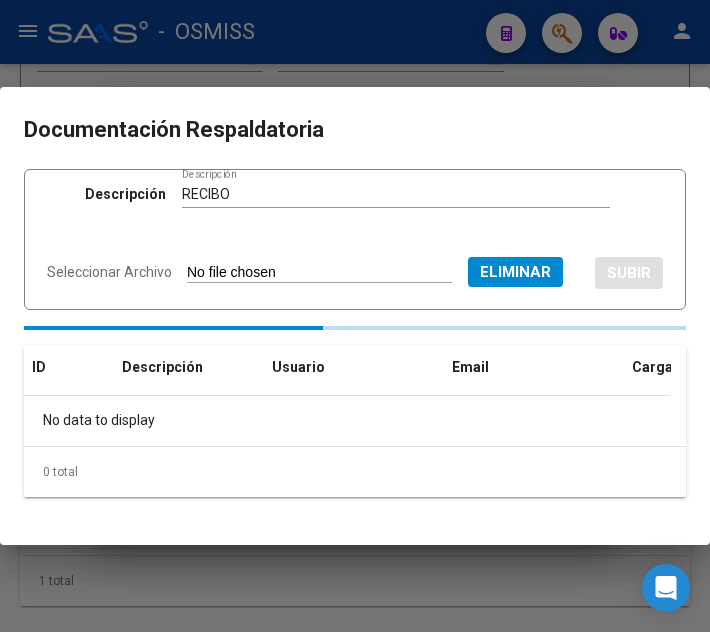 type 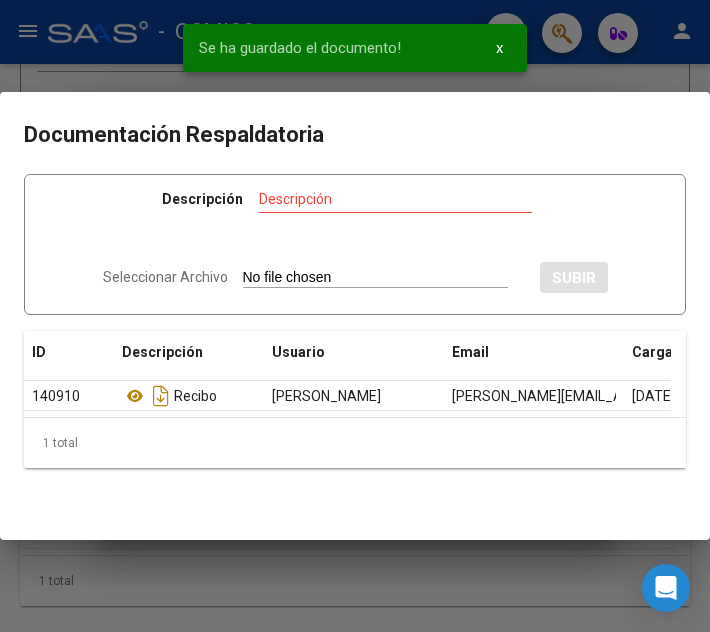 click at bounding box center [355, 316] 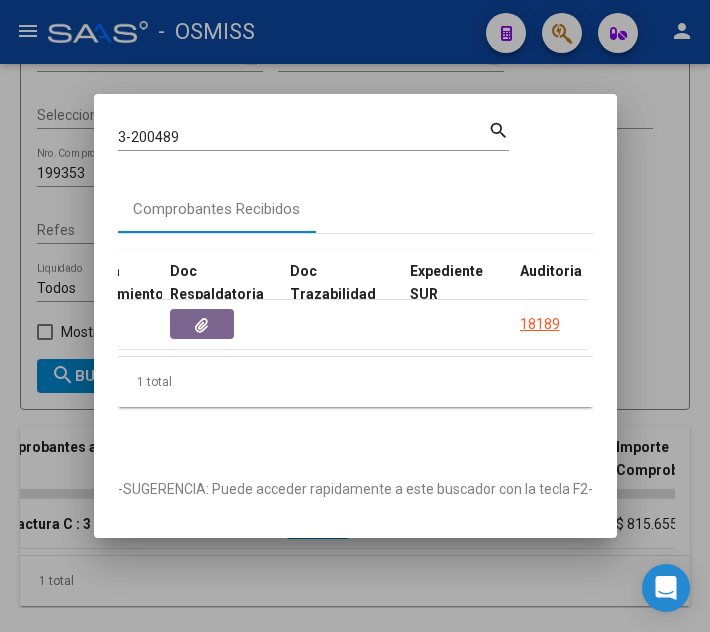 click on "3-200489" at bounding box center (303, 137) 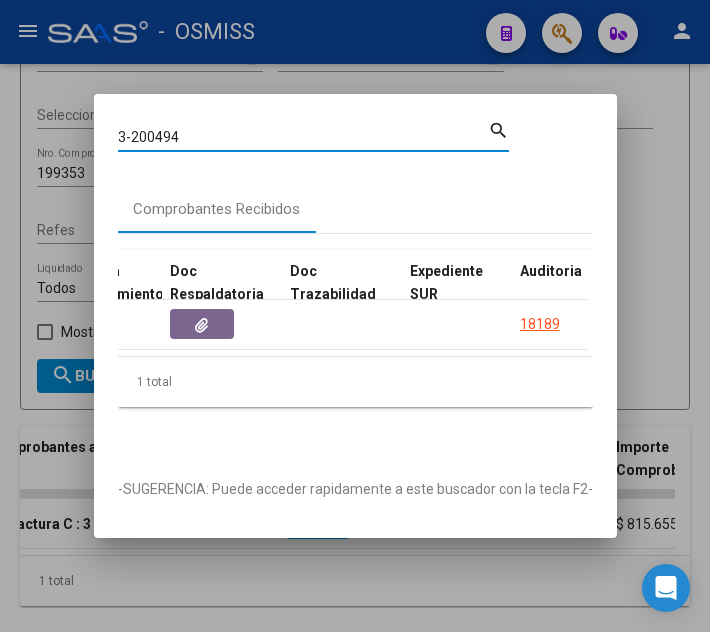type on "3-200494" 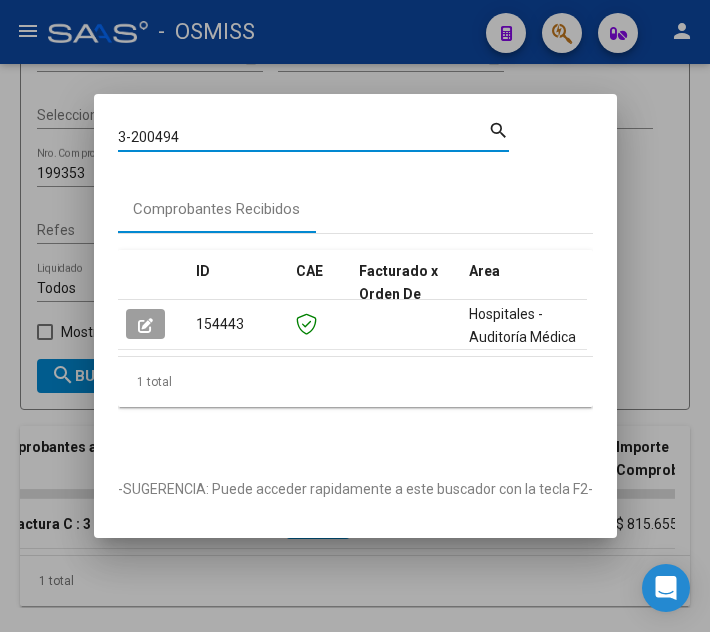 click 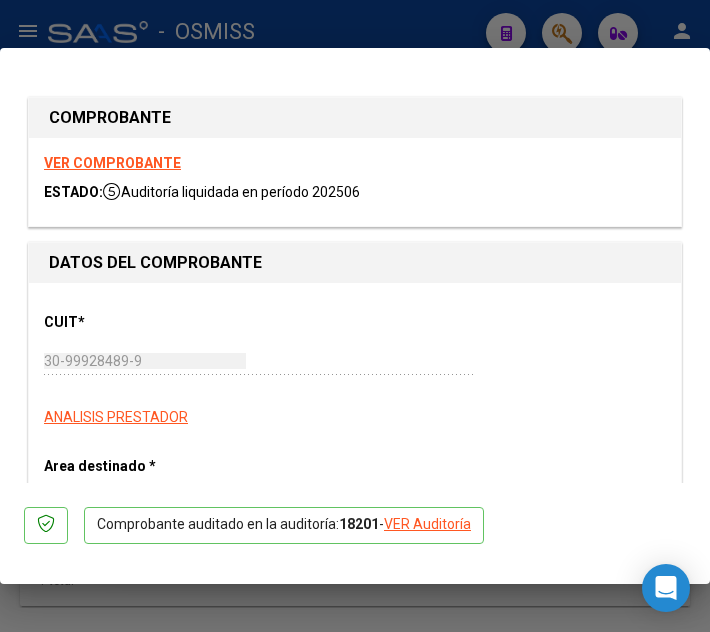 type on "[DATE]" 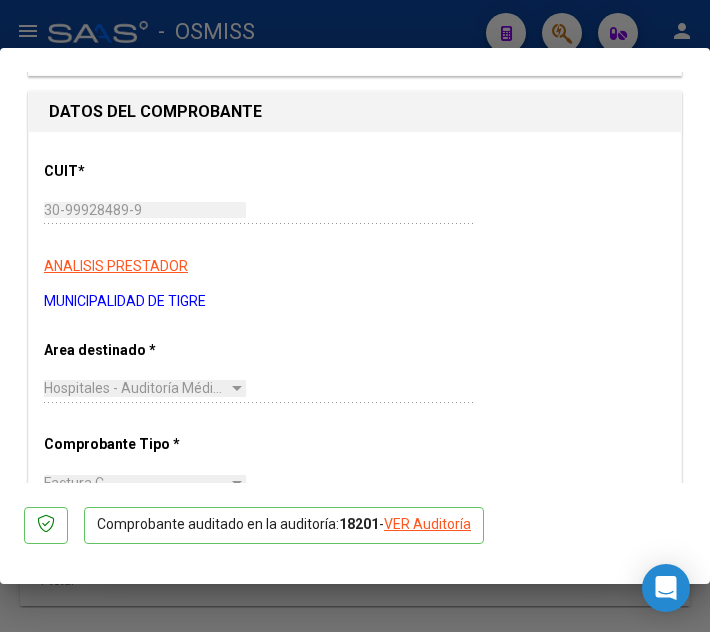 scroll, scrollTop: 0, scrollLeft: 0, axis: both 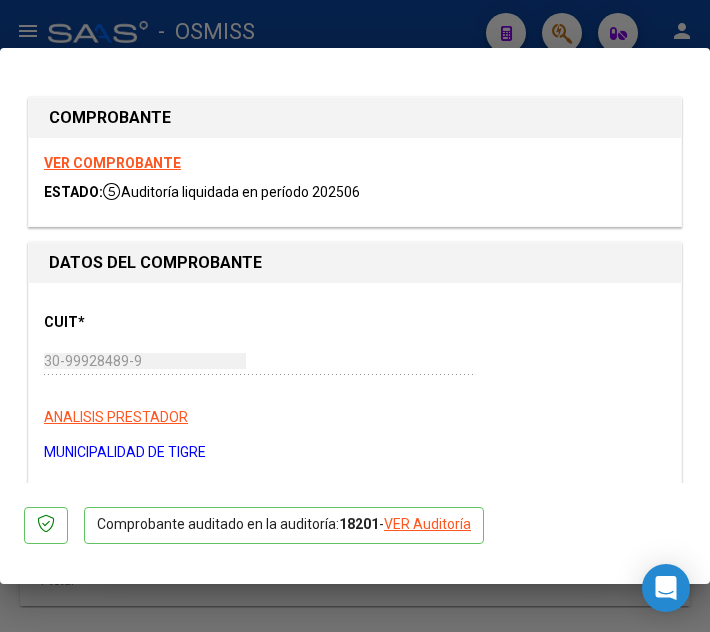 click at bounding box center (355, 316) 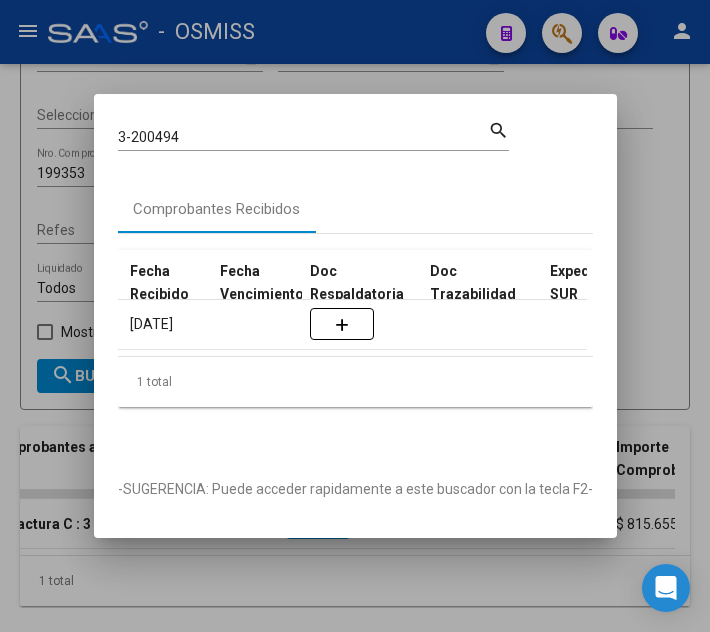 scroll, scrollTop: 0, scrollLeft: 1114, axis: horizontal 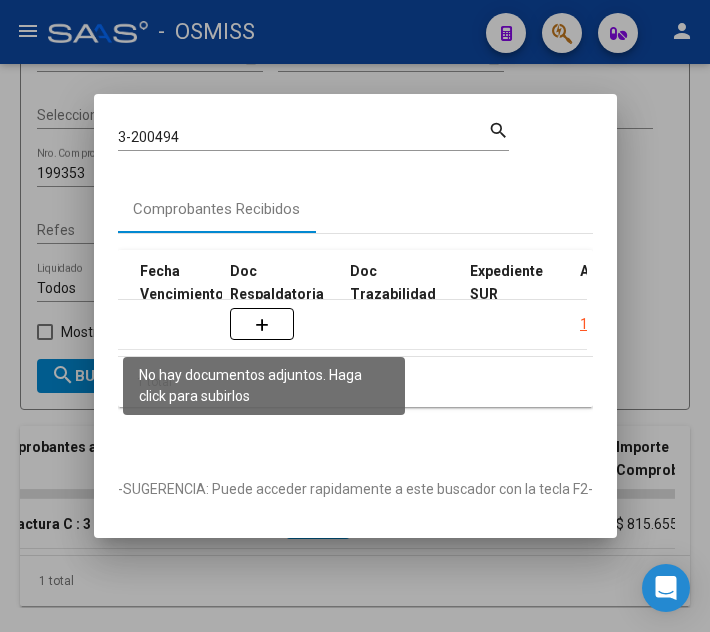 click 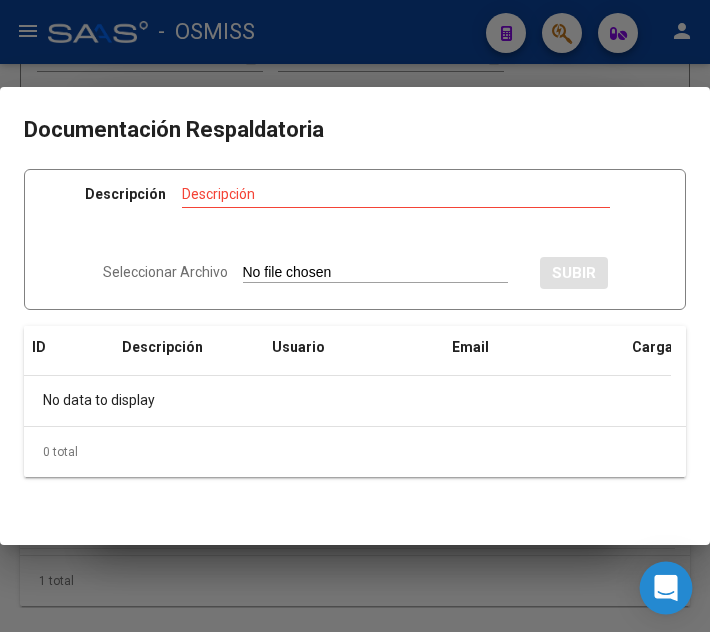 type on "C:\fakepath\FC VARIAS MUNICIPALIDAD DE TIGRE RC28608.pdf" 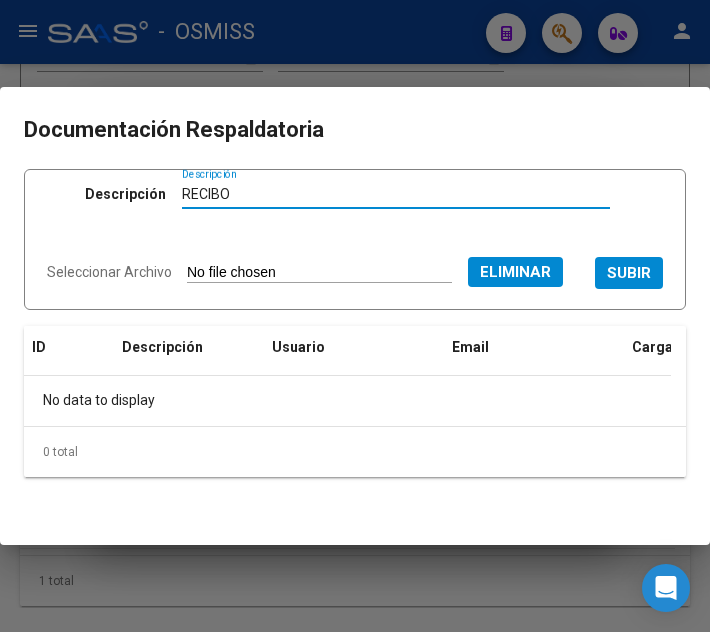 type on "RECIBO" 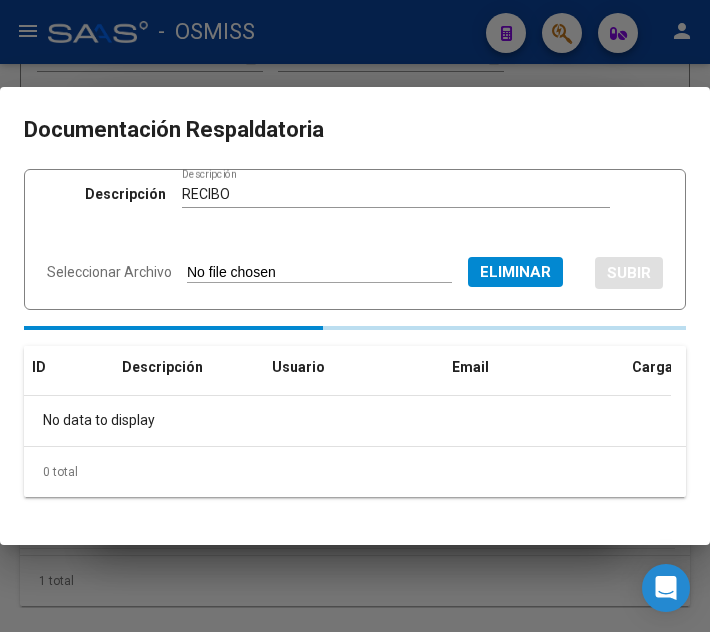type 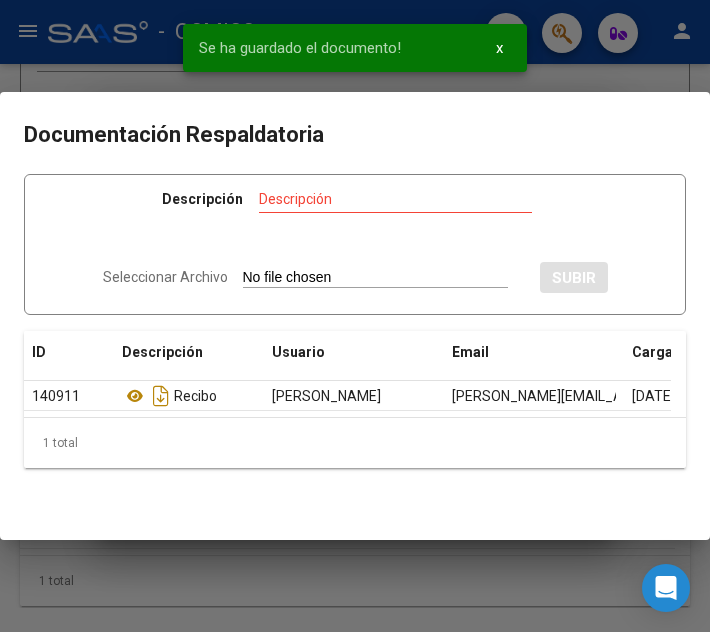 click at bounding box center [355, 316] 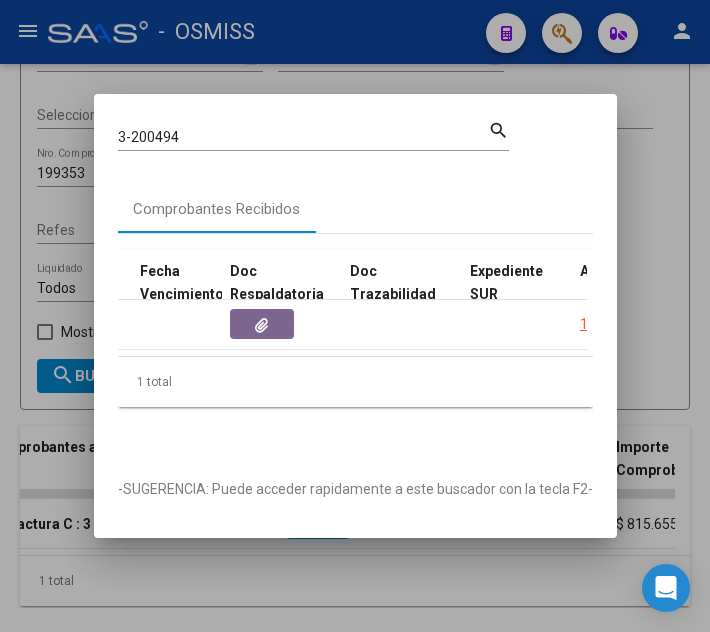 click on "3-200494" at bounding box center (303, 137) 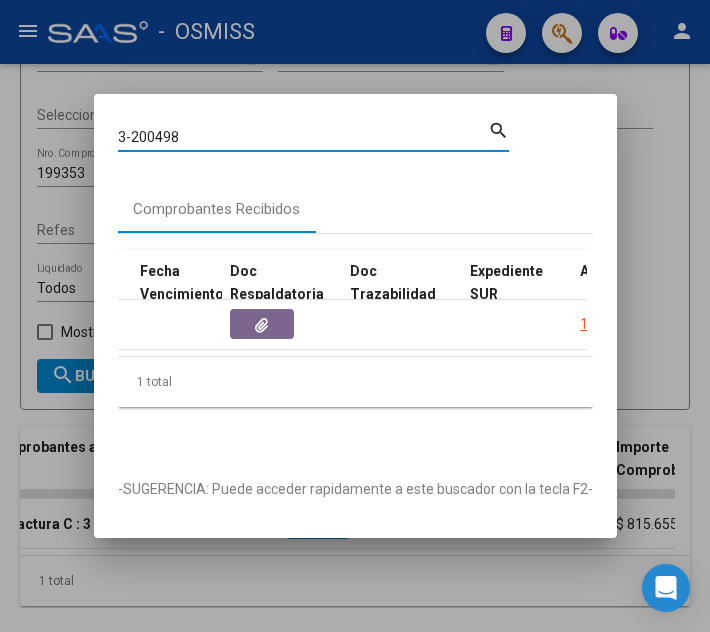 type 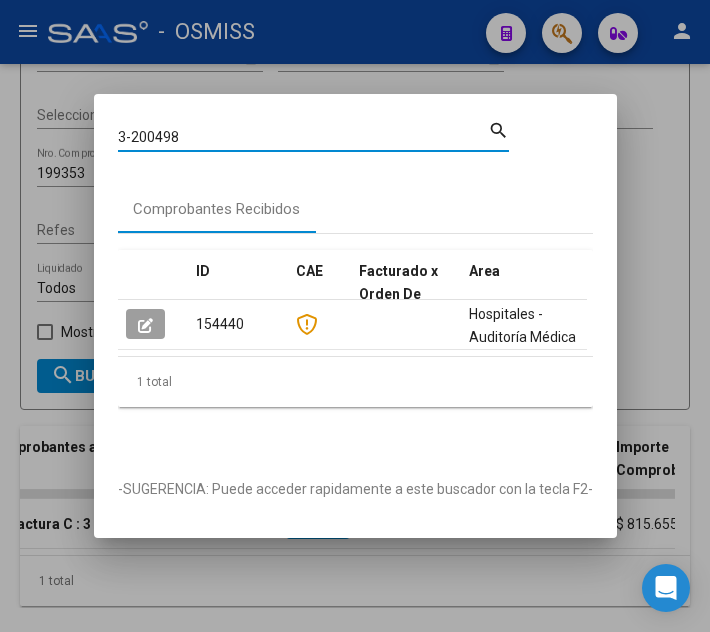 click 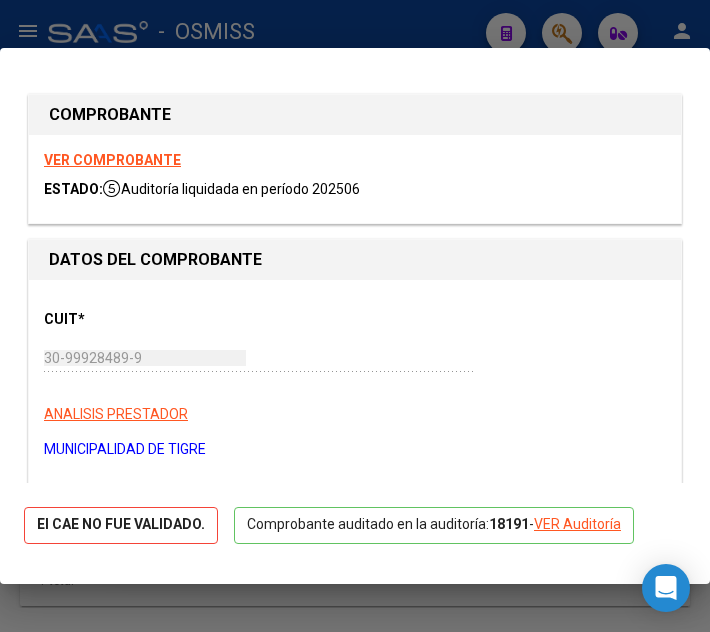 scroll, scrollTop: 0, scrollLeft: 0, axis: both 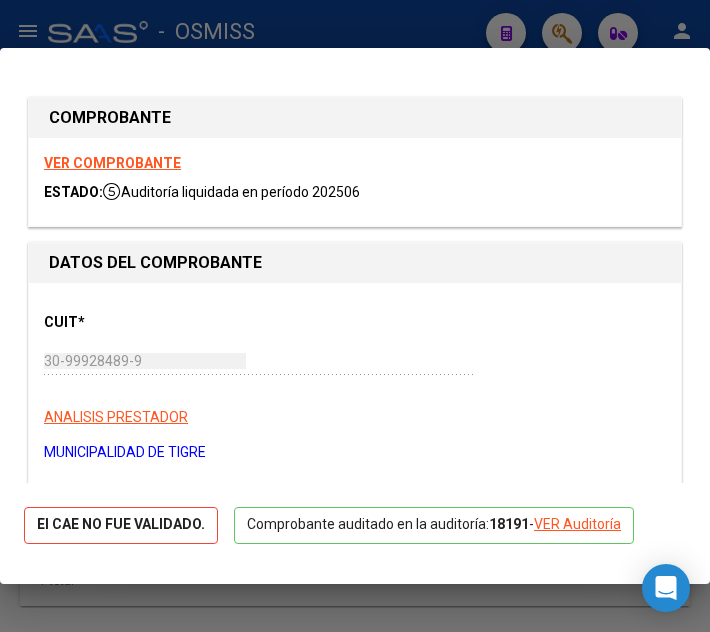 click at bounding box center (355, 316) 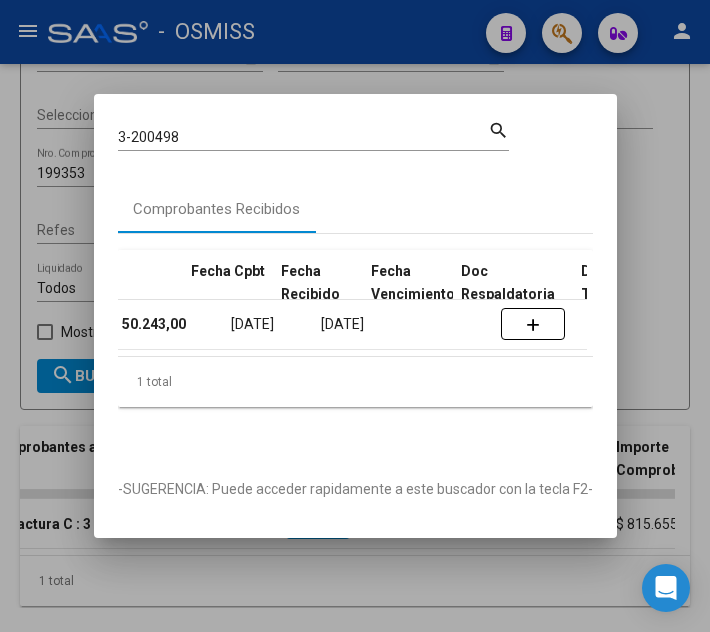 scroll, scrollTop: 0, scrollLeft: 913, axis: horizontal 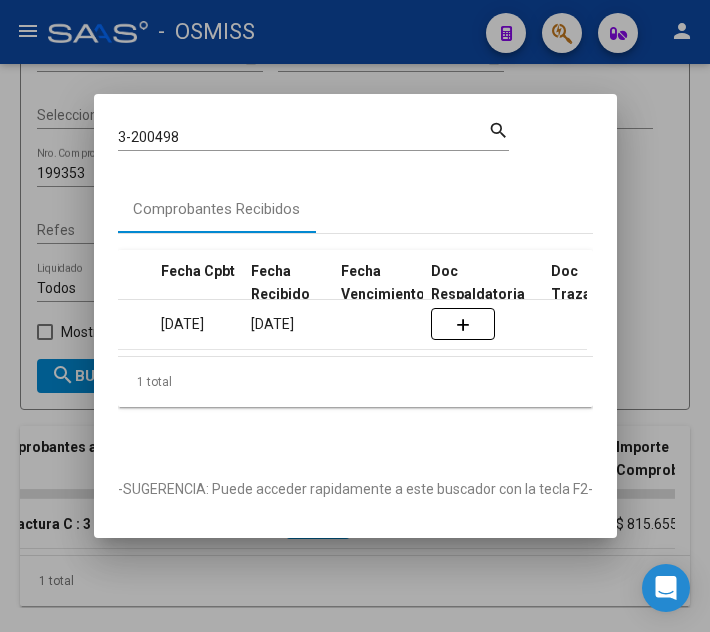click 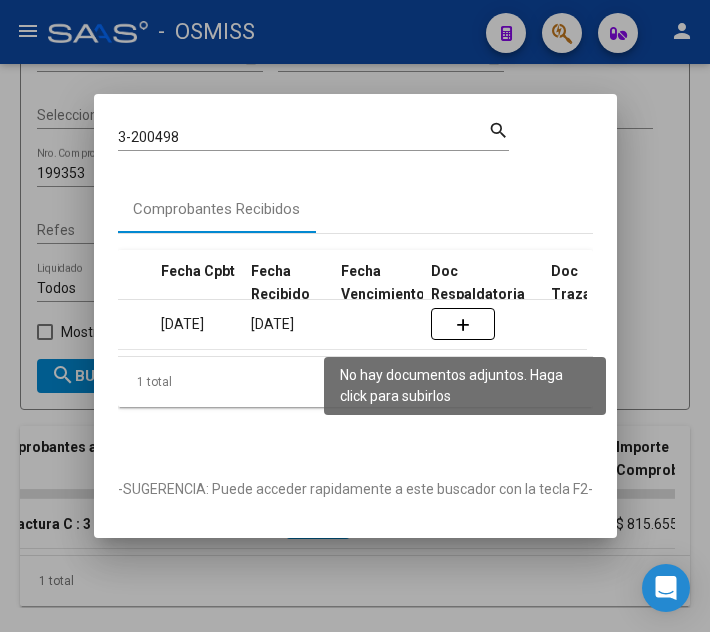 click 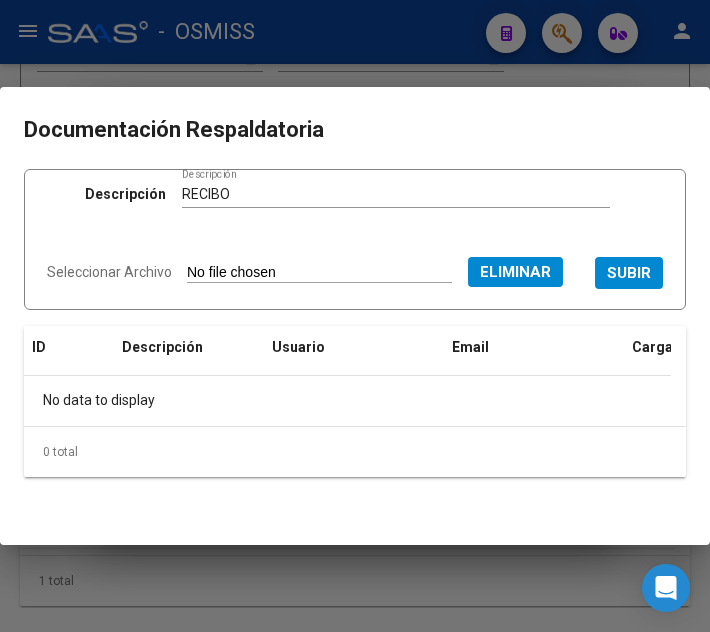 click on "Seleccionar Archivo Eliminar SUBIR" at bounding box center [355, 270] 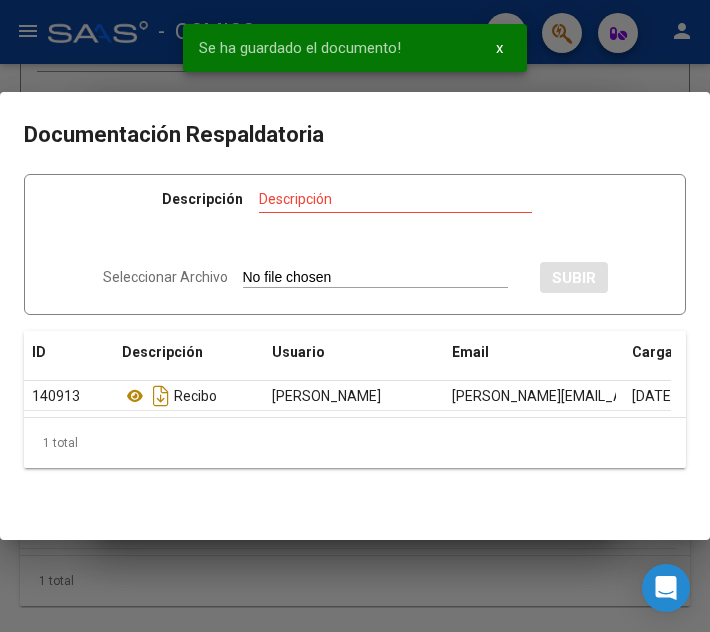 click at bounding box center (355, 316) 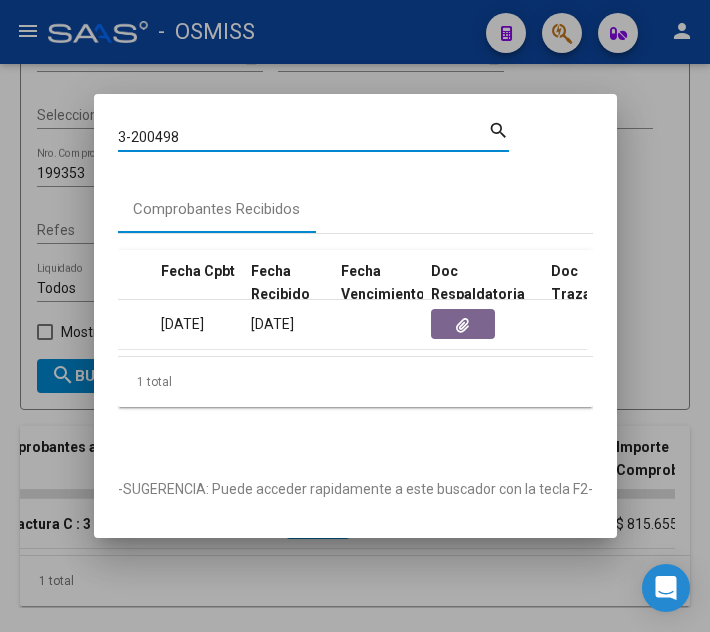 click on "3-200498" at bounding box center (303, 137) 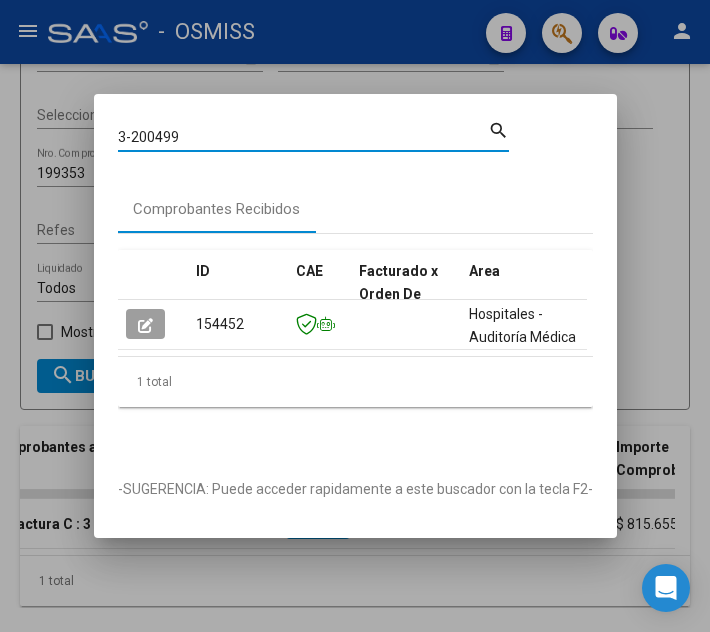 click 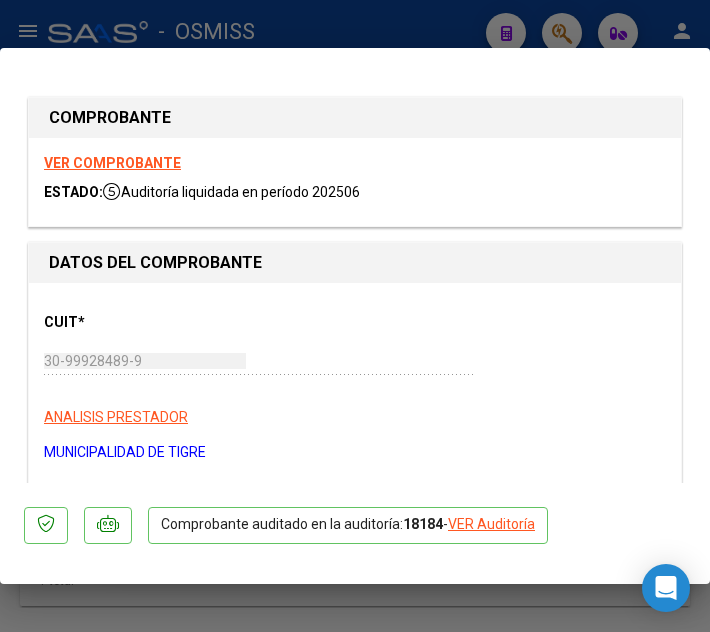 click at bounding box center [355, 316] 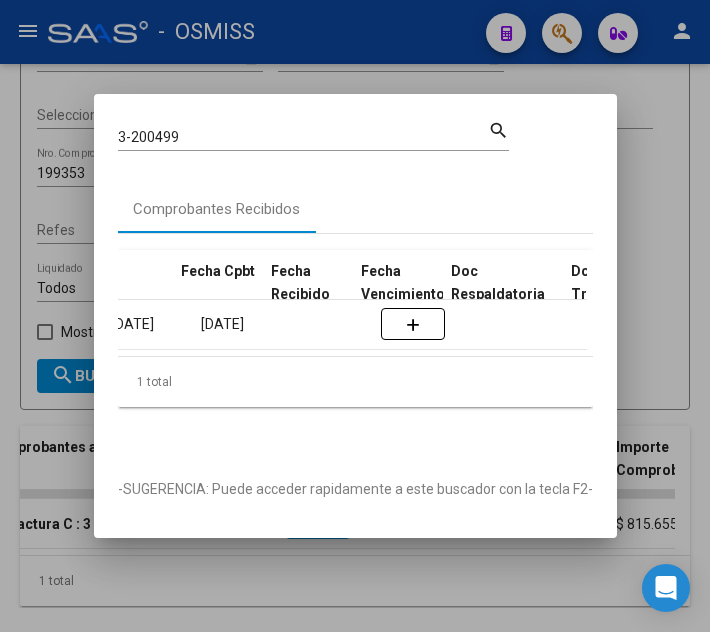 scroll, scrollTop: 0, scrollLeft: 1064, axis: horizontal 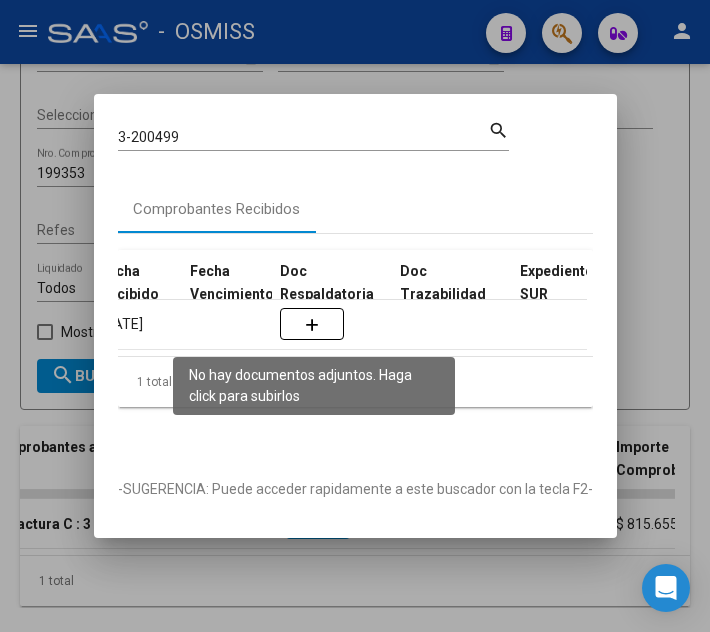click 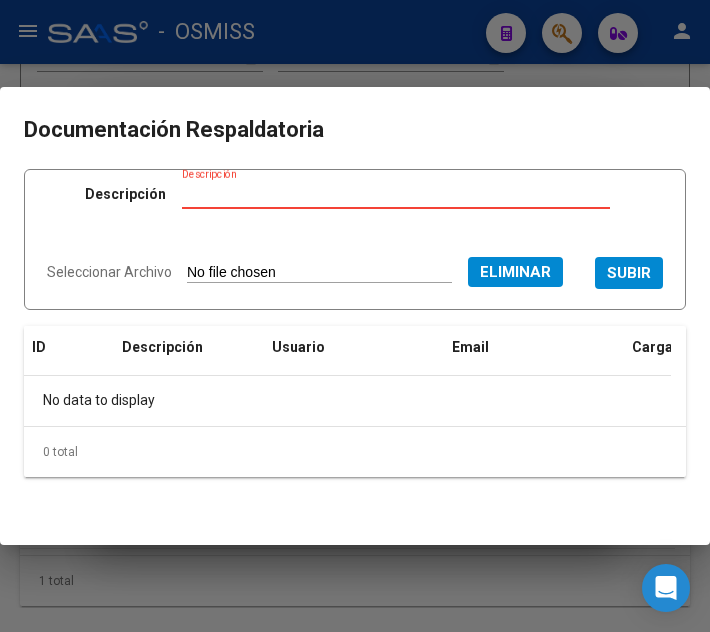 click on "Descripción" at bounding box center [396, 194] 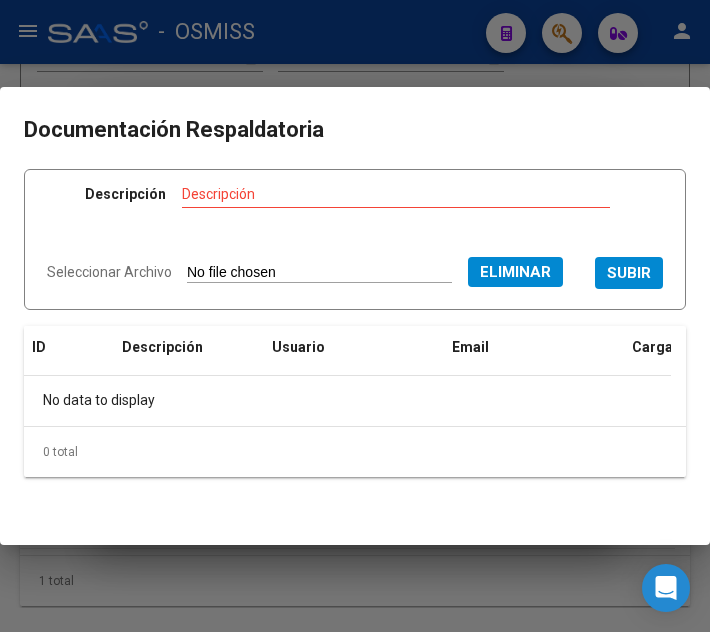 click on "Descripción" at bounding box center (396, 194) 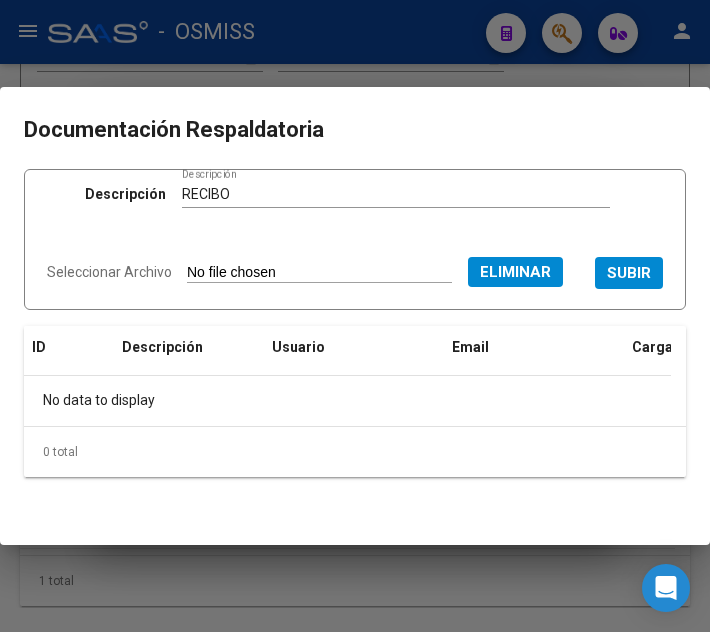 click on "Seleccionar Archivo Eliminar SUBIR" at bounding box center (355, 270) 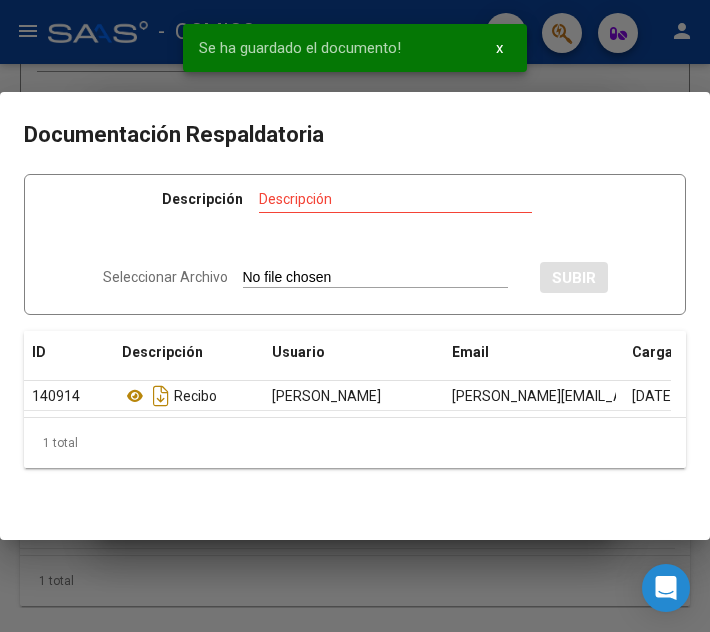 click at bounding box center [355, 316] 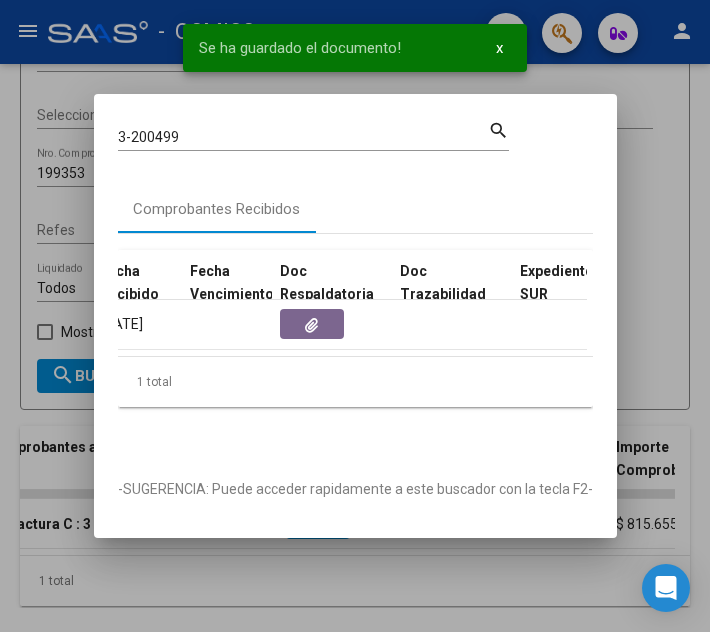 click on "3-200499" at bounding box center (303, 137) 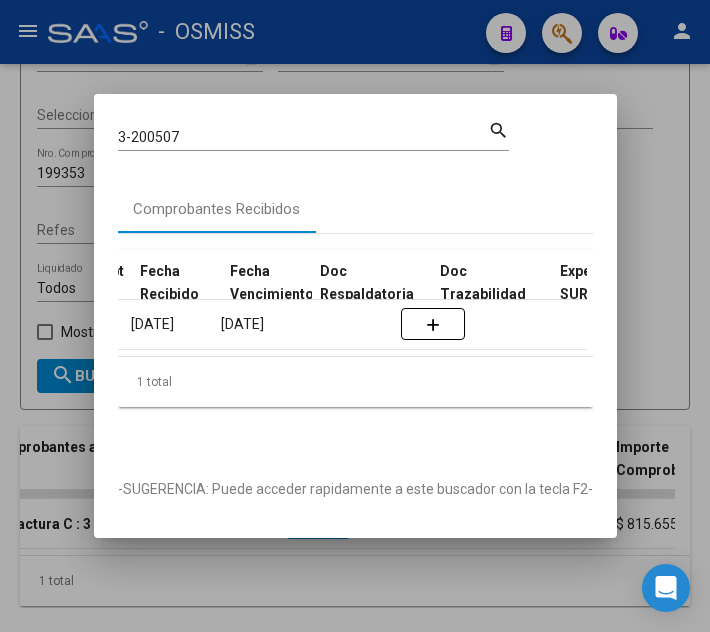 scroll, scrollTop: 0, scrollLeft: 1044, axis: horizontal 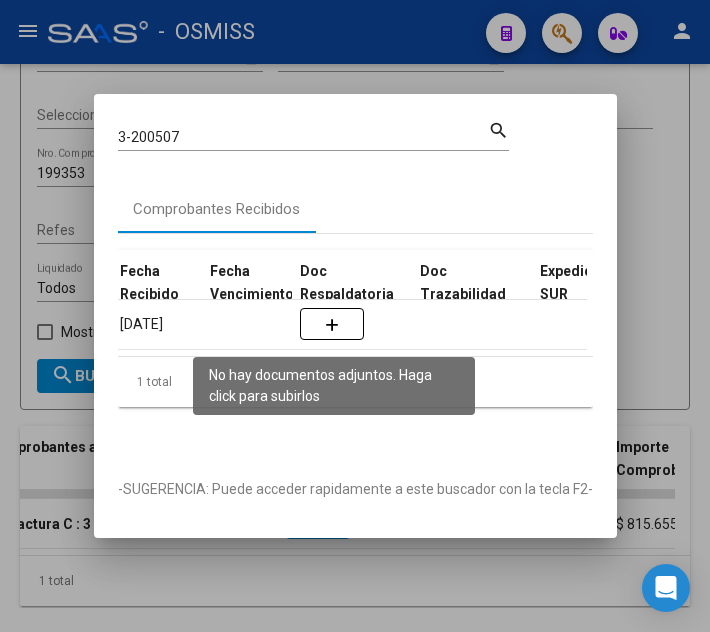 click 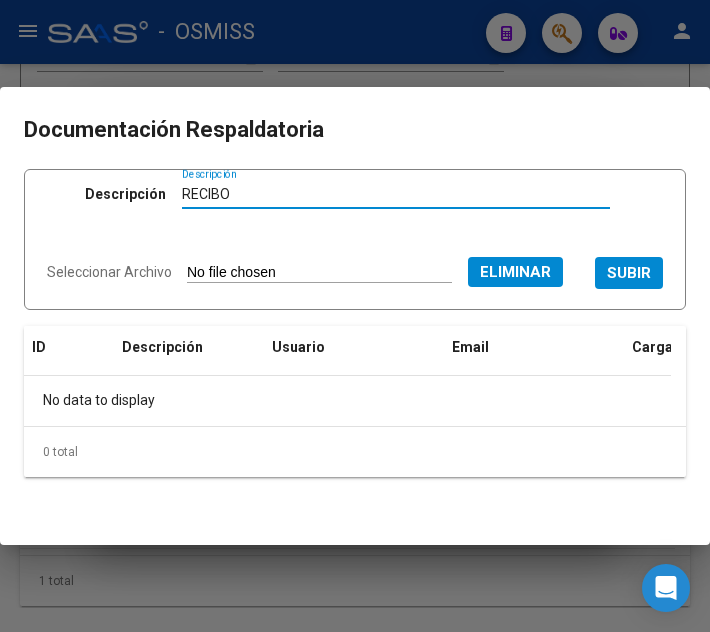 click on "SUBIR" at bounding box center (629, 272) 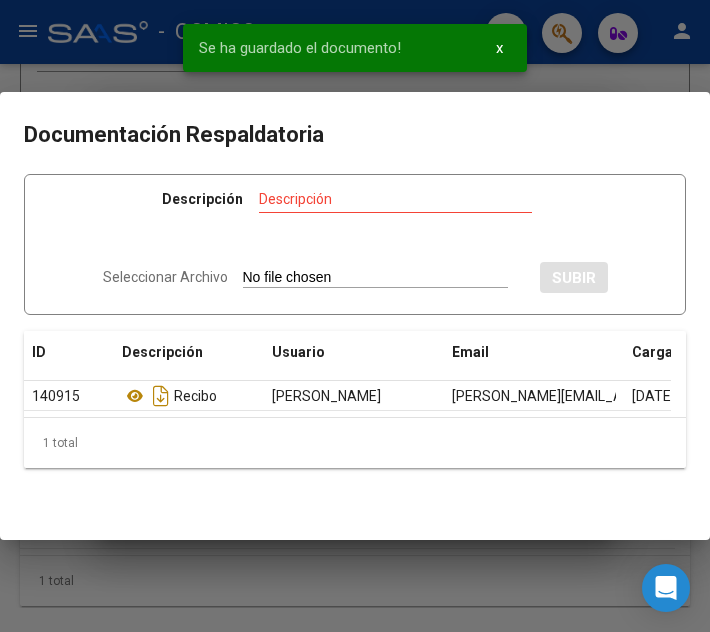 click at bounding box center (355, 316) 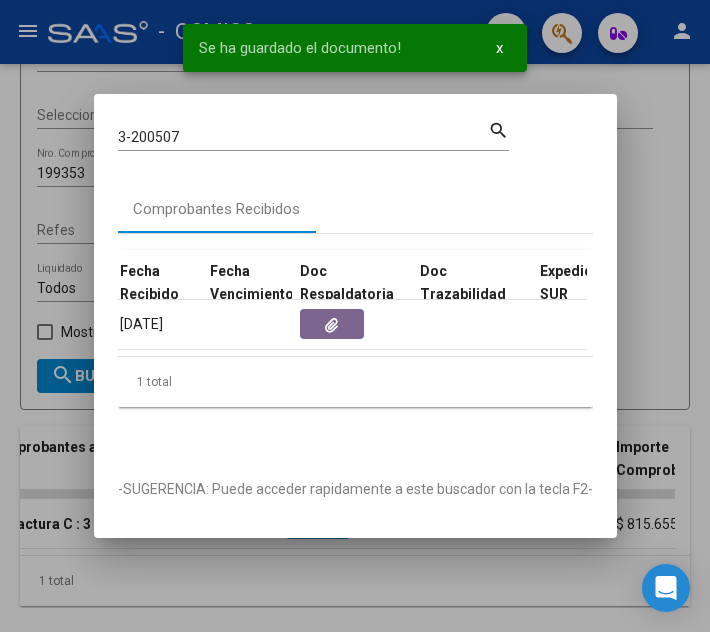 click at bounding box center [355, 316] 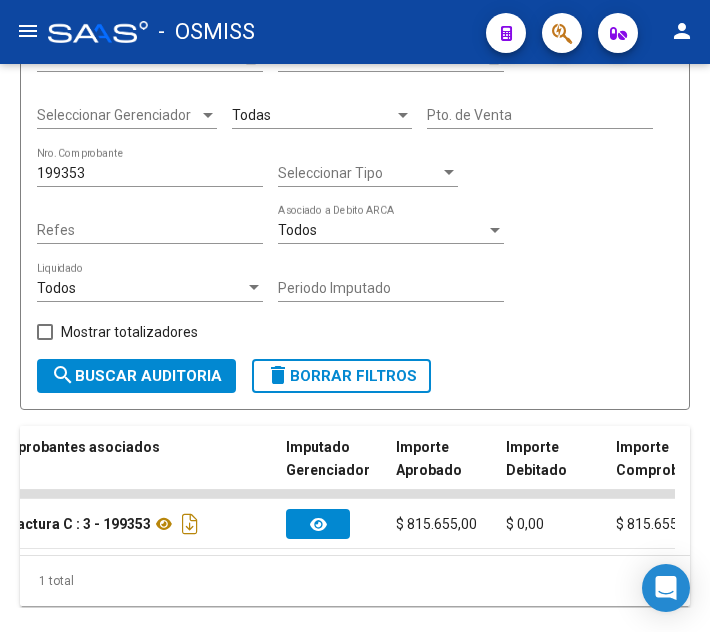 click 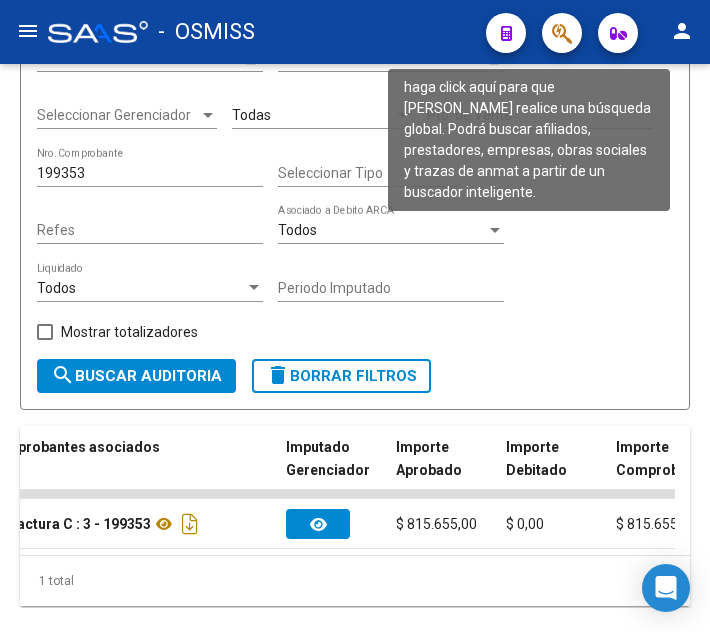 click 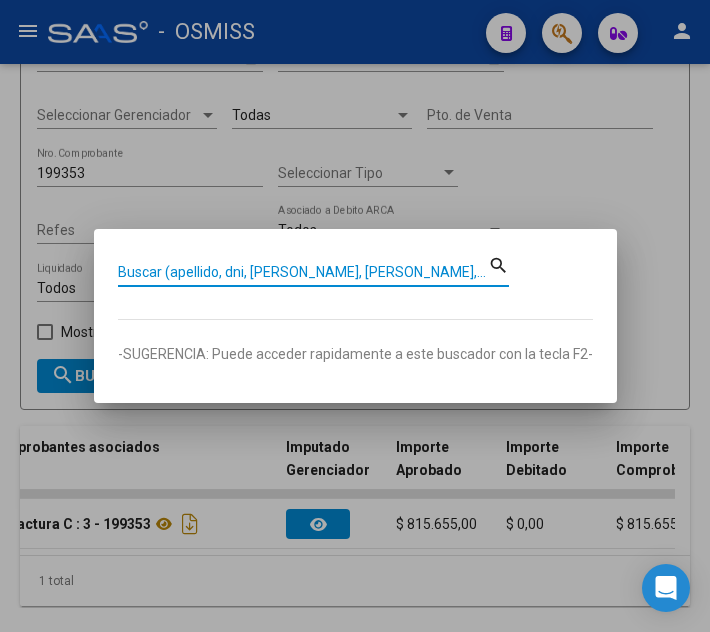 paste on "Factura C : 3 - 199353" 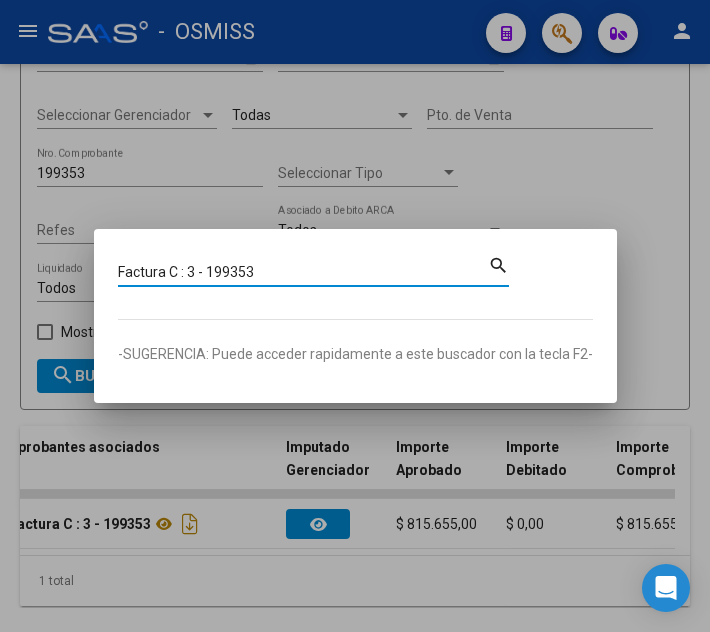 click on "Factura C : 3 - 199353" at bounding box center [303, 272] 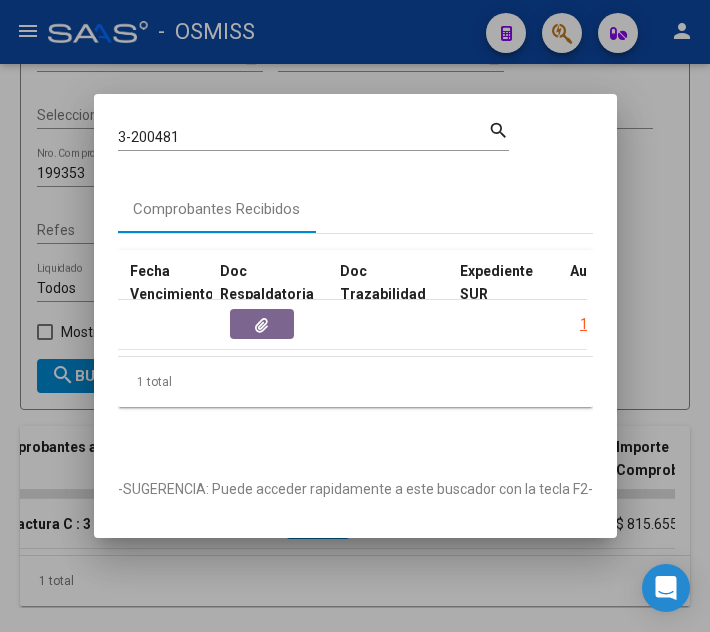 scroll, scrollTop: 0, scrollLeft: 1124, axis: horizontal 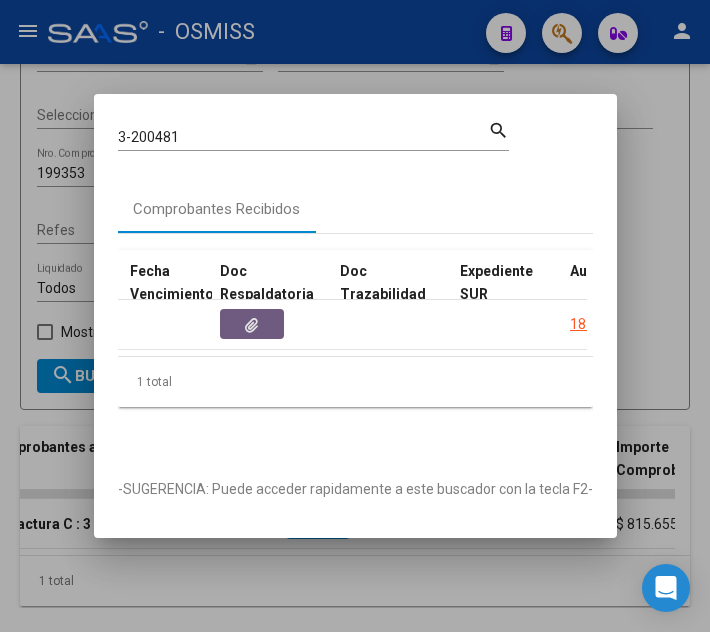 click 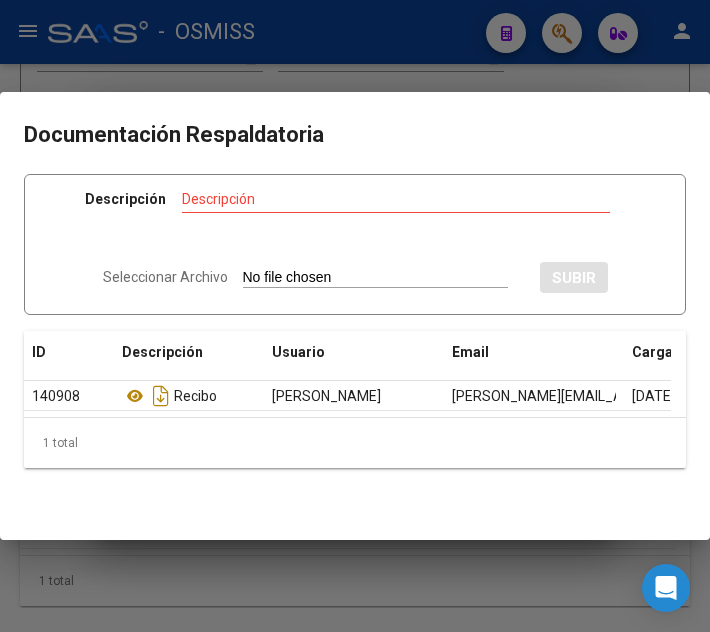 click at bounding box center (355, 316) 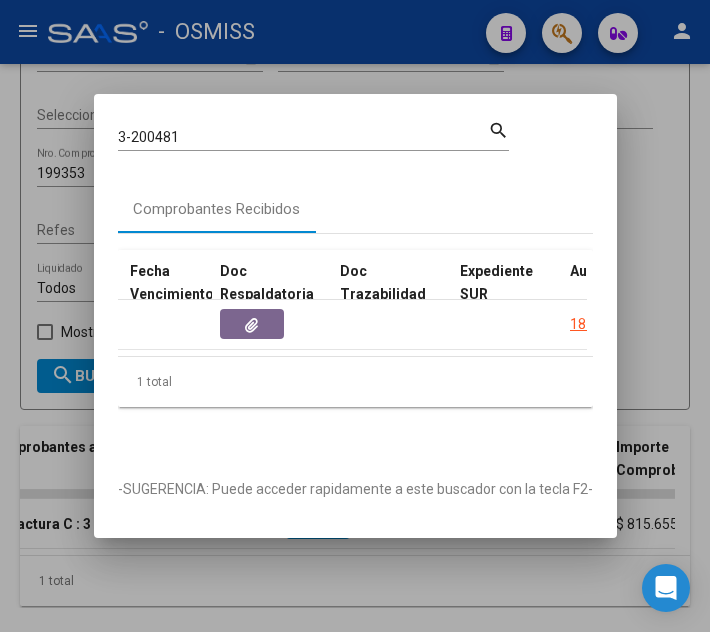 click on "3-200481" at bounding box center (303, 137) 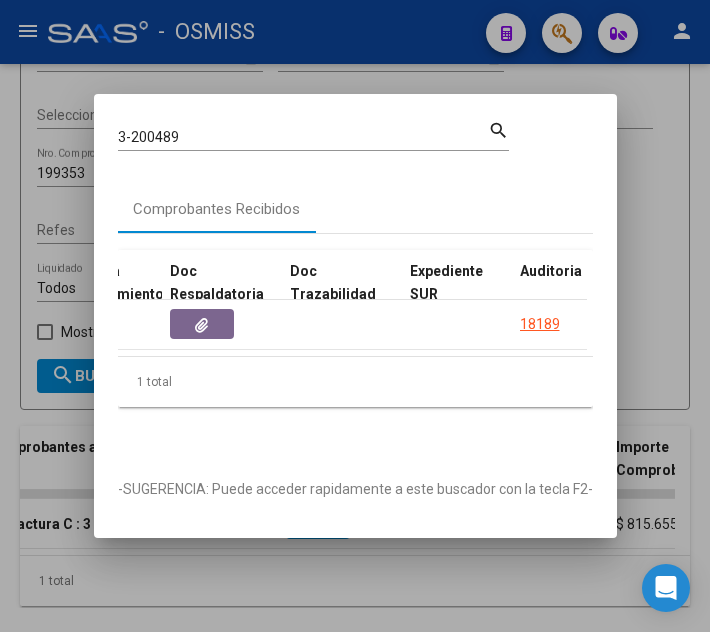 scroll, scrollTop: 0, scrollLeft: 1124, axis: horizontal 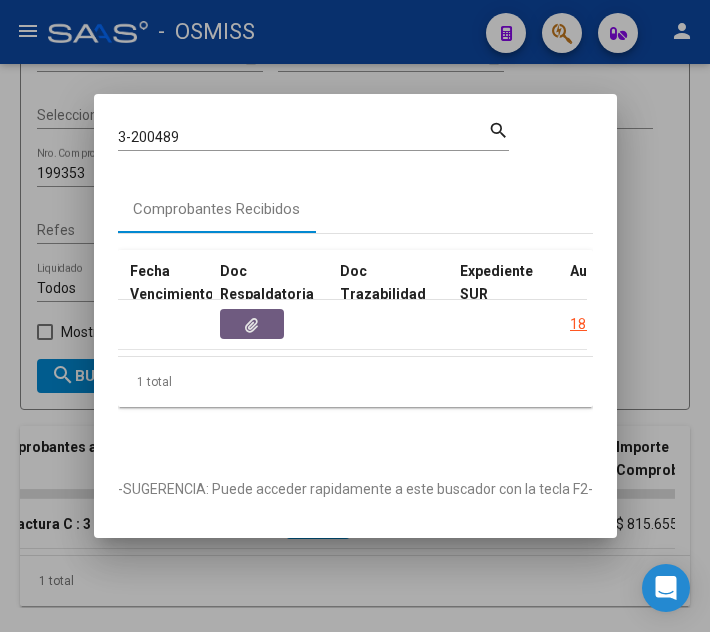 click 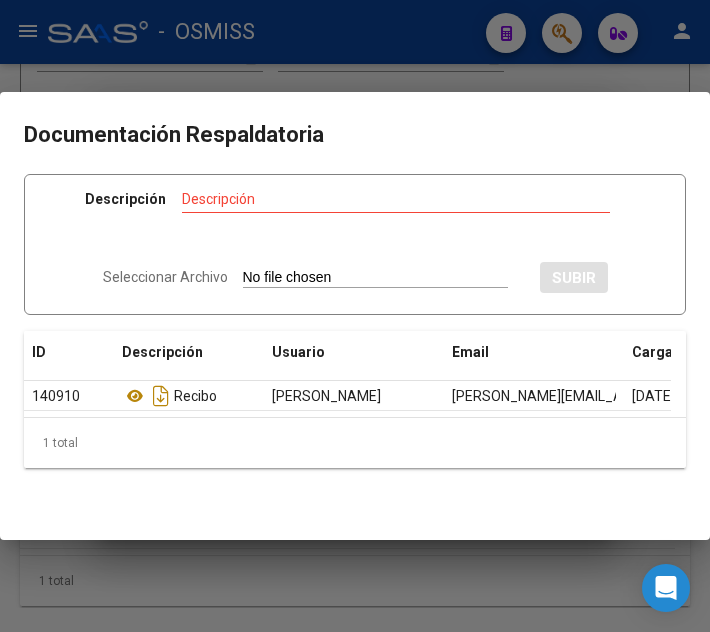 click at bounding box center (355, 316) 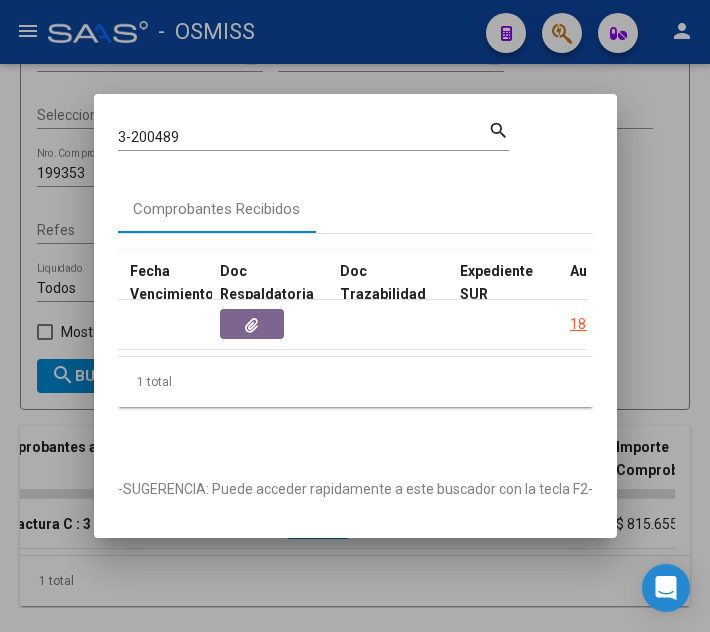 click on "3-200489" at bounding box center (303, 137) 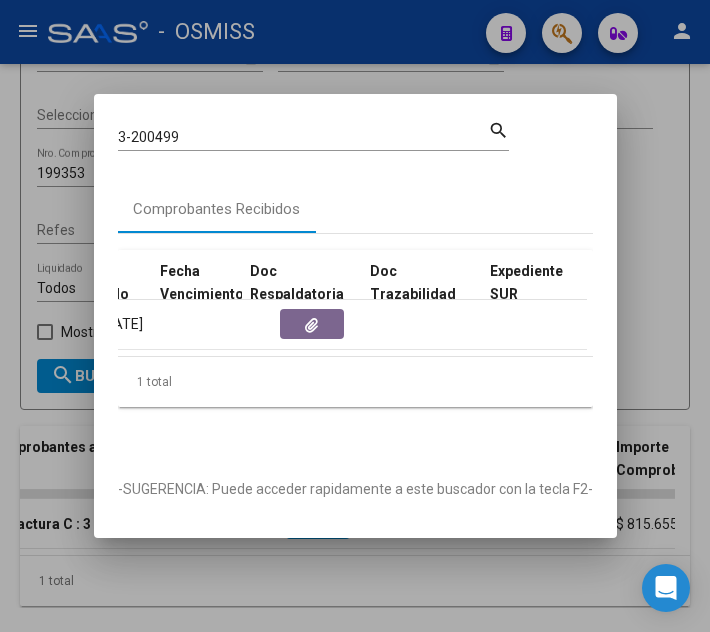 scroll, scrollTop: 0, scrollLeft: 1094, axis: horizontal 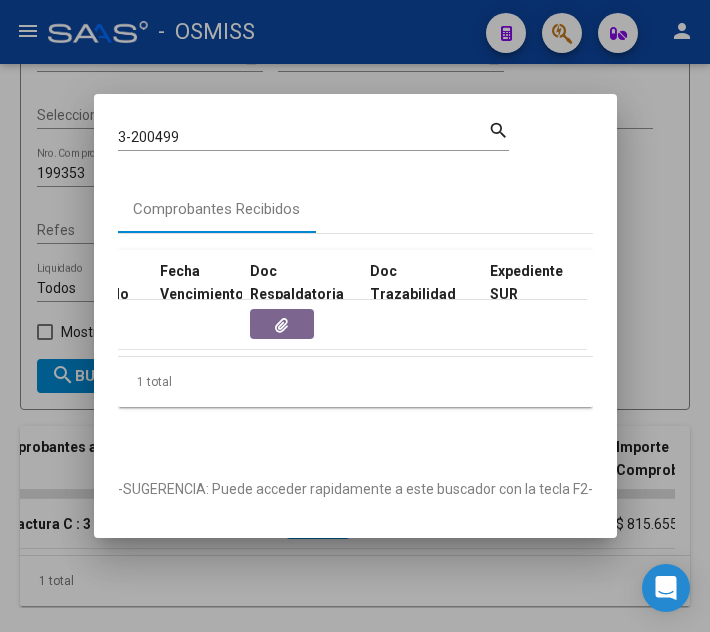 click 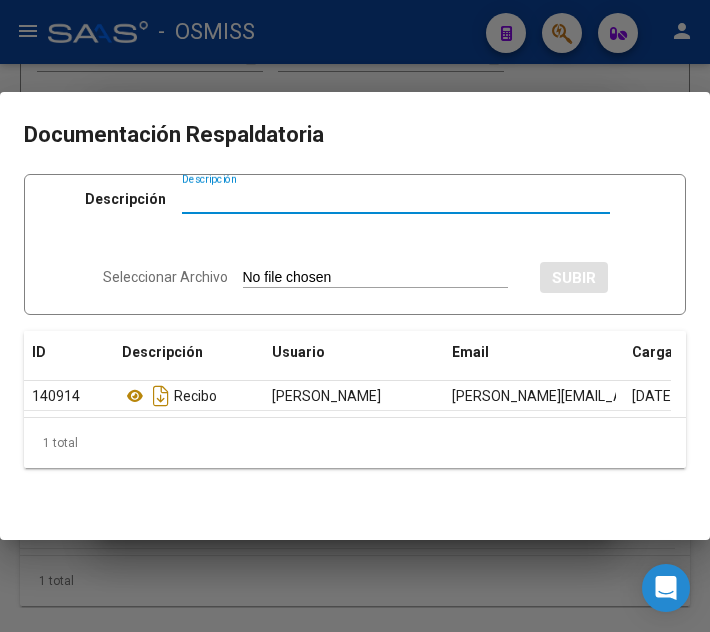 click at bounding box center (355, 316) 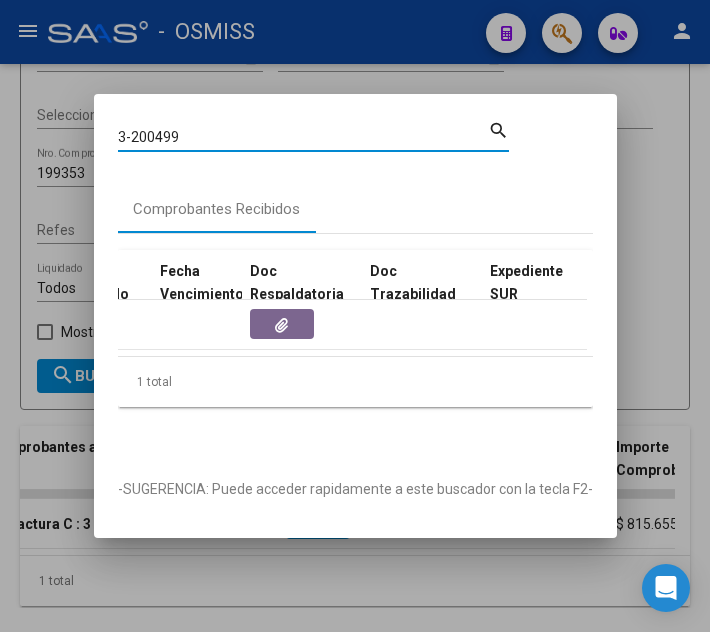 click on "3-200499" at bounding box center (303, 137) 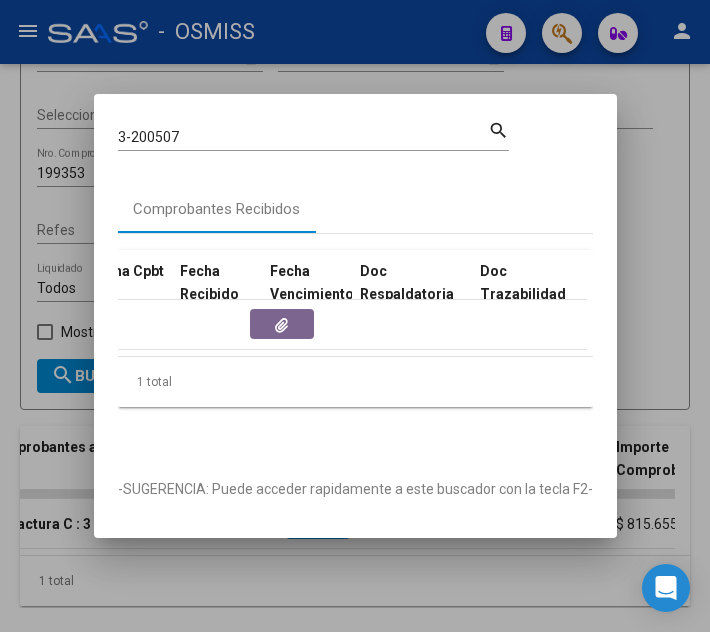 scroll, scrollTop: 0, scrollLeft: 1204, axis: horizontal 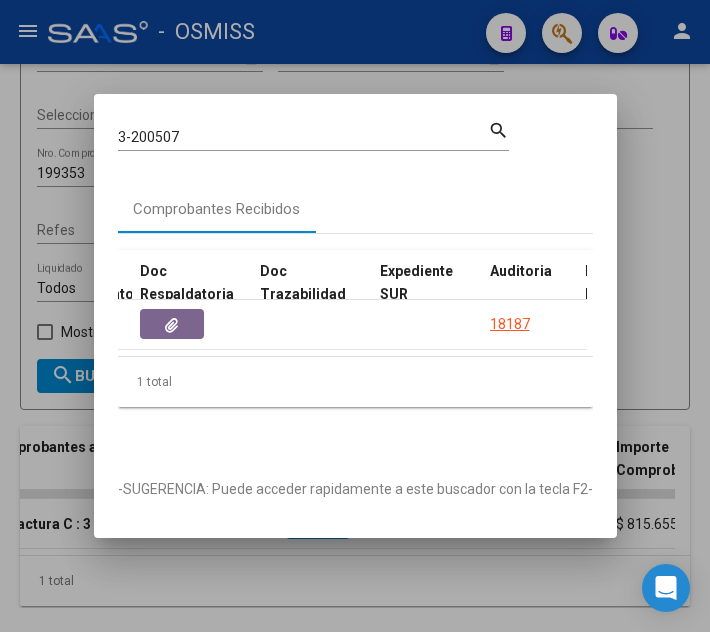 click 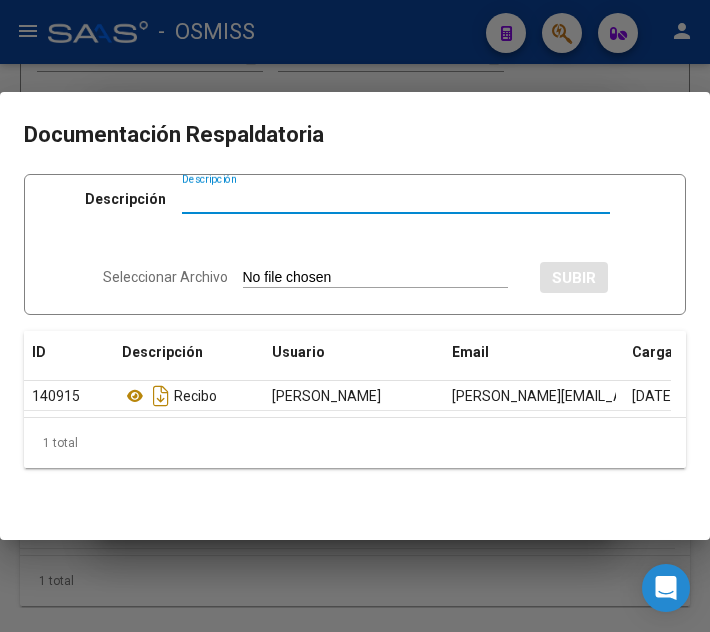 click at bounding box center [355, 316] 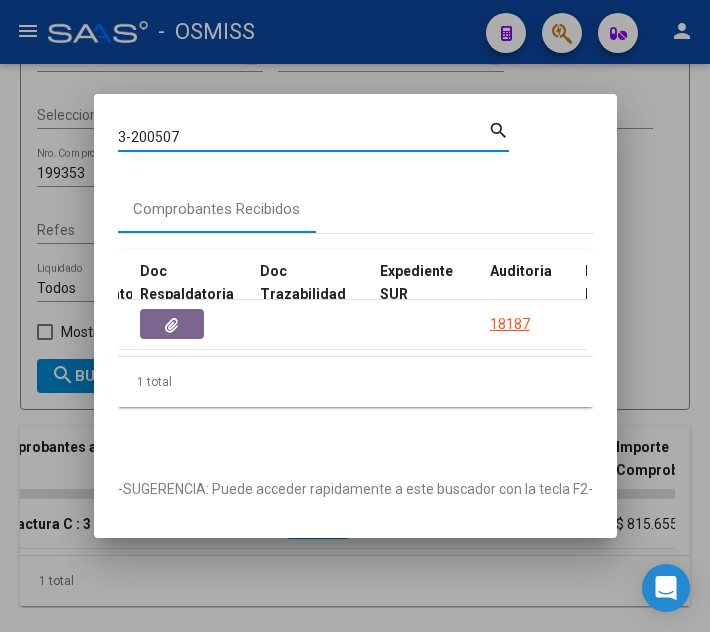 click on "3-200507" at bounding box center (303, 137) 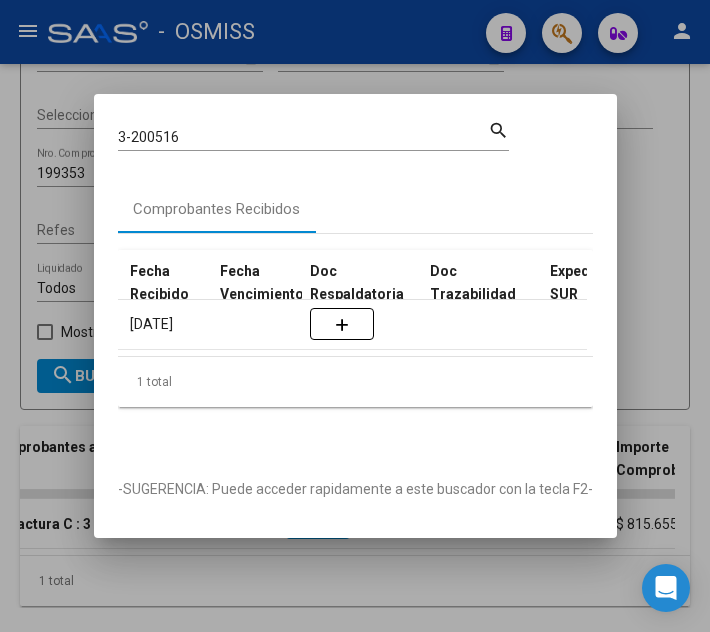scroll, scrollTop: 0, scrollLeft: 1064, axis: horizontal 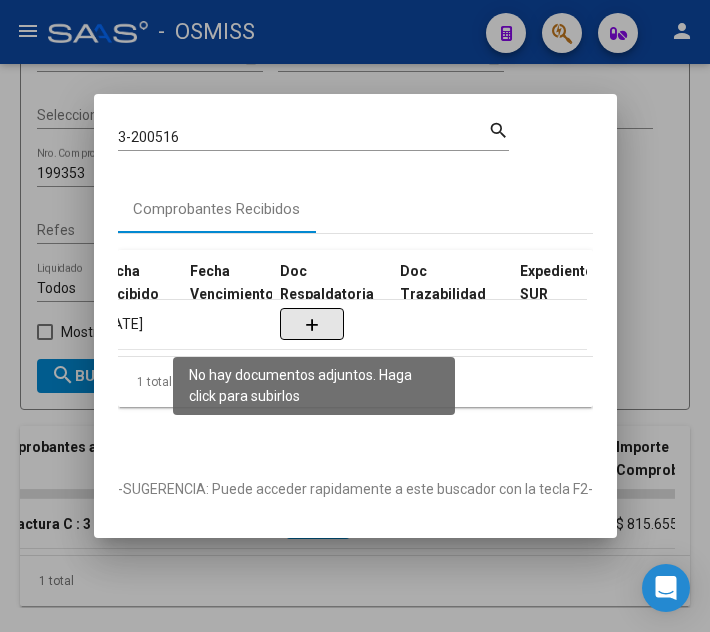 click 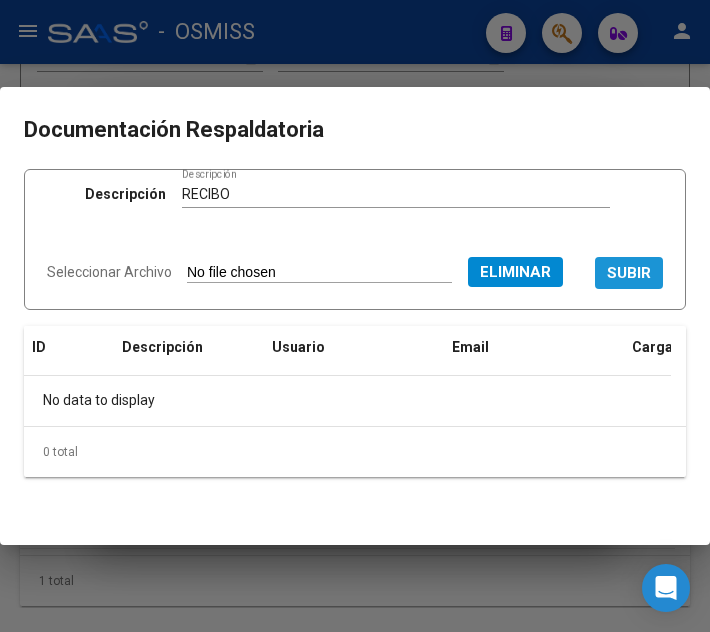 click on "SUBIR" at bounding box center (629, 272) 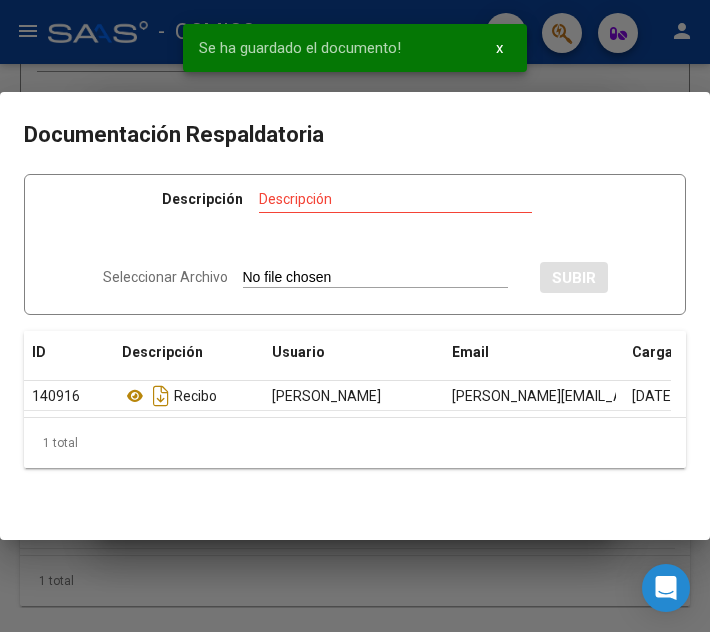 click at bounding box center [355, 316] 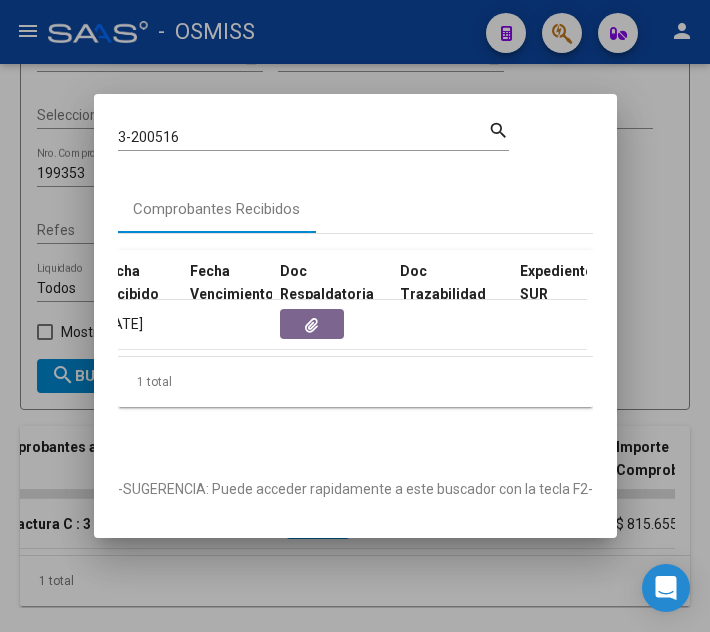 click on "3-200516" at bounding box center [303, 137] 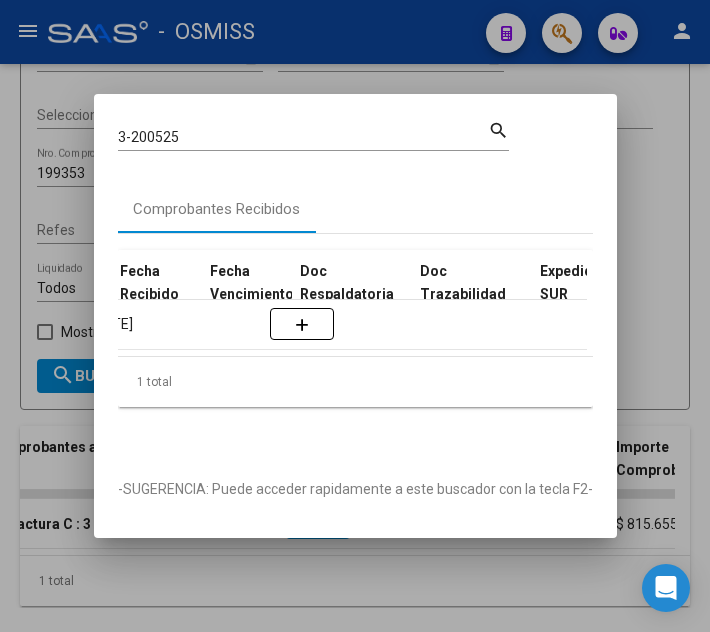 scroll, scrollTop: 0, scrollLeft: 1134, axis: horizontal 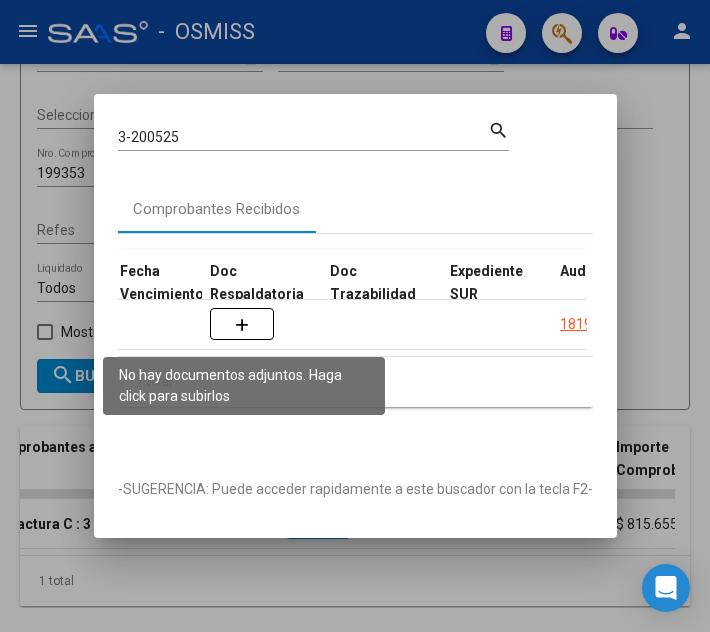 click 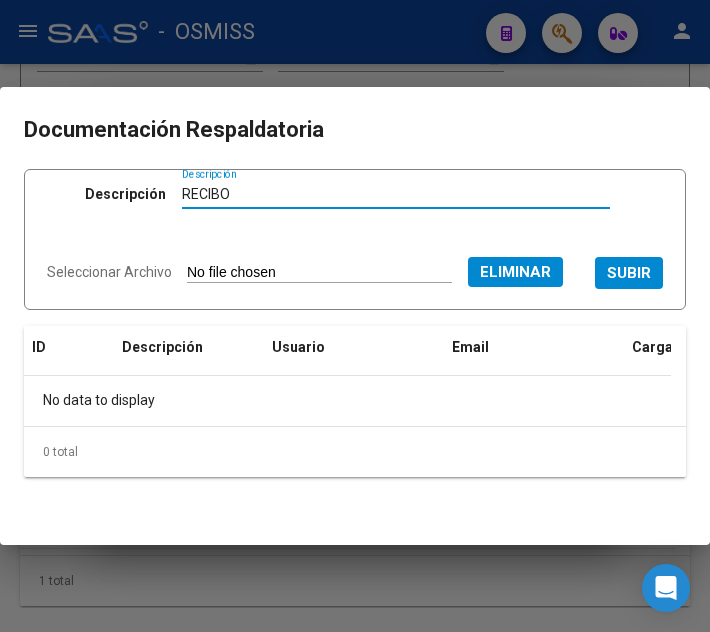 click on "SUBIR" at bounding box center [629, 274] 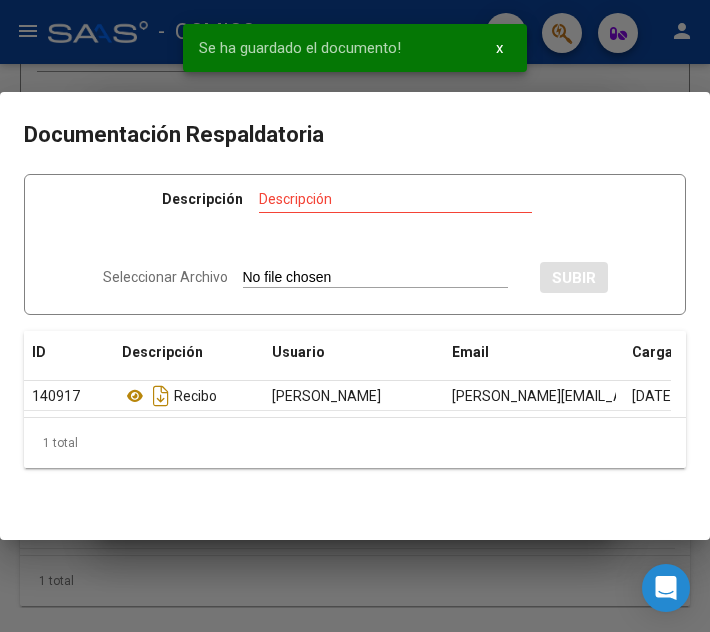 click at bounding box center [355, 316] 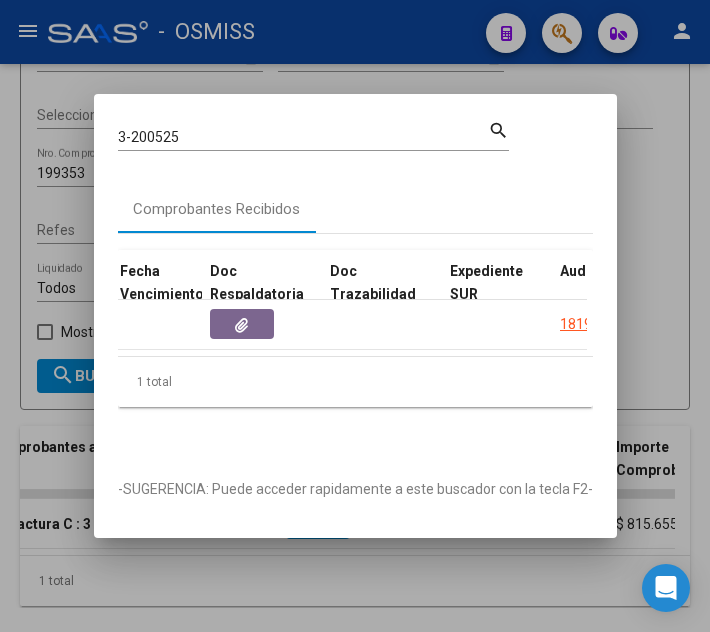 click on "3-200525" at bounding box center (303, 137) 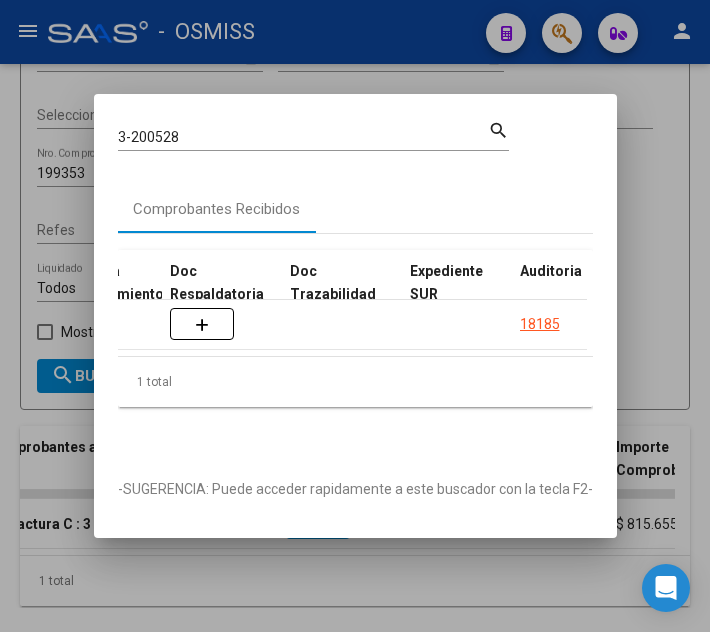 scroll, scrollTop: 0, scrollLeft: 1114, axis: horizontal 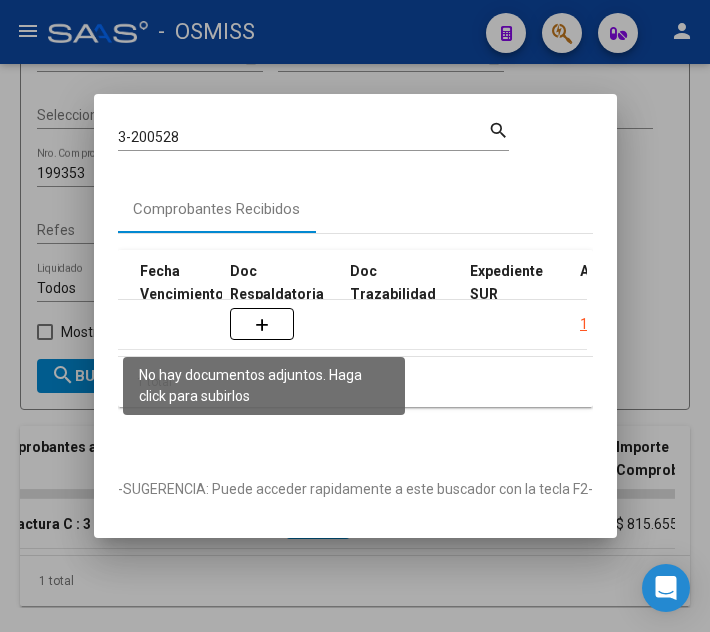 click 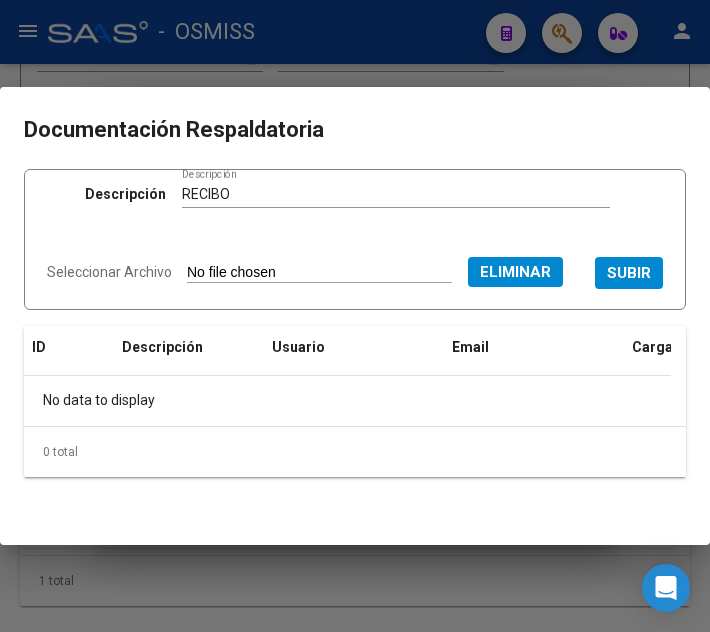 drag, startPoint x: 130, startPoint y: 314, endPoint x: 112, endPoint y: 310, distance: 18.439089 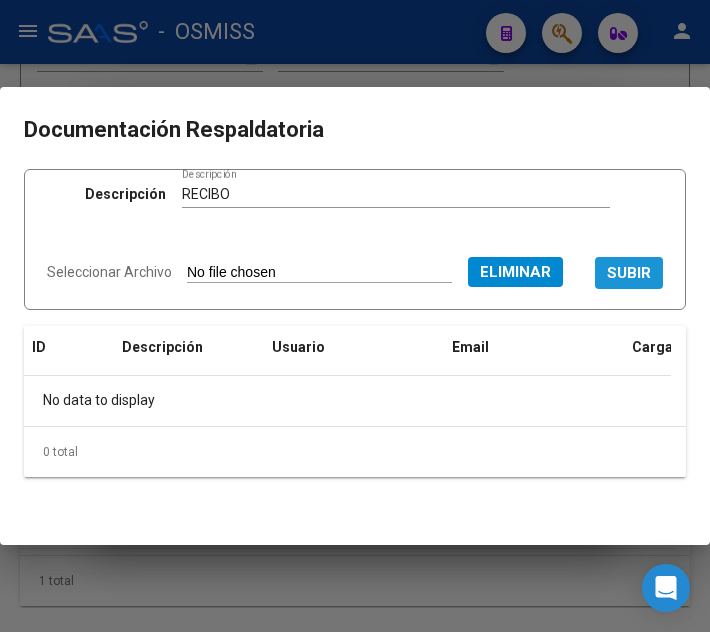 click on "SUBIR" at bounding box center [629, 274] 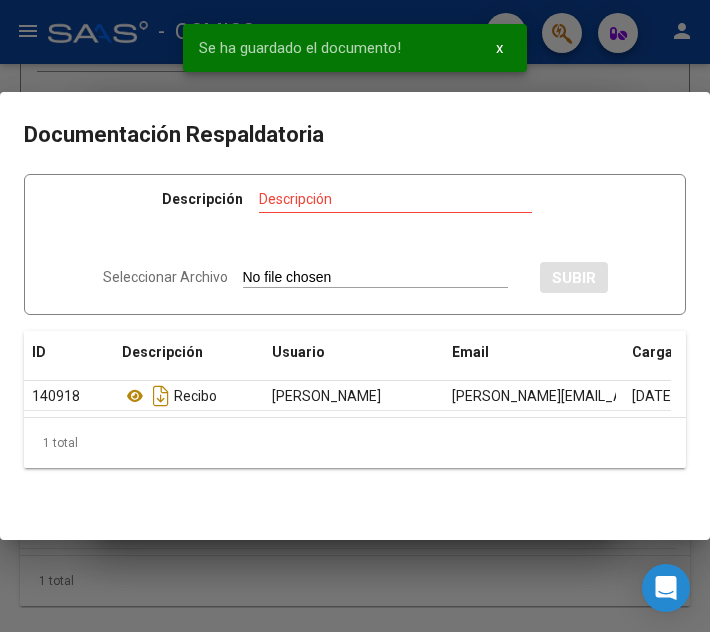 click at bounding box center [355, 316] 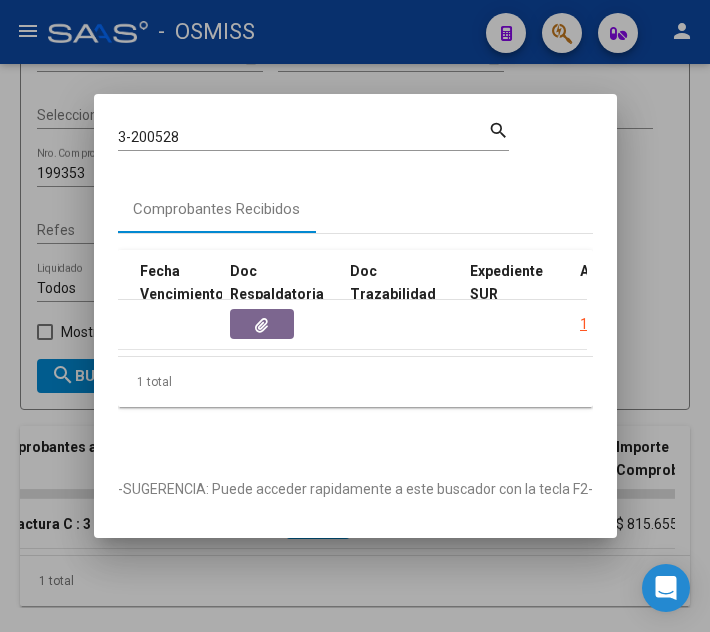 click on "3-200528 Buscar (apellido, dni, [PERSON_NAME], [PERSON_NAME], cuit, obra social)" at bounding box center (303, 137) 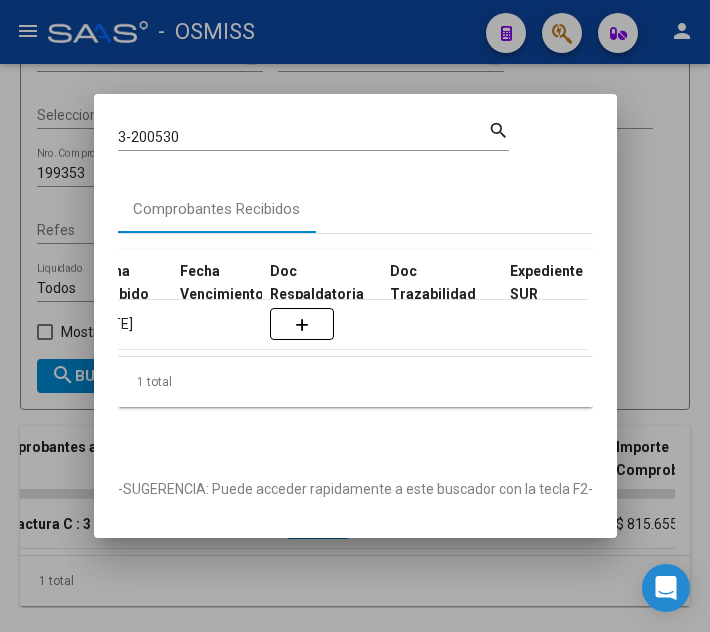 scroll, scrollTop: 0, scrollLeft: 1064, axis: horizontal 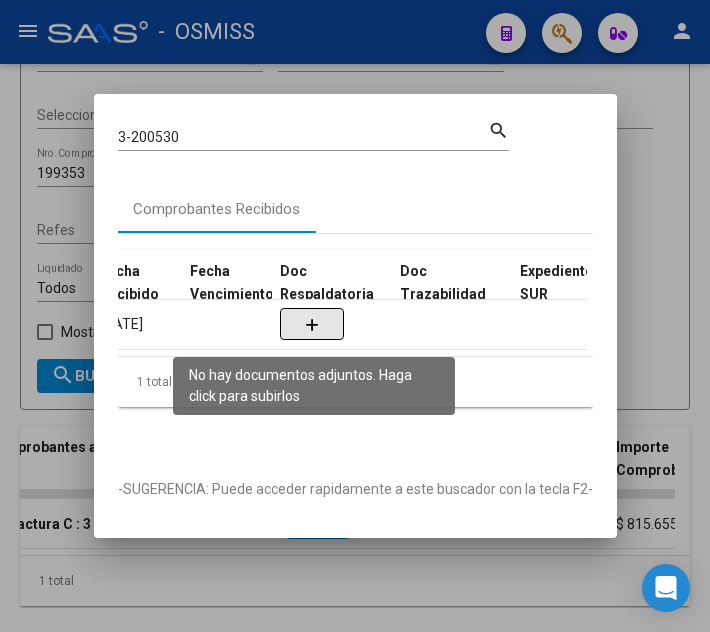 click 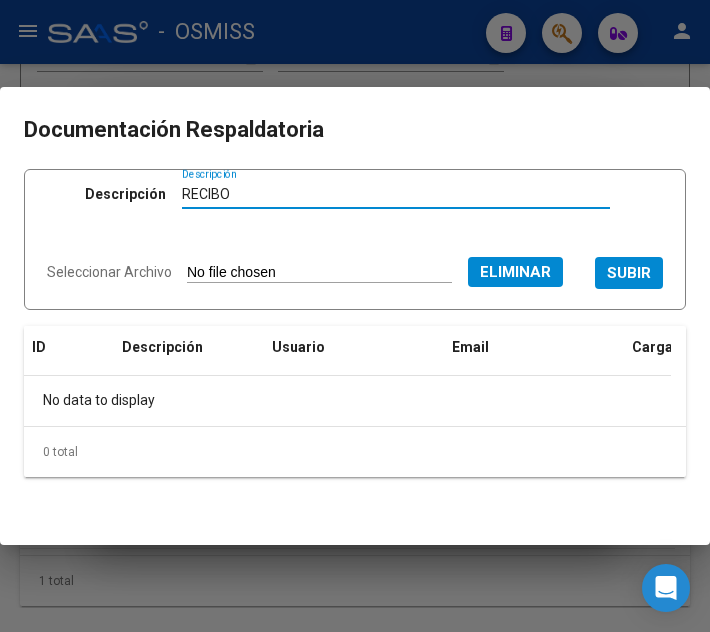 click on "SUBIR" at bounding box center [629, 272] 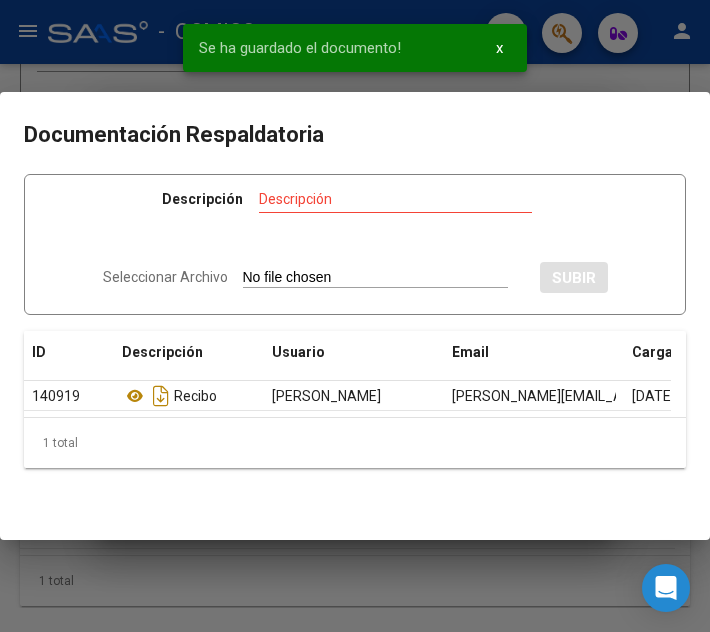 click at bounding box center (355, 316) 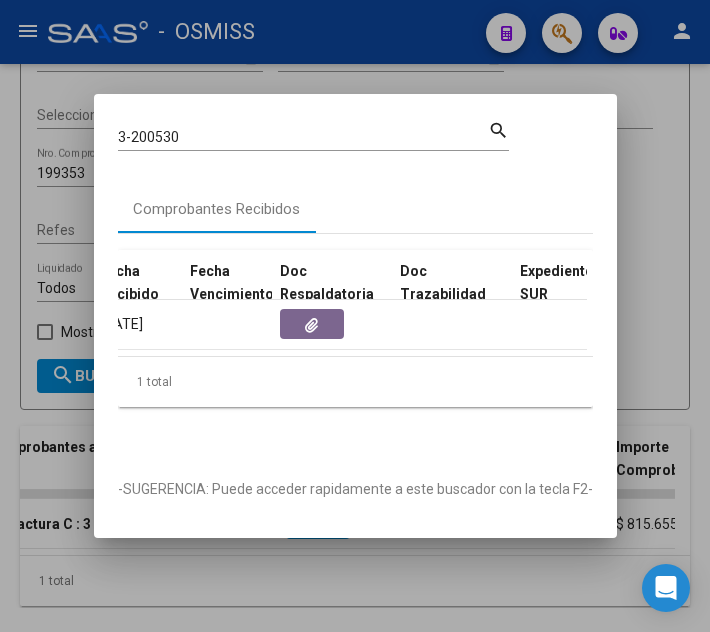 click on "3-200530" at bounding box center (303, 137) 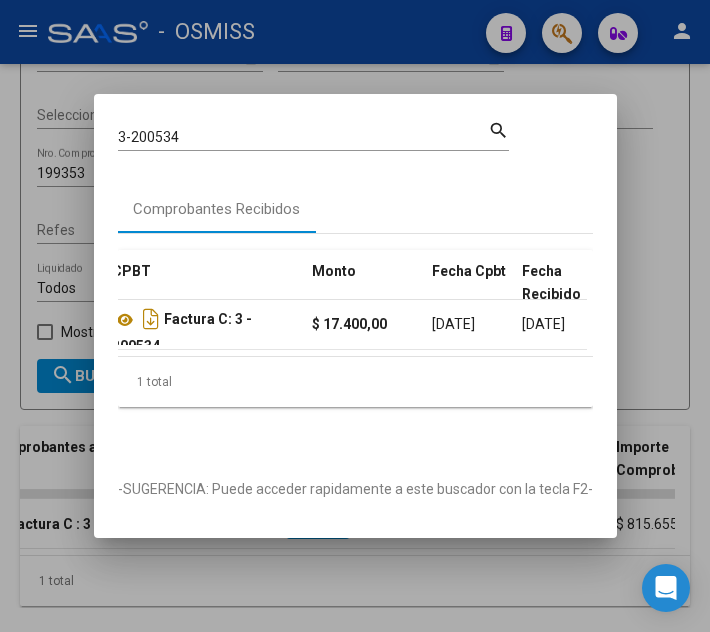 scroll, scrollTop: 0, scrollLeft: 913, axis: horizontal 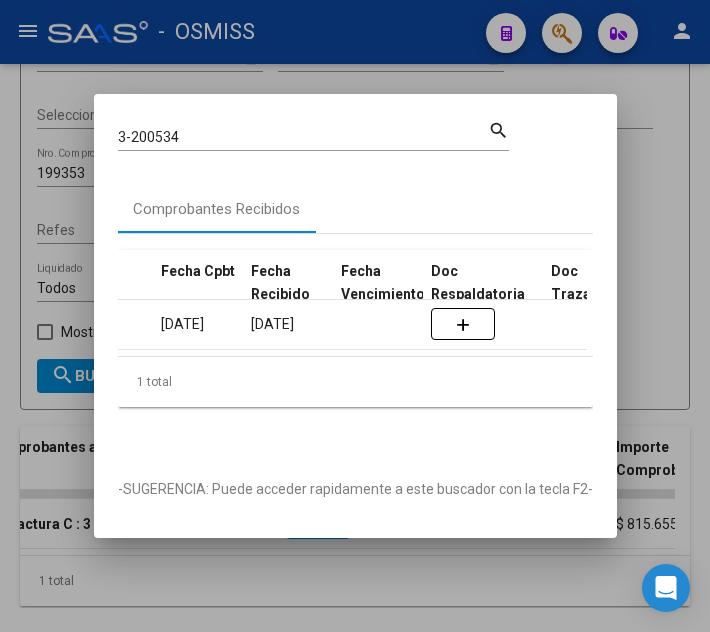 click 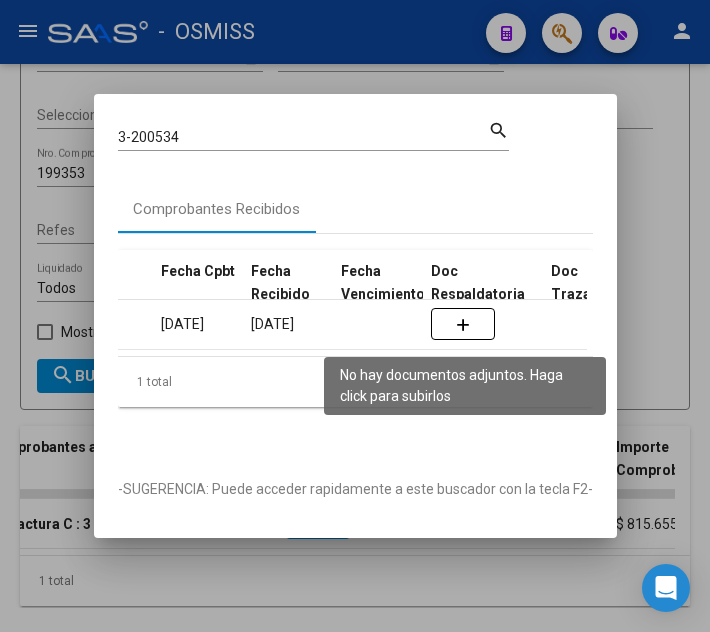 click 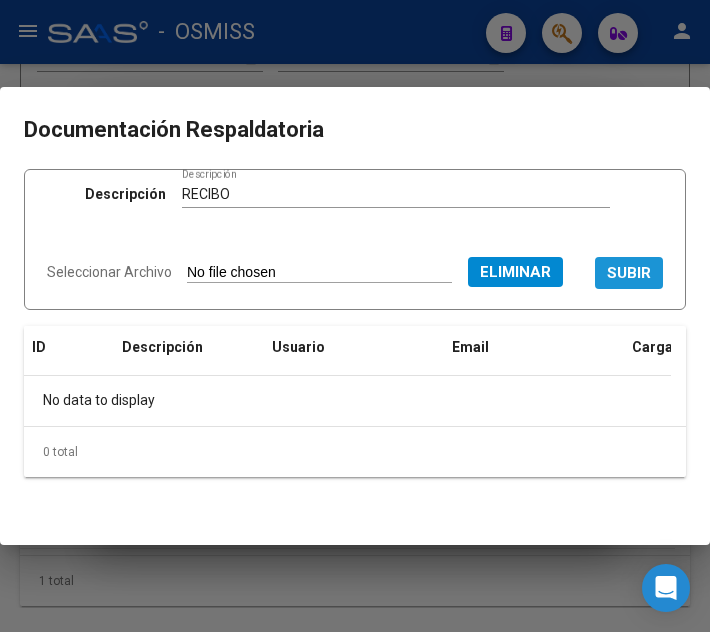 click on "SUBIR" at bounding box center (629, 272) 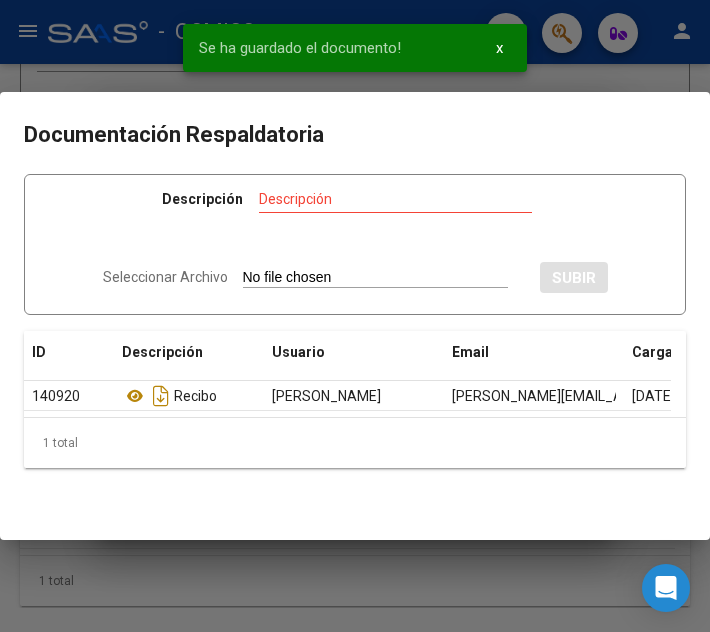 click at bounding box center [355, 316] 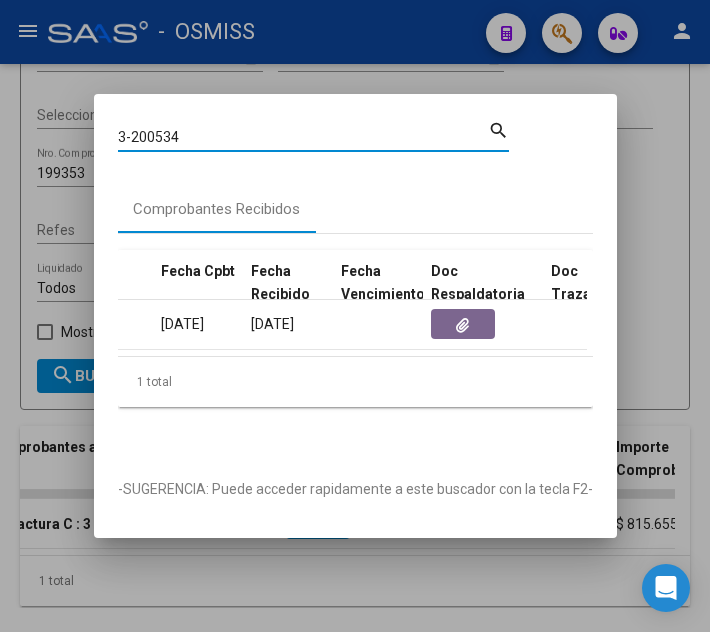 click on "3-200534" at bounding box center [303, 137] 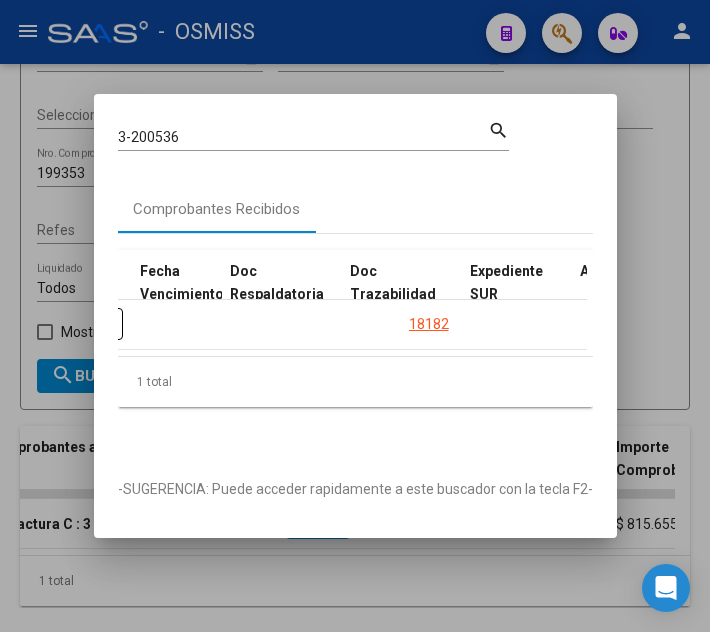 scroll, scrollTop: 0, scrollLeft: 1084, axis: horizontal 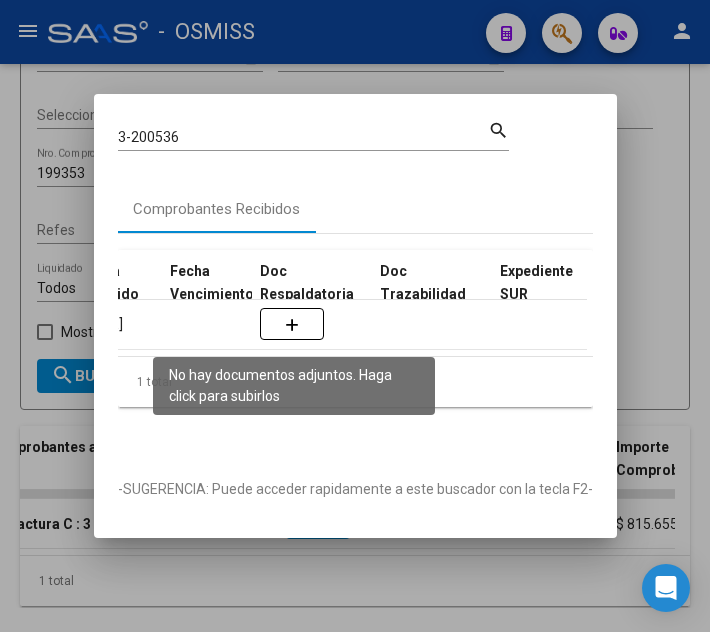 click 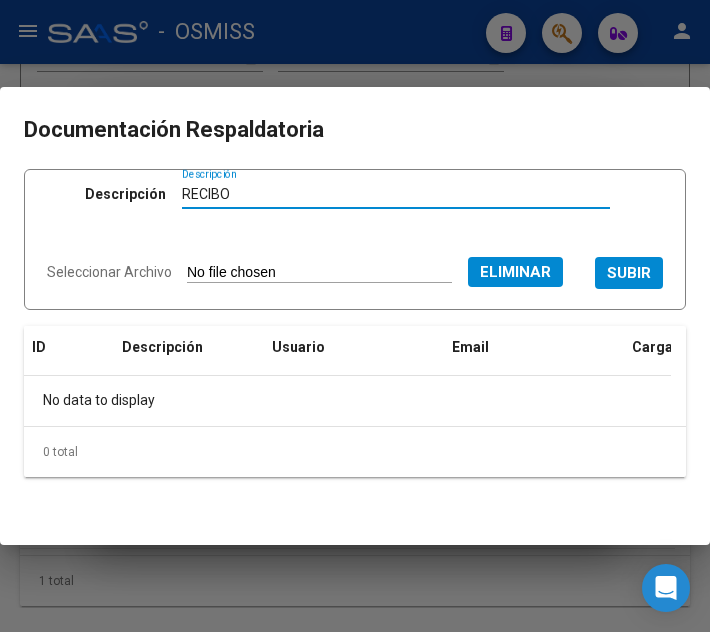 click on "SUBIR" at bounding box center (629, 274) 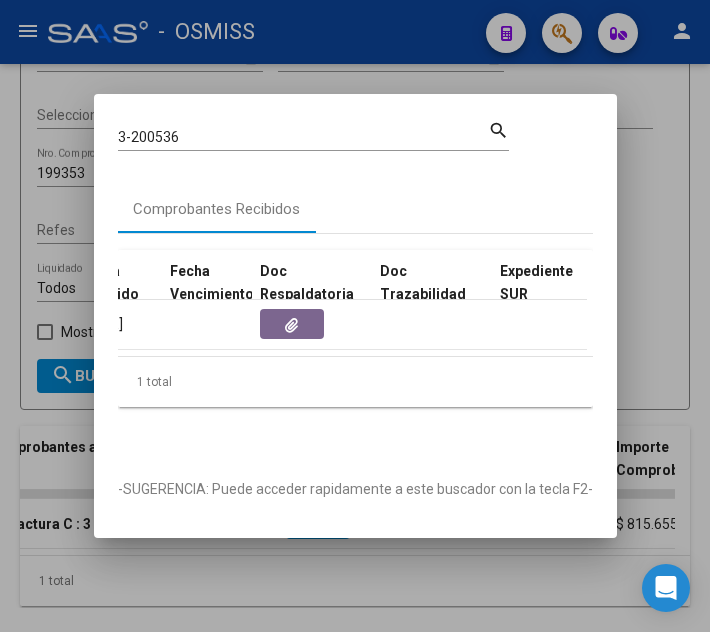 click at bounding box center (355, 316) 